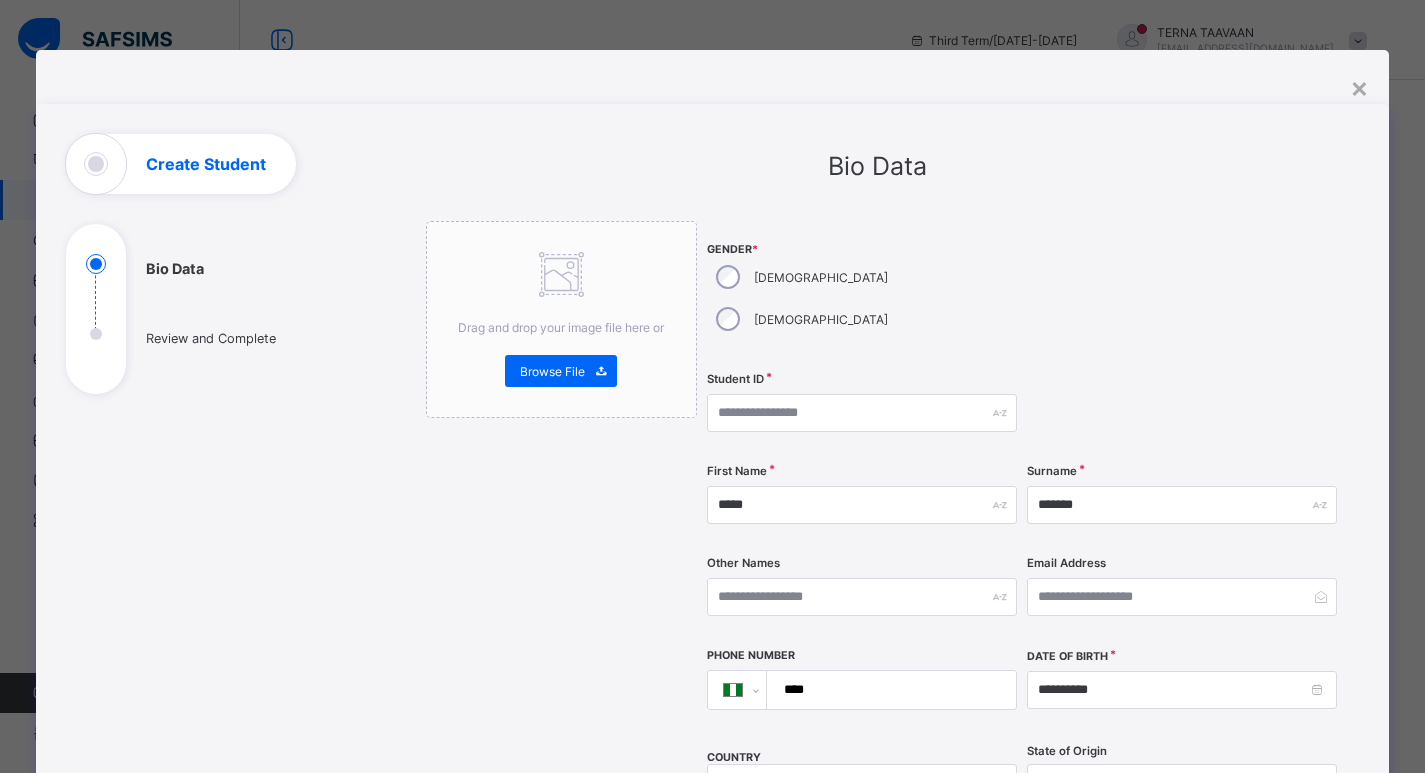 select on "**" 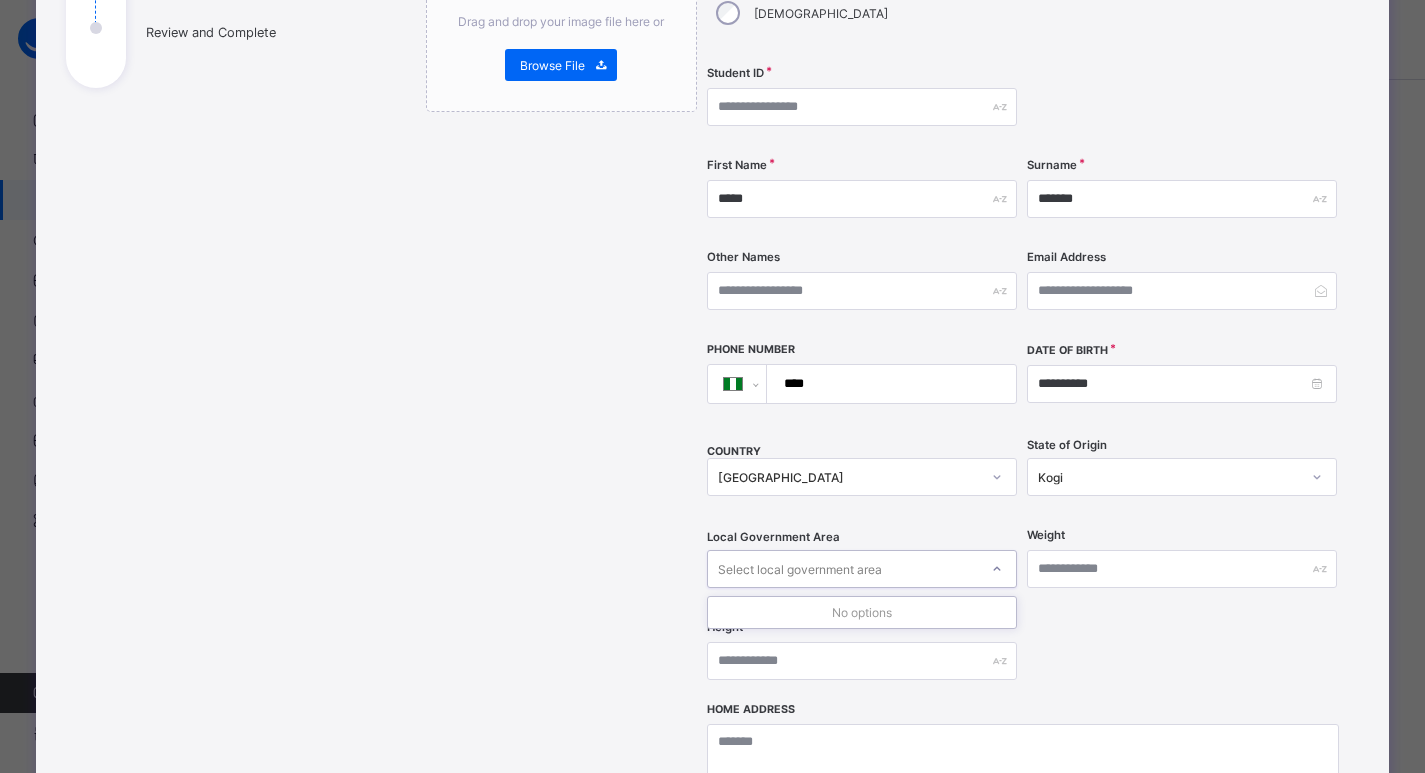 click at bounding box center [997, 569] 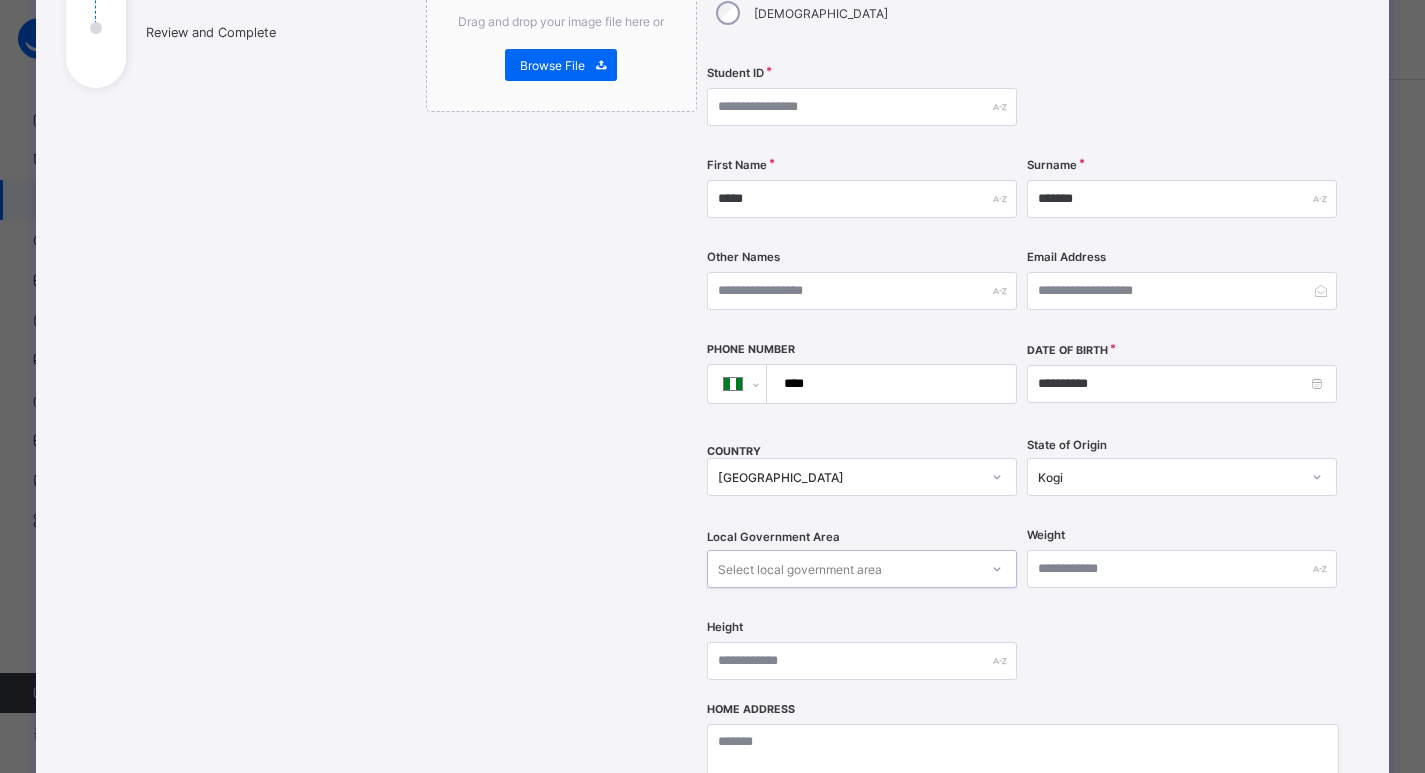 click on "Select local government area" at bounding box center [800, 569] 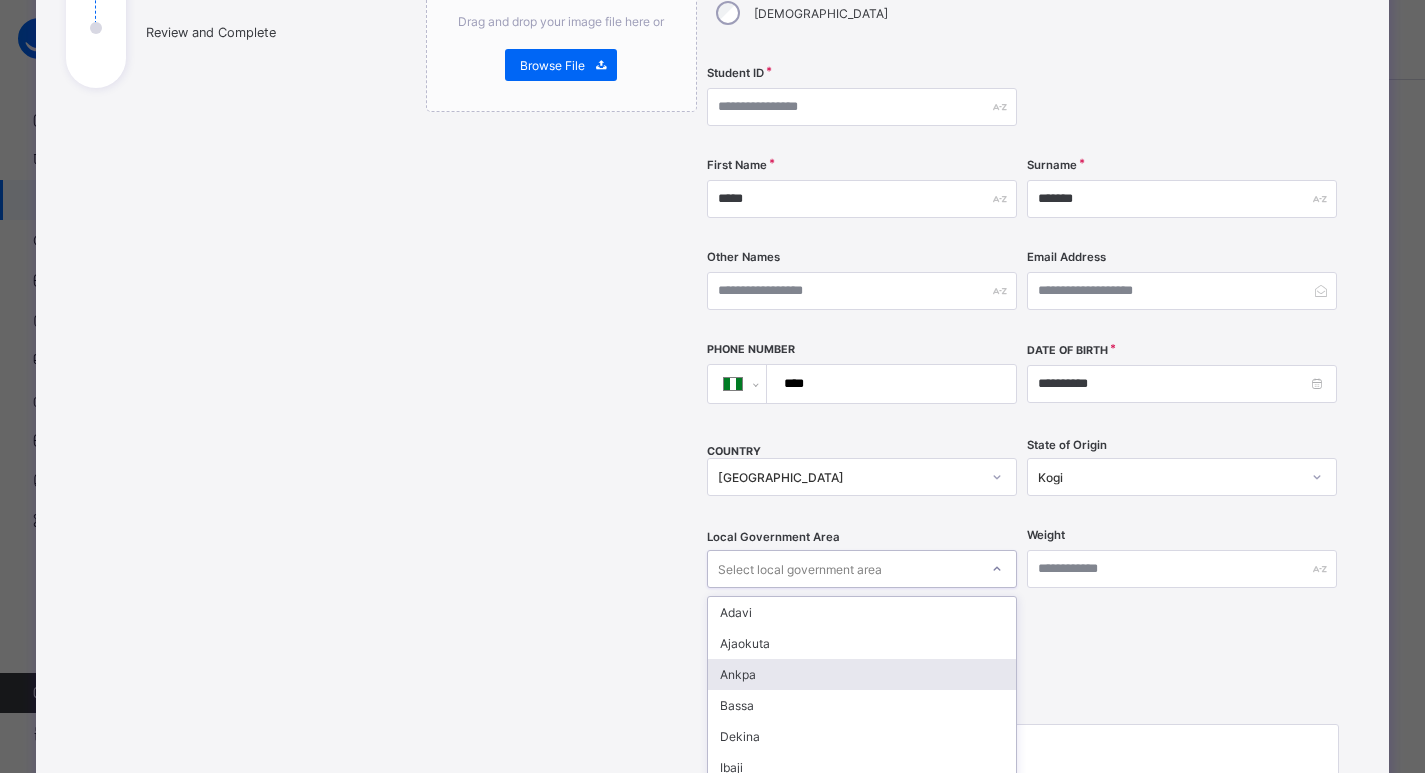 click on "option Ankpa focused, 3 of 21. 21 results available. Use Up and Down to choose options, press Enter to select the currently focused option, press Escape to exit the menu, press Tab to select the option and exit the menu. Select local government area Adavi Ajaokuta Ankpa Bassa Dekina Ibaji Idah Igalamela-Odolu Ijumu Kabba/bunu Kogi(k.k) Lokoja Mopa-muro Ofu Ogorimagongo Okehi Okene Olamaboro Omala Yagba East Yagba West" at bounding box center [862, 569] 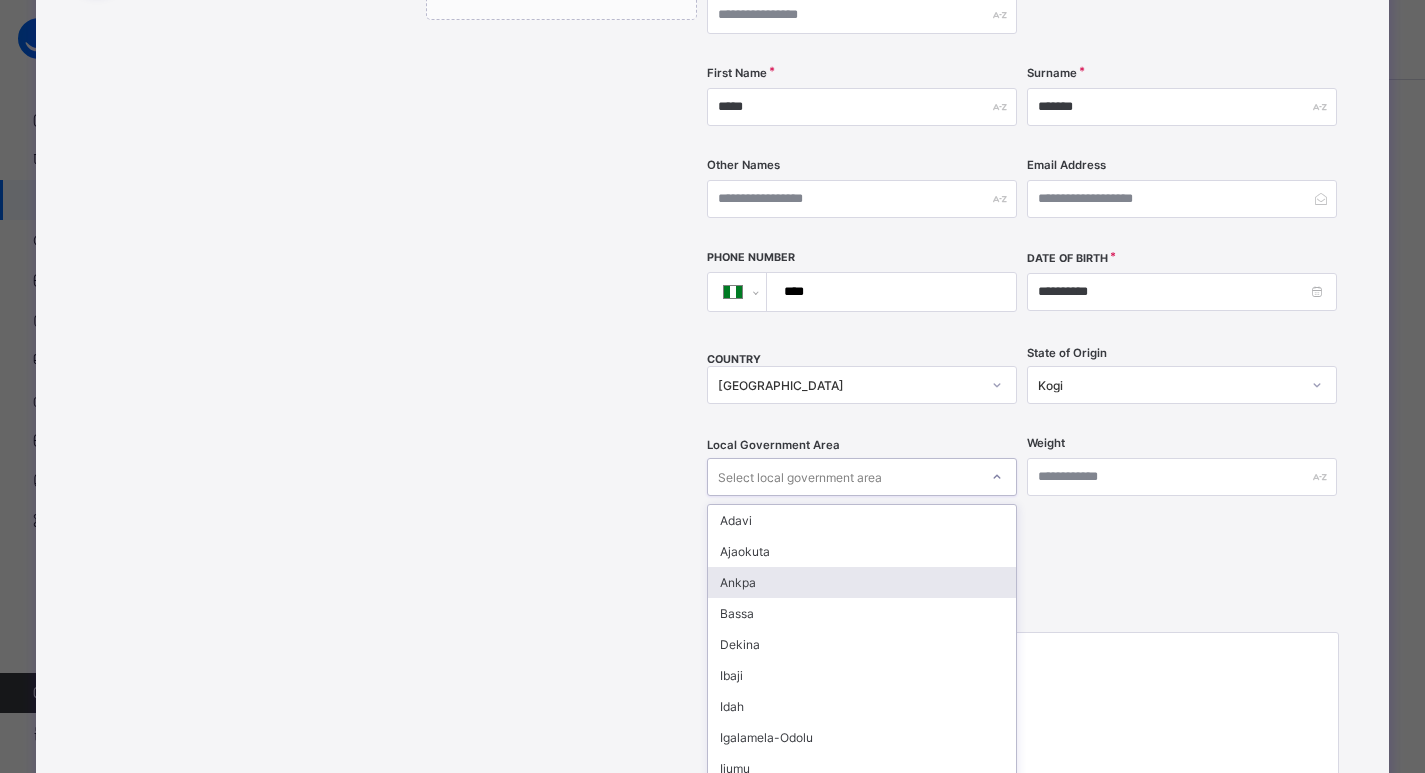 click on "Ankpa" at bounding box center (862, 582) 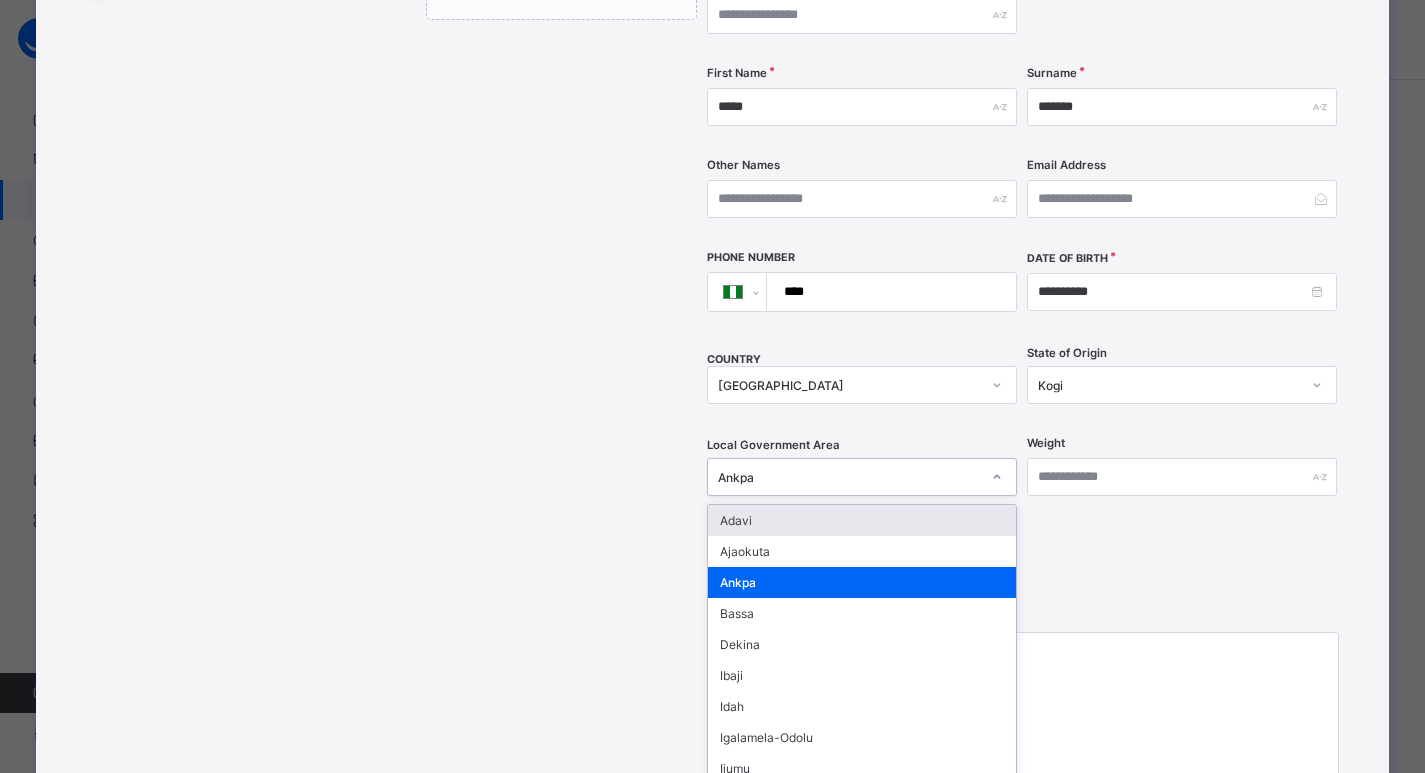 click 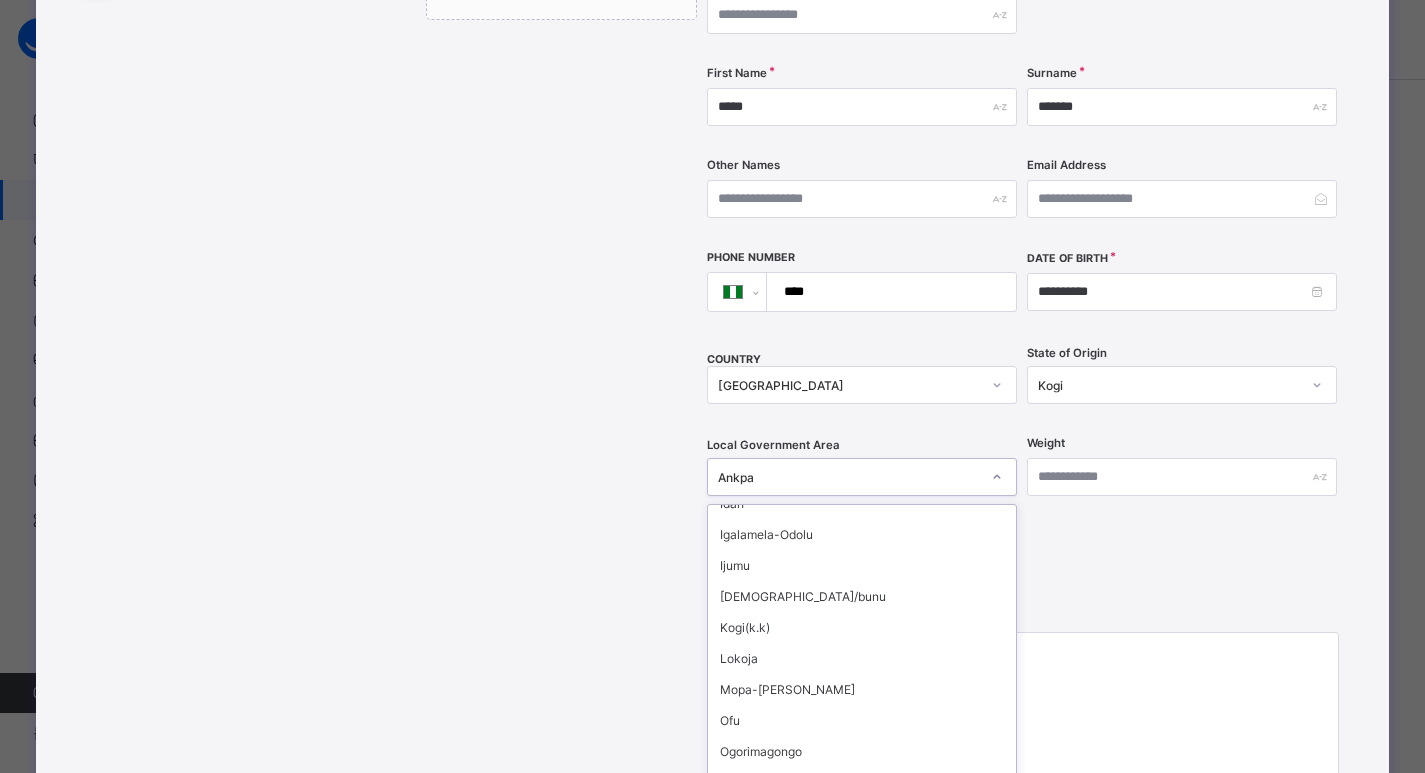 scroll, scrollTop: 225, scrollLeft: 0, axis: vertical 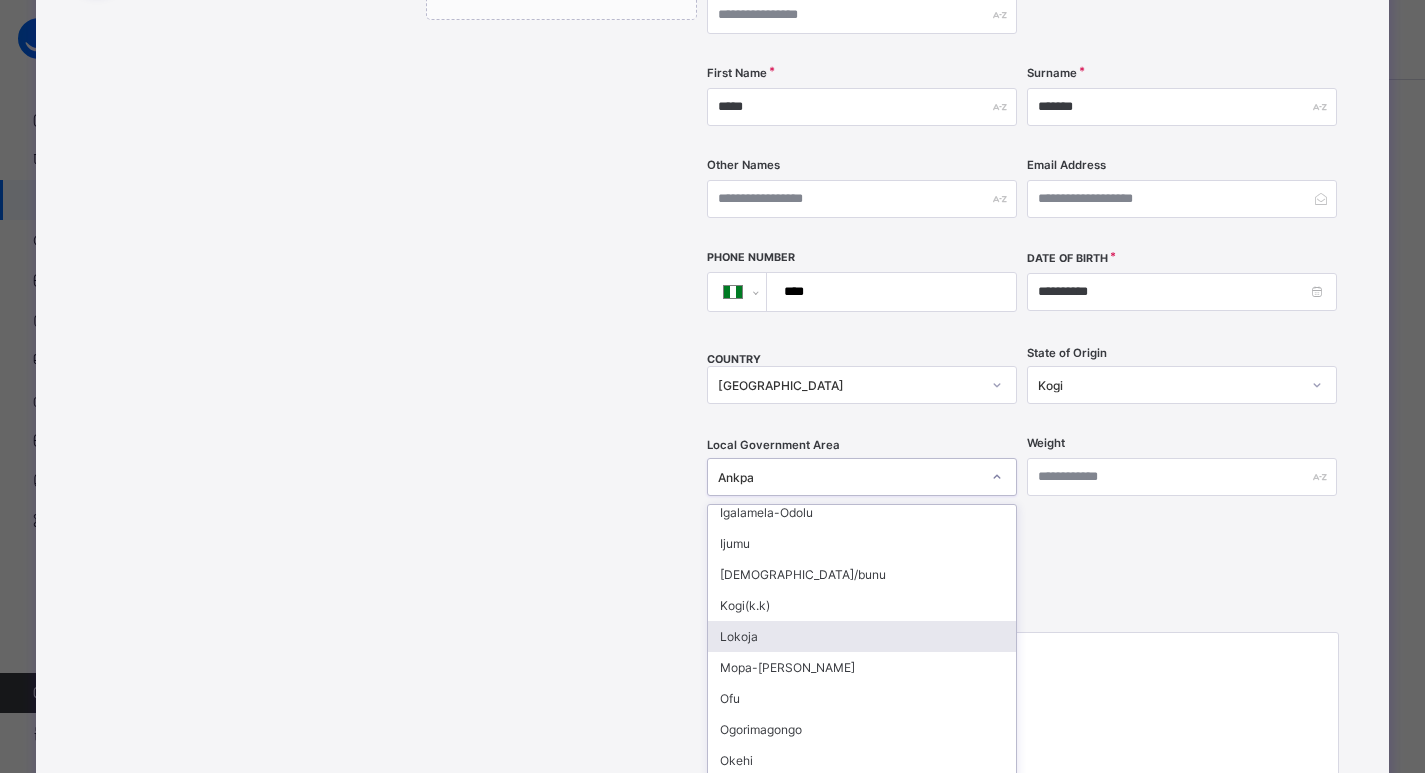click on "Lokoja" at bounding box center [862, 636] 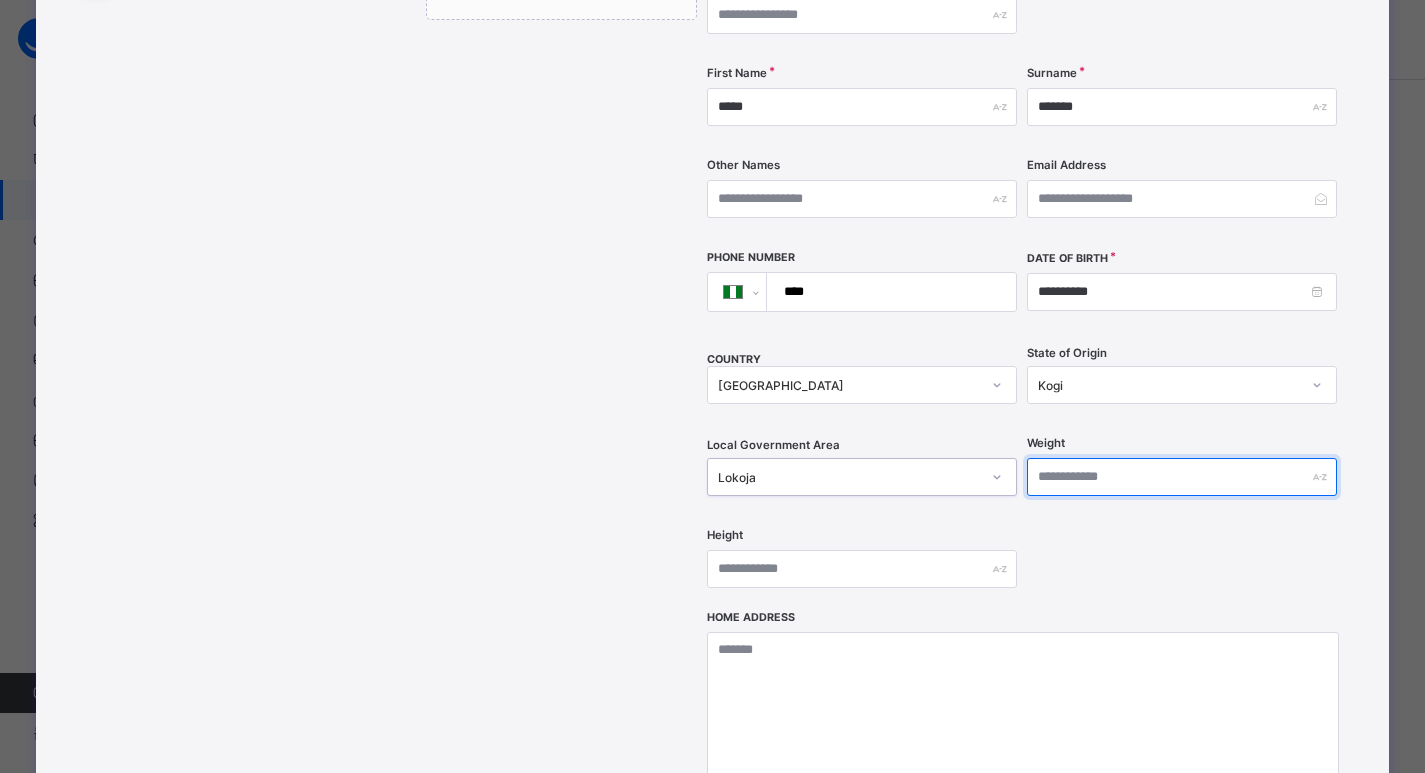 click at bounding box center (1182, 477) 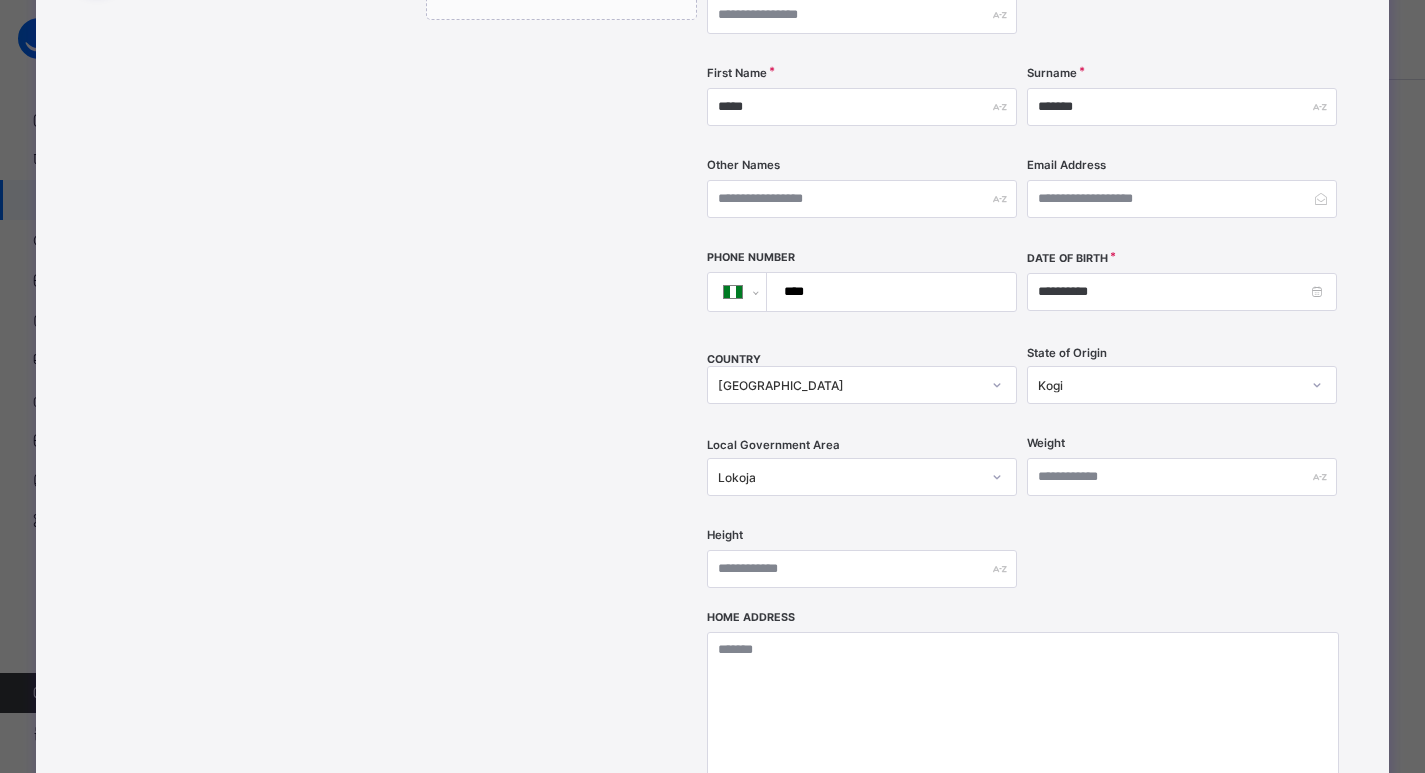 drag, startPoint x: 1097, startPoint y: 531, endPoint x: 1329, endPoint y: 464, distance: 241.48085 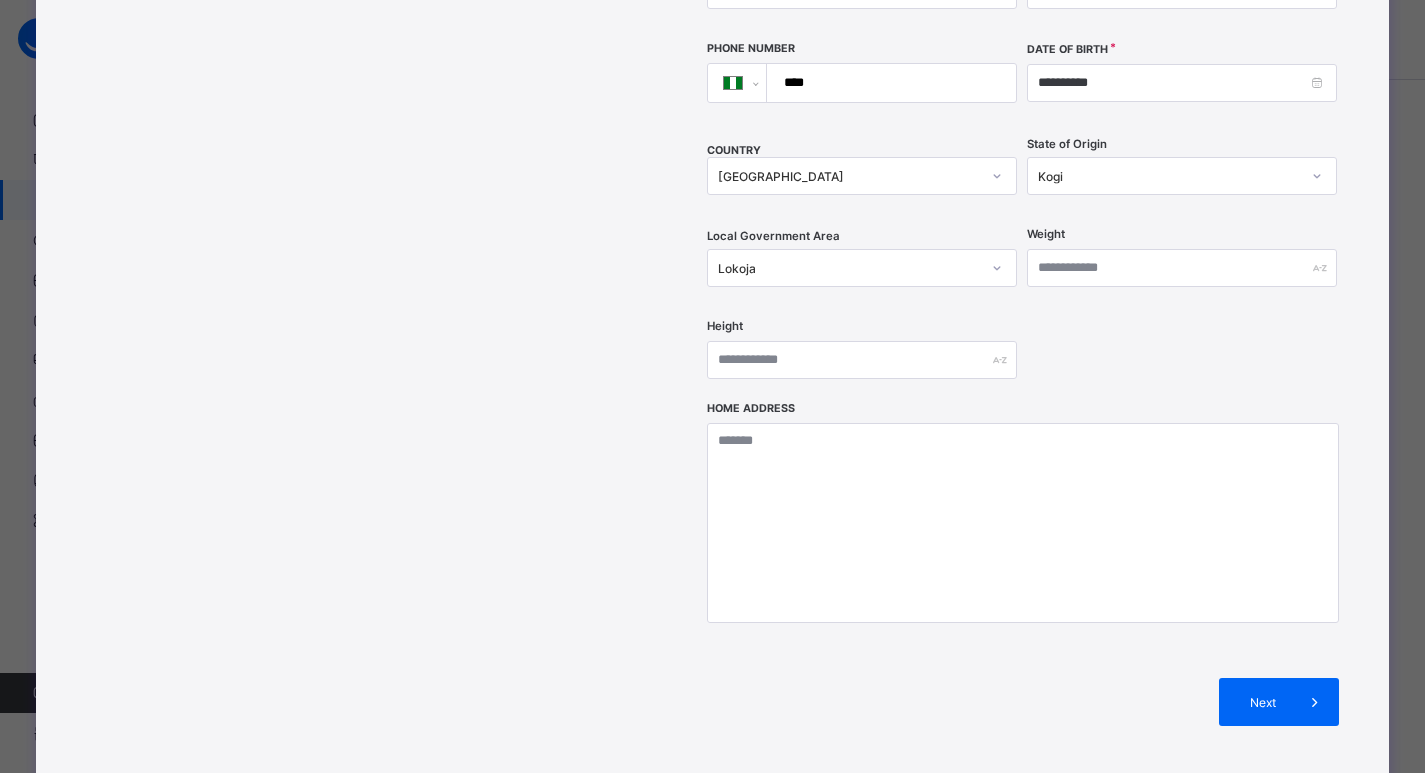 scroll, scrollTop: 609, scrollLeft: 0, axis: vertical 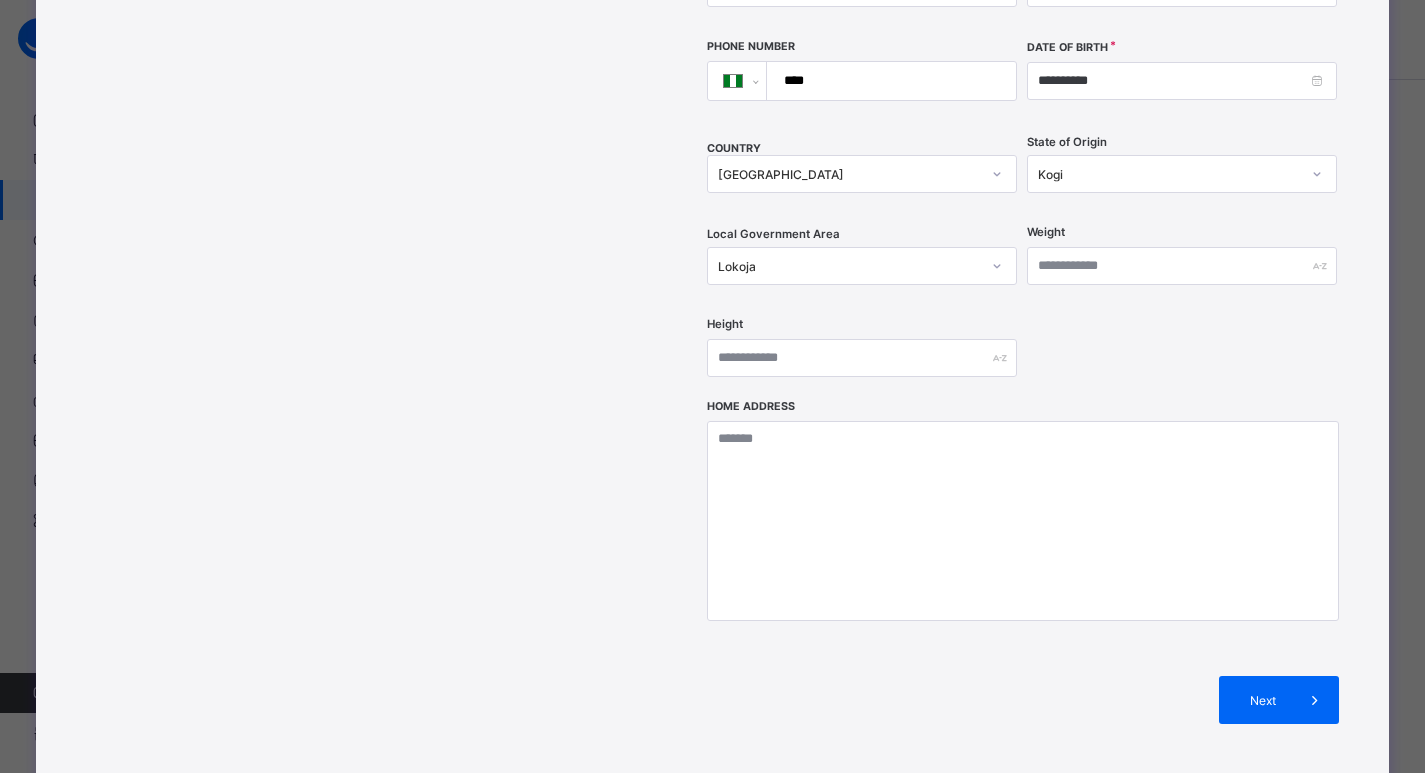click on "**********" at bounding box center (712, 386) 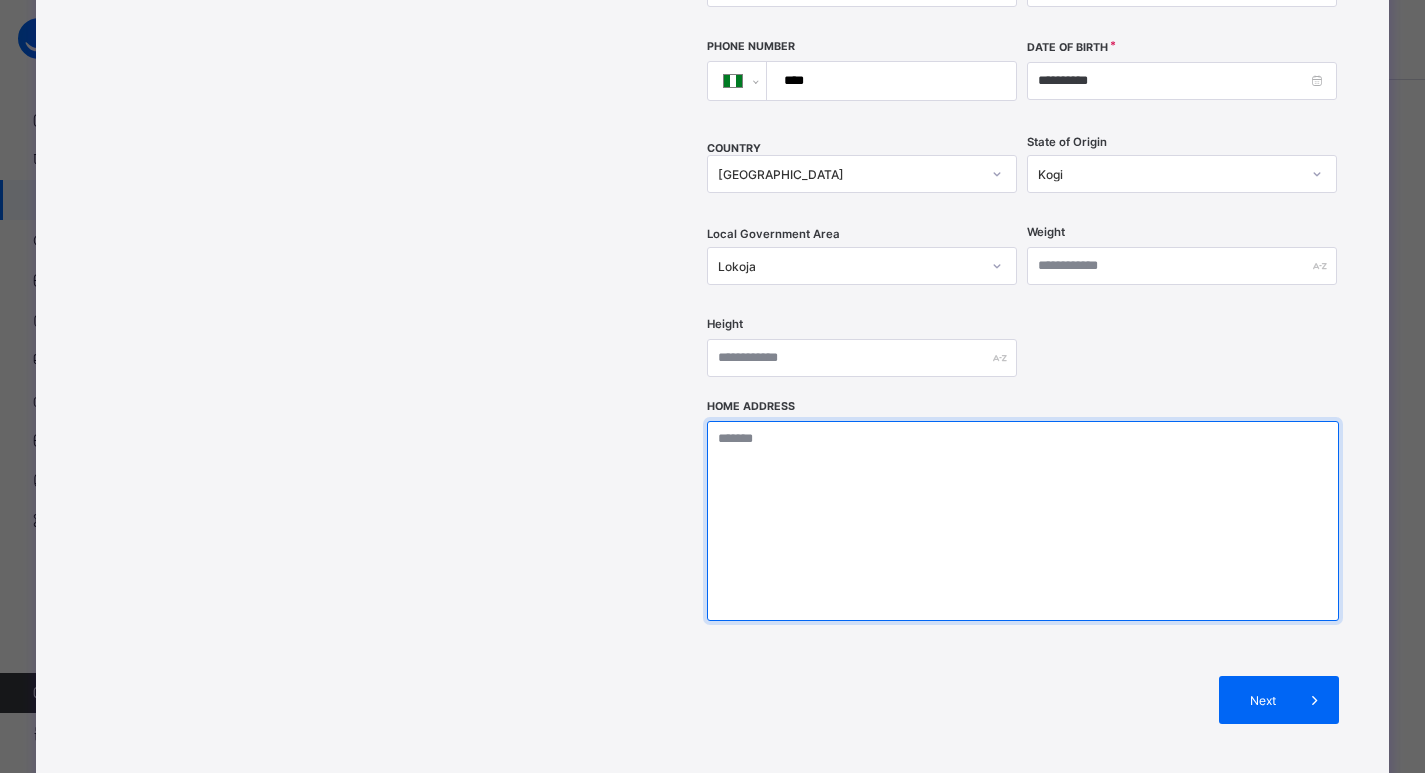 click at bounding box center [1023, 521] 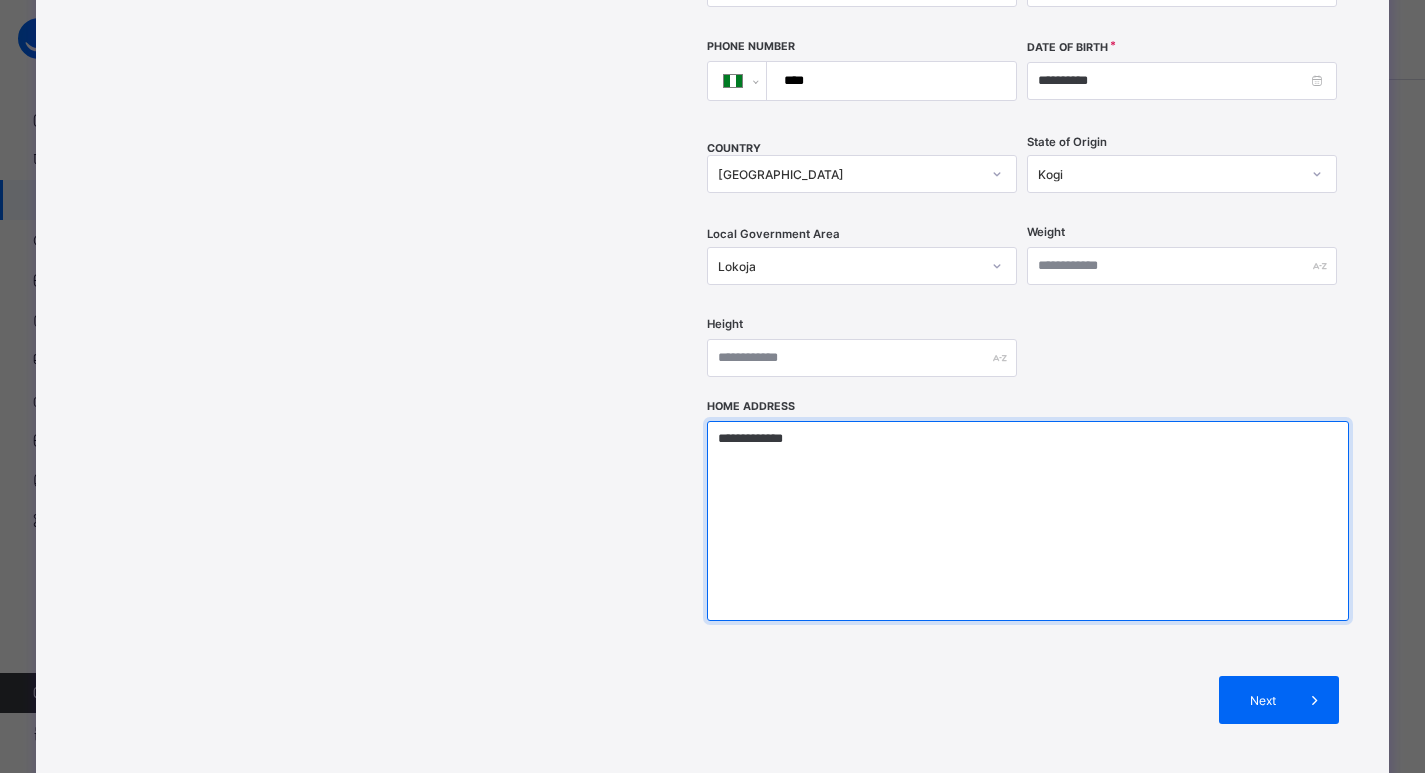 click on "**********" at bounding box center [1028, 521] 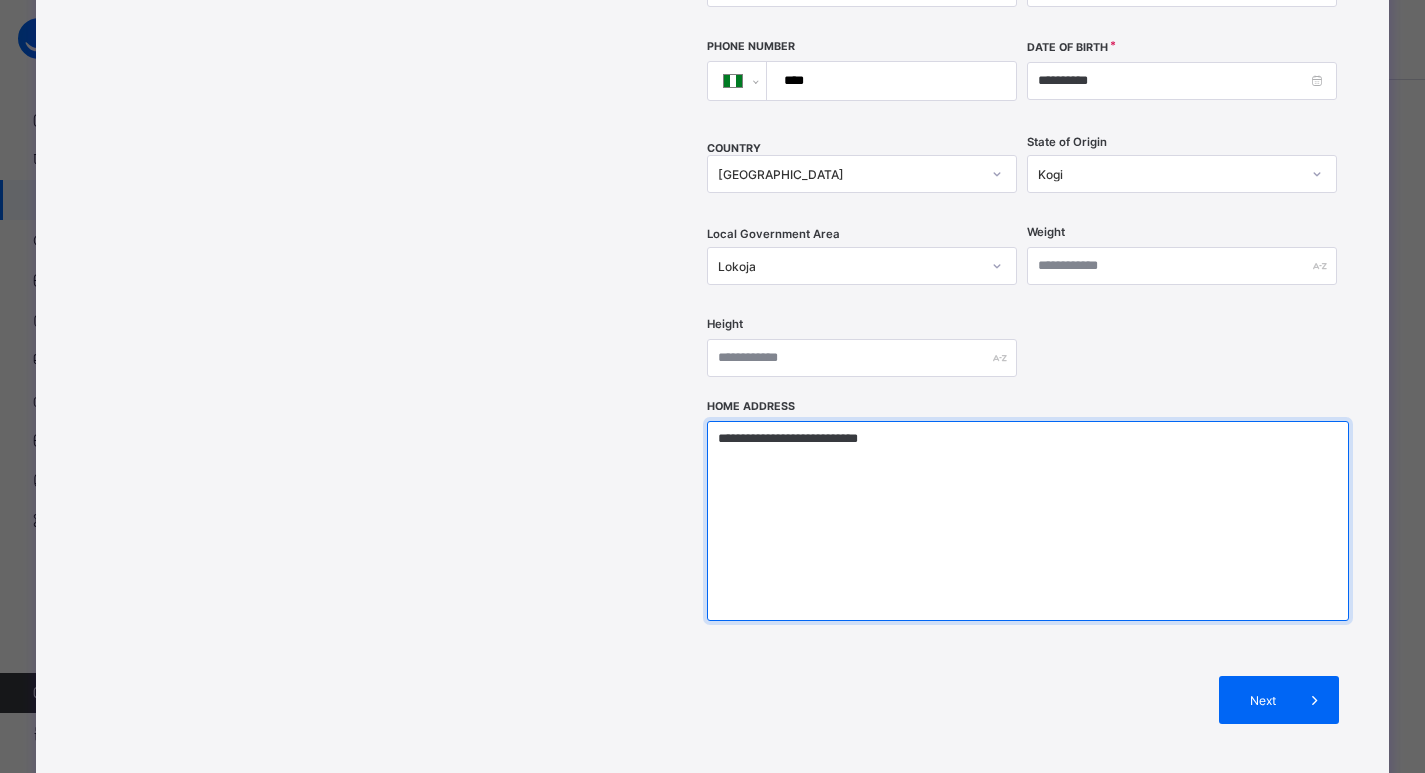 click on "**********" at bounding box center [1028, 521] 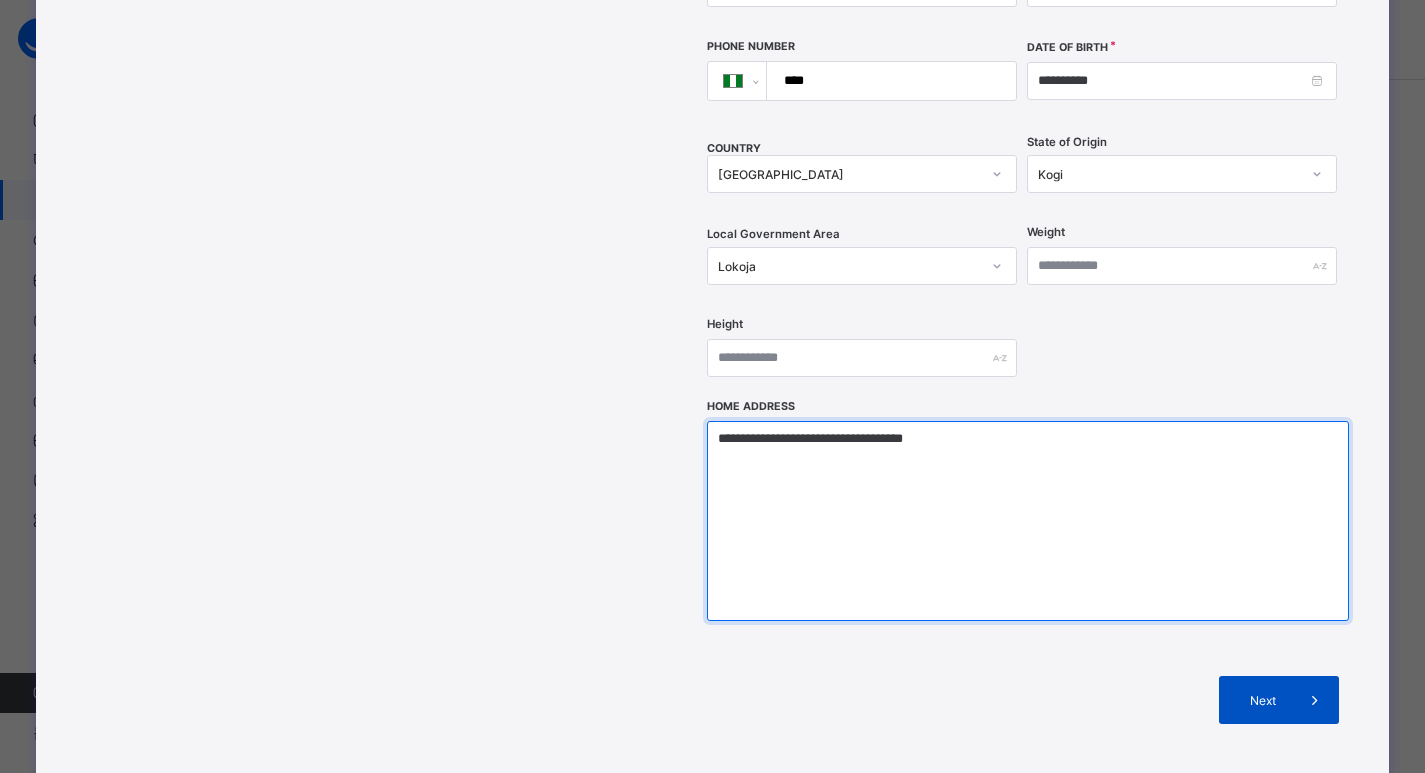 type on "**********" 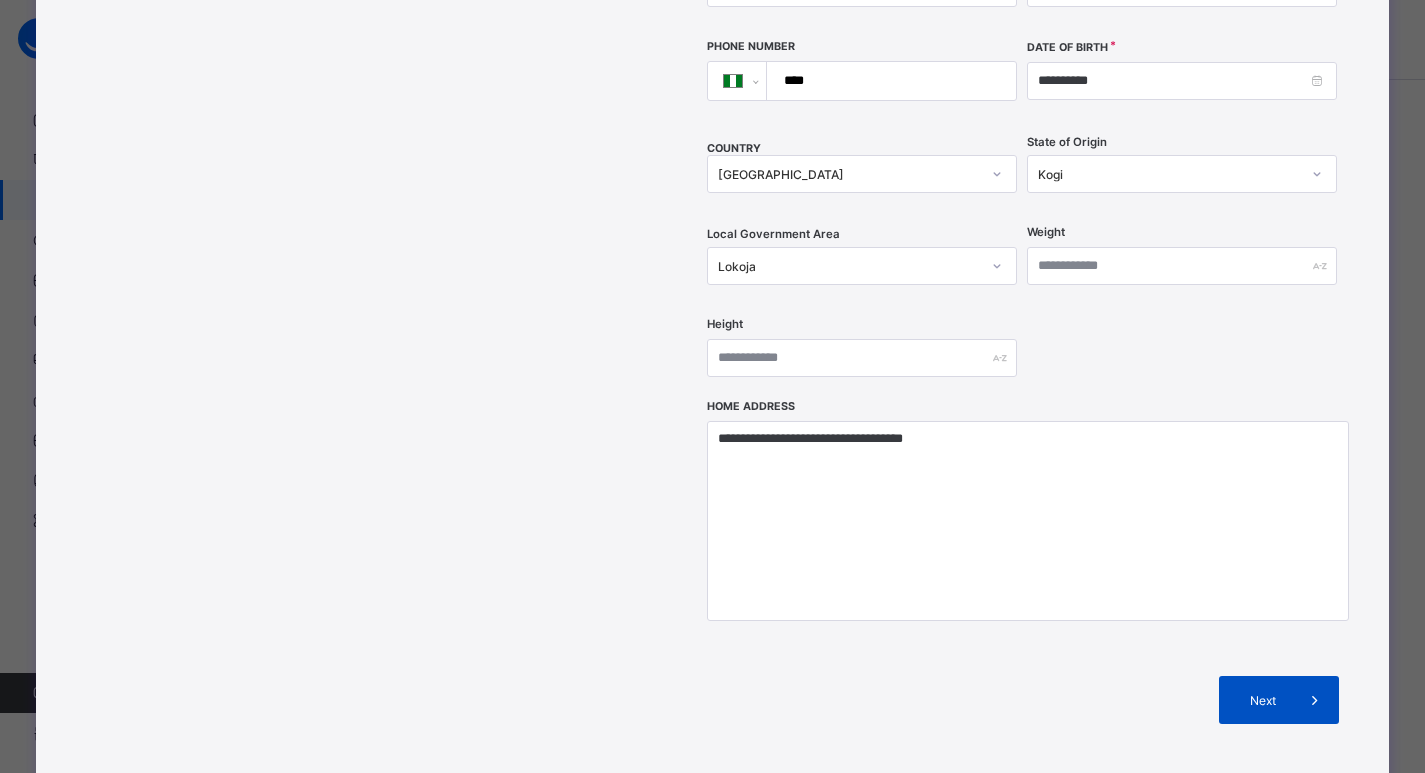 click on "Next" at bounding box center [1262, 700] 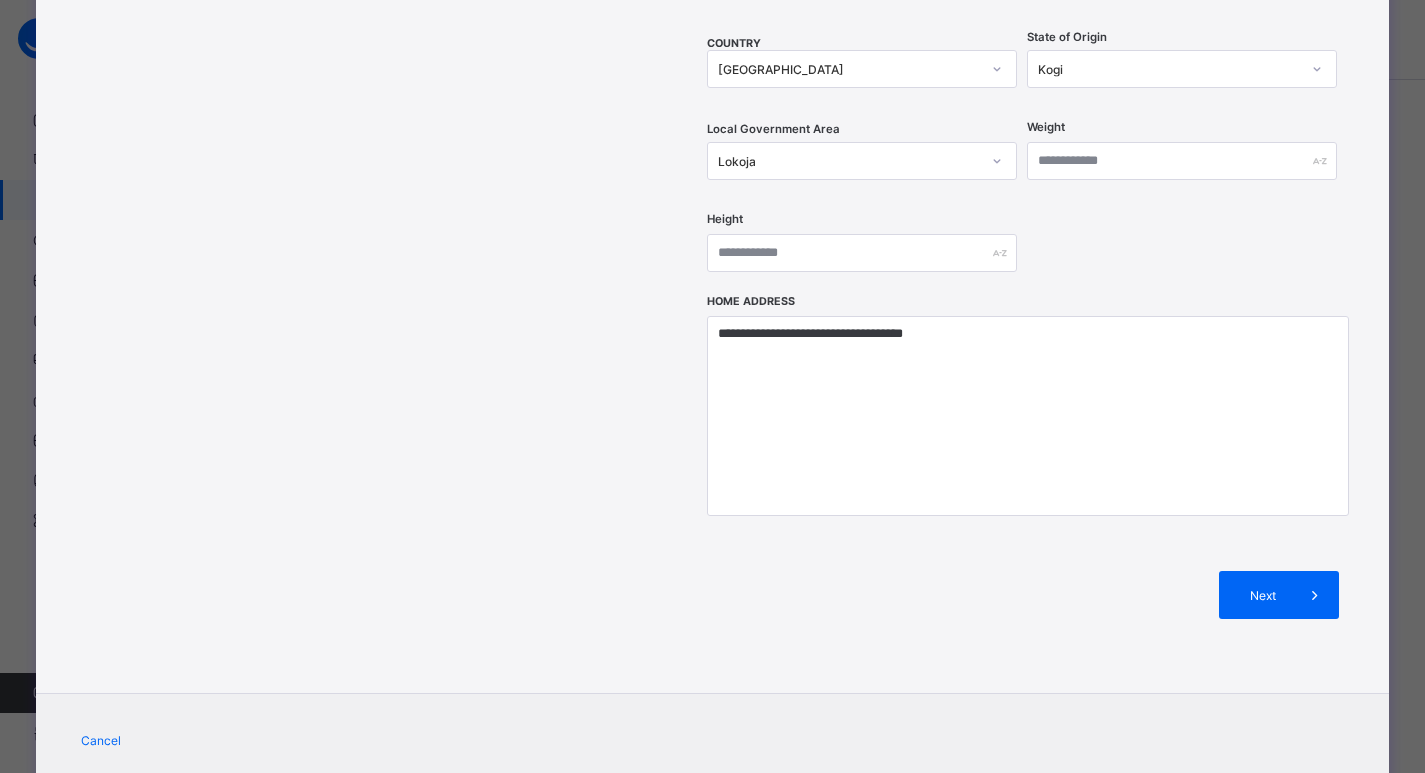 scroll, scrollTop: 755, scrollLeft: 0, axis: vertical 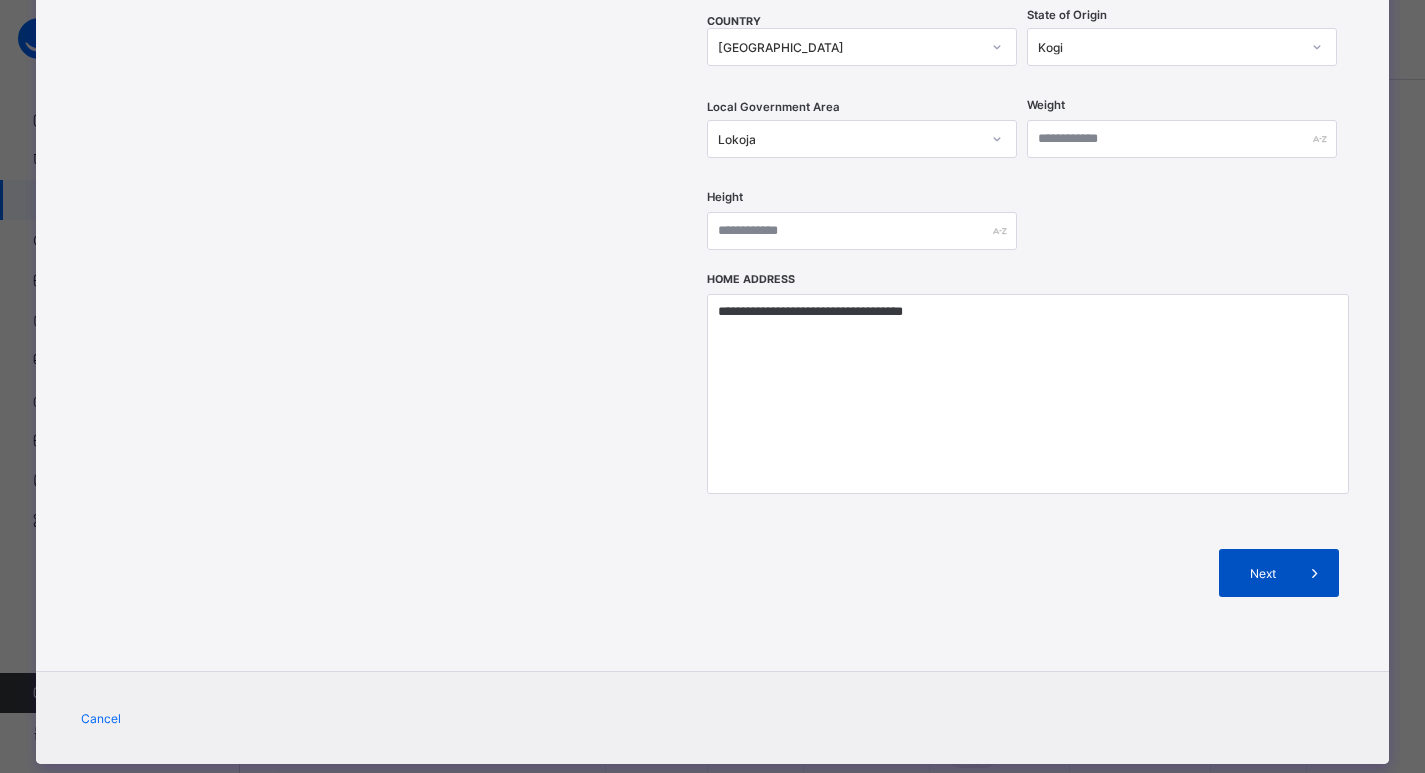 click at bounding box center (1315, 573) 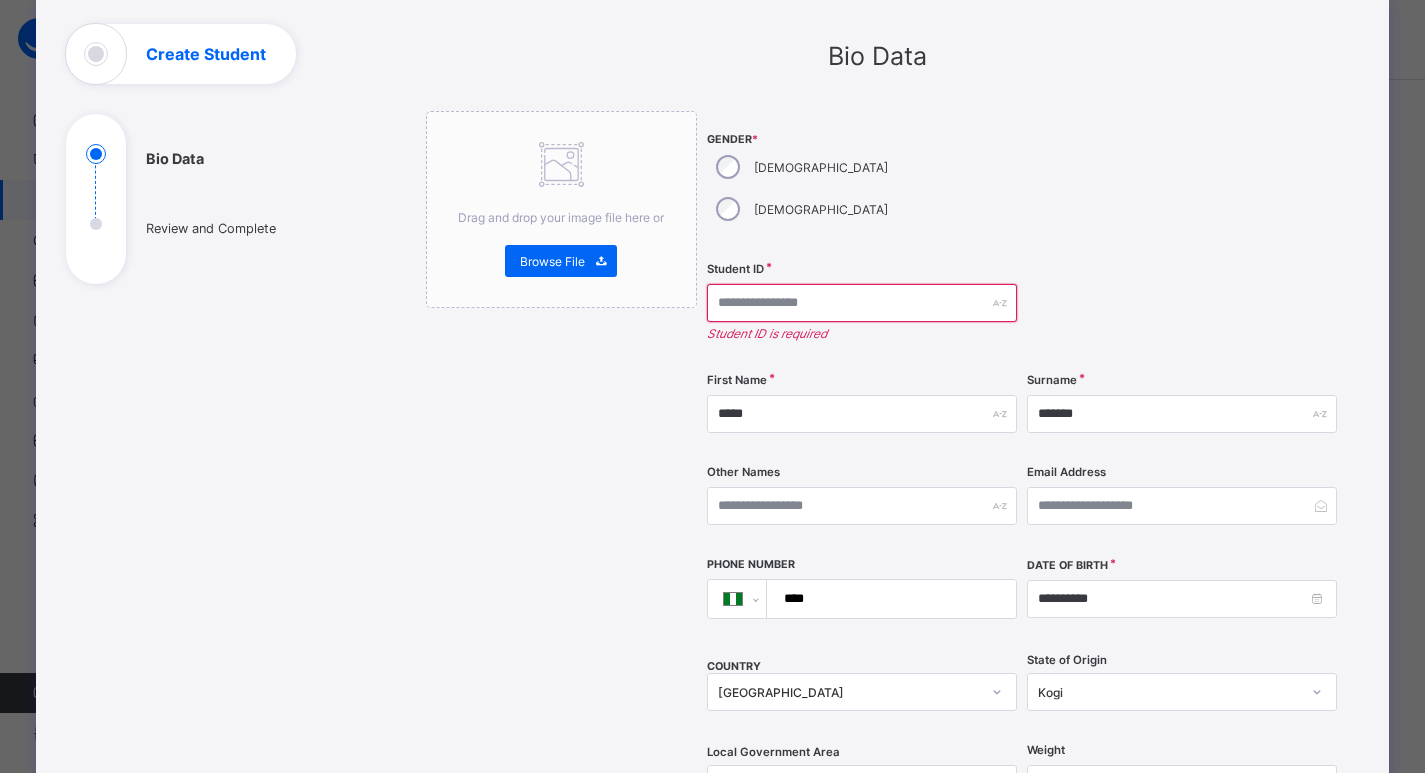 scroll, scrollTop: 107, scrollLeft: 0, axis: vertical 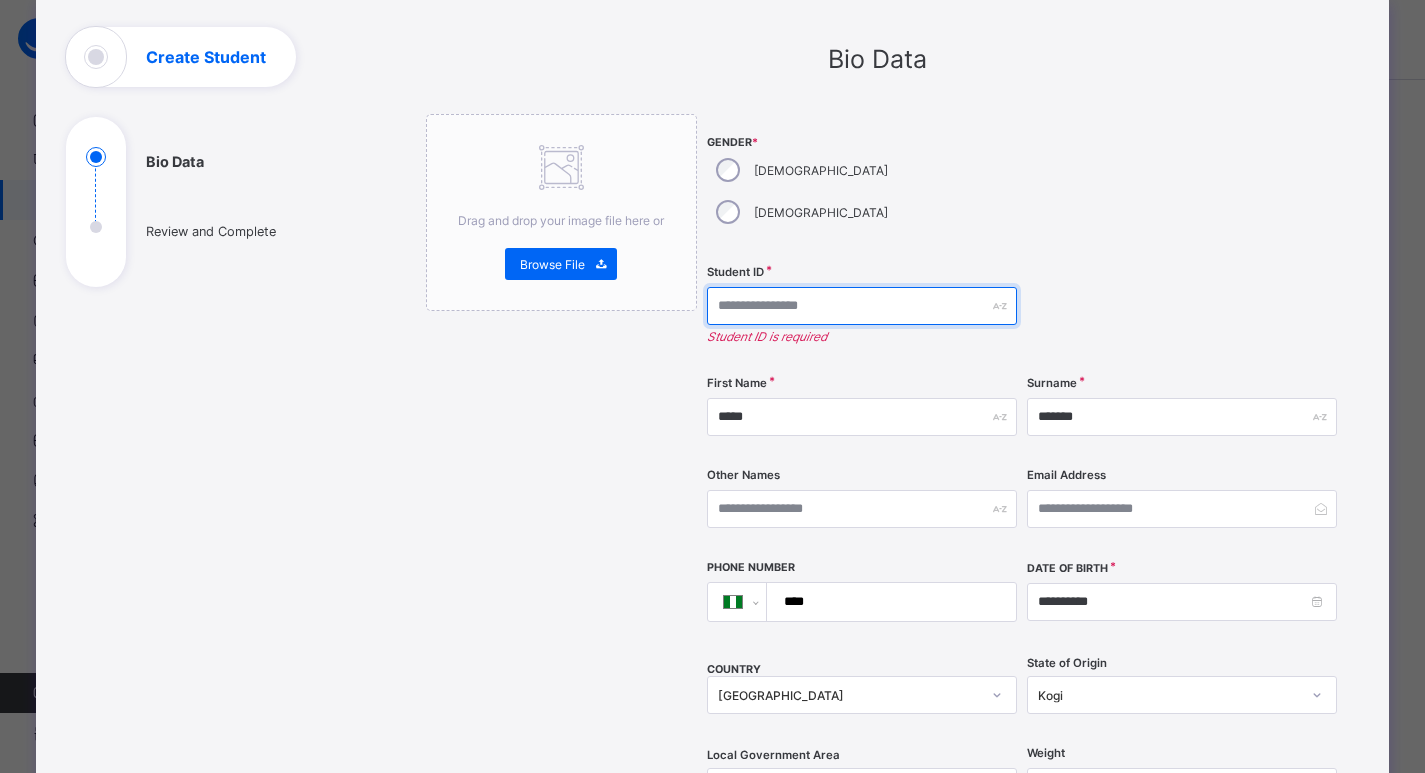 click at bounding box center [862, 306] 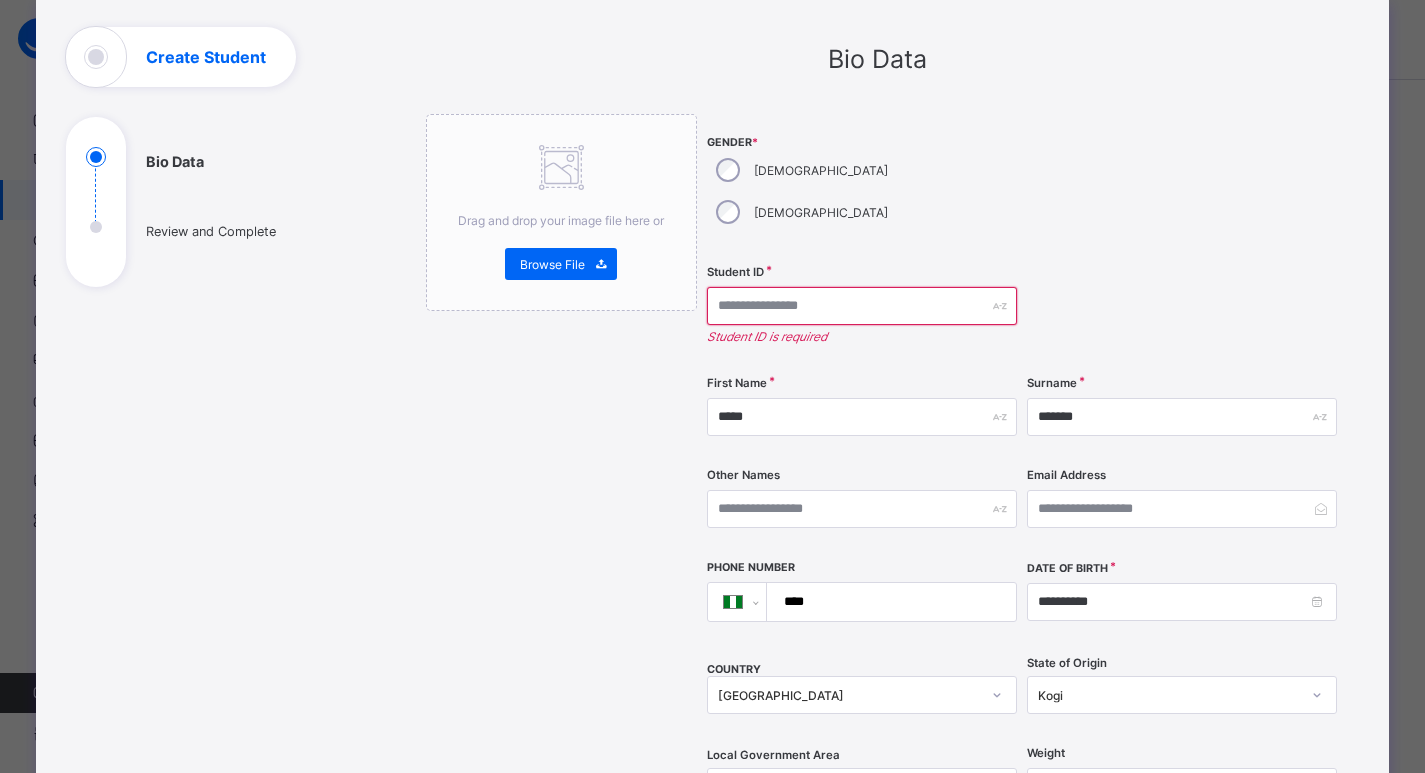 click on "Create Student" at bounding box center [181, 57] 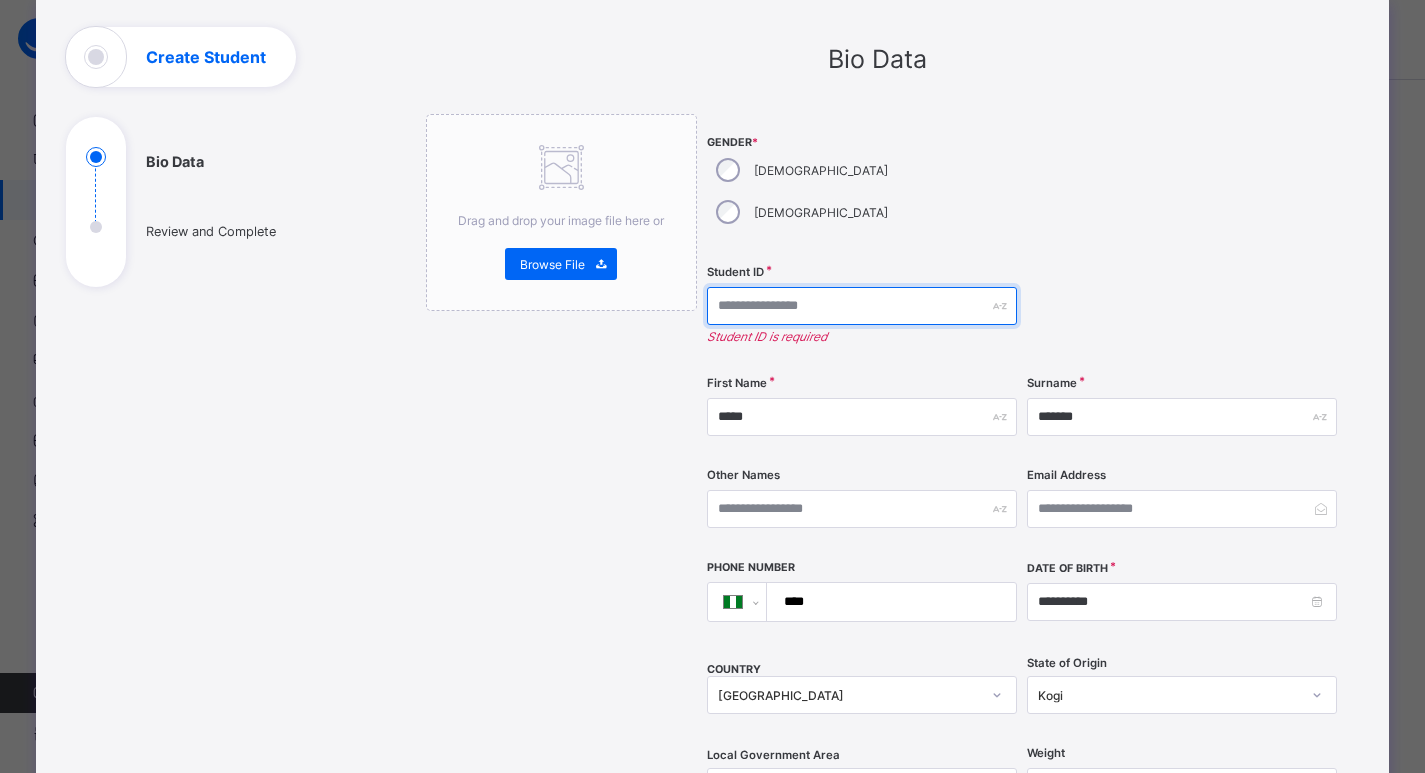 click at bounding box center [862, 306] 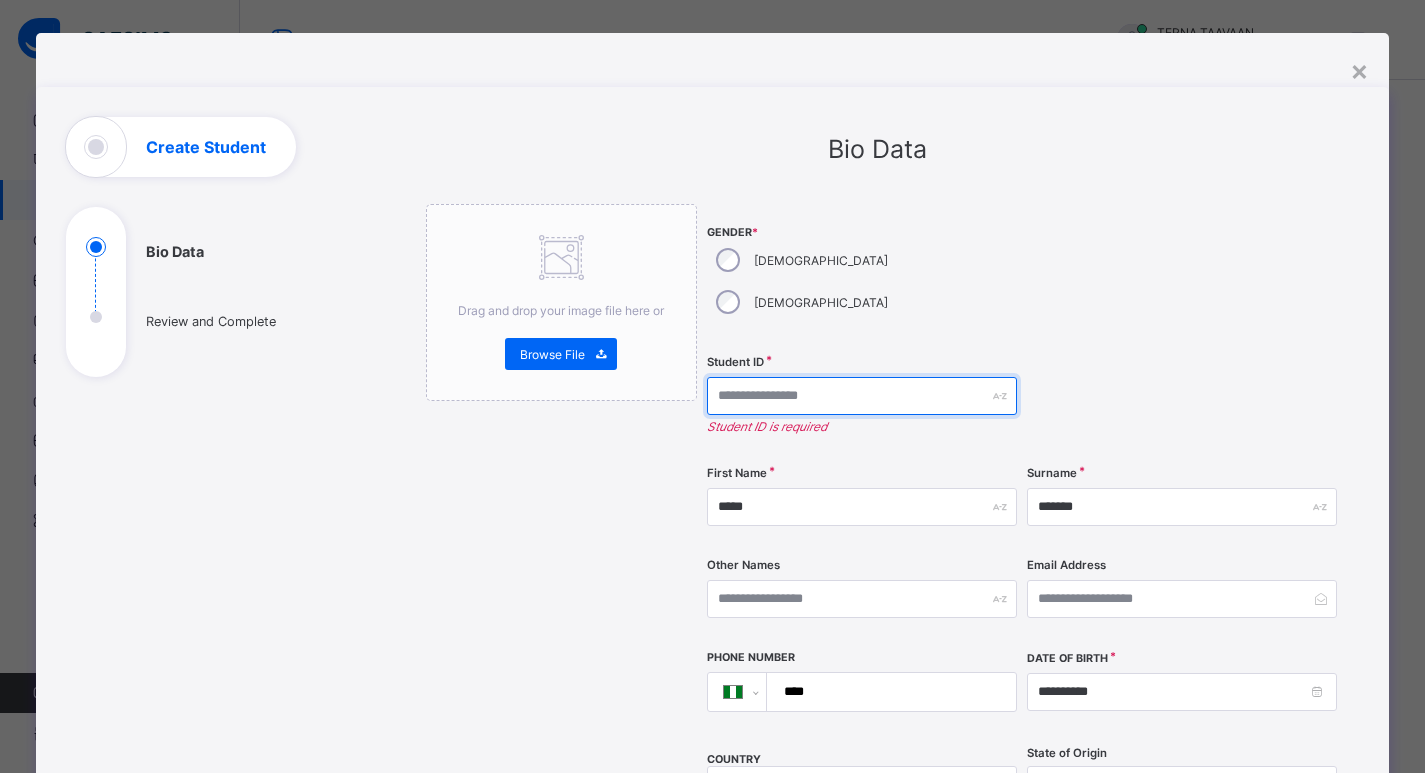scroll, scrollTop: 0, scrollLeft: 0, axis: both 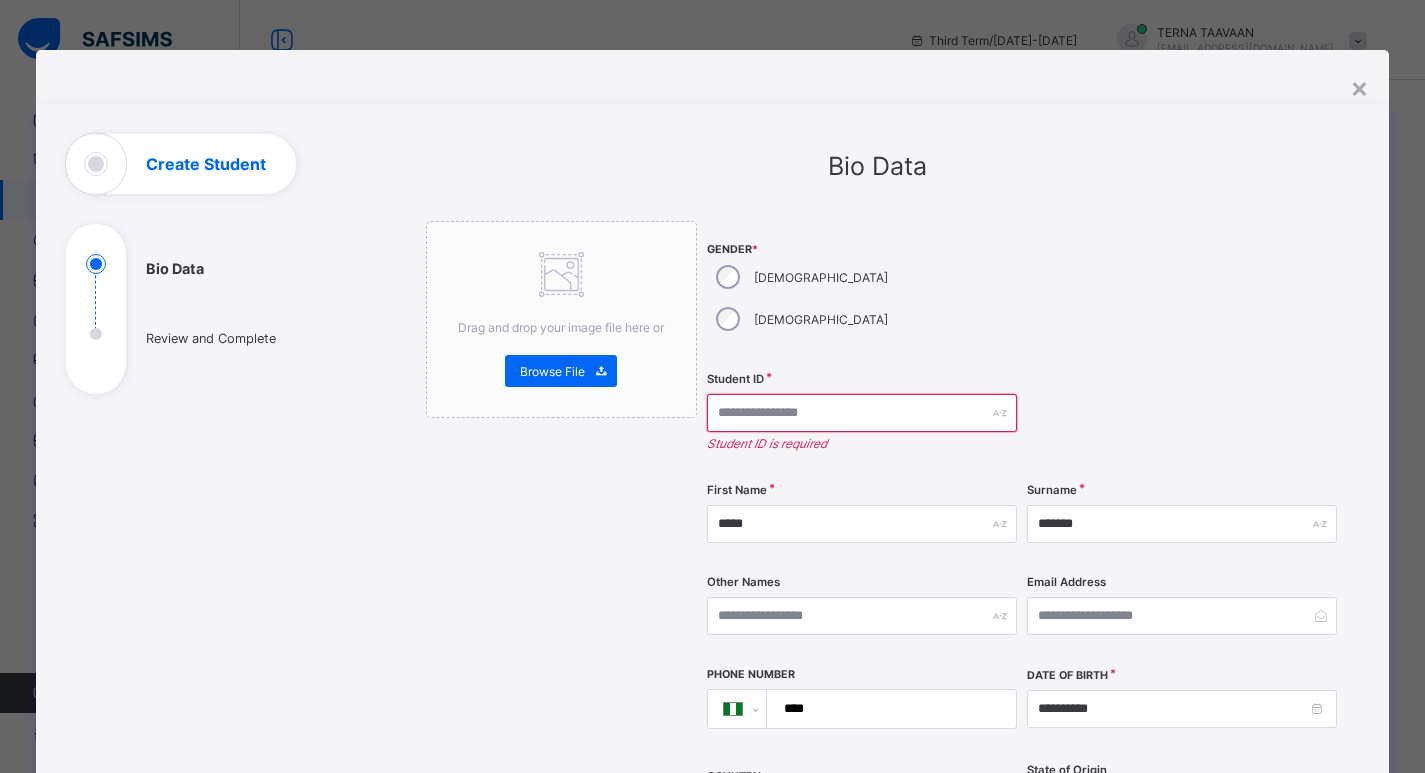 click on "Create Student" at bounding box center [181, 164] 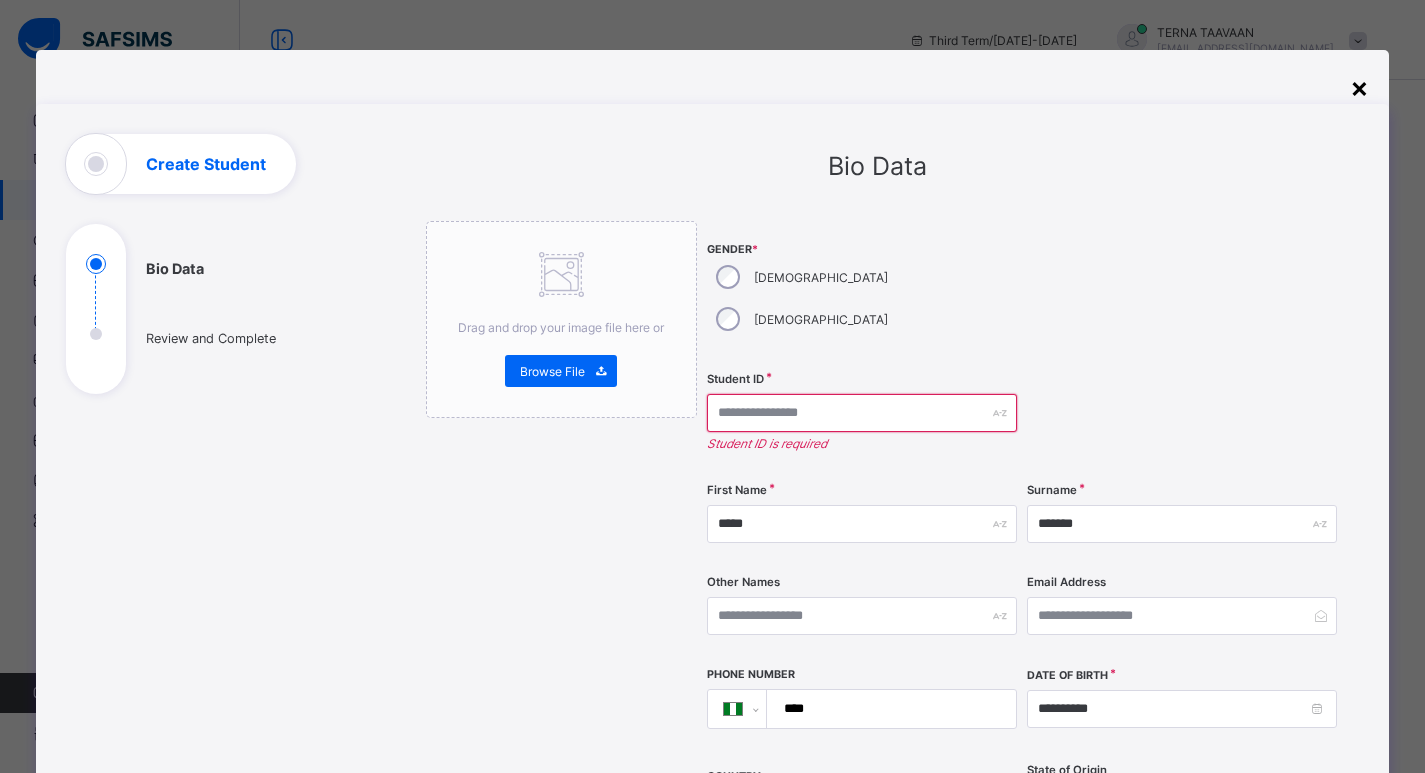 click on "×" at bounding box center [1359, 87] 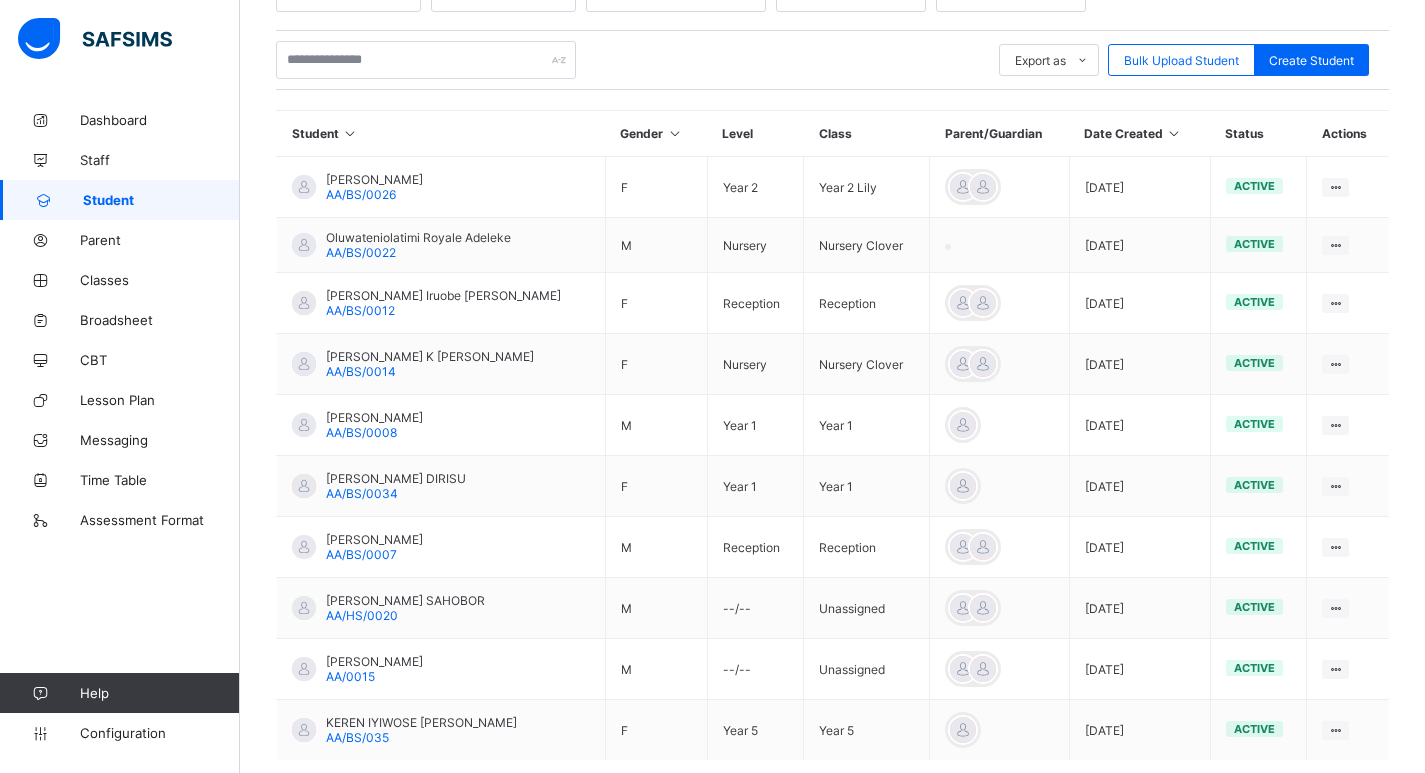 scroll, scrollTop: 494, scrollLeft: 0, axis: vertical 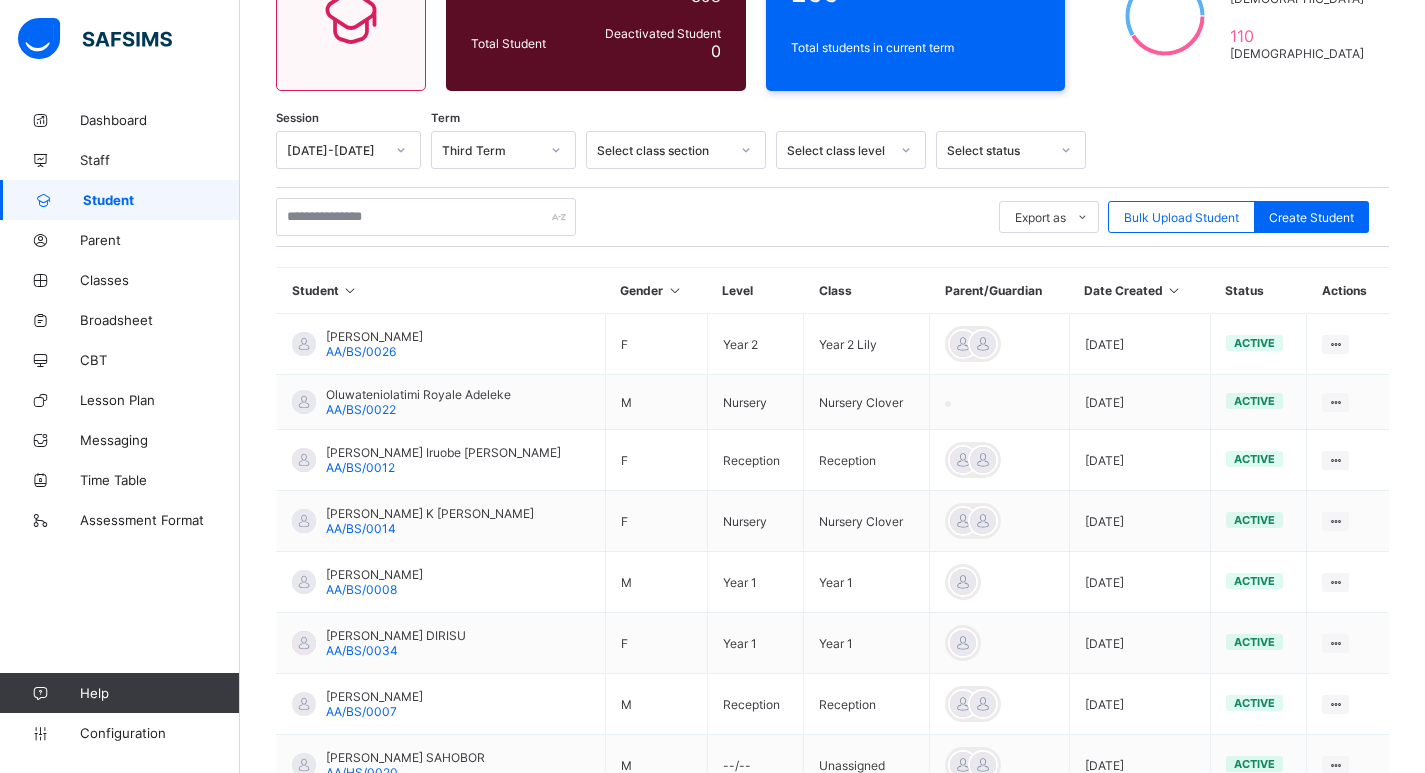 click 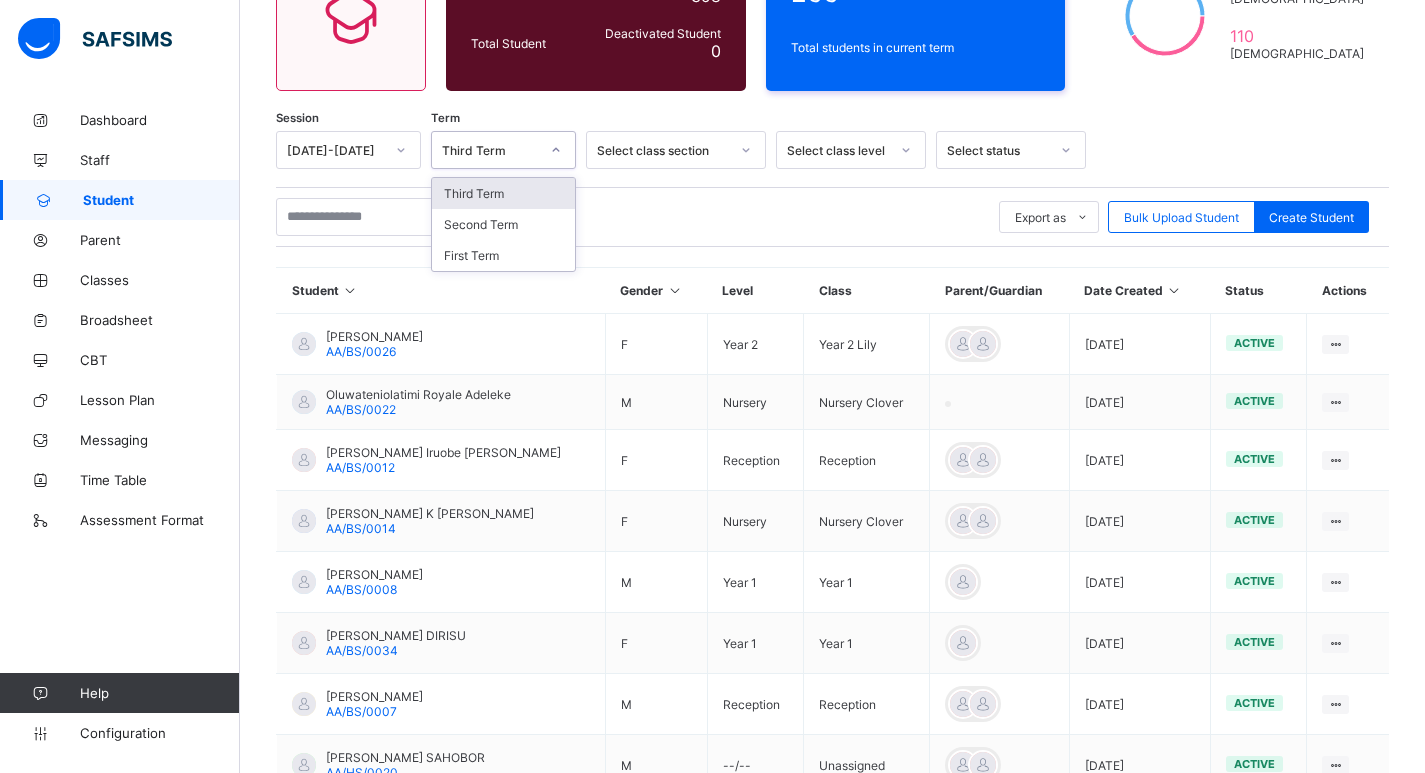 drag, startPoint x: 521, startPoint y: 196, endPoint x: 601, endPoint y: 182, distance: 81.21576 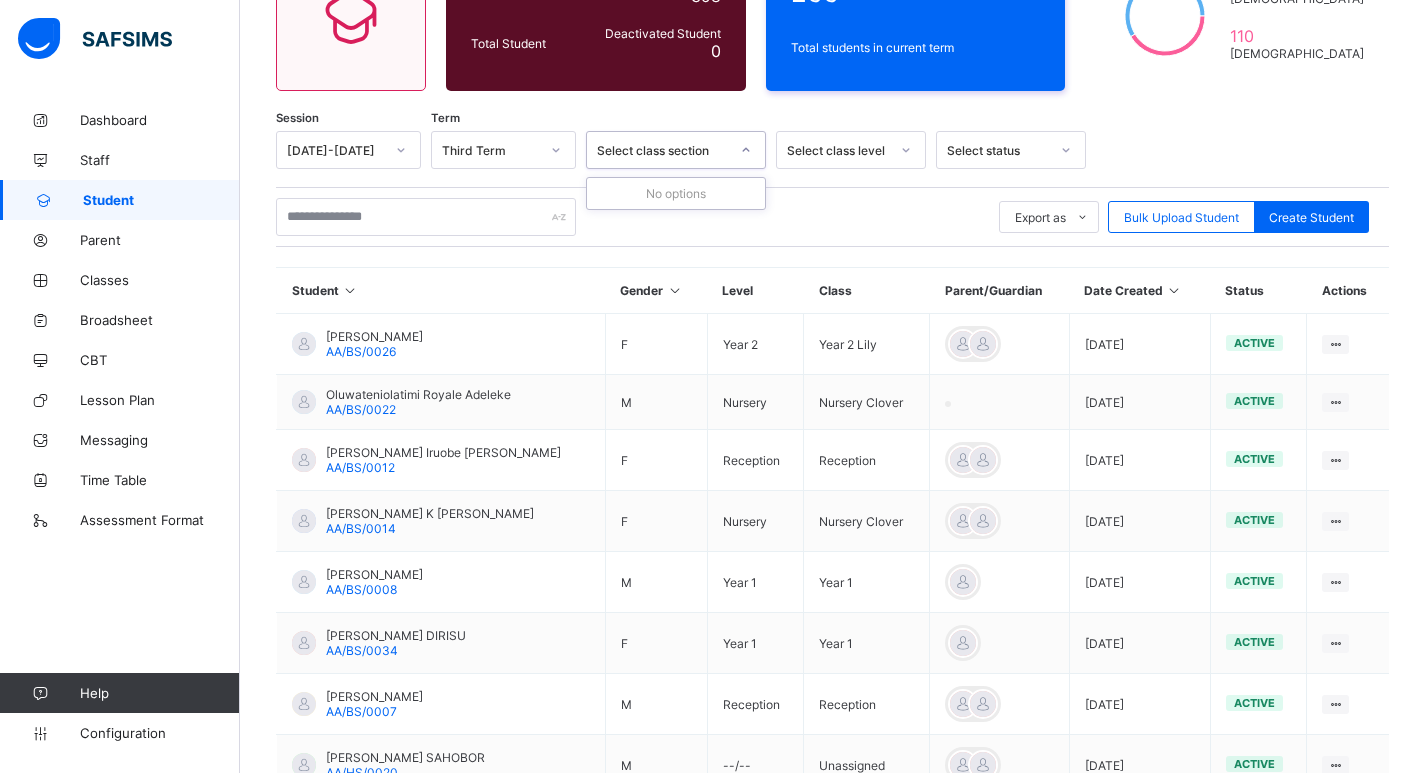 click 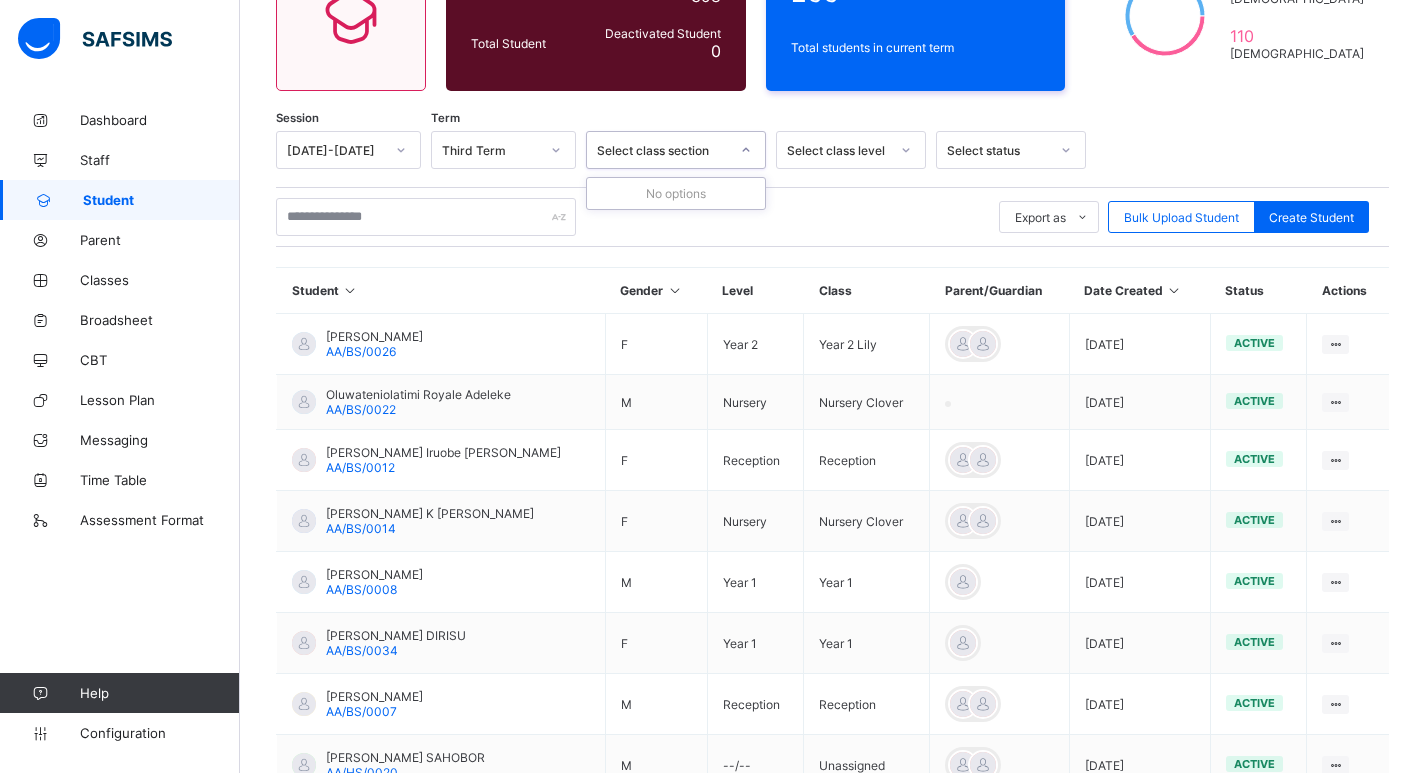 click 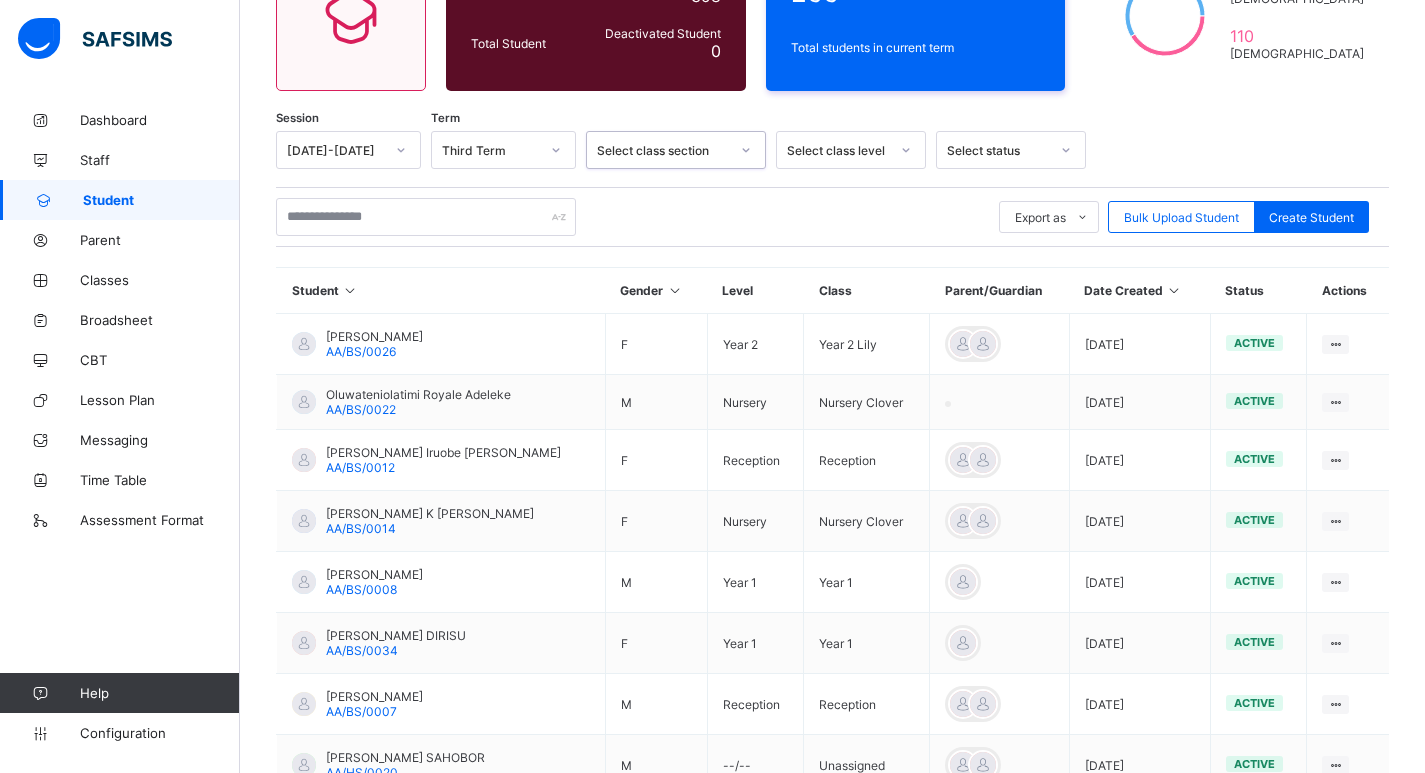 click 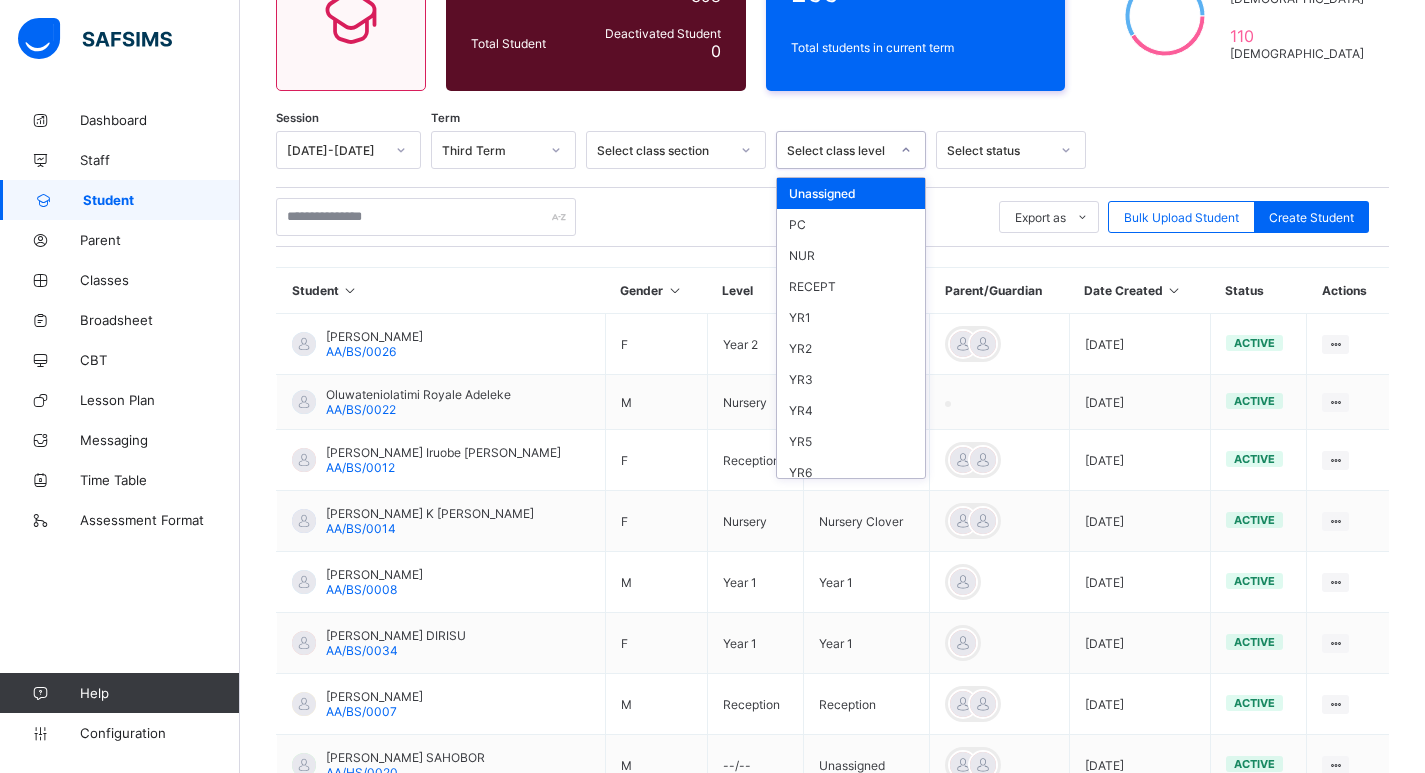 click 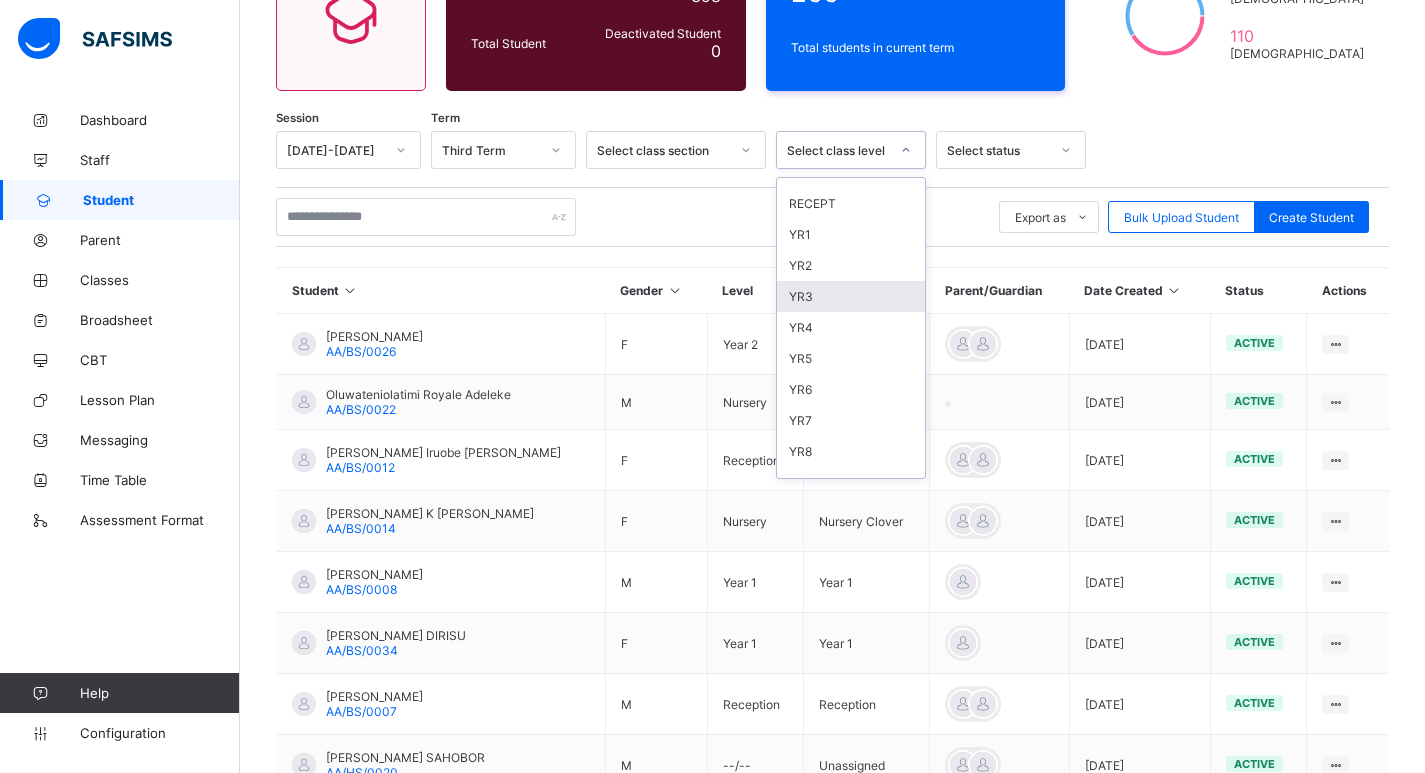 scroll, scrollTop: 115, scrollLeft: 0, axis: vertical 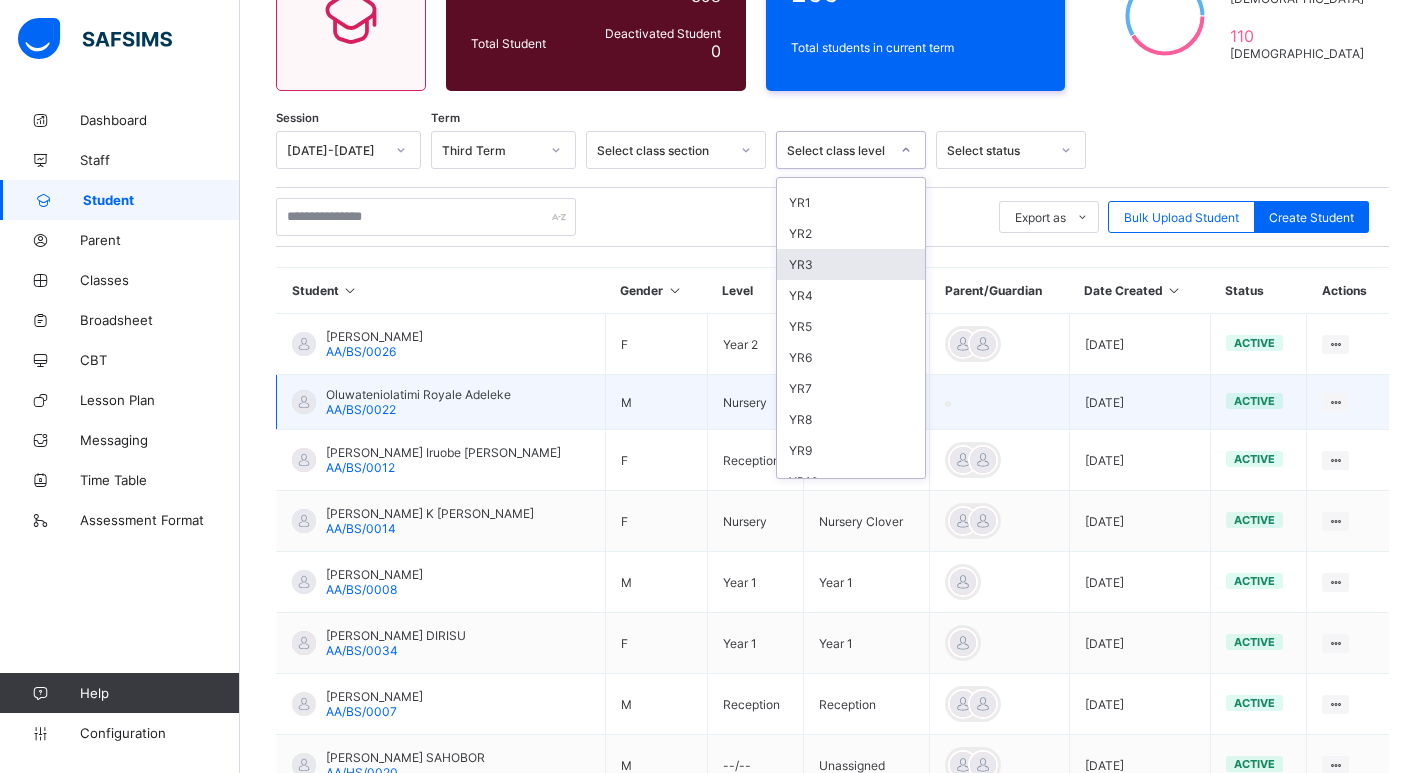 click at bounding box center [999, 344] 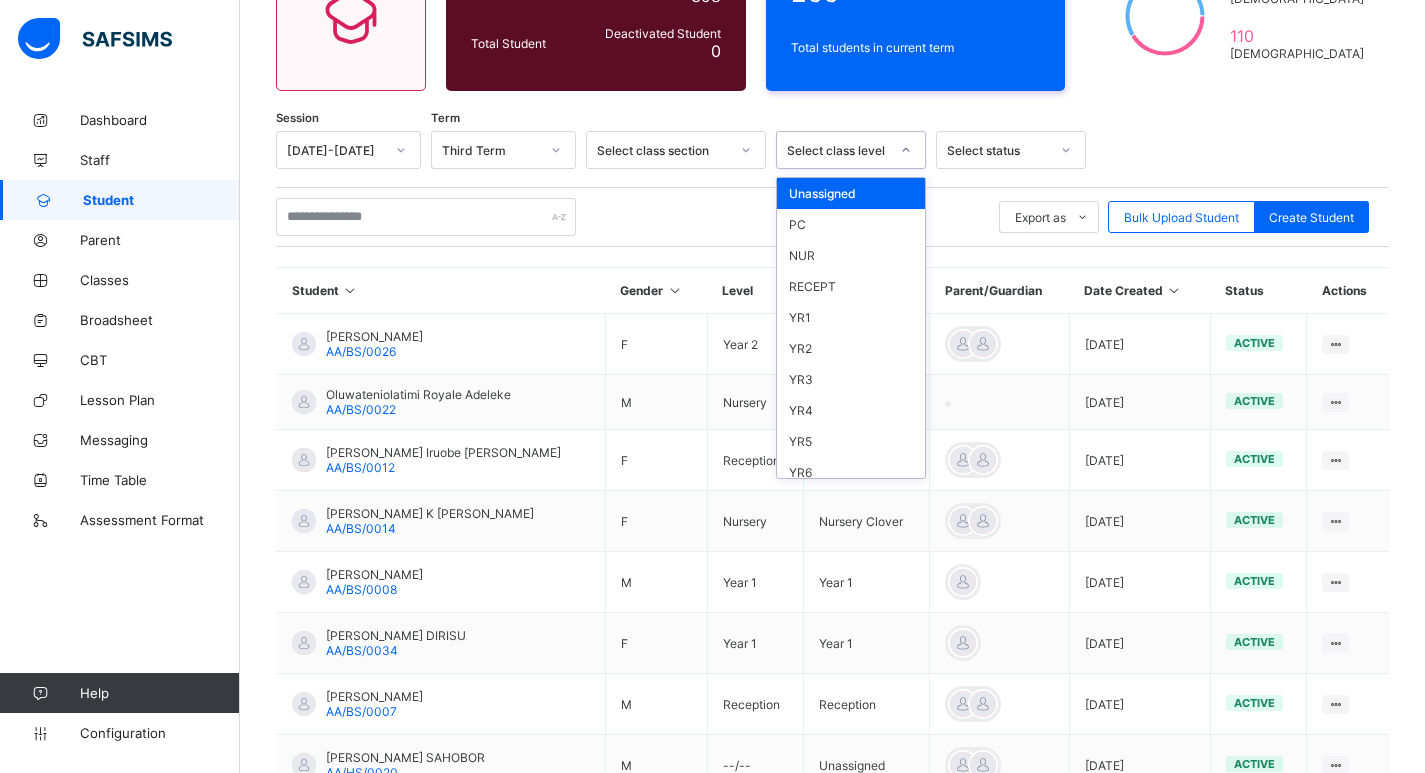 click at bounding box center (906, 150) 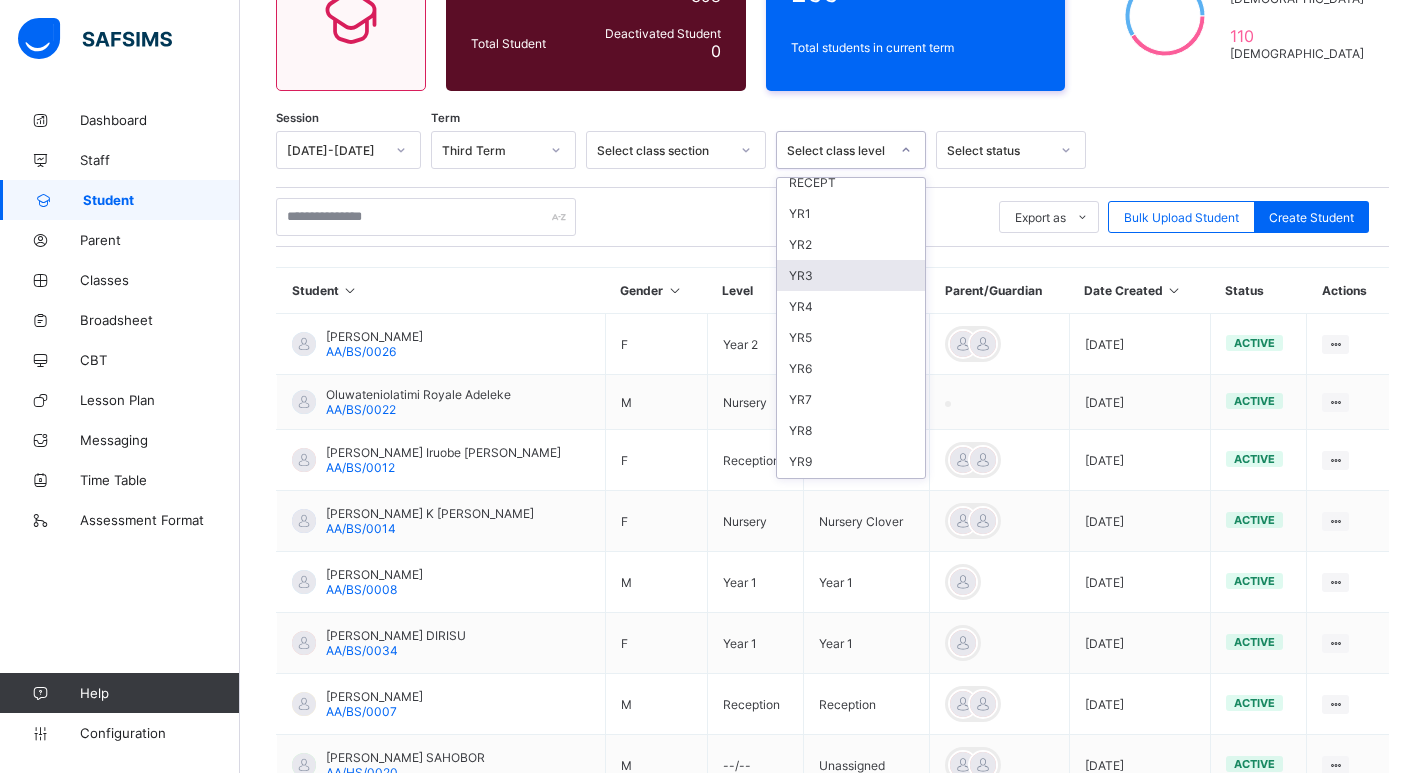 scroll, scrollTop: 107, scrollLeft: 0, axis: vertical 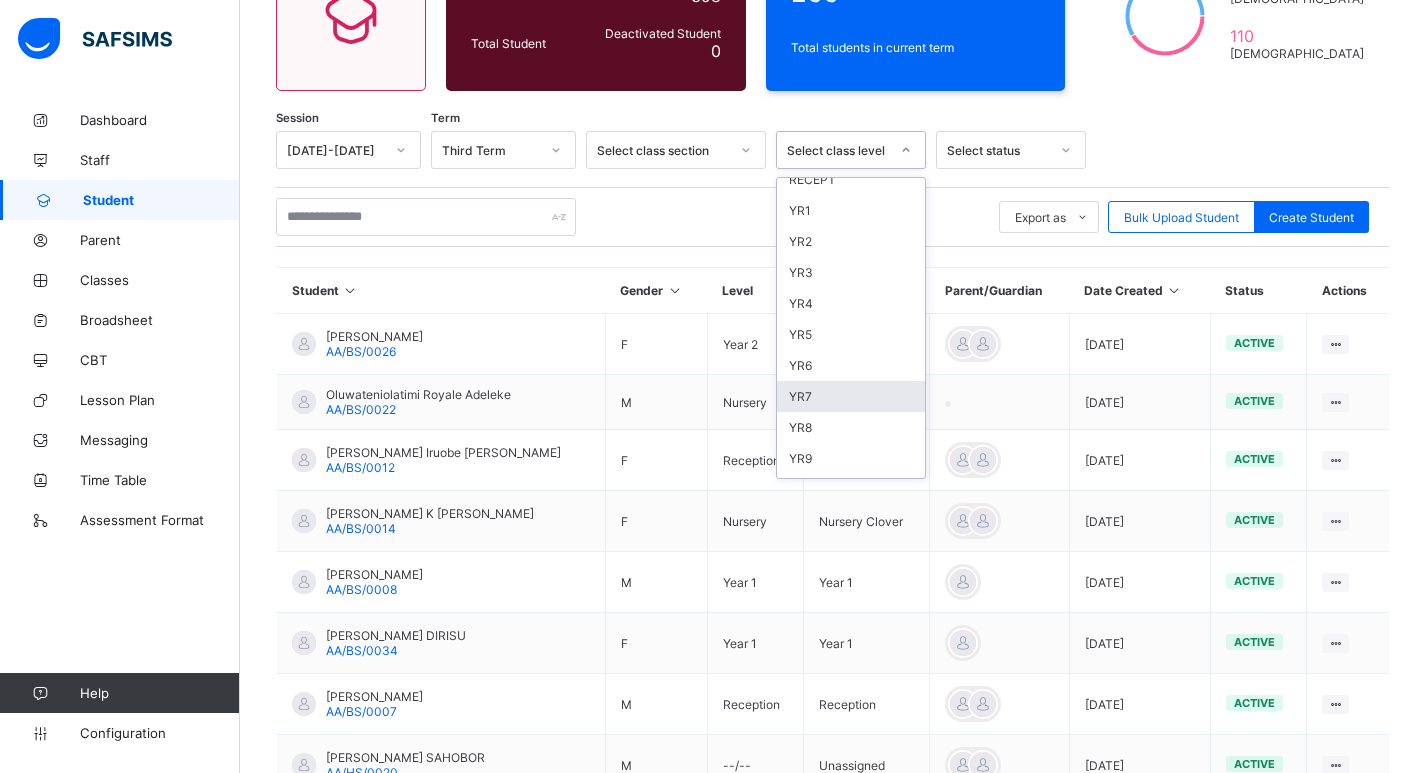 click on "YR7" at bounding box center [851, 396] 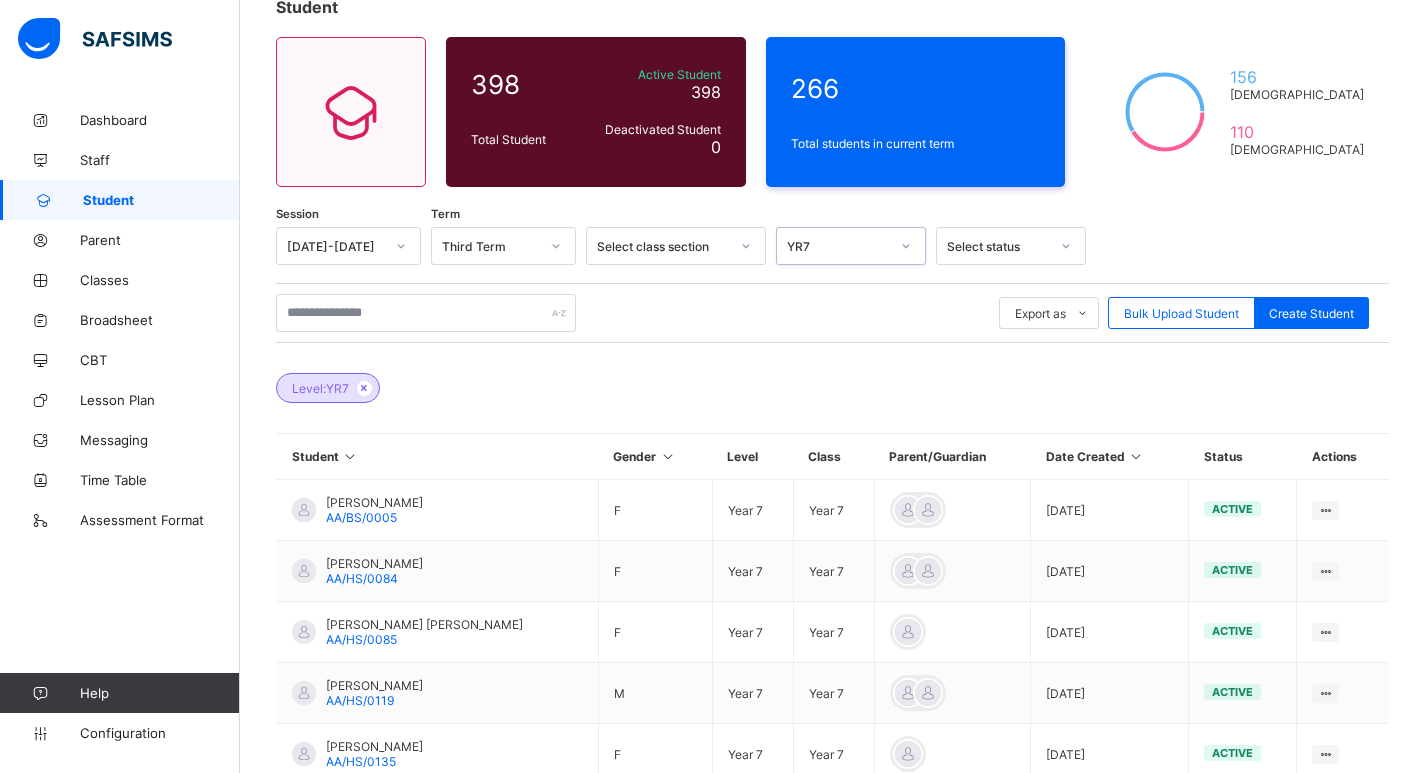 scroll, scrollTop: 126, scrollLeft: 0, axis: vertical 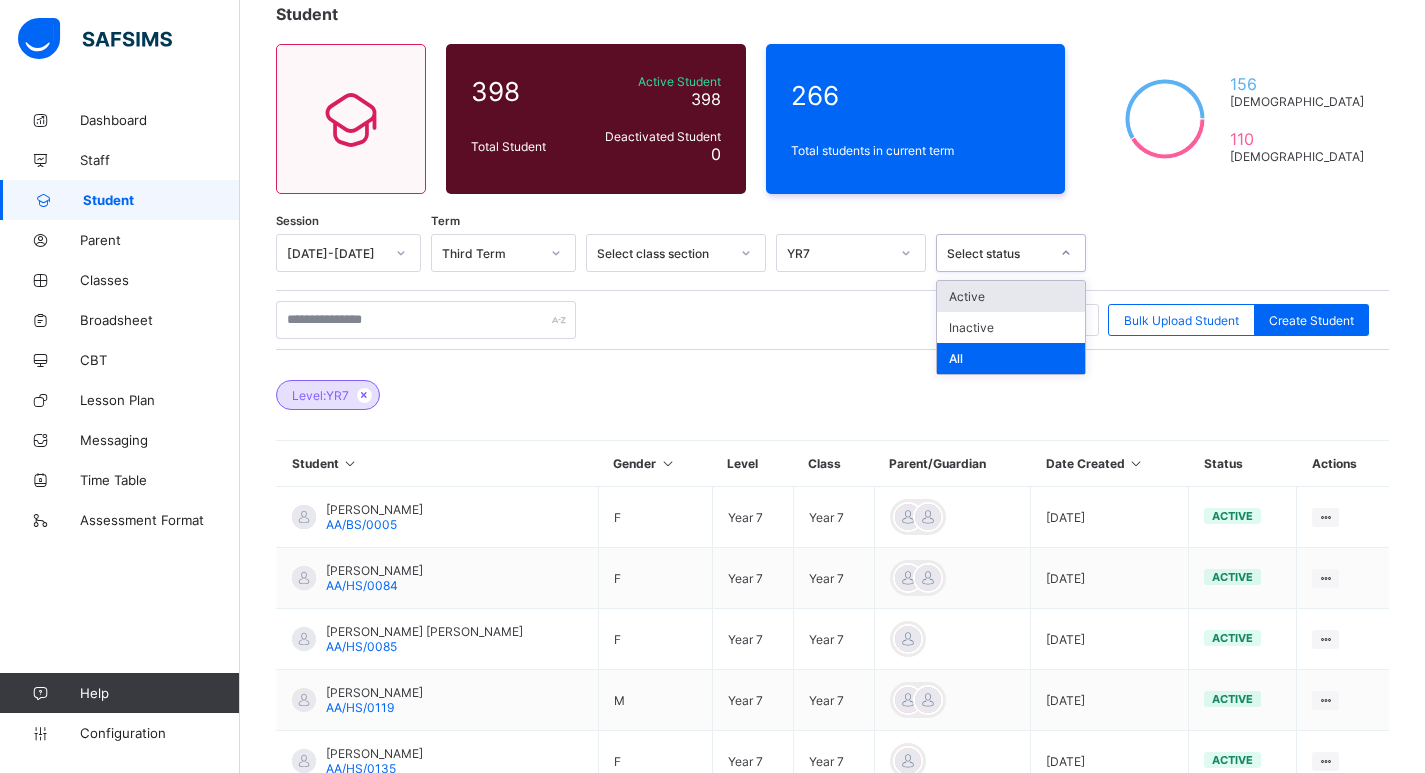 click 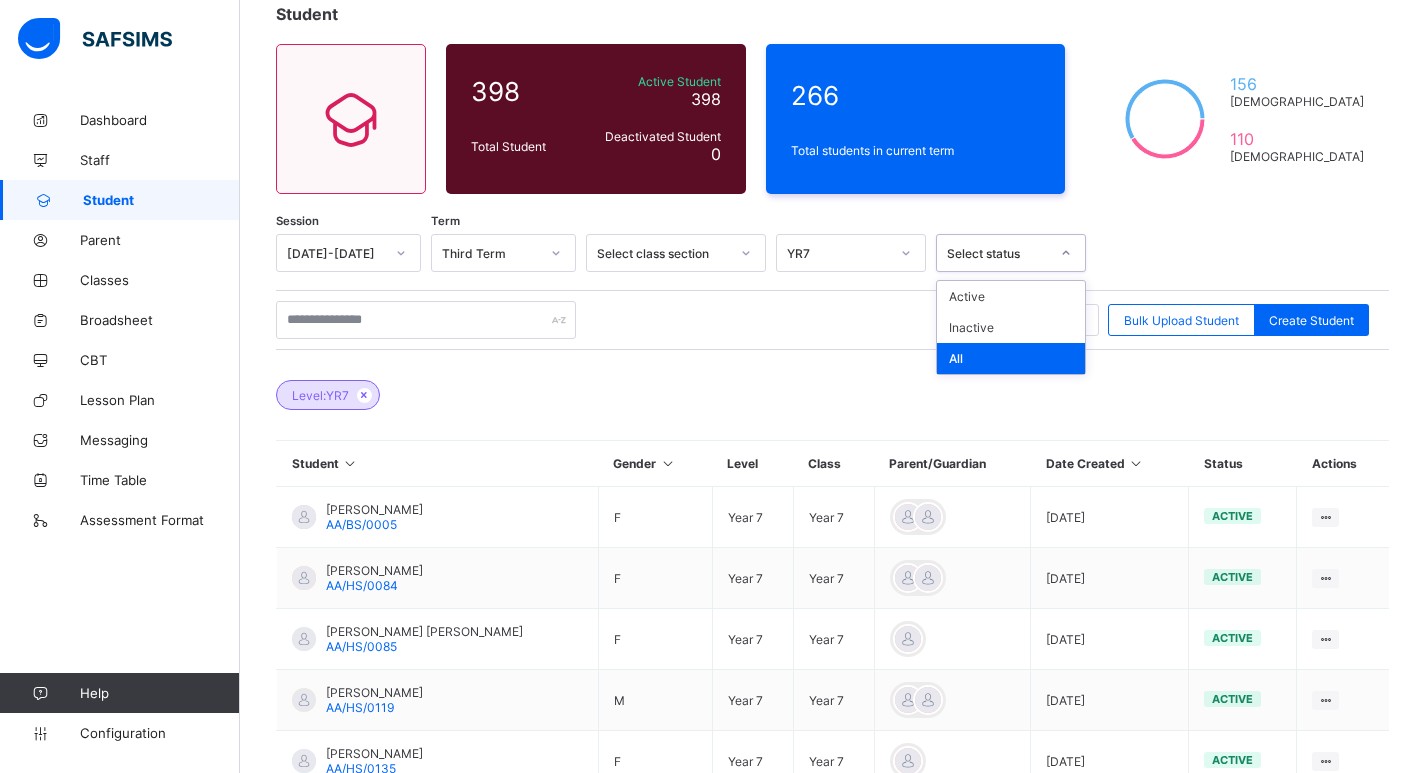 click on "Level:  YR7" at bounding box center (832, 385) 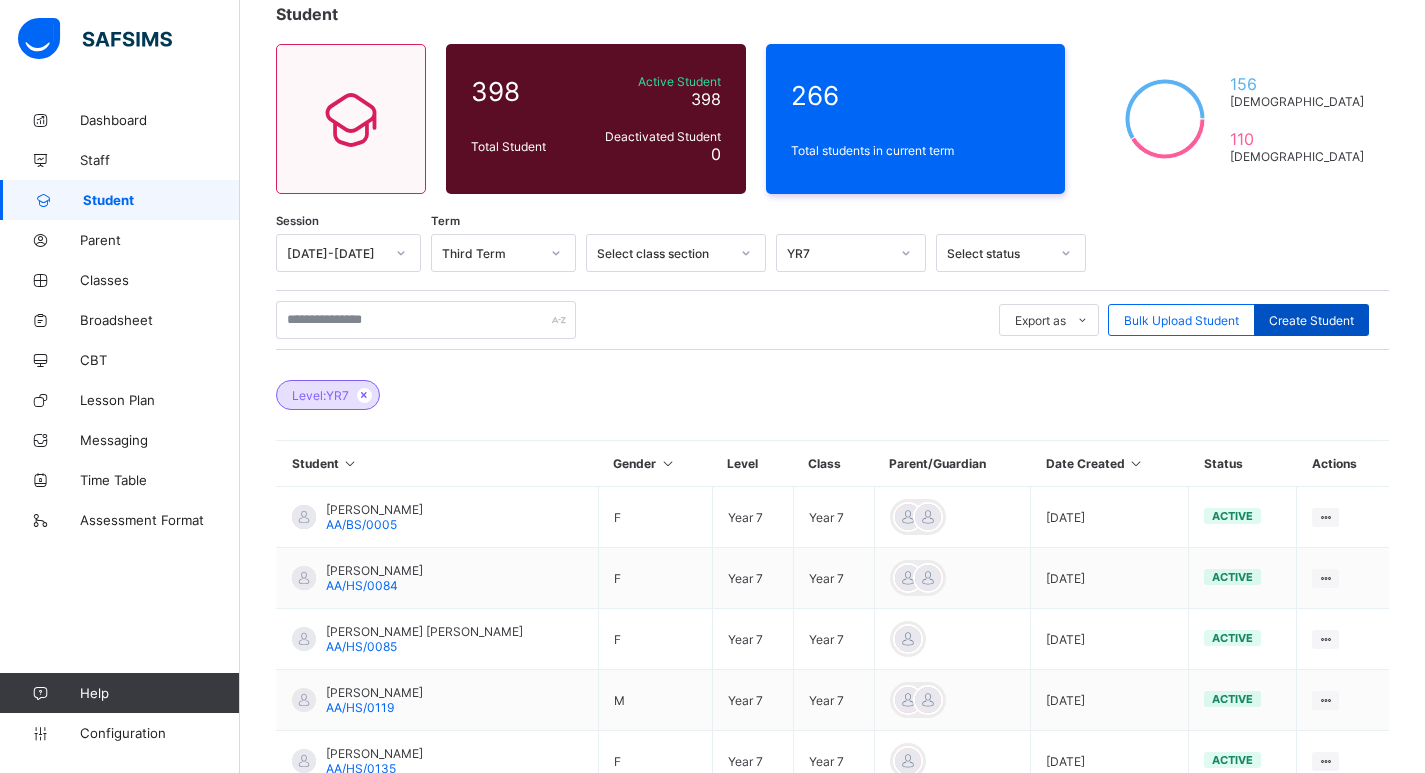 click on "Create Student" at bounding box center (1311, 320) 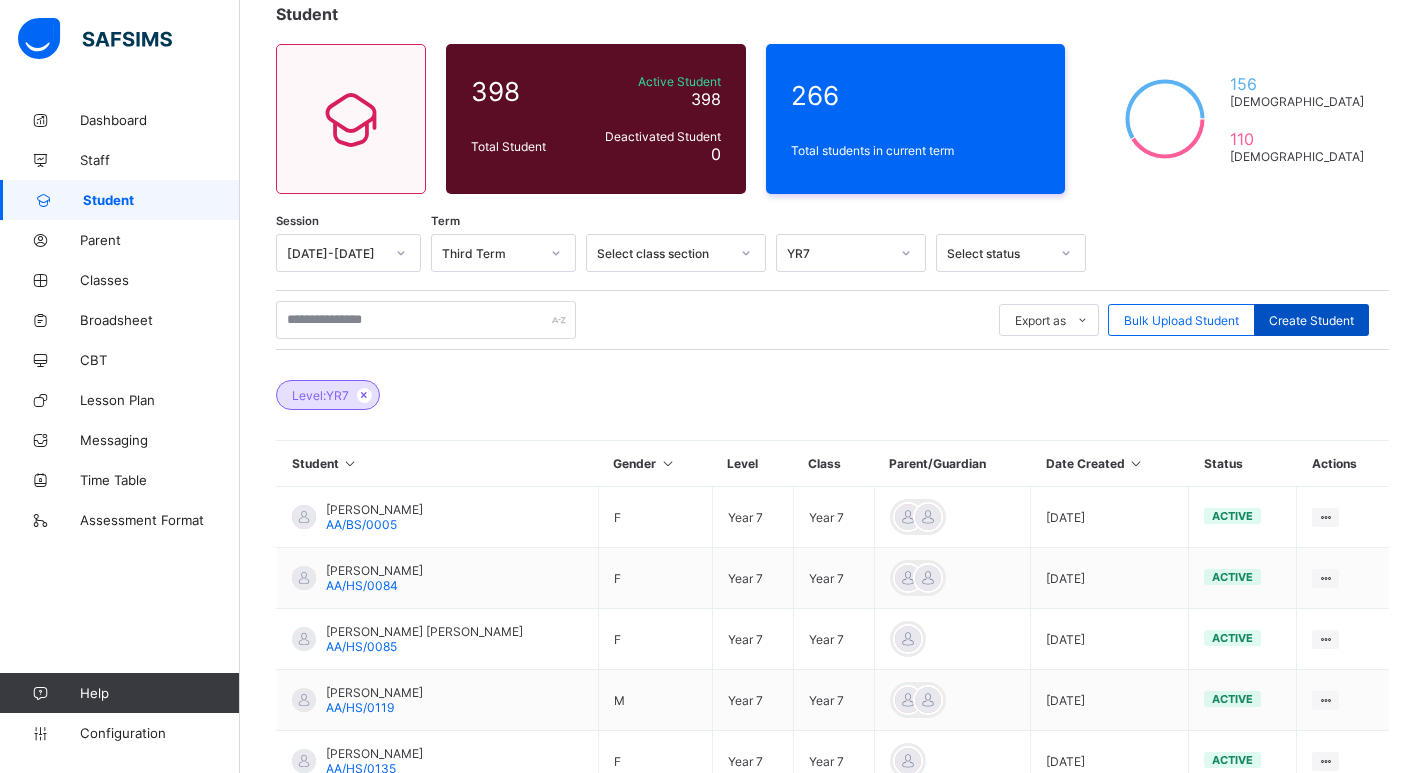 select on "**" 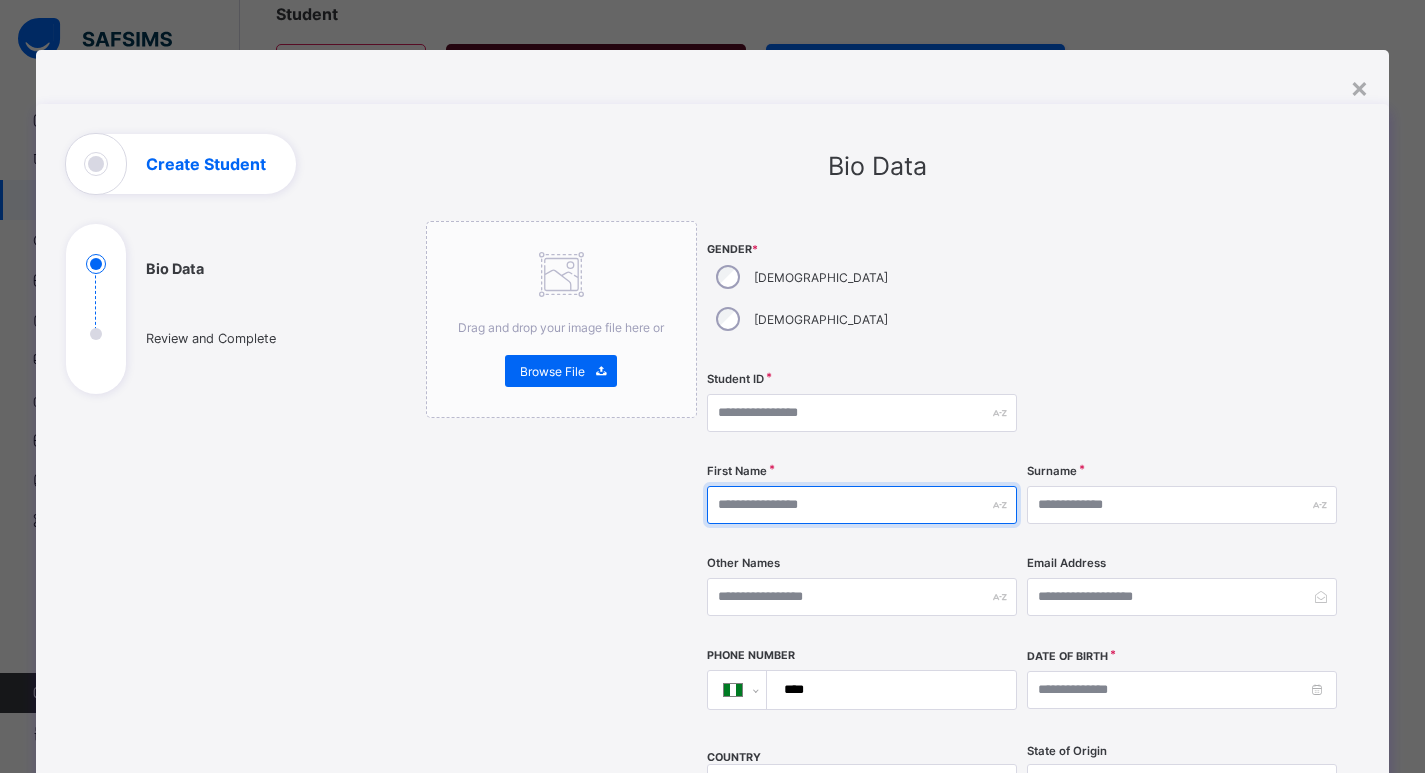 click at bounding box center [862, 505] 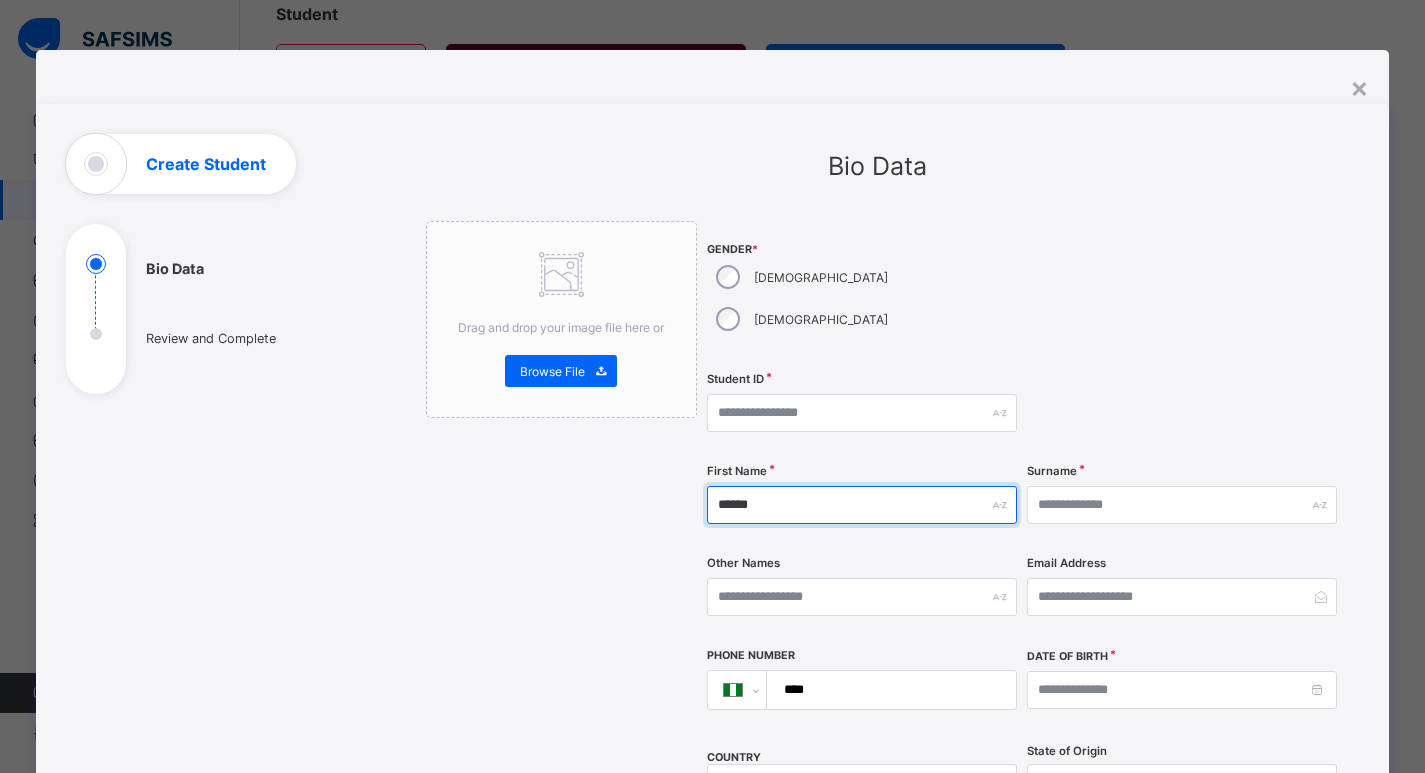 type on "*****" 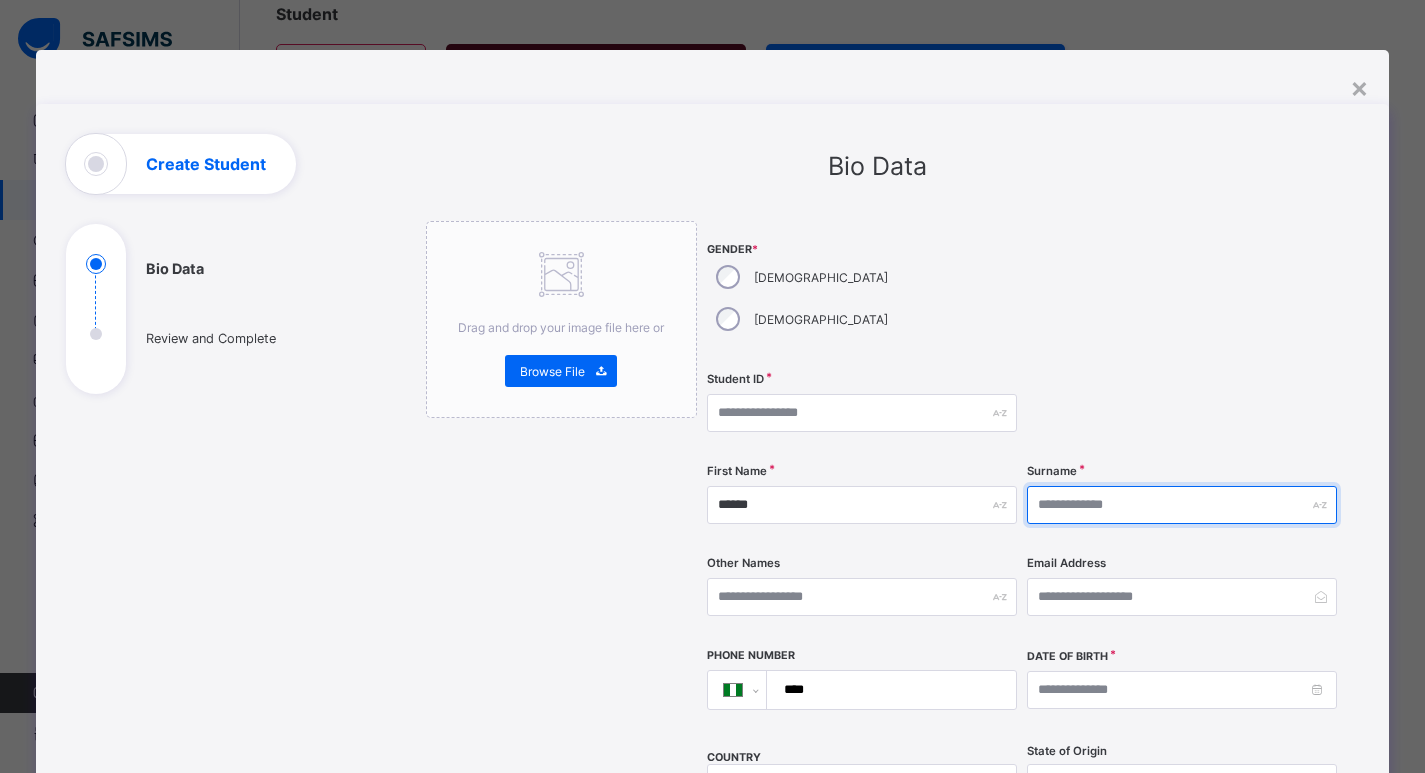 drag, startPoint x: 1083, startPoint y: 452, endPoint x: 1094, endPoint y: 458, distance: 12.529964 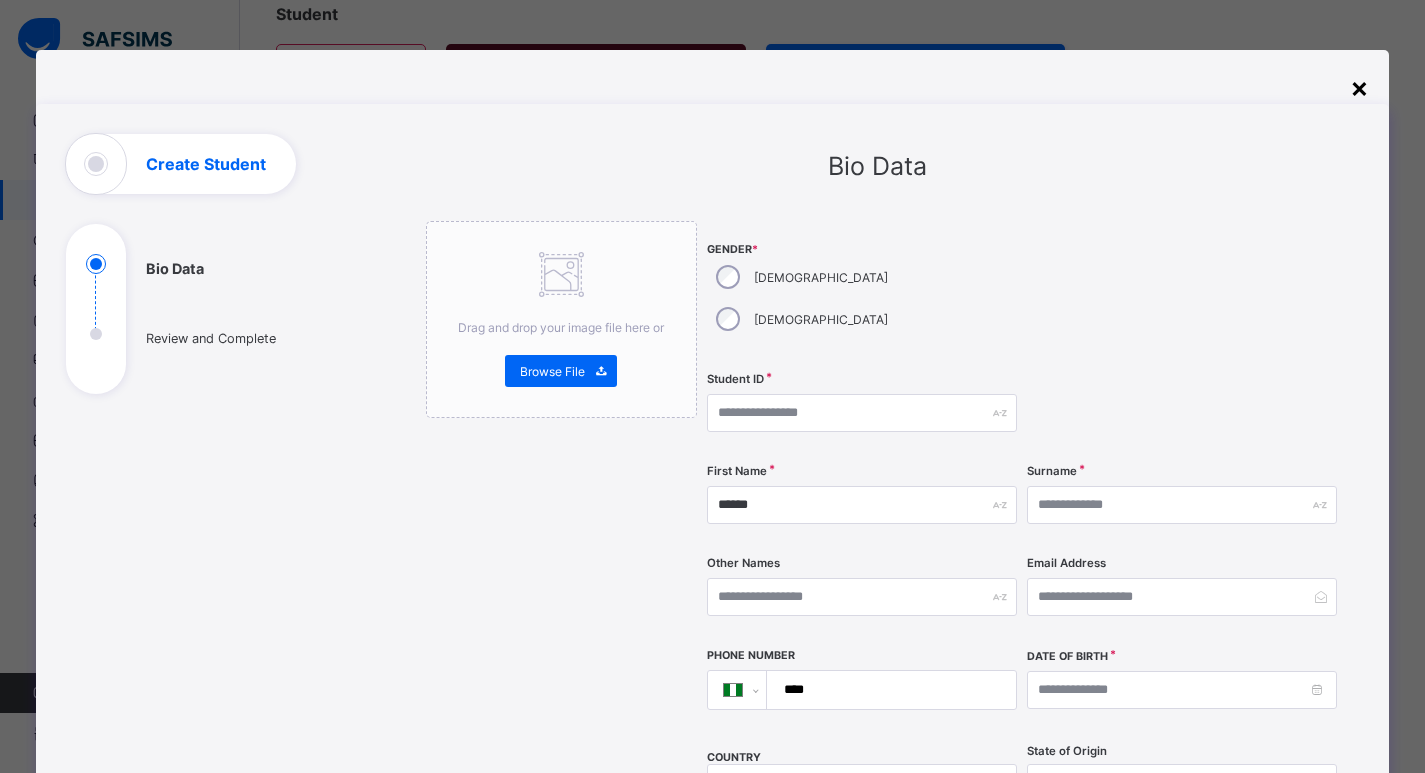 click on "×" at bounding box center (1359, 87) 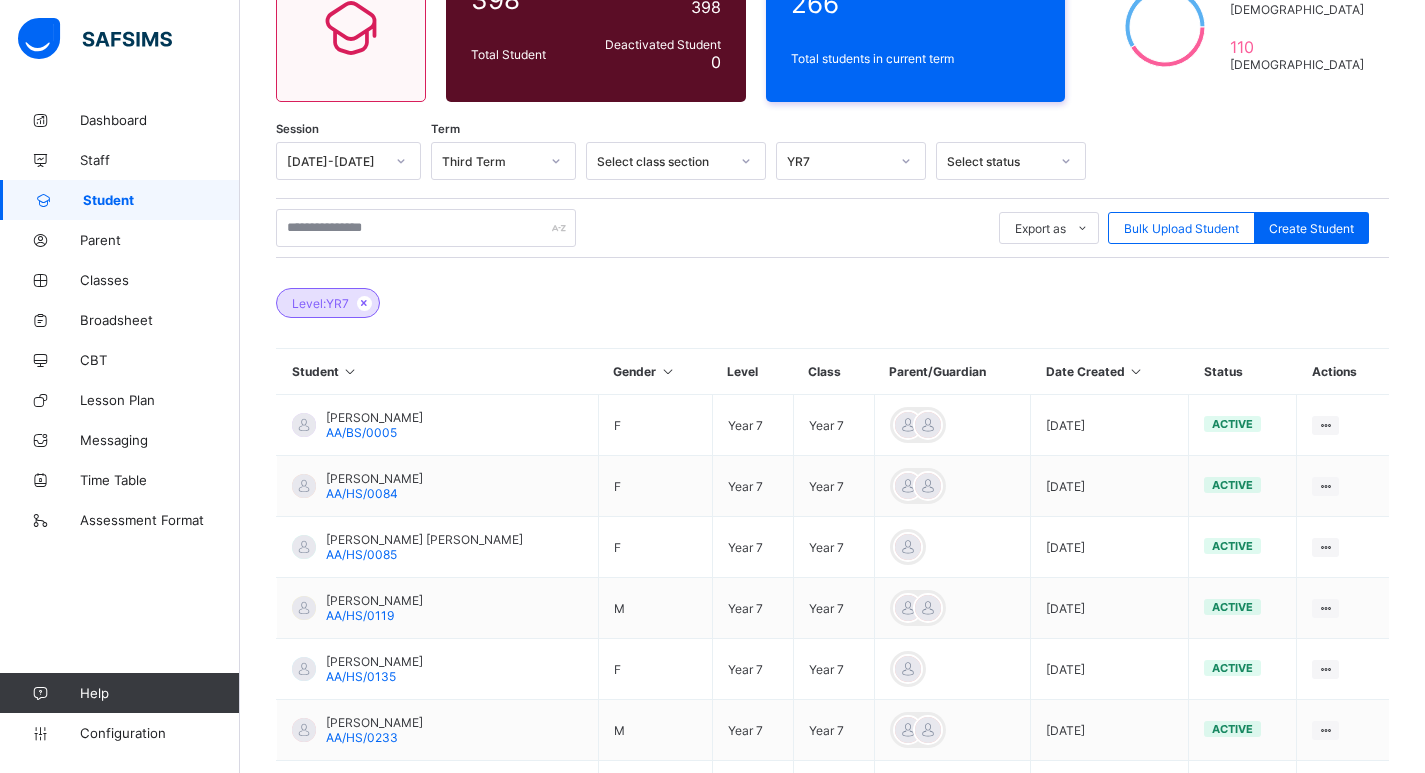 scroll, scrollTop: 214, scrollLeft: 0, axis: vertical 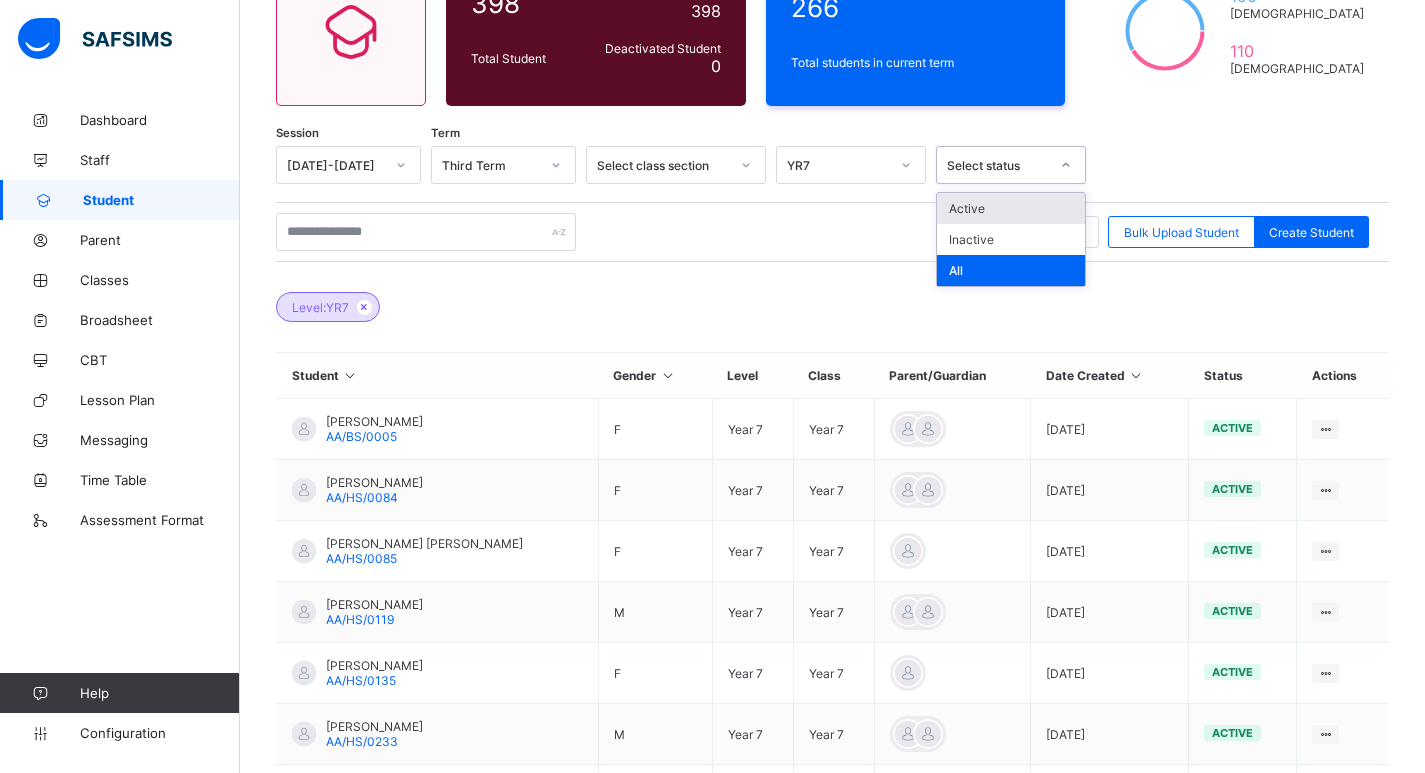 click 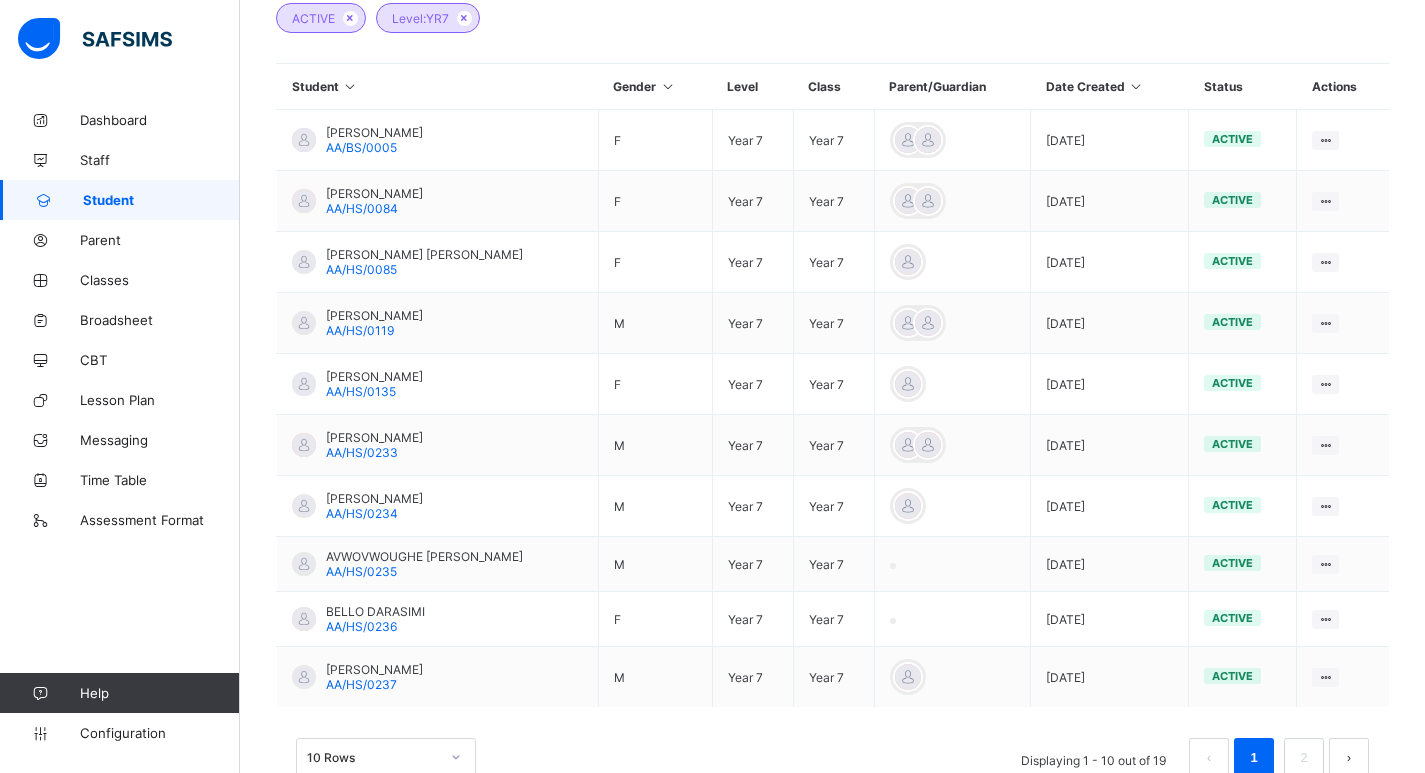 scroll, scrollTop: 558, scrollLeft: 0, axis: vertical 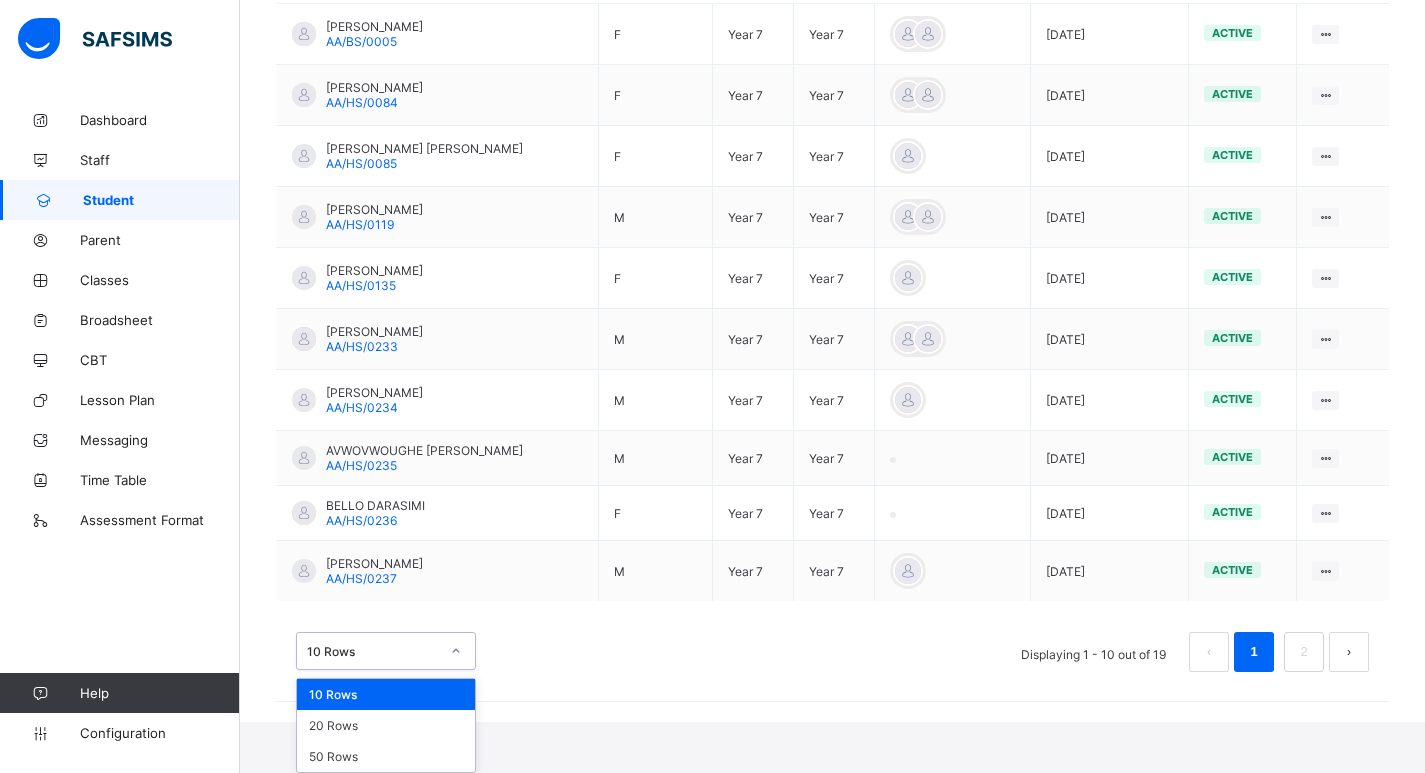 click on "option 10 Rows focused, 1 of 3. 3 results available. Use Up and Down to choose options, press Enter to select the currently focused option, press Escape to exit the menu, press Tab to select the option and exit the menu. 10 Rows 10 Rows 20 Rows 50 Rows" at bounding box center [386, 651] 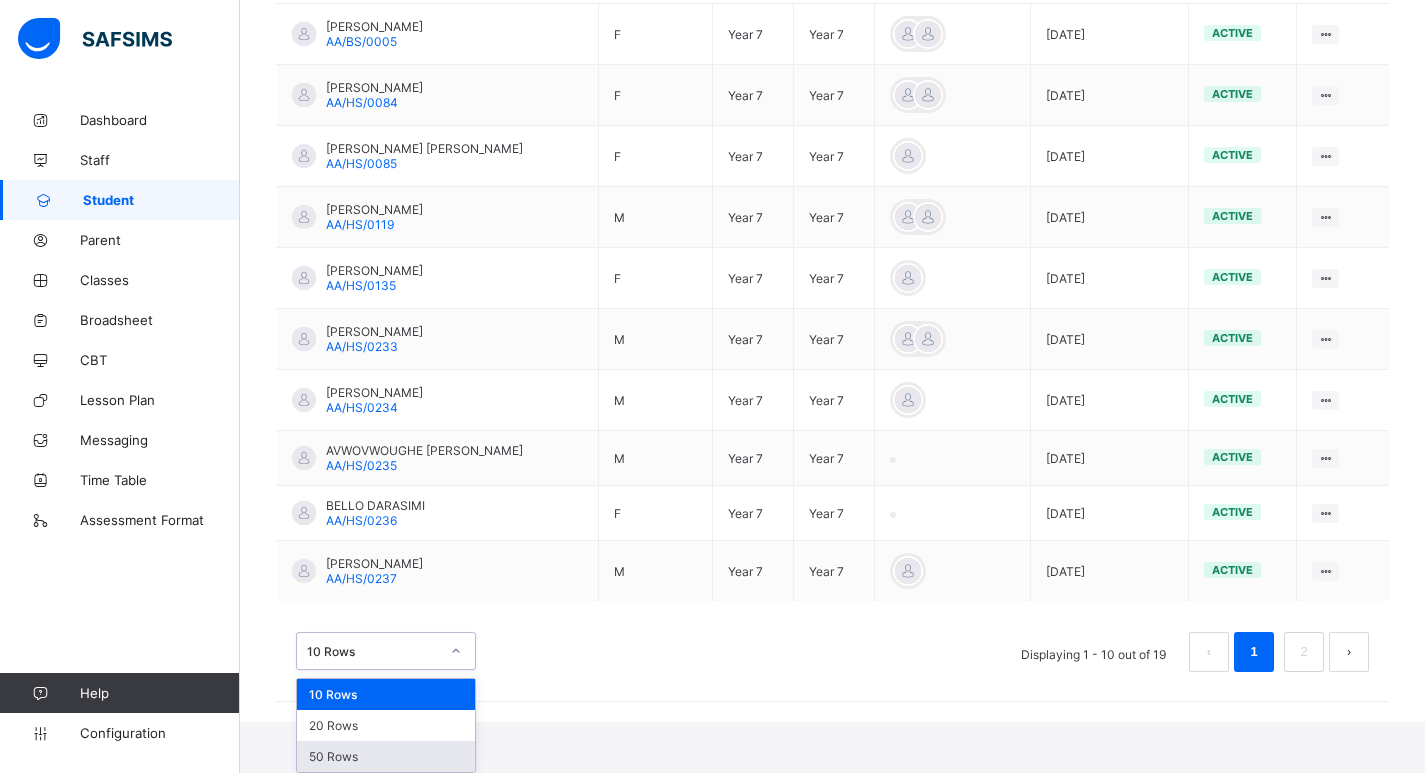 click on "50 Rows" at bounding box center (386, 756) 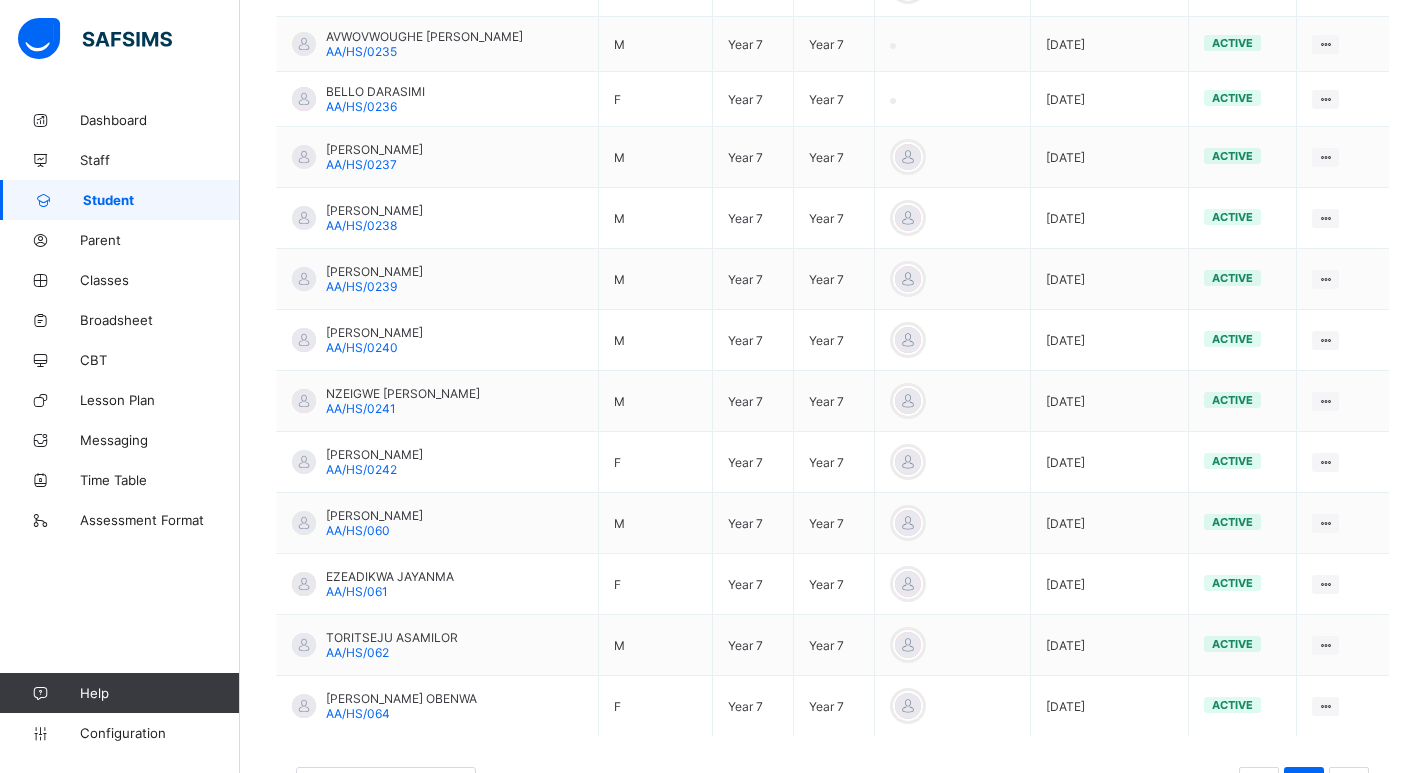 scroll, scrollTop: 1015, scrollLeft: 0, axis: vertical 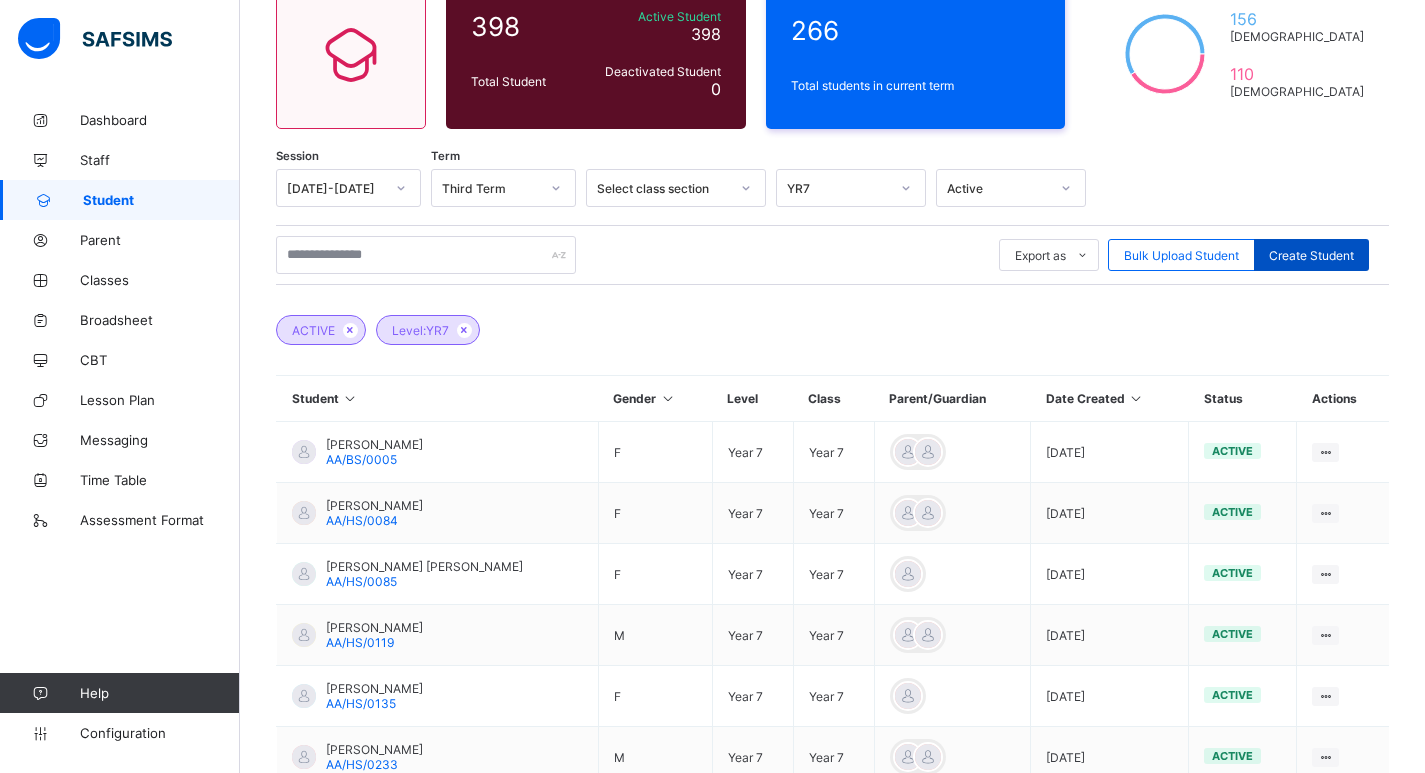 click on "Create Student" at bounding box center [1311, 255] 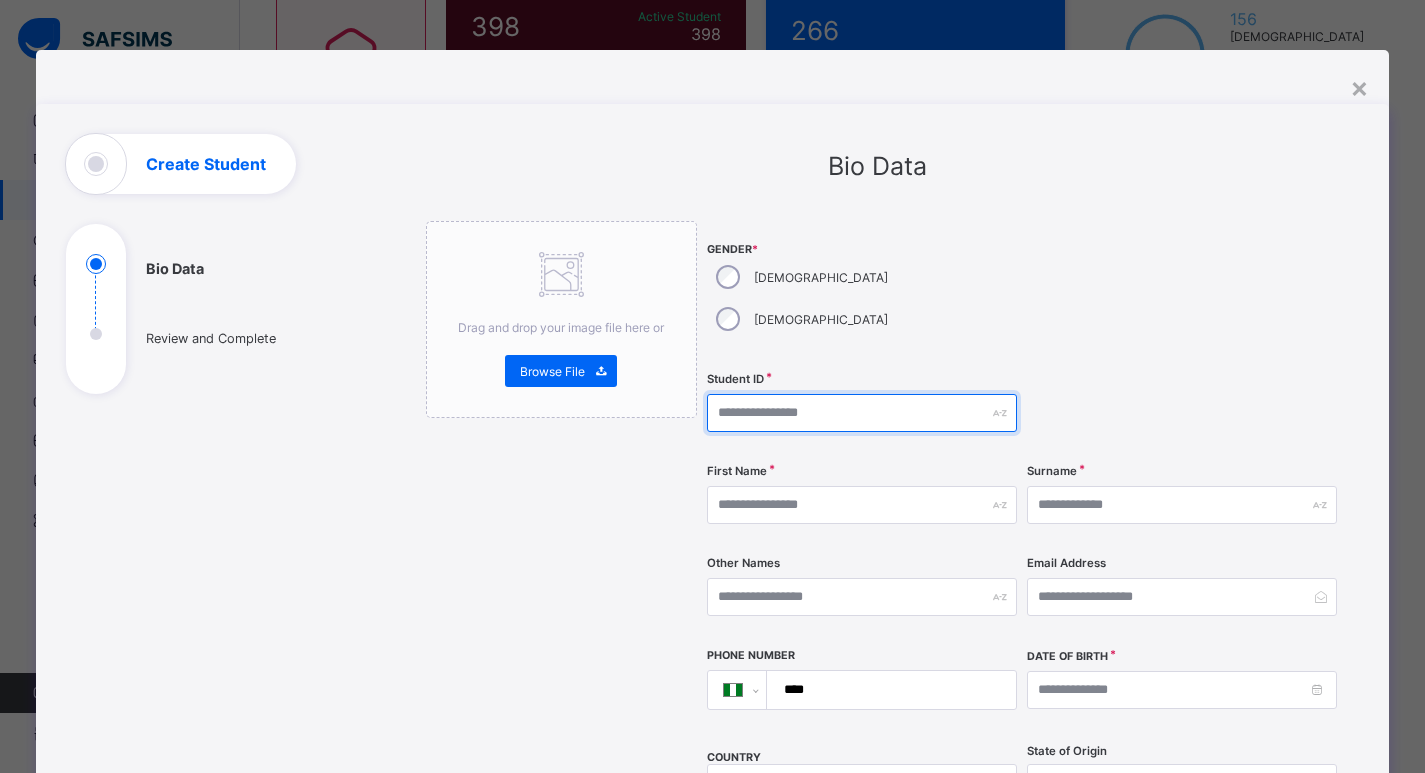 drag, startPoint x: 751, startPoint y: 366, endPoint x: 807, endPoint y: 383, distance: 58.5235 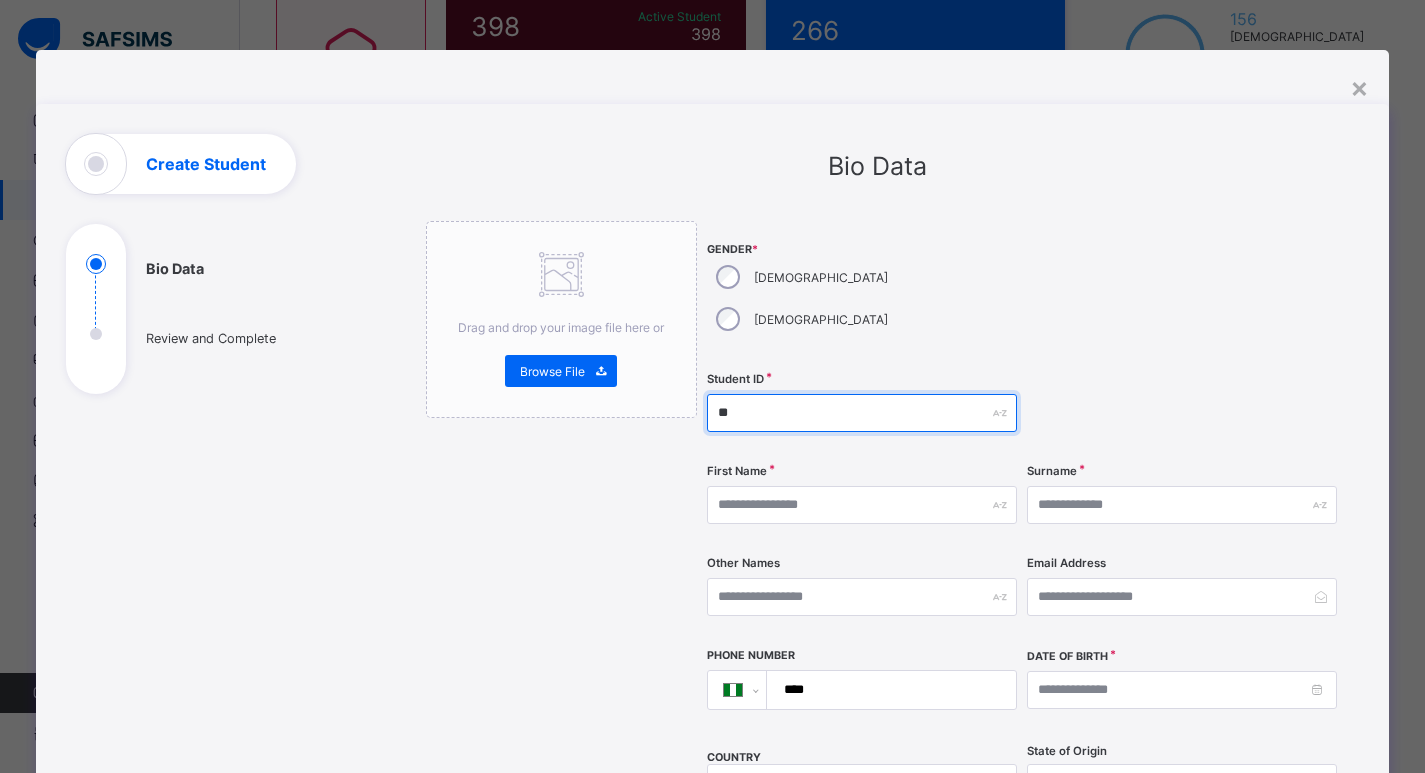 type on "*" 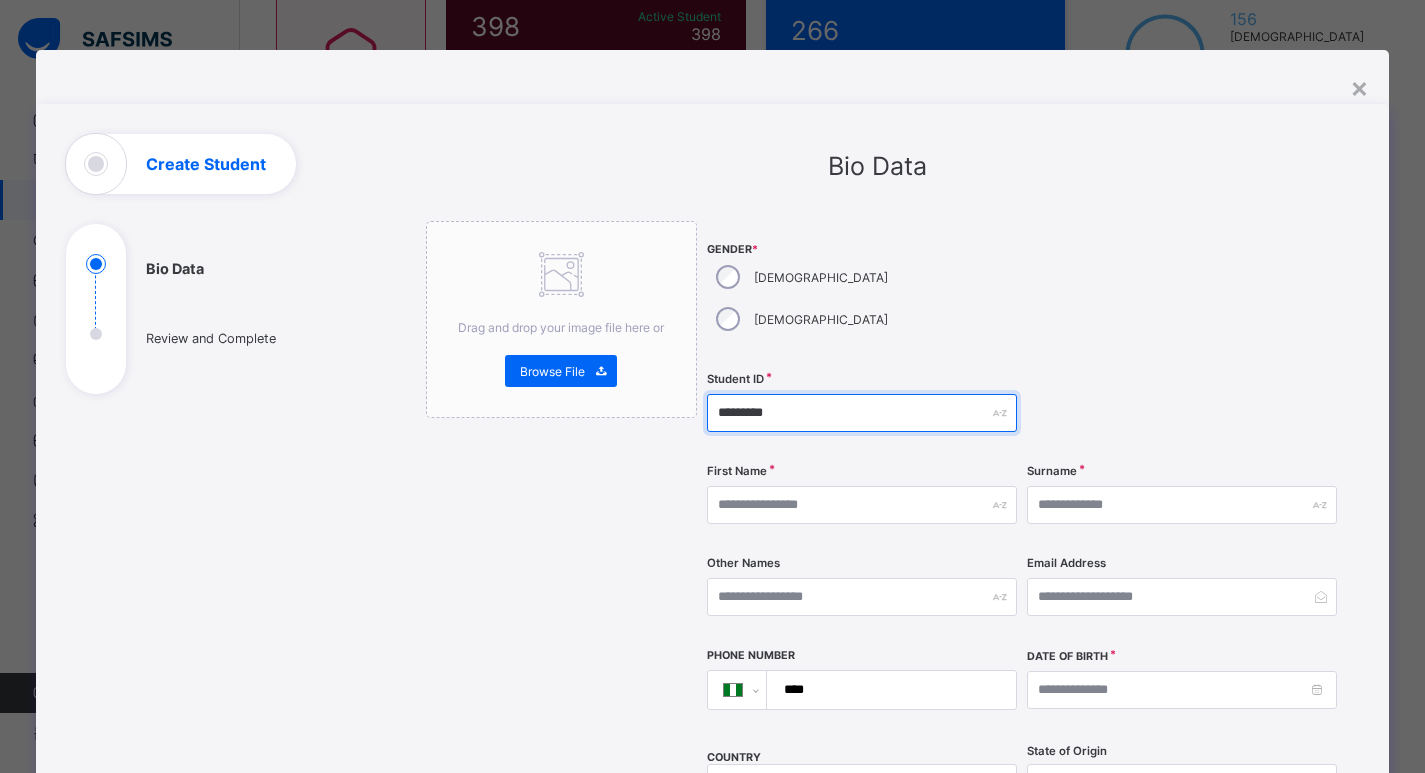 type on "*********" 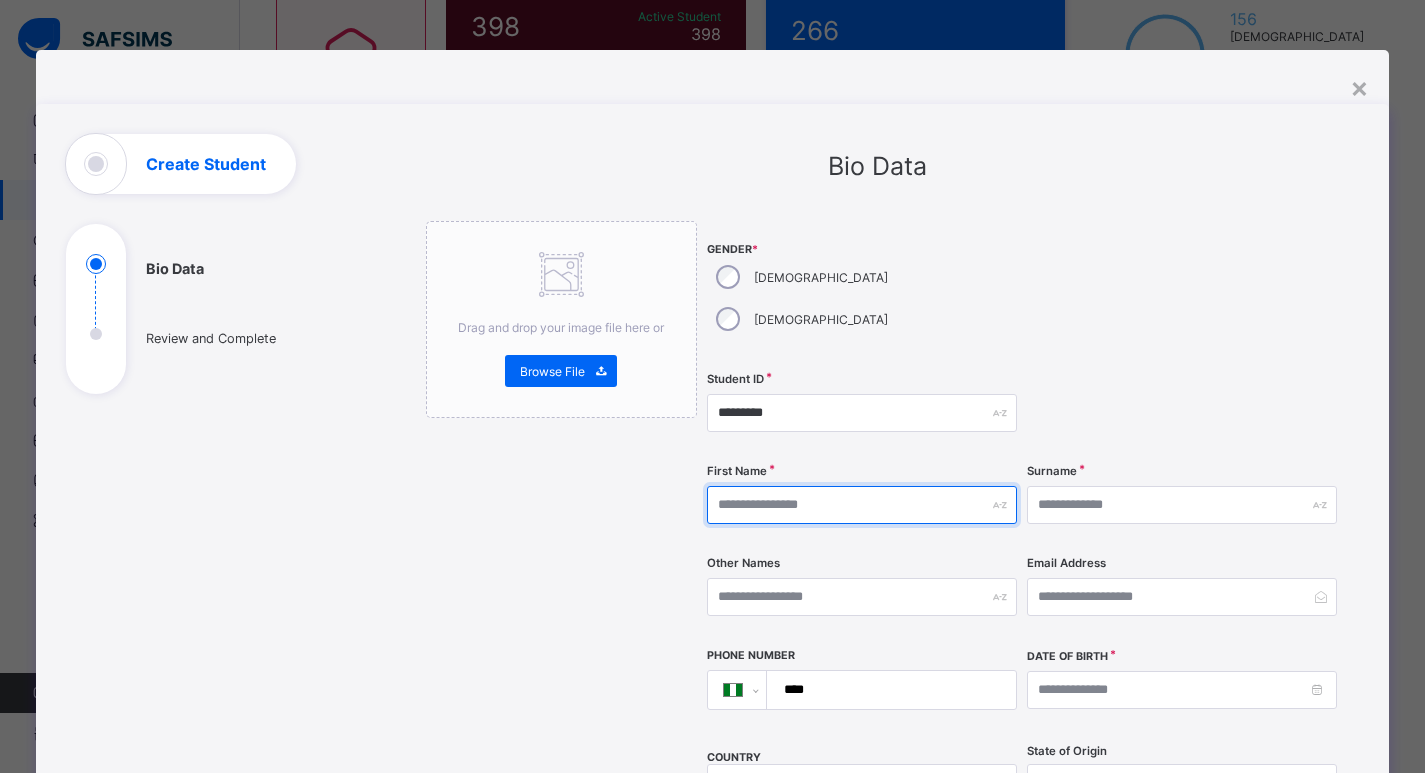 click at bounding box center (862, 505) 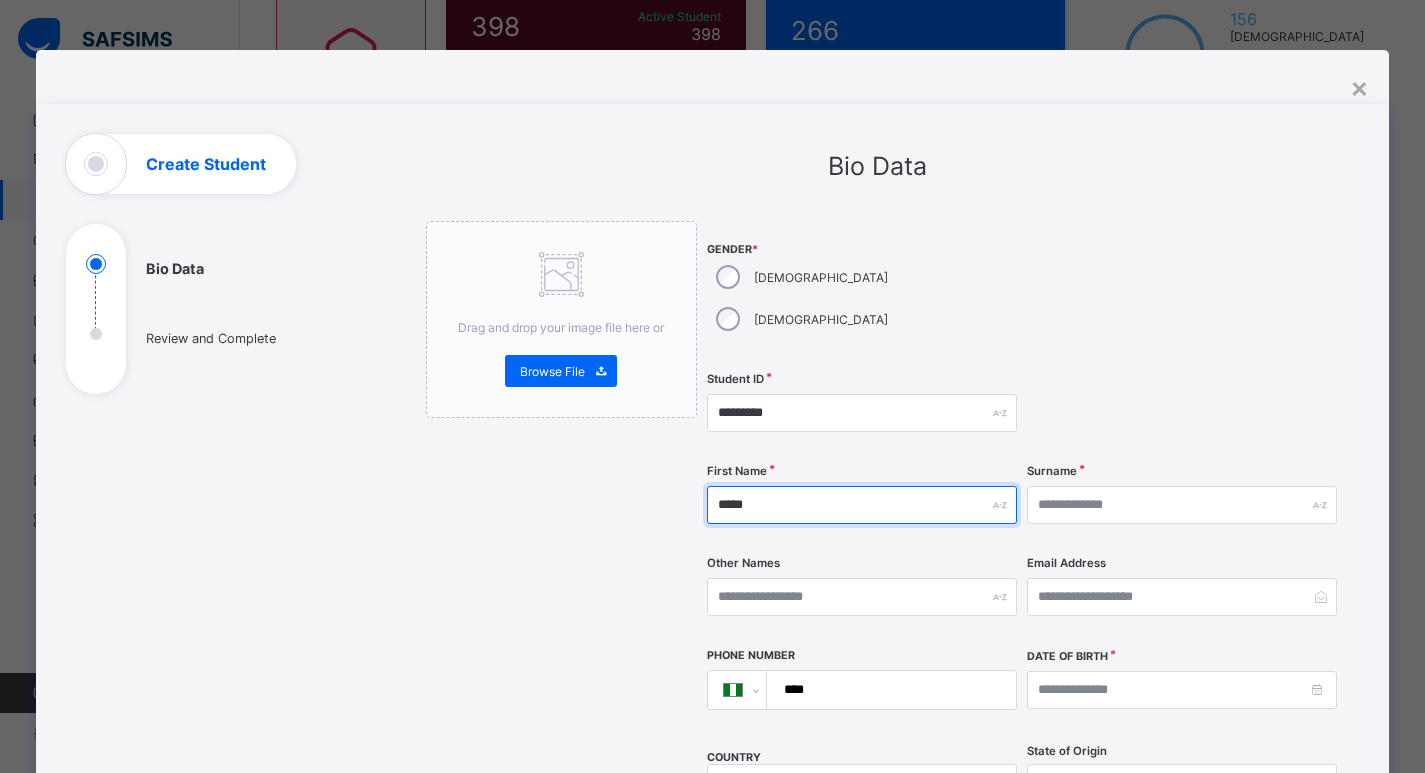 type on "*****" 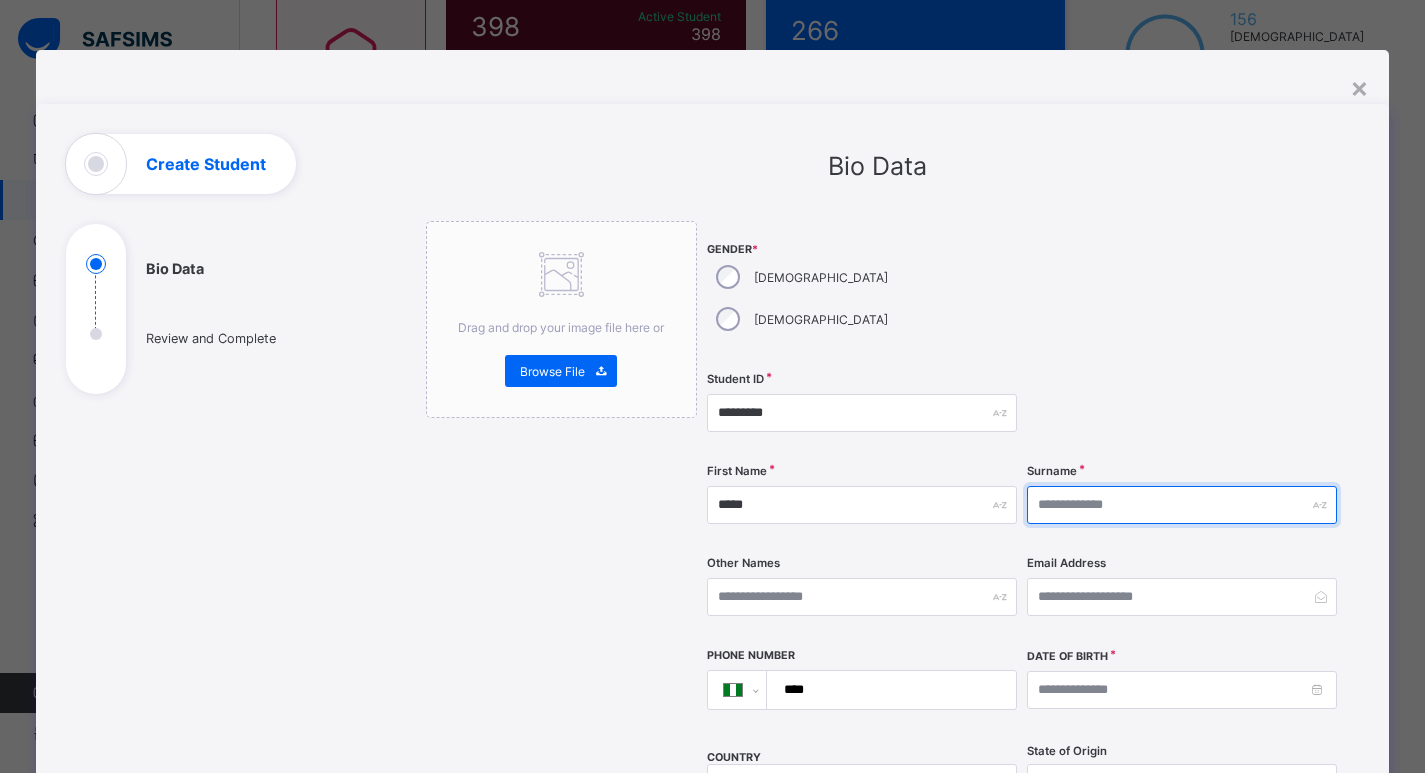 click at bounding box center [1182, 505] 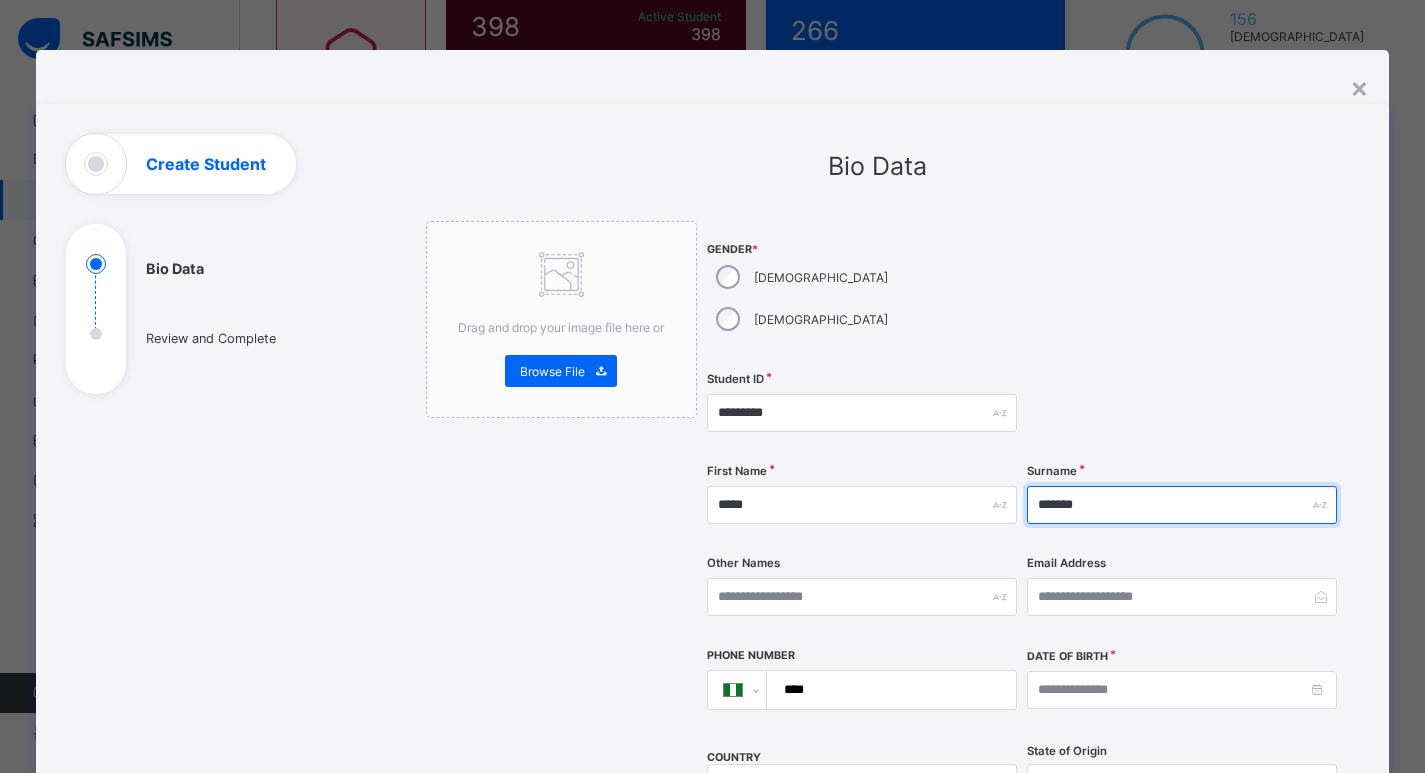 type on "*******" 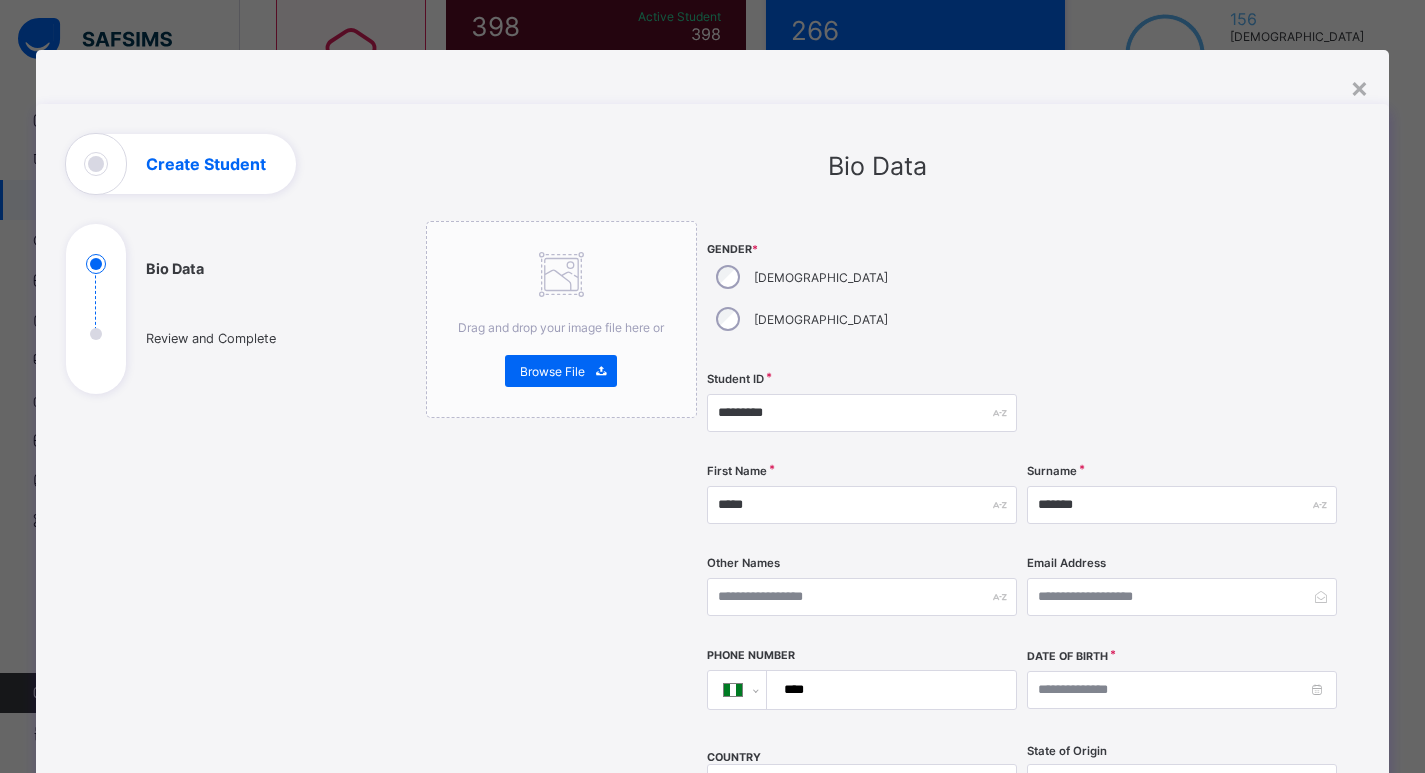 click at bounding box center (1182, 291) 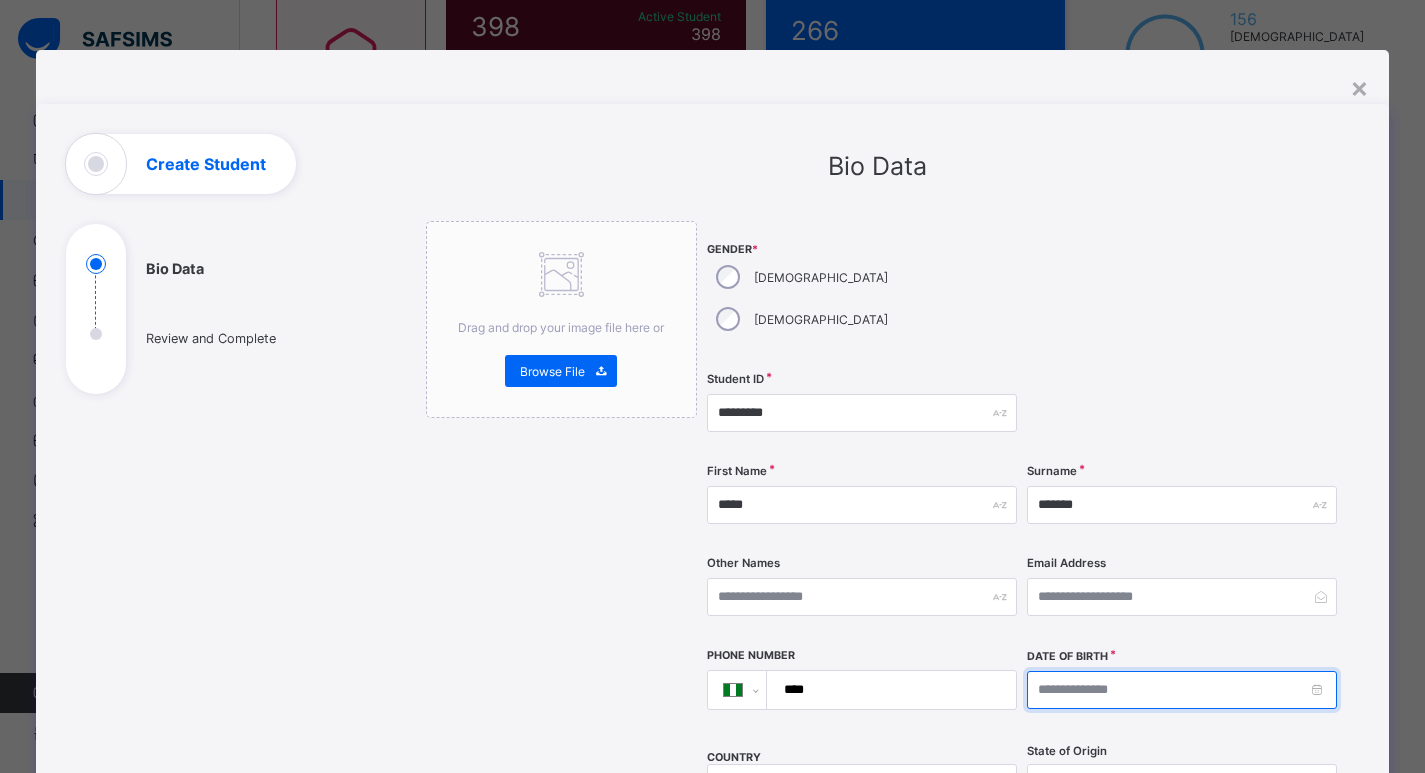 click at bounding box center (1182, 690) 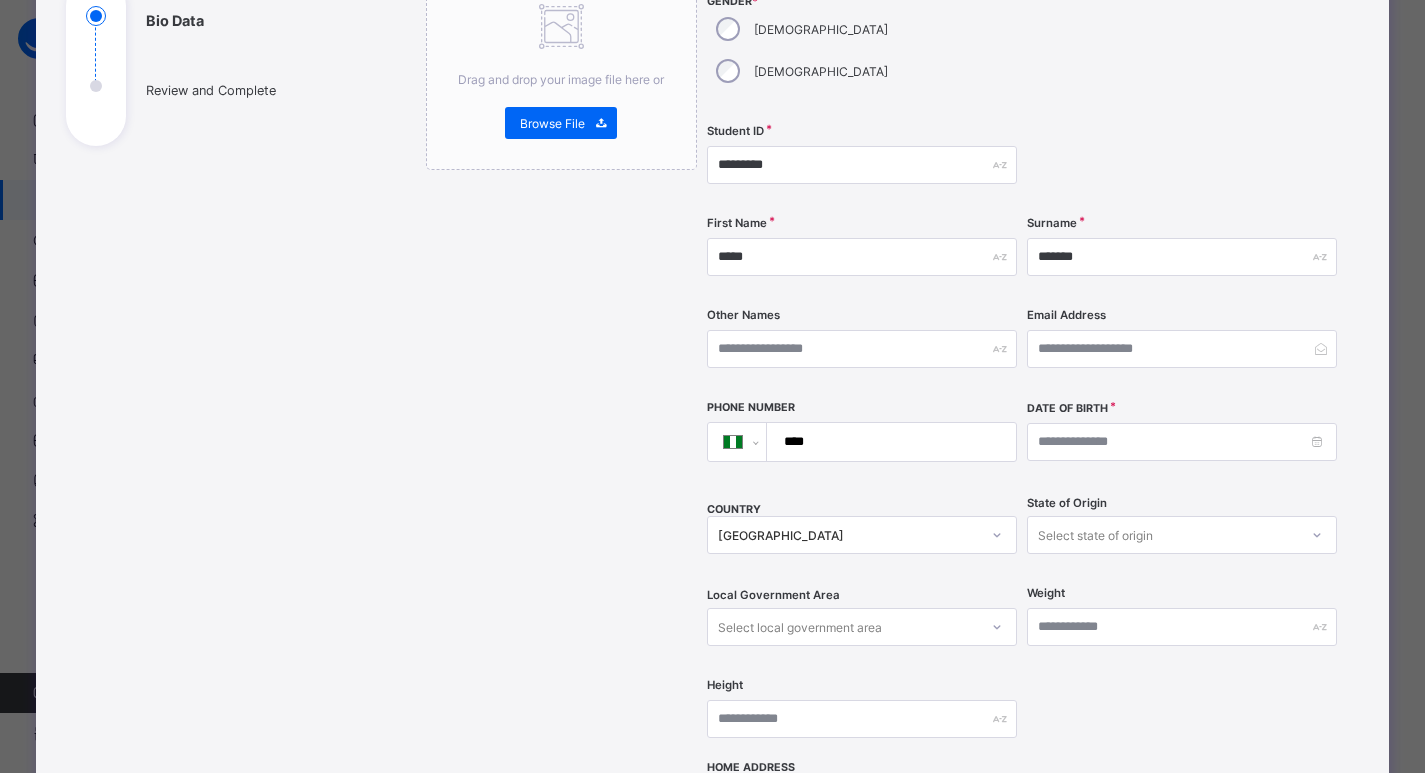 scroll, scrollTop: 250, scrollLeft: 0, axis: vertical 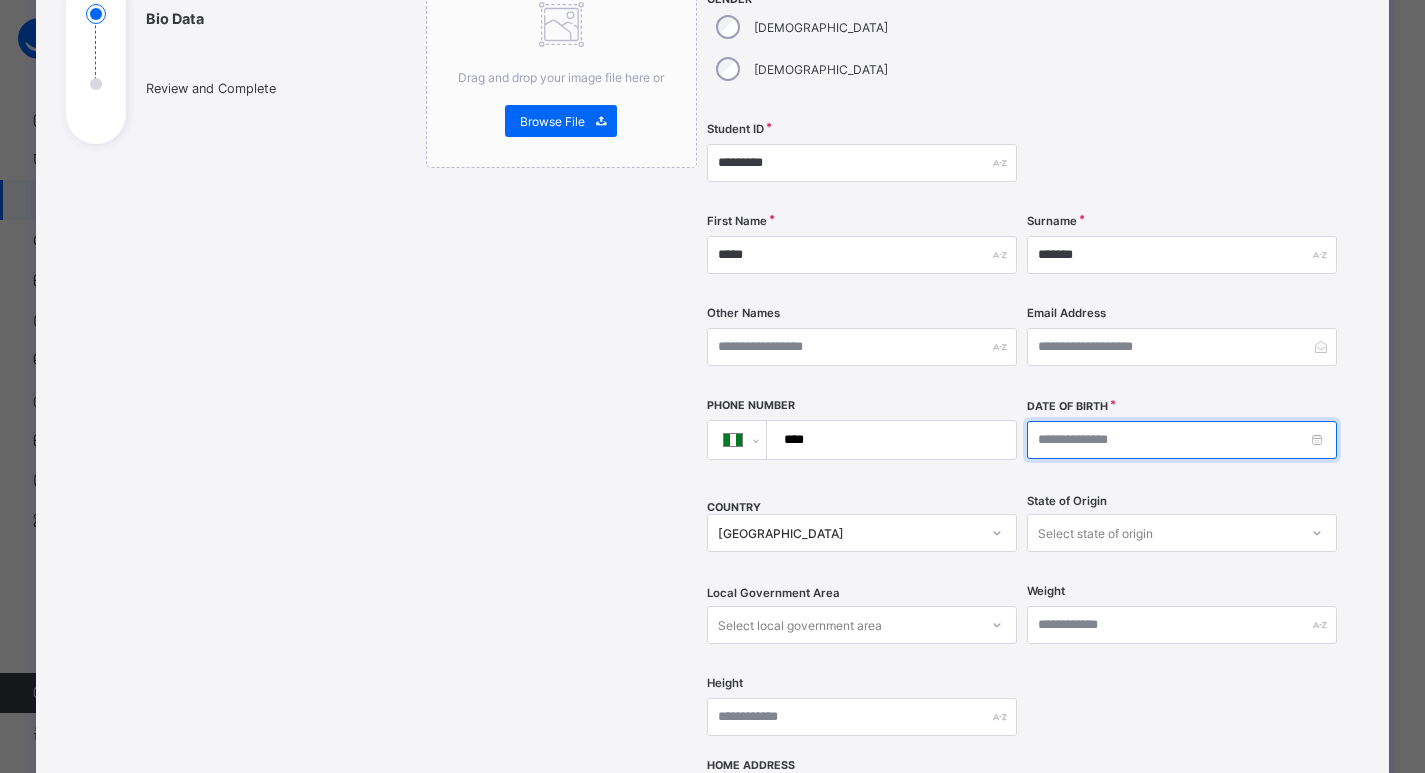 click at bounding box center (1182, 440) 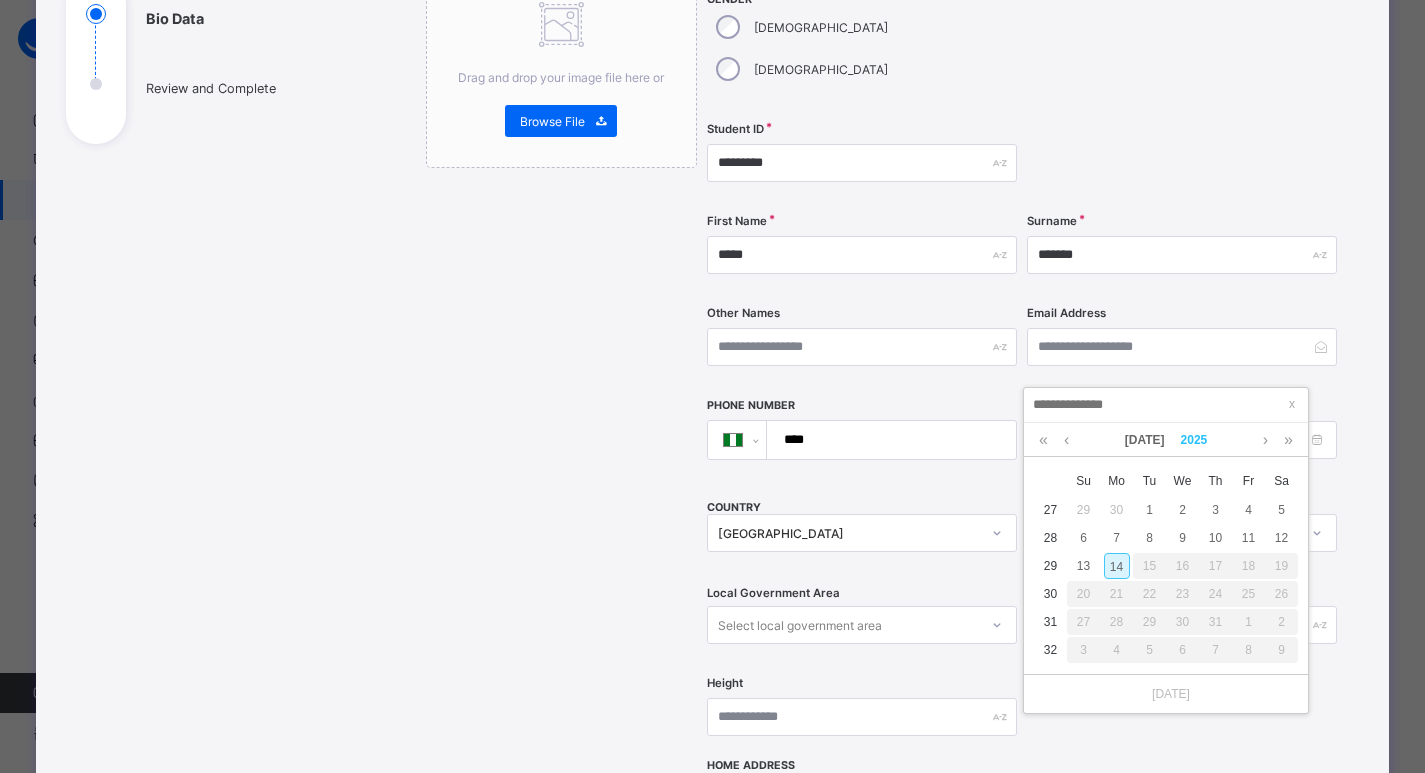 click on "2025" at bounding box center (1194, 440) 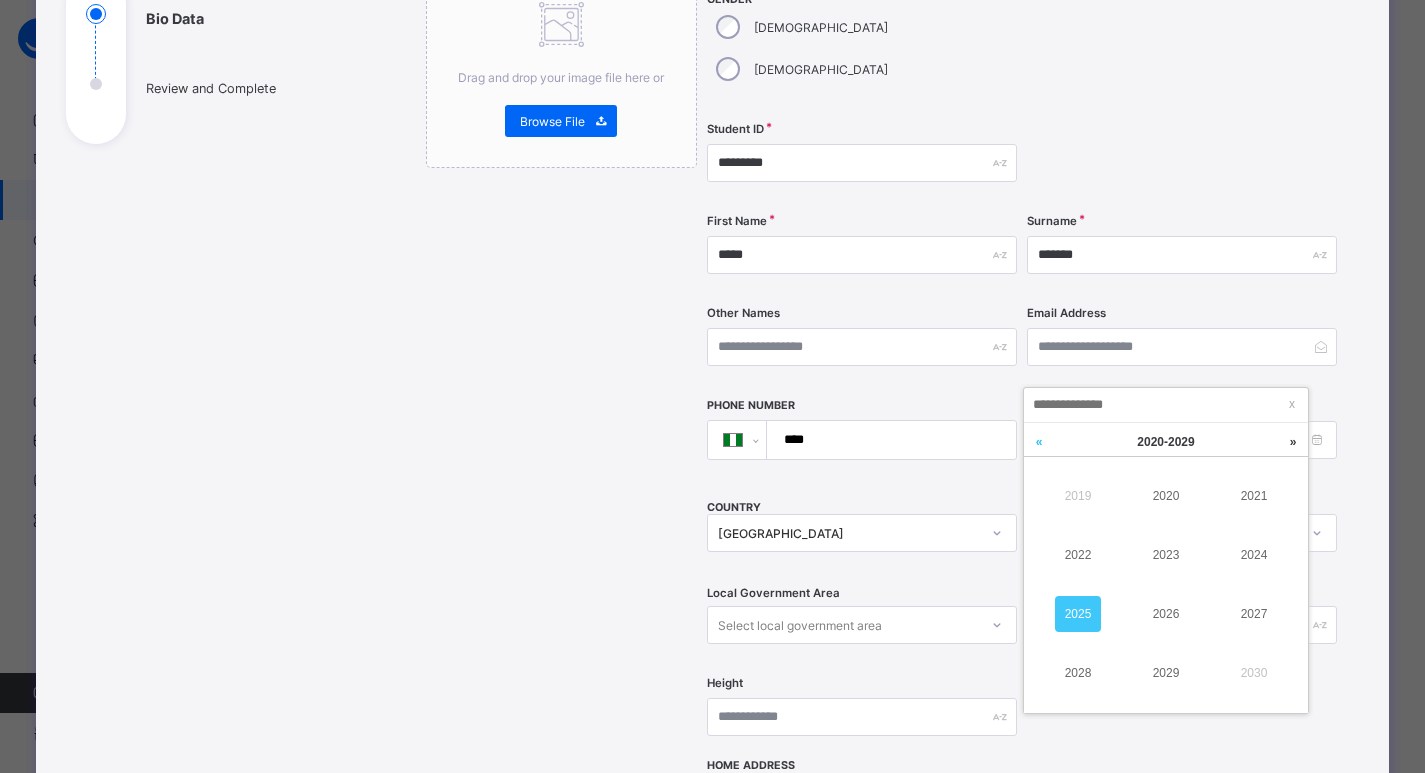 click at bounding box center (1039, 442) 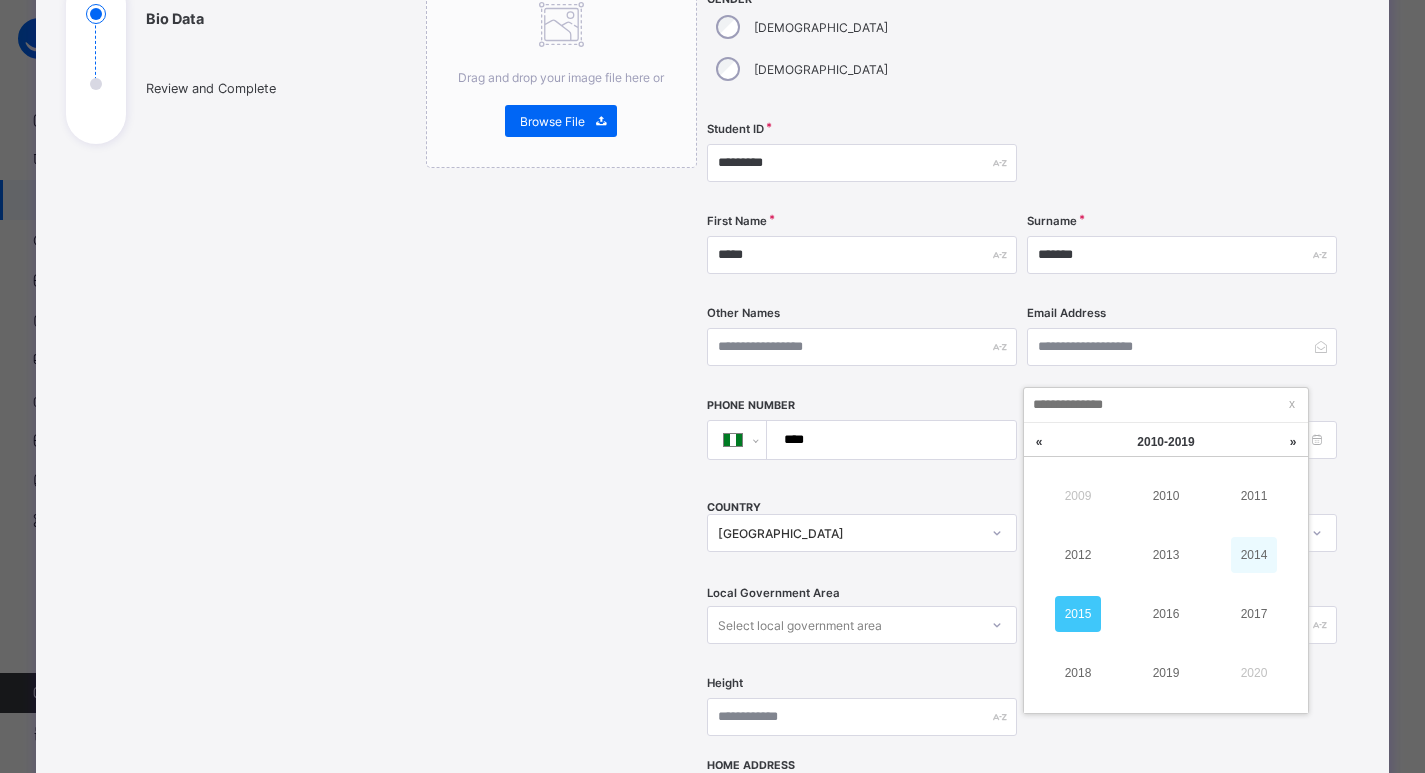 click on "2014" at bounding box center (1254, 555) 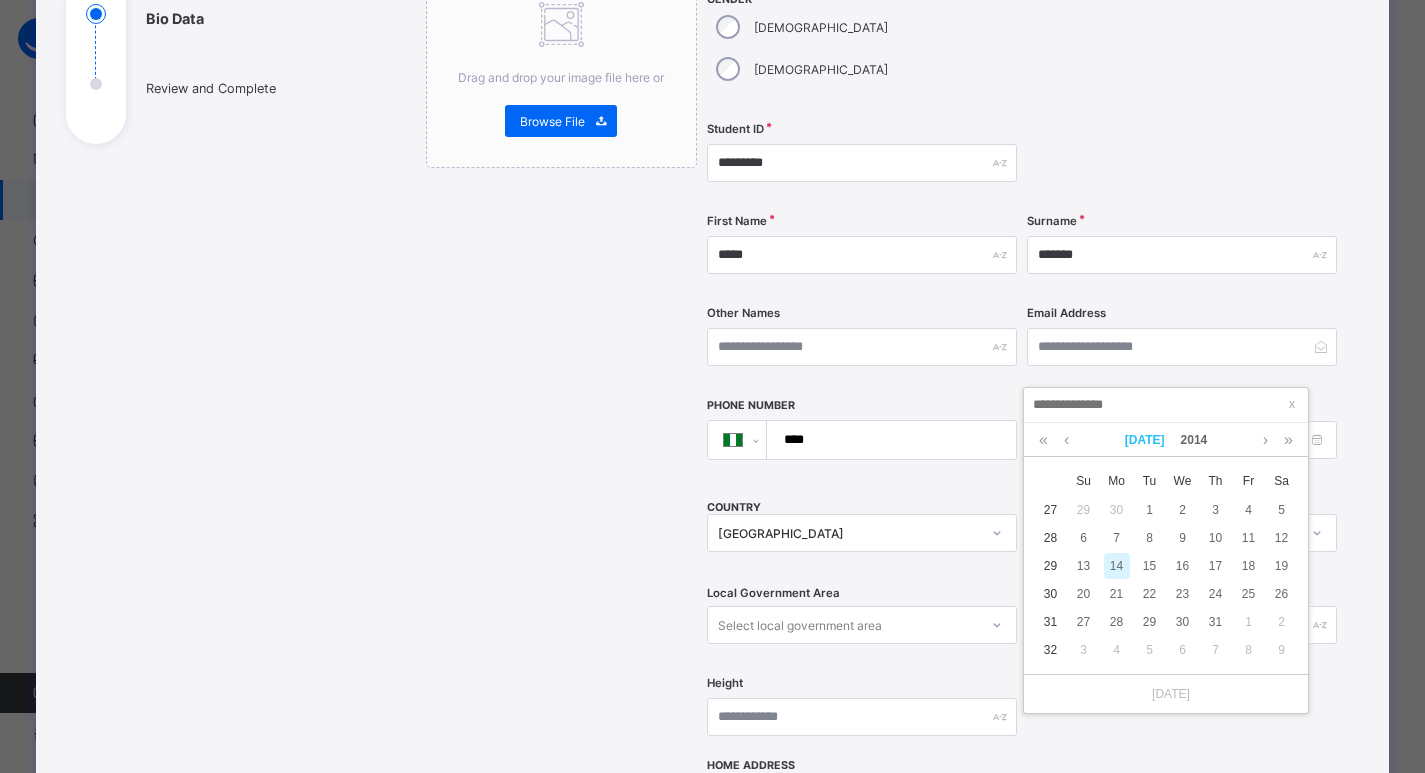 click on "Jul" at bounding box center [1145, 440] 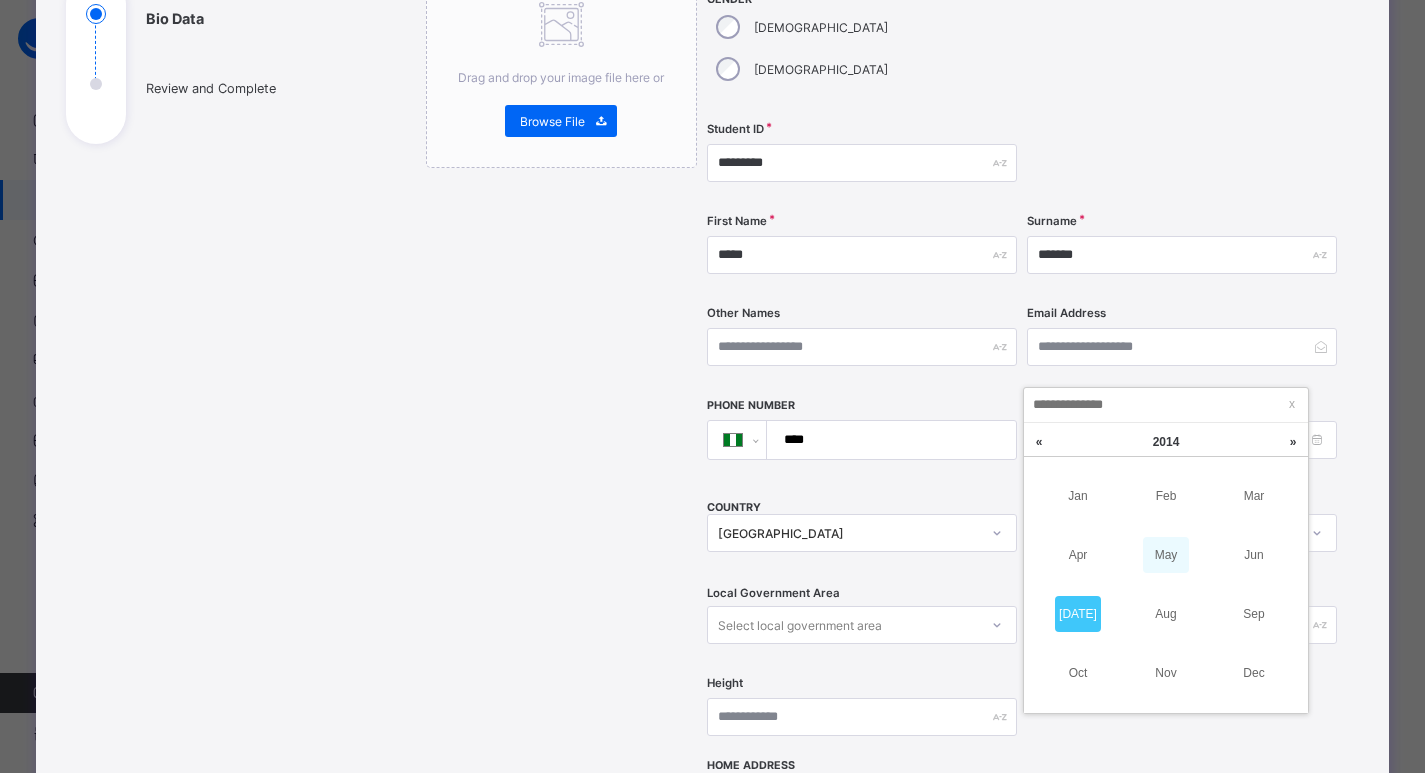 click on "May" at bounding box center (1166, 555) 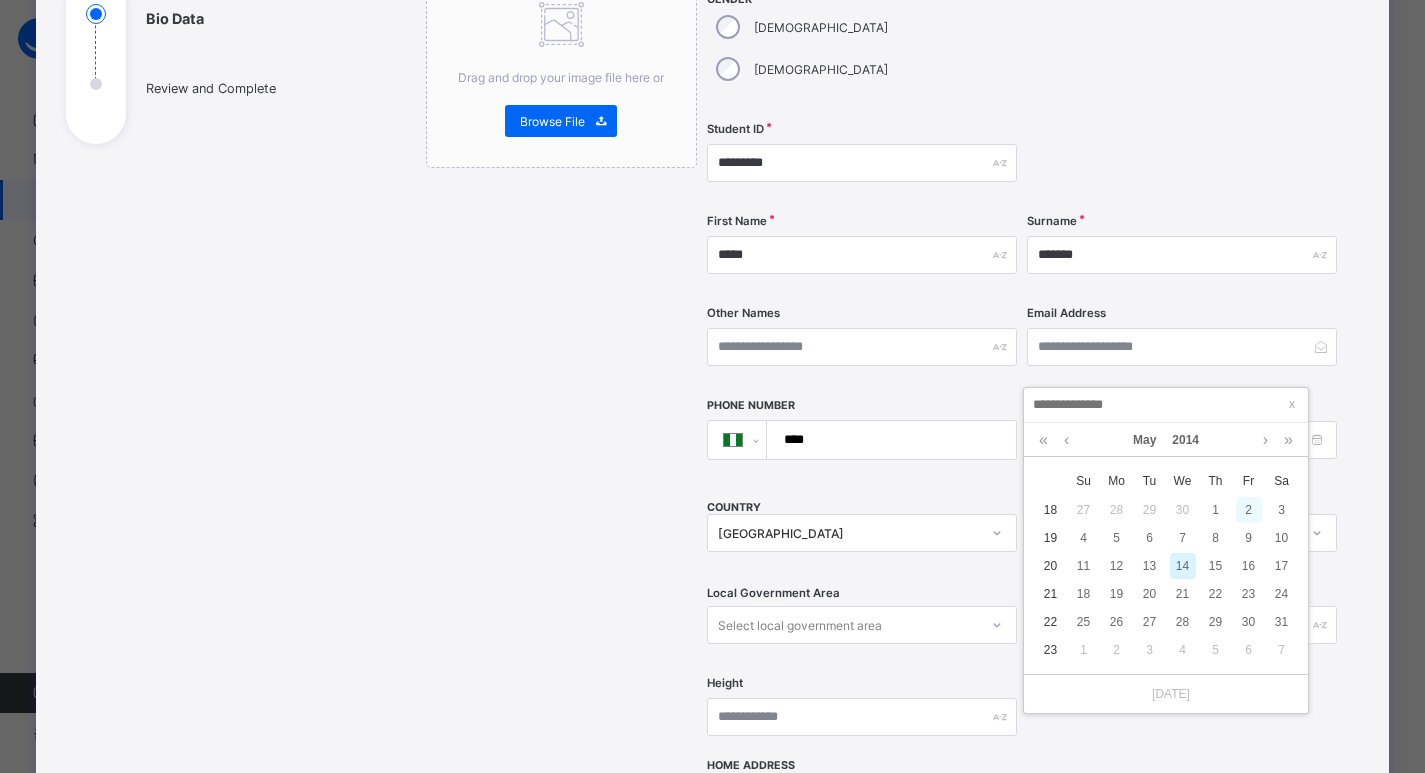 click on "2" at bounding box center (1249, 510) 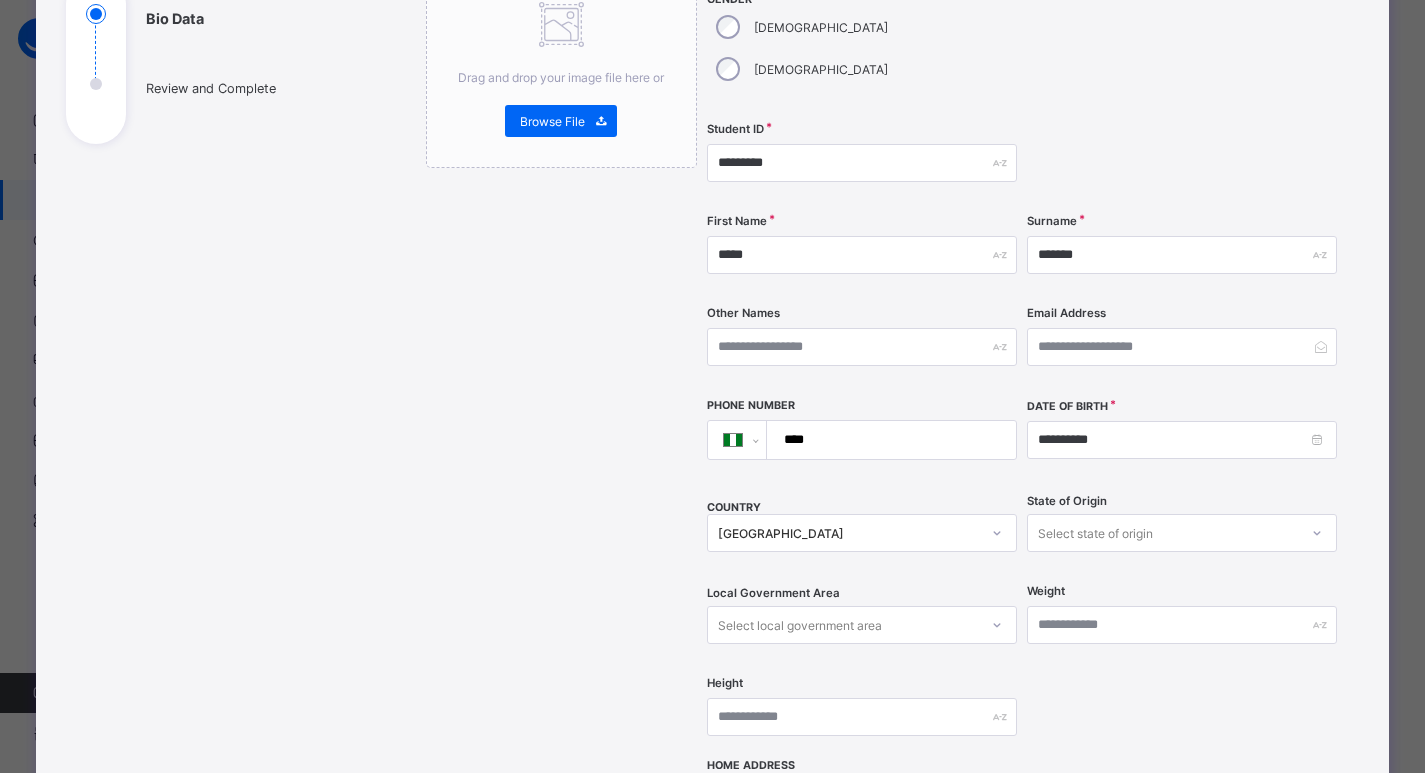click on "Select state of origin" at bounding box center [1182, 533] 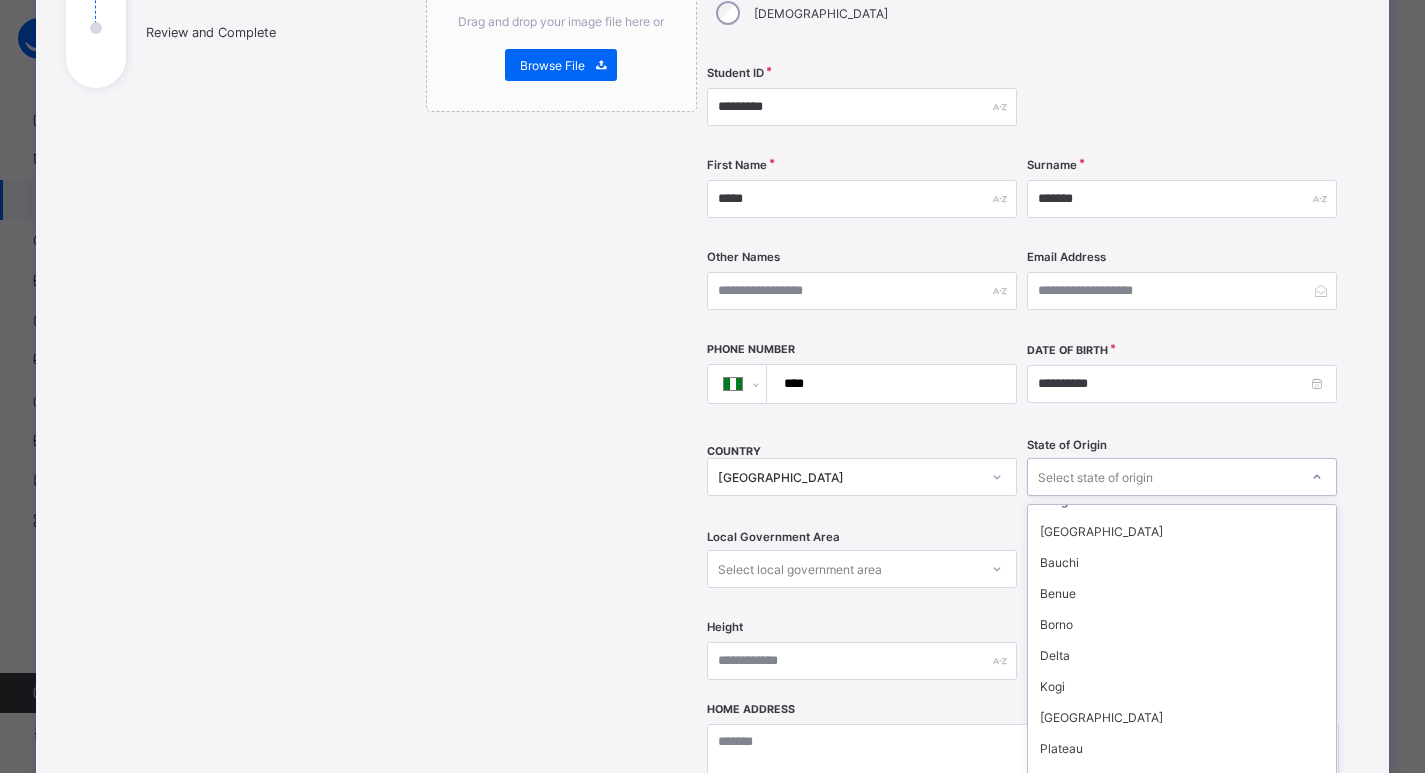 scroll, scrollTop: 830, scrollLeft: 0, axis: vertical 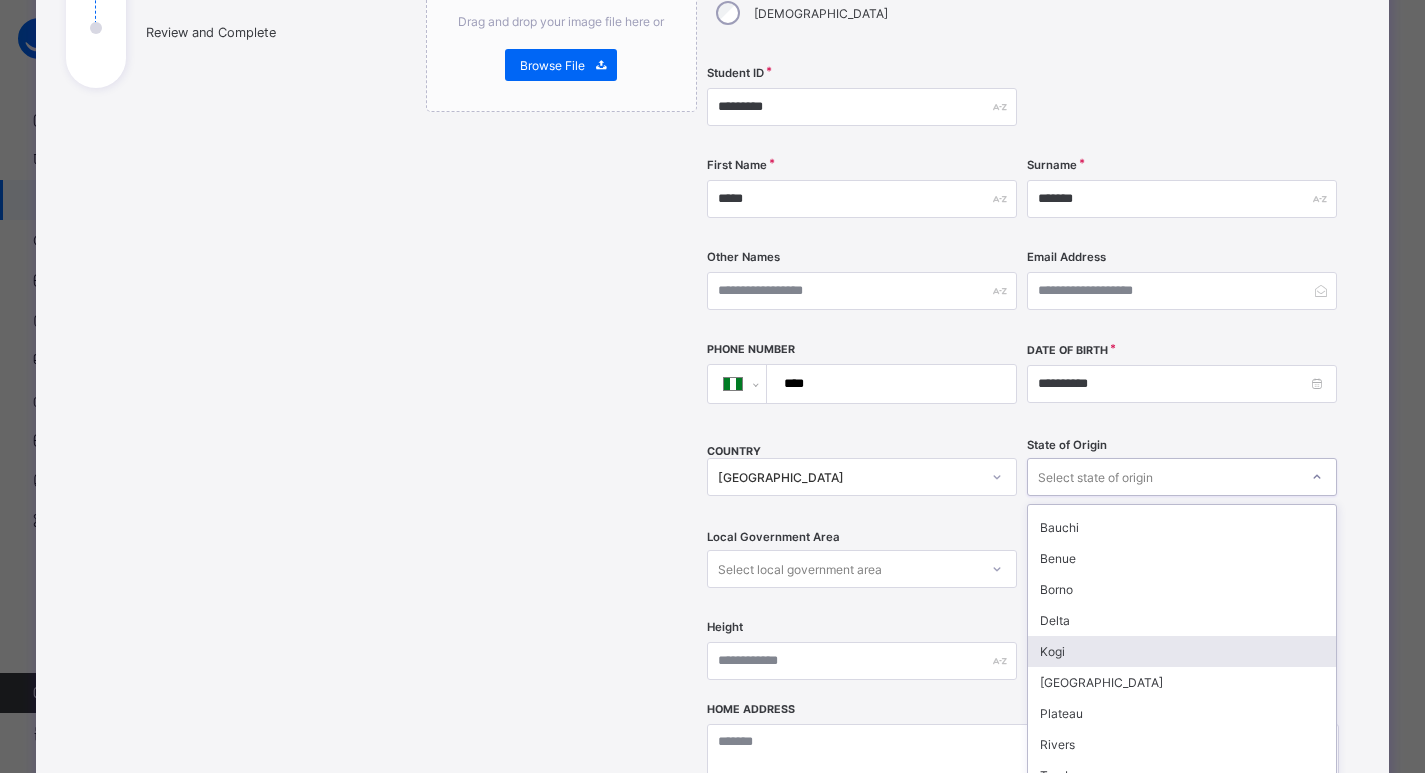 click on "Kogi" at bounding box center (1182, 651) 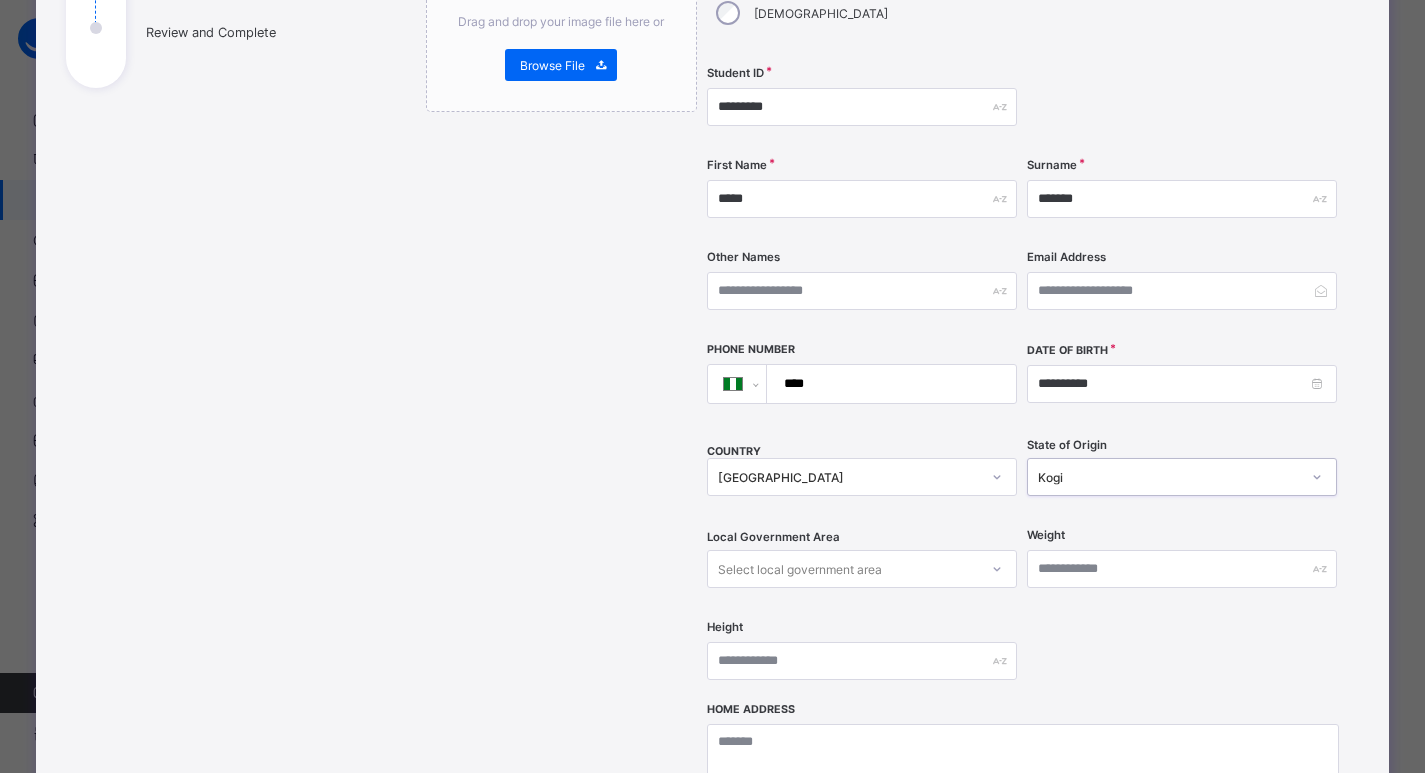 click on "Select local government area" at bounding box center (862, 569) 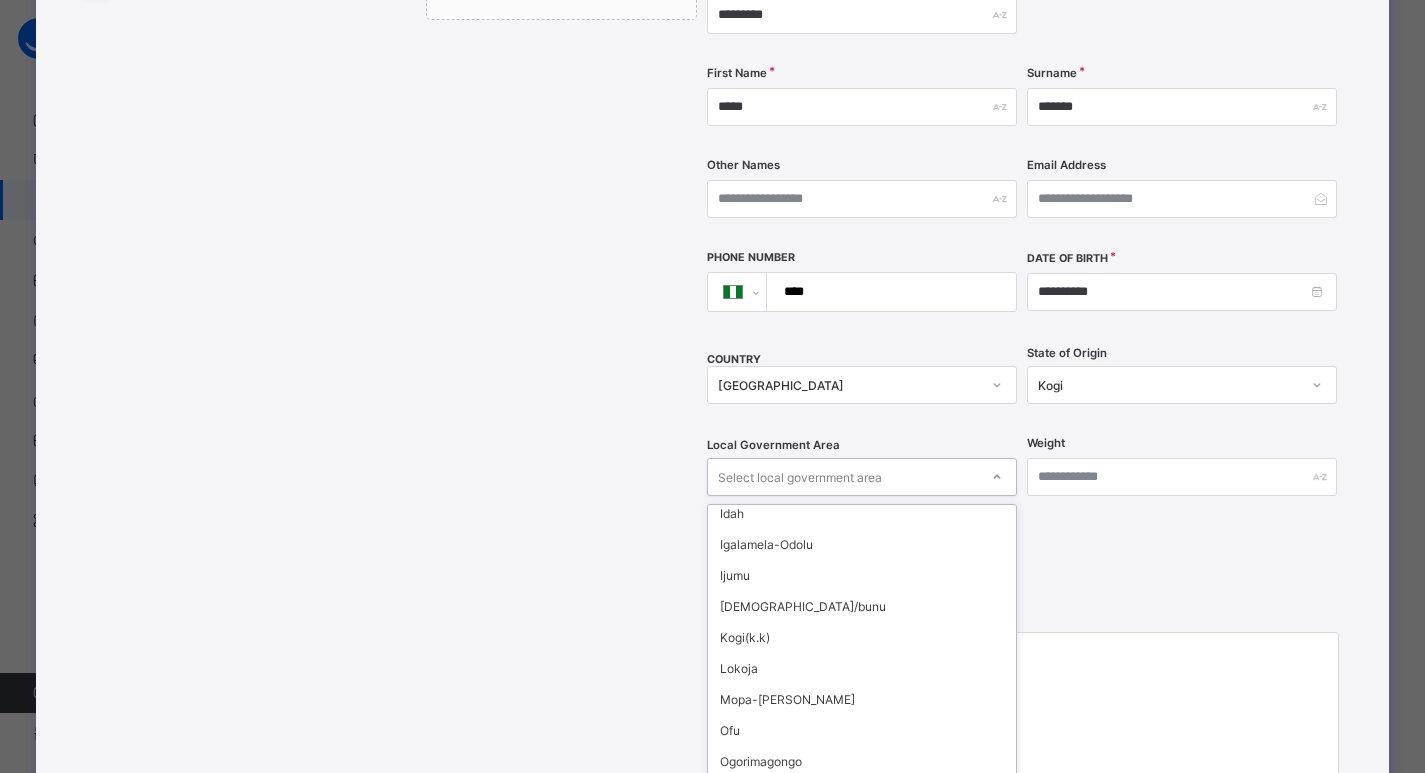 scroll, scrollTop: 195, scrollLeft: 0, axis: vertical 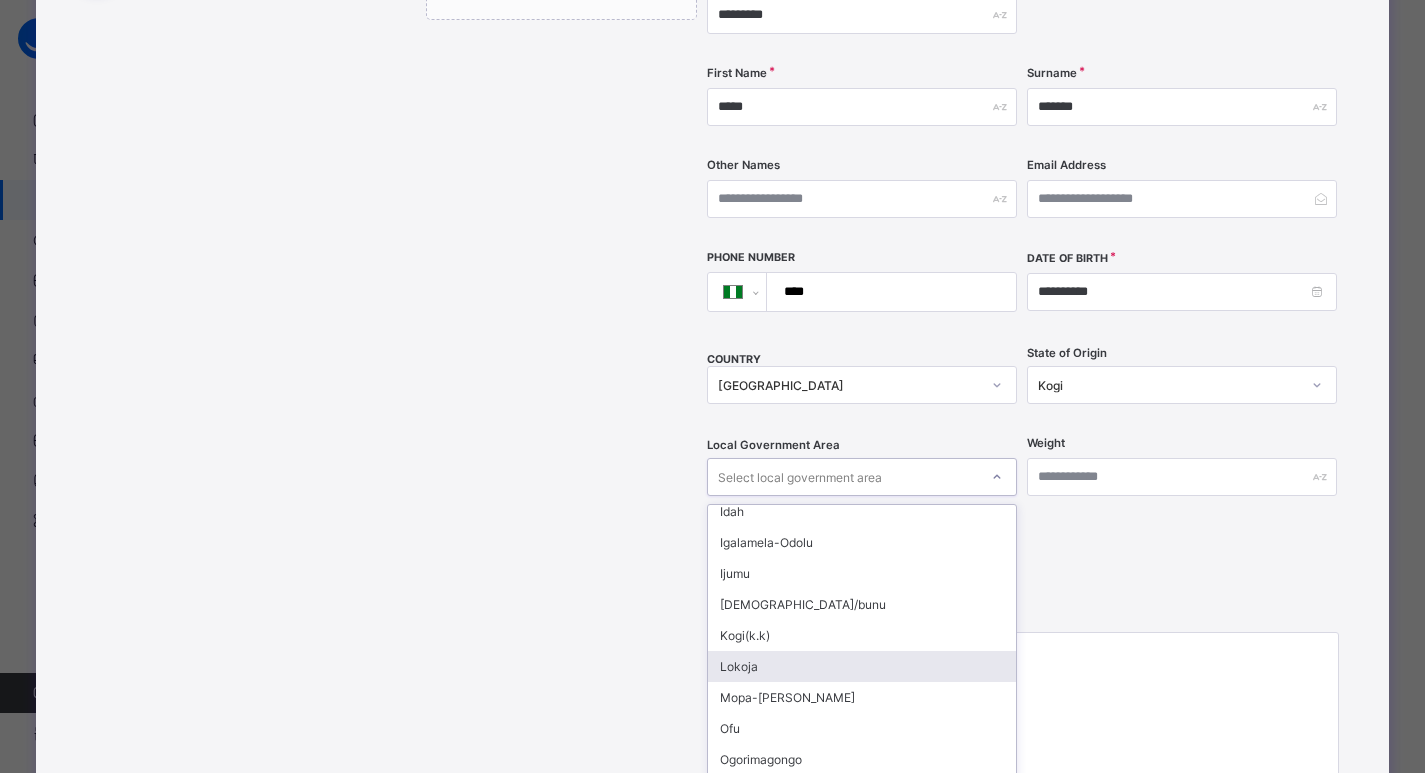 click on "Lokoja" at bounding box center [862, 666] 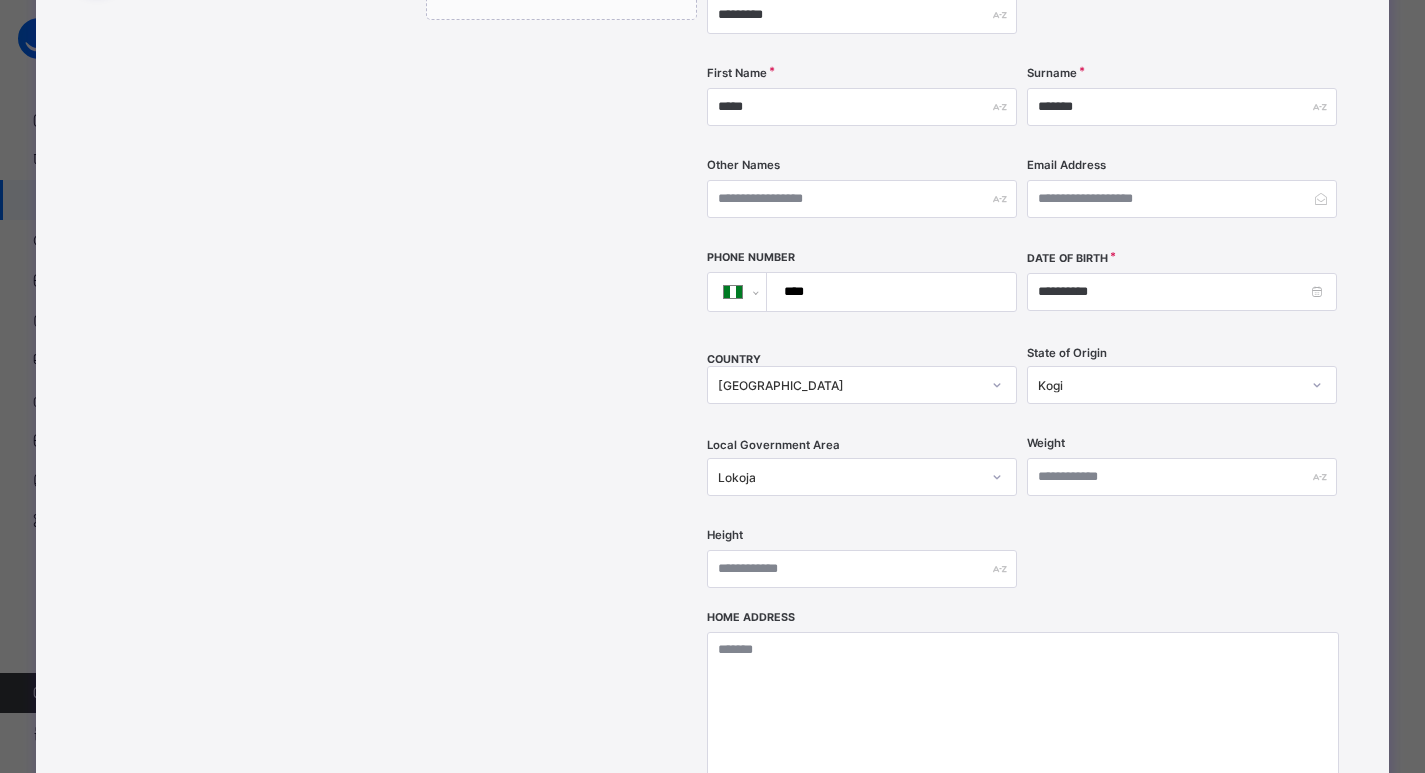 click on "**********" at bounding box center (1023, 216) 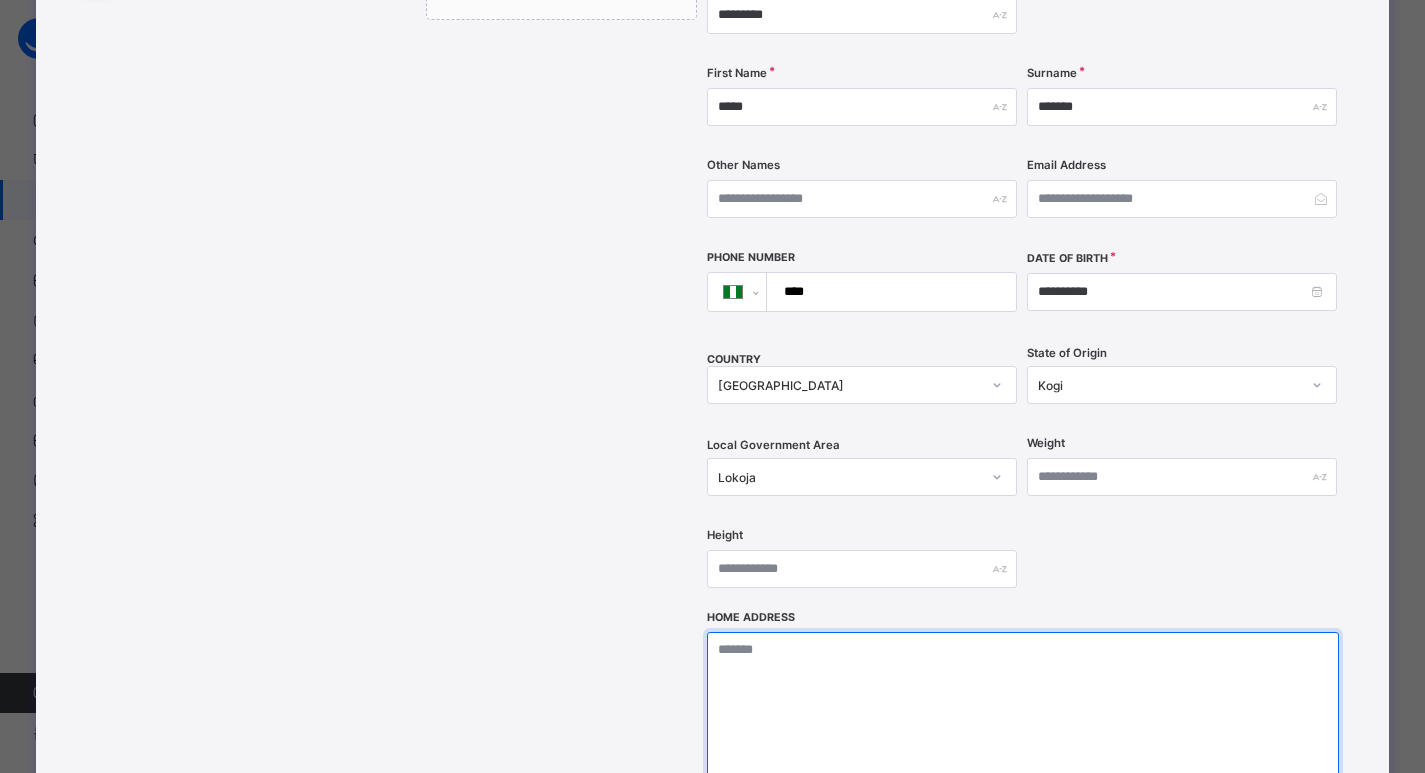 drag, startPoint x: 755, startPoint y: 678, endPoint x: 799, endPoint y: 669, distance: 44.911022 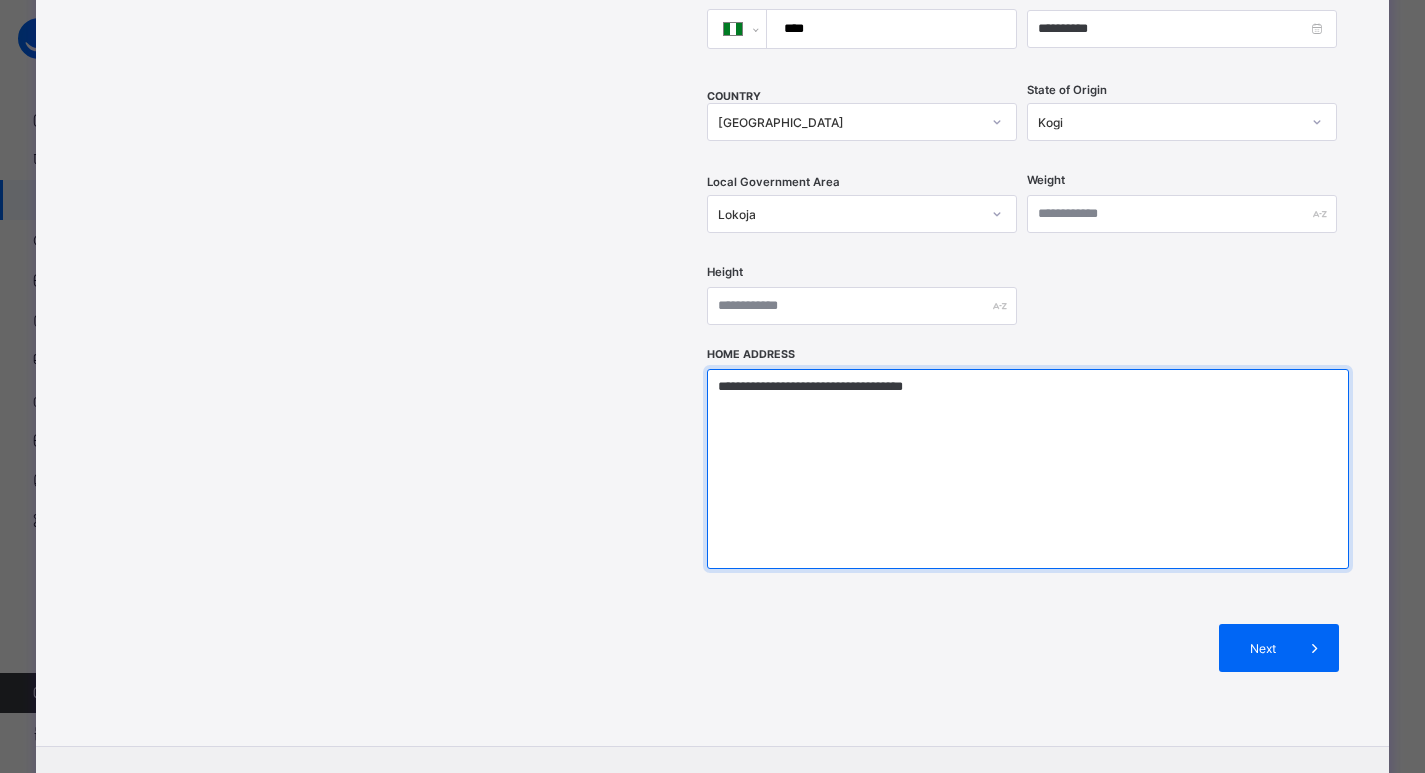 scroll, scrollTop: 736, scrollLeft: 0, axis: vertical 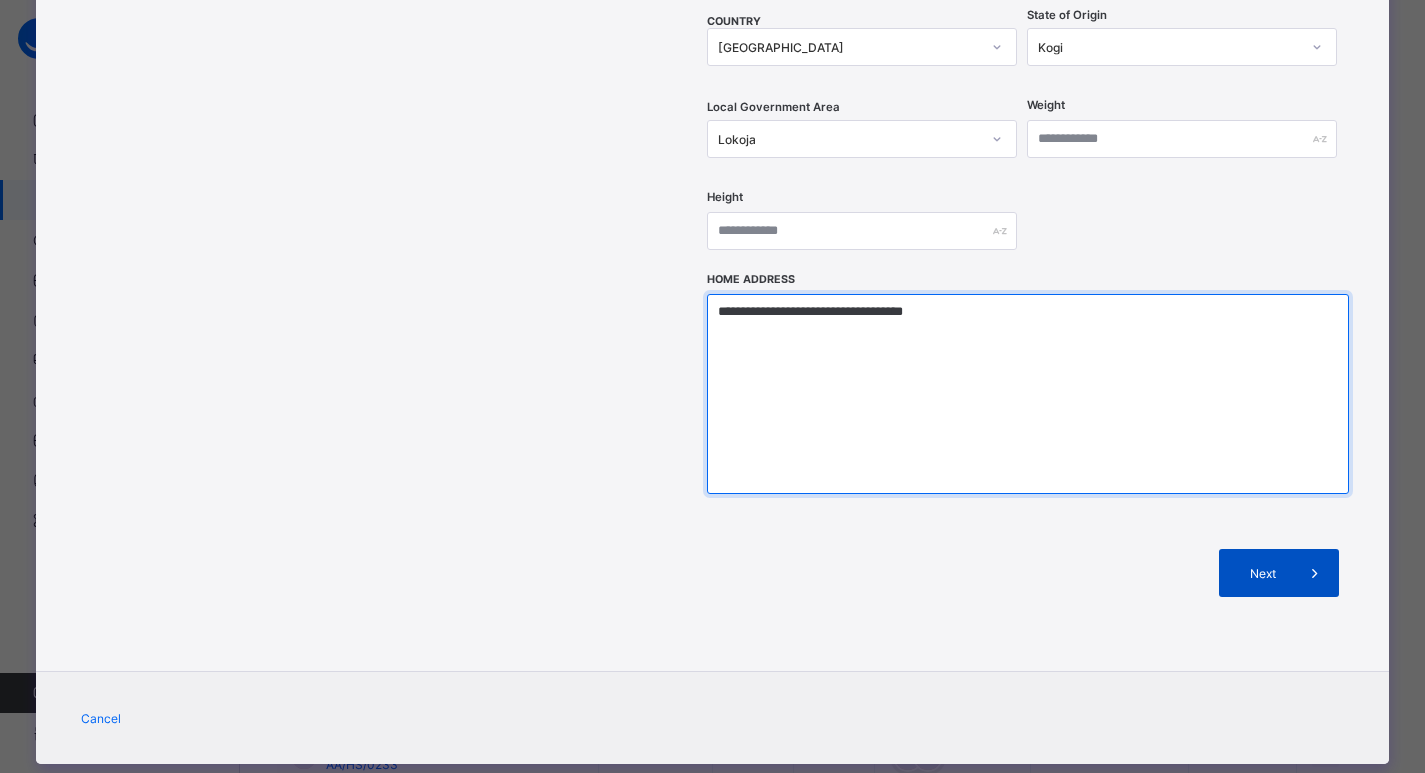 type on "**********" 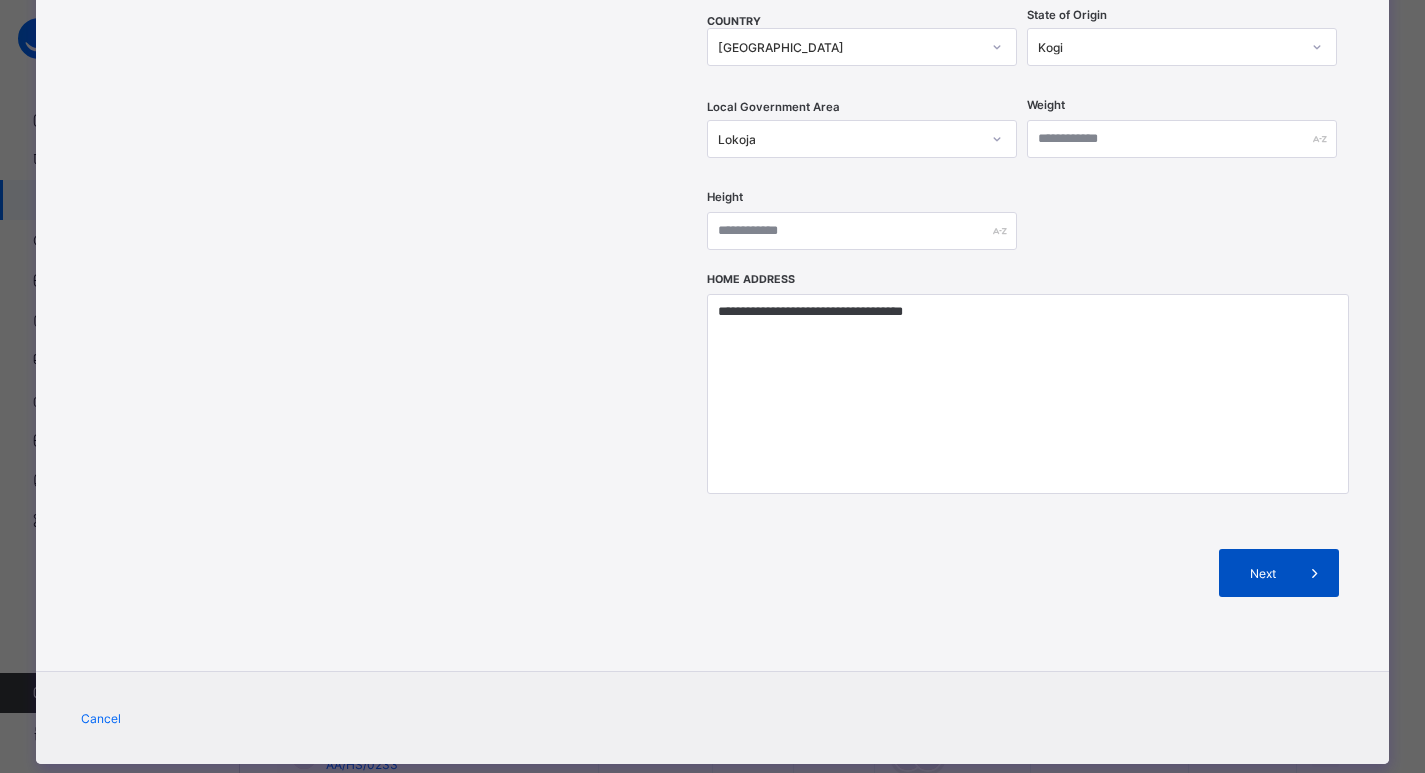 click on "Next" at bounding box center (1262, 573) 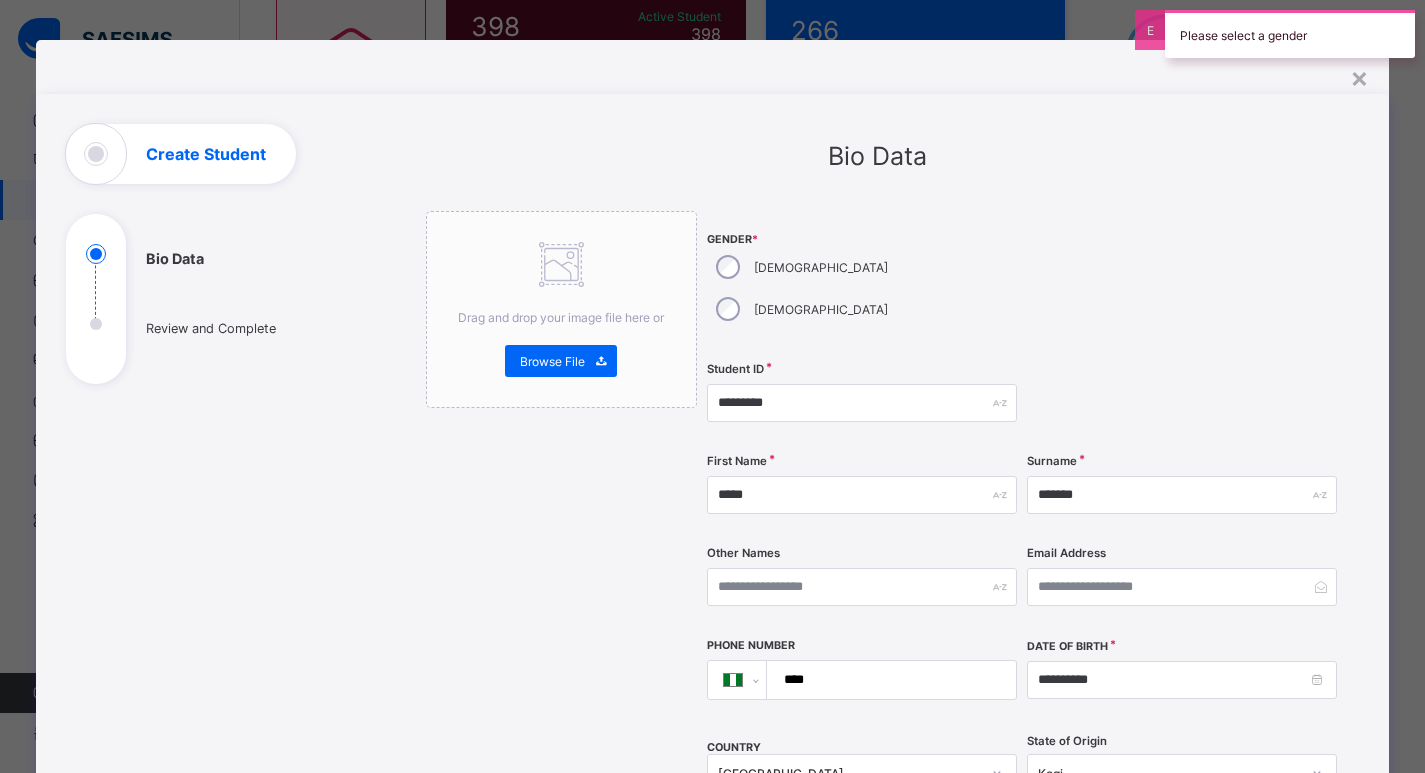 scroll, scrollTop: 0, scrollLeft: 0, axis: both 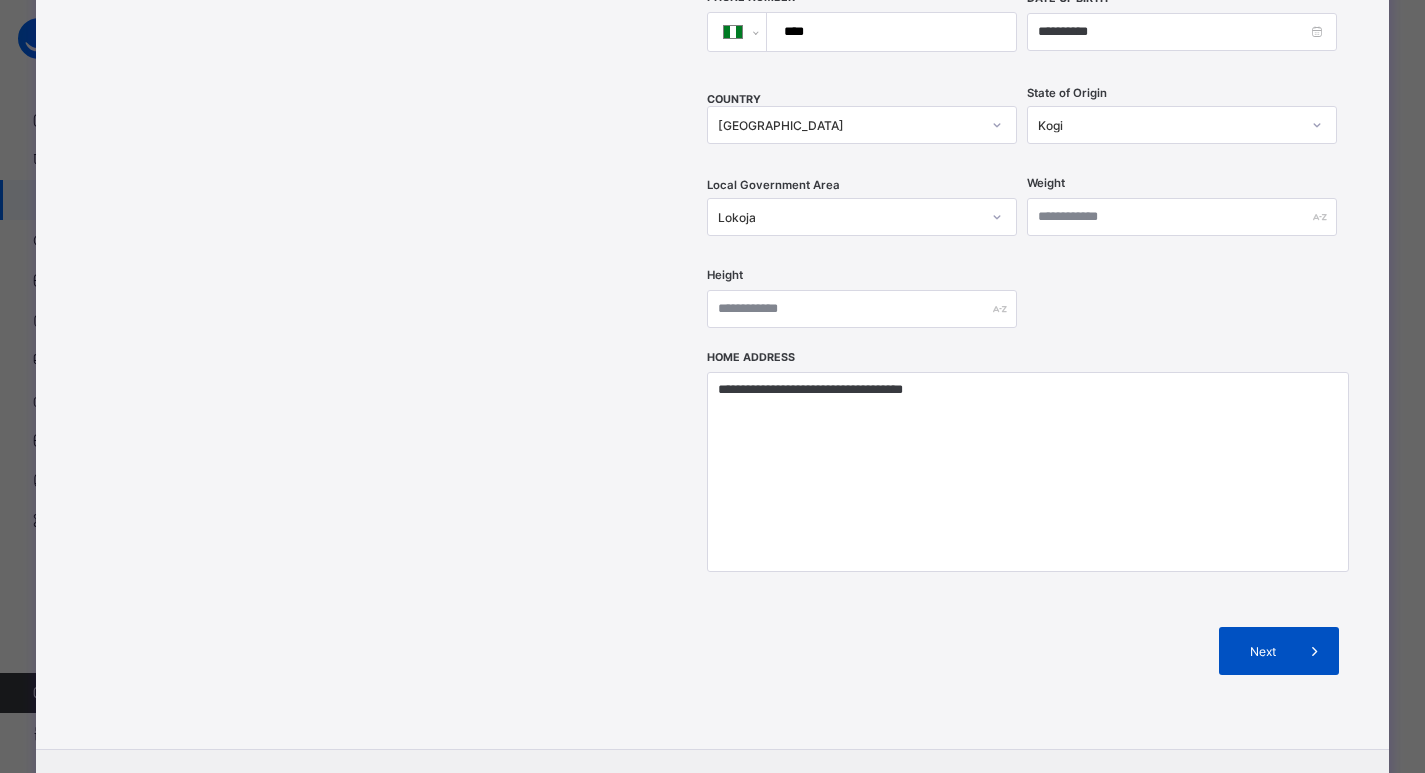 click on "Next" at bounding box center [1279, 651] 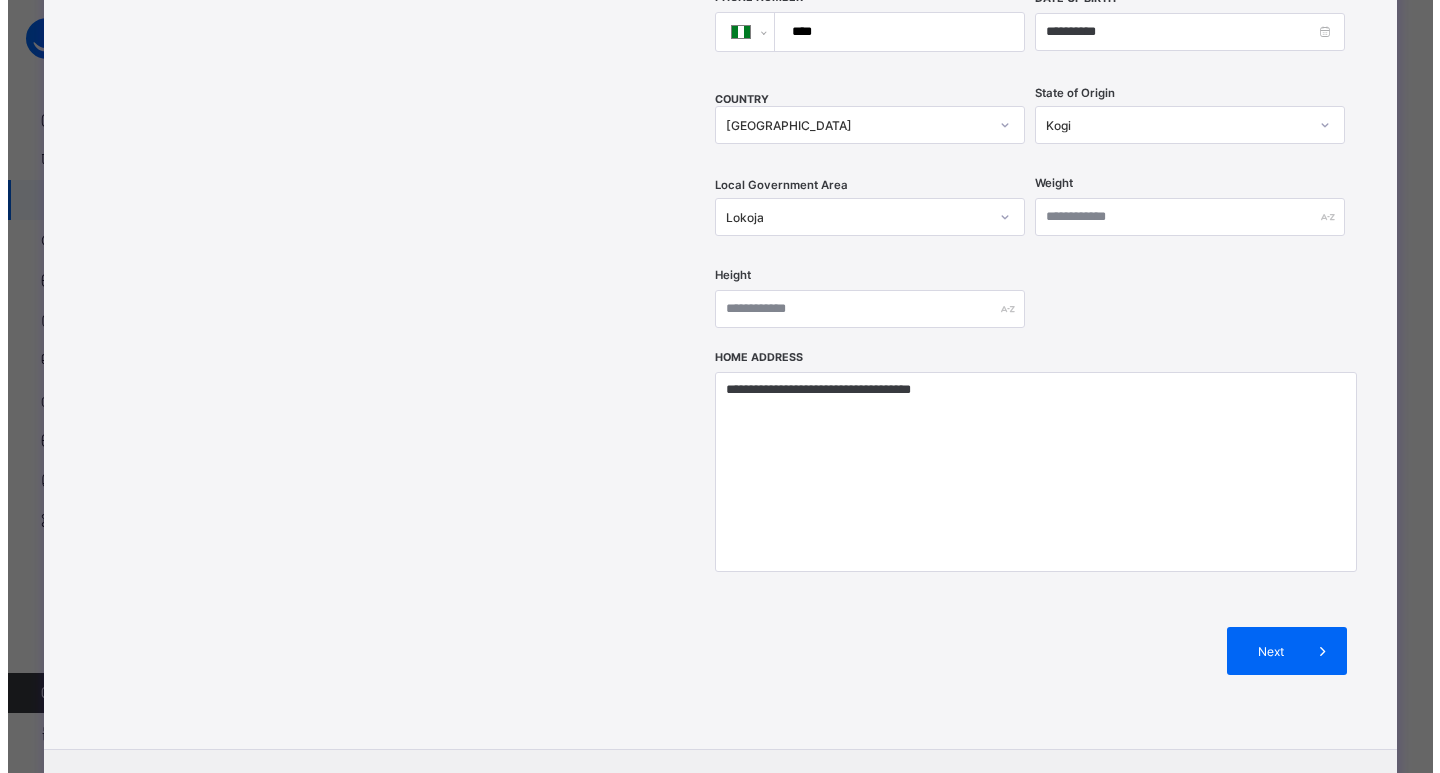 scroll, scrollTop: 260, scrollLeft: 0, axis: vertical 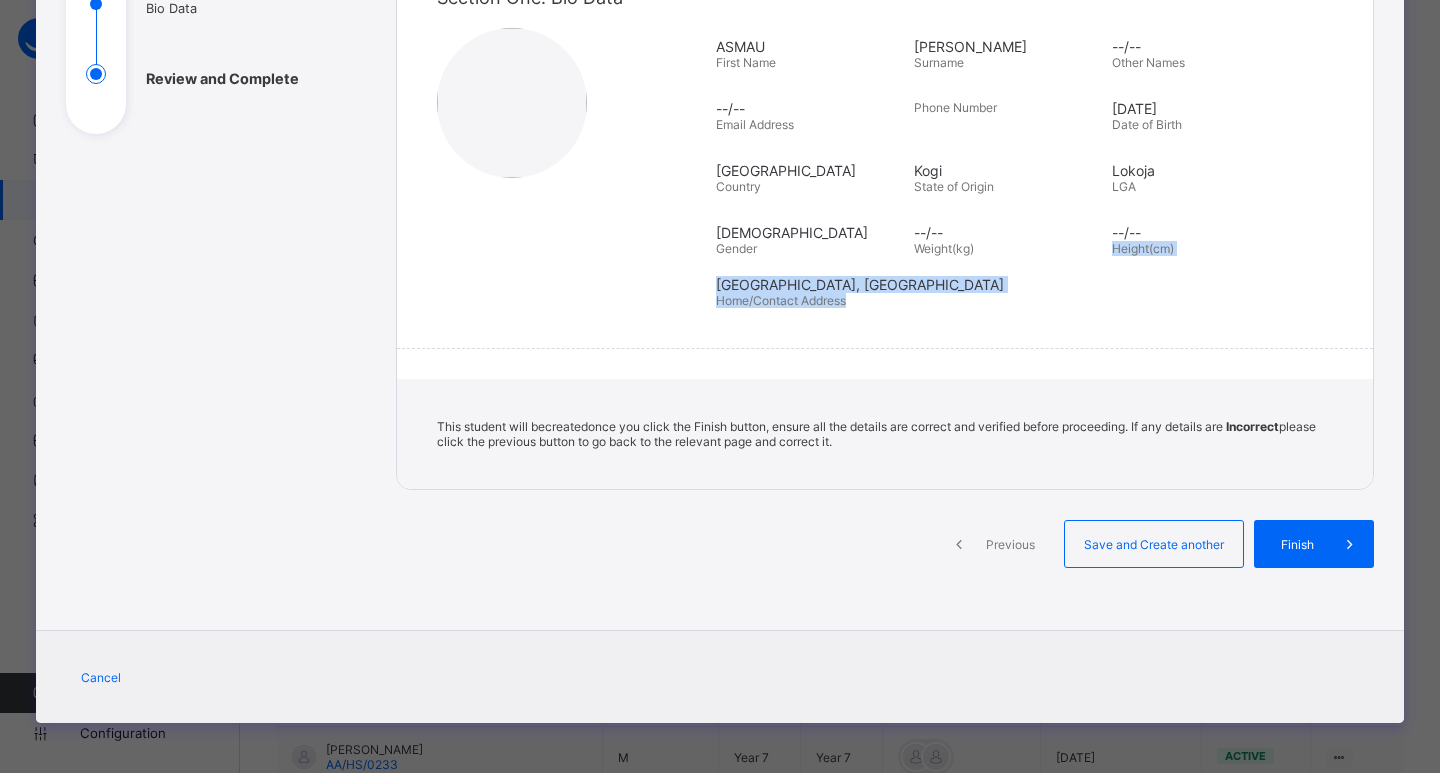 drag, startPoint x: 1425, startPoint y: 325, endPoint x: 1429, endPoint y: 237, distance: 88.09086 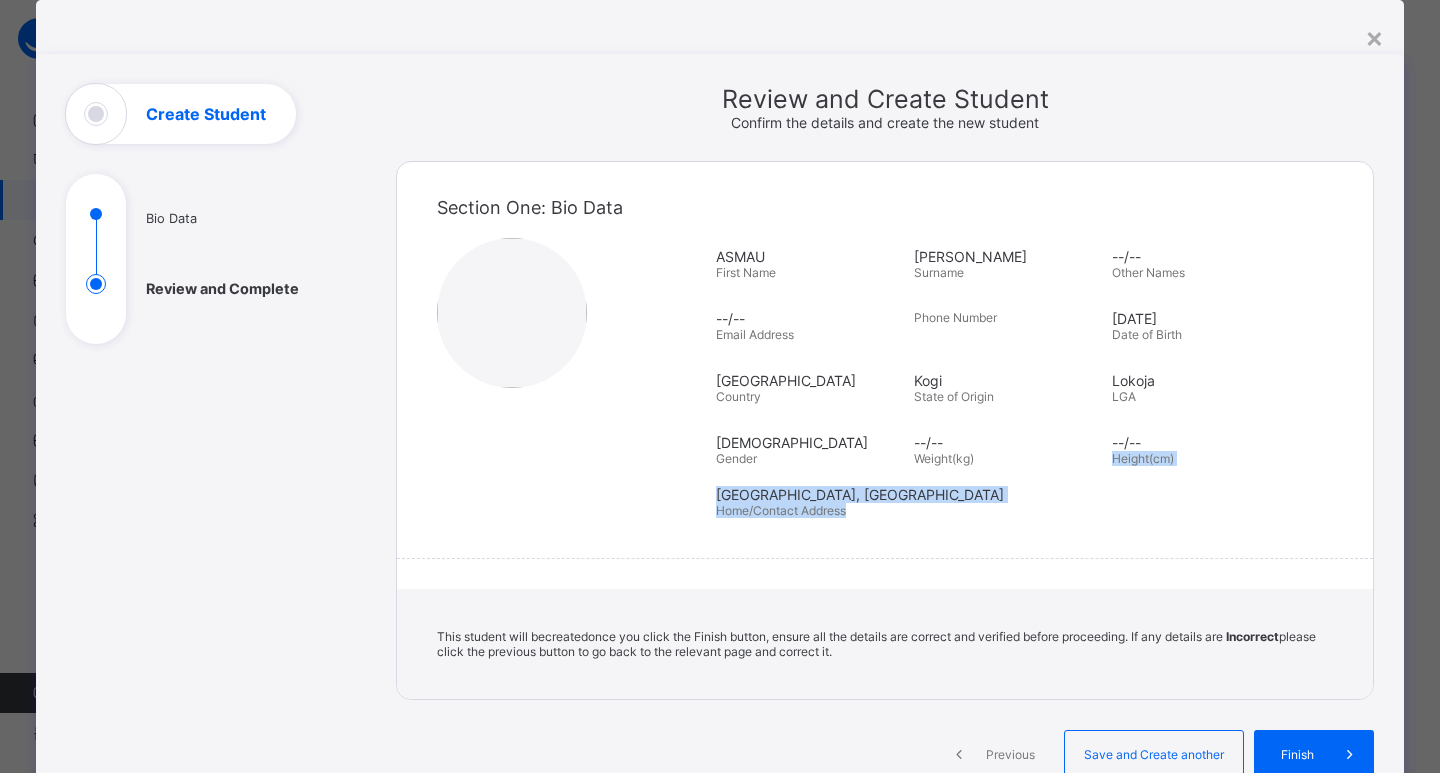 scroll, scrollTop: 19, scrollLeft: 0, axis: vertical 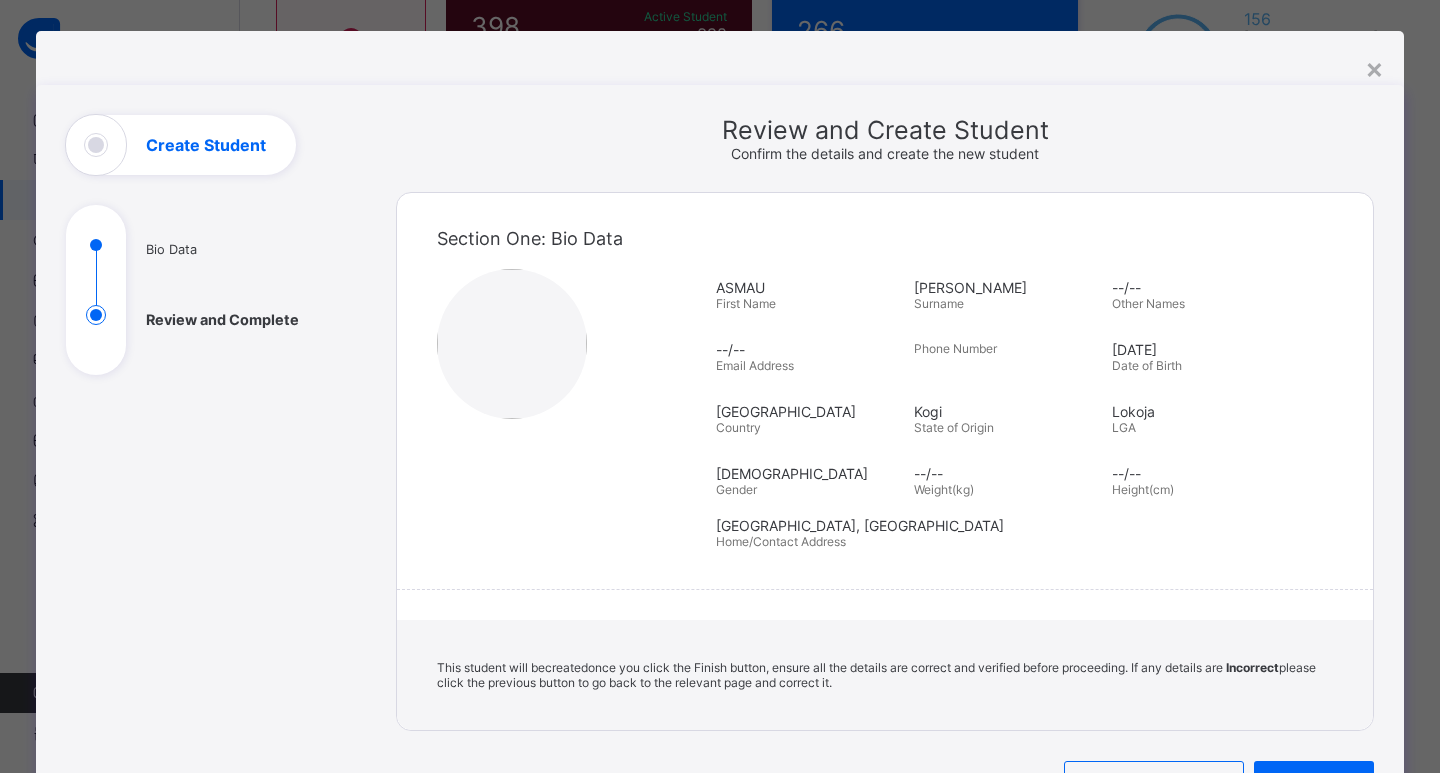 click on "Review and Create Student" at bounding box center [885, 130] 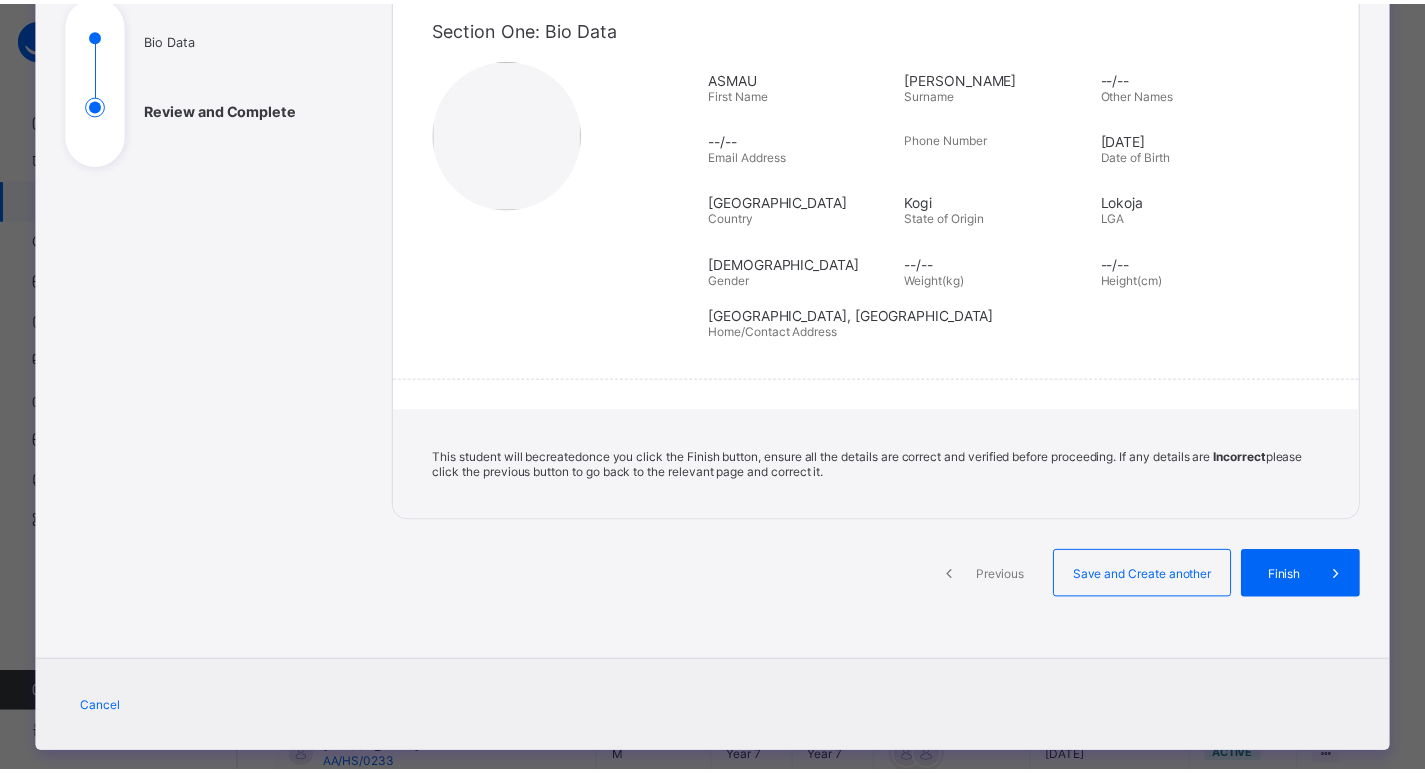 scroll, scrollTop: 260, scrollLeft: 0, axis: vertical 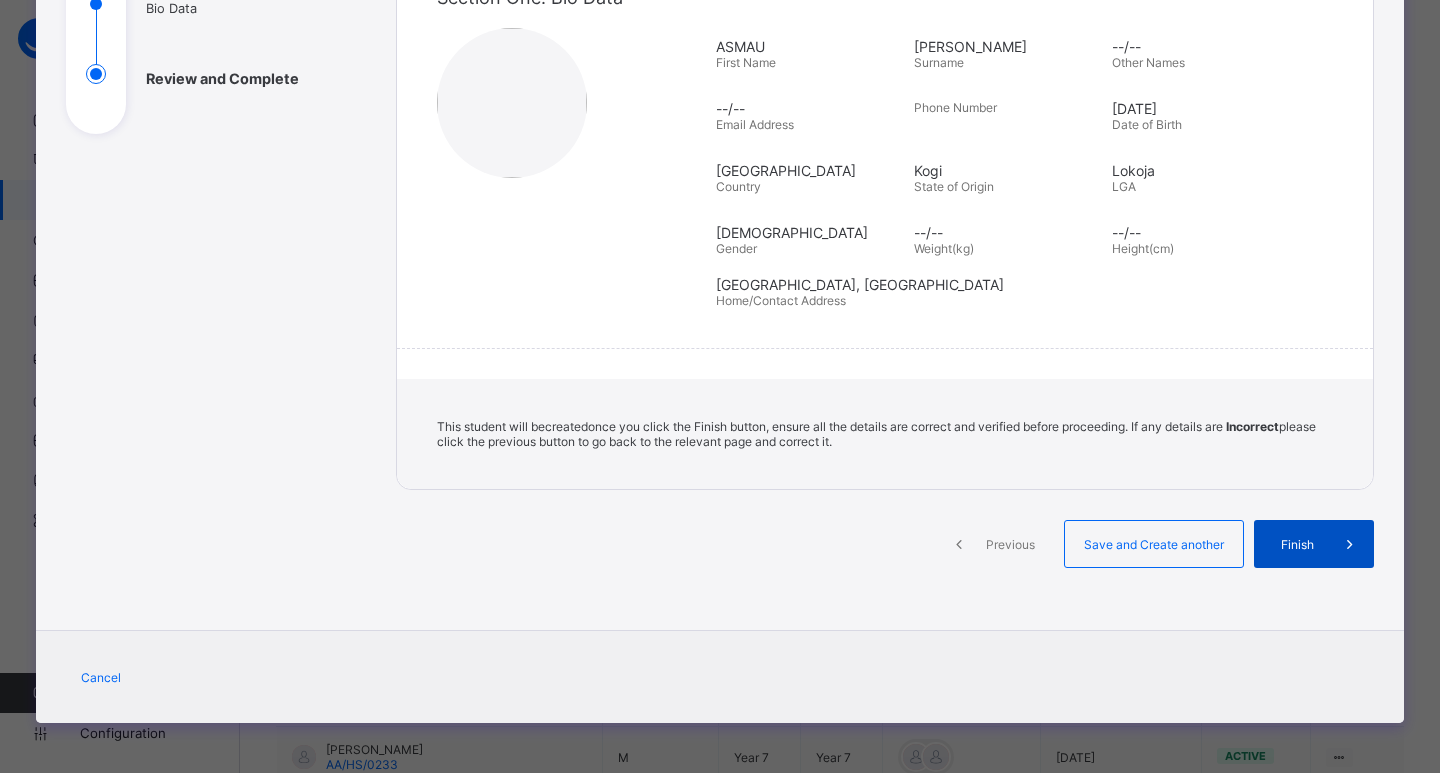 click on "Finish" at bounding box center [1297, 544] 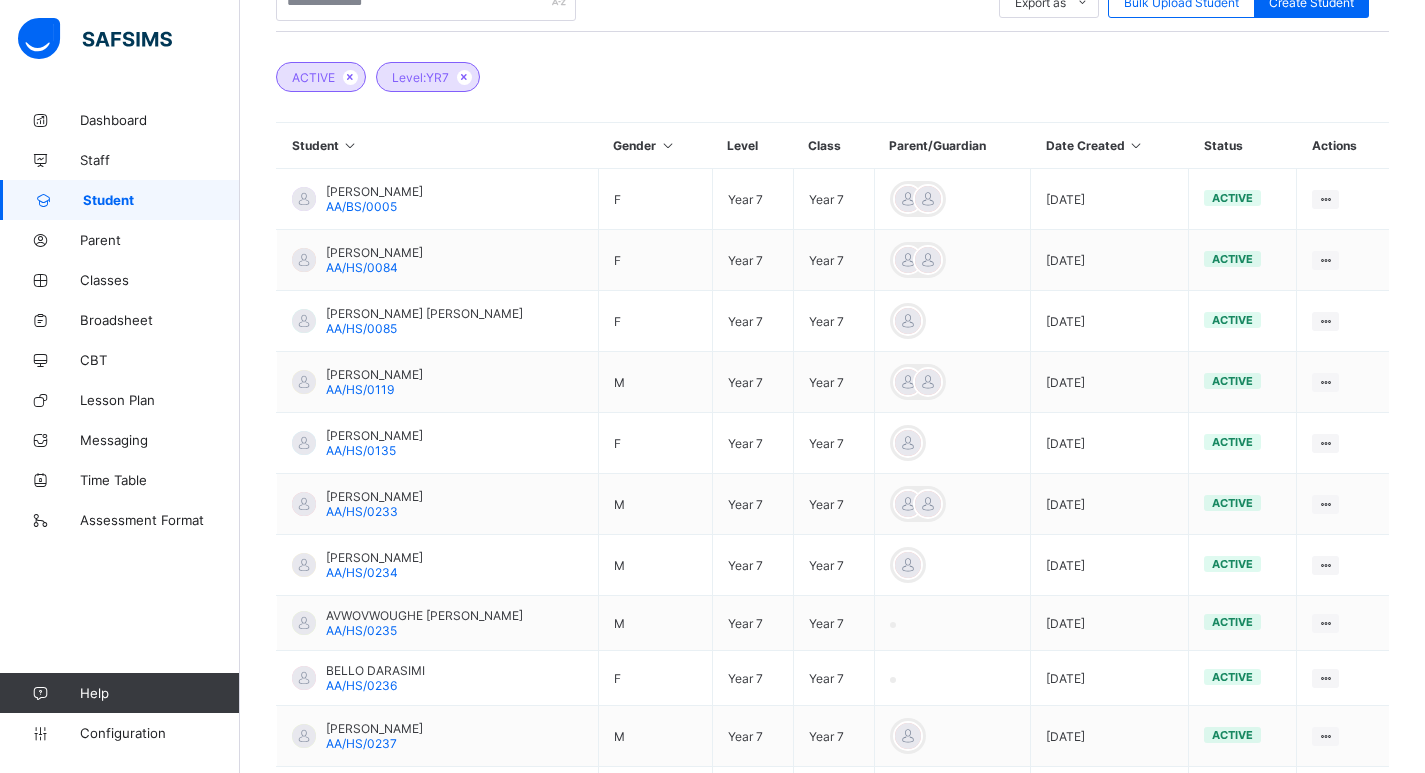 scroll, scrollTop: 416, scrollLeft: 0, axis: vertical 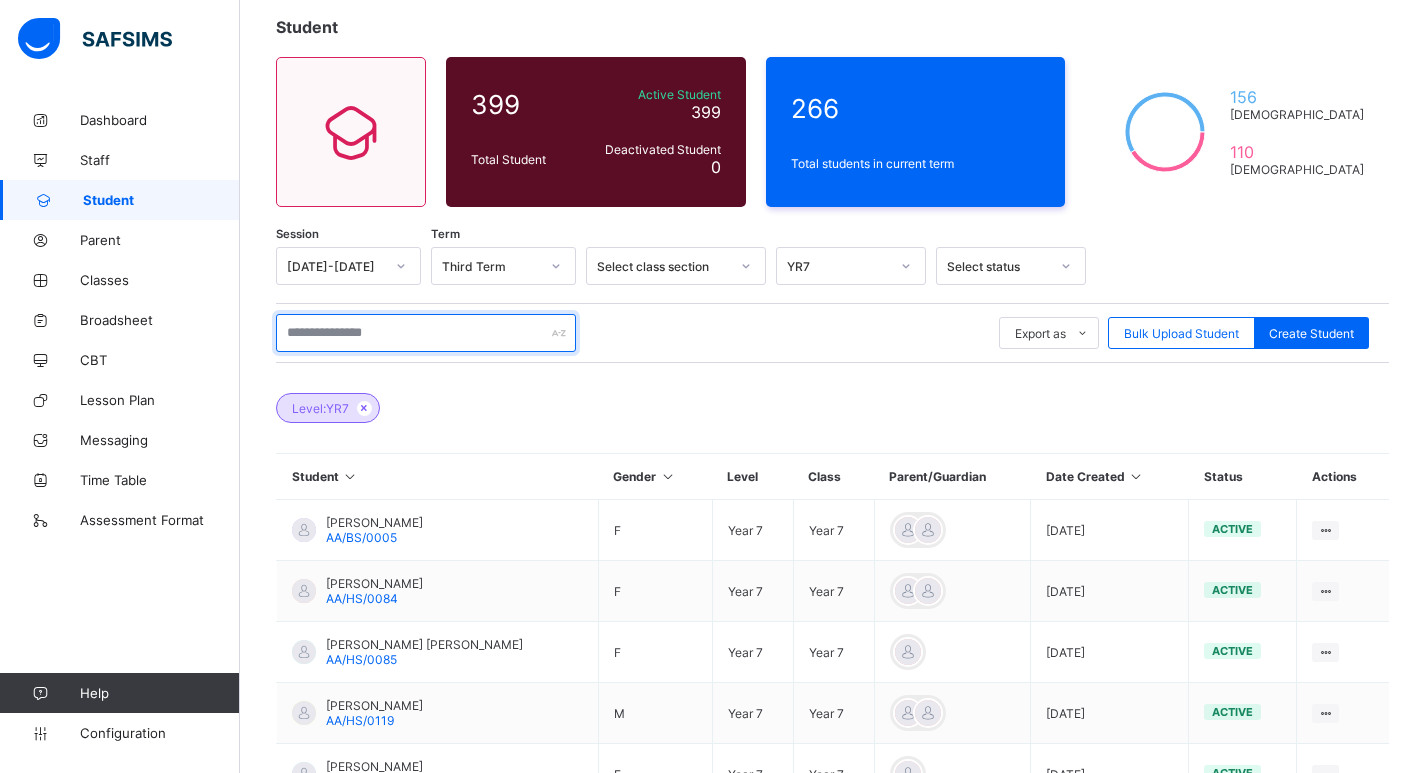 click at bounding box center [426, 333] 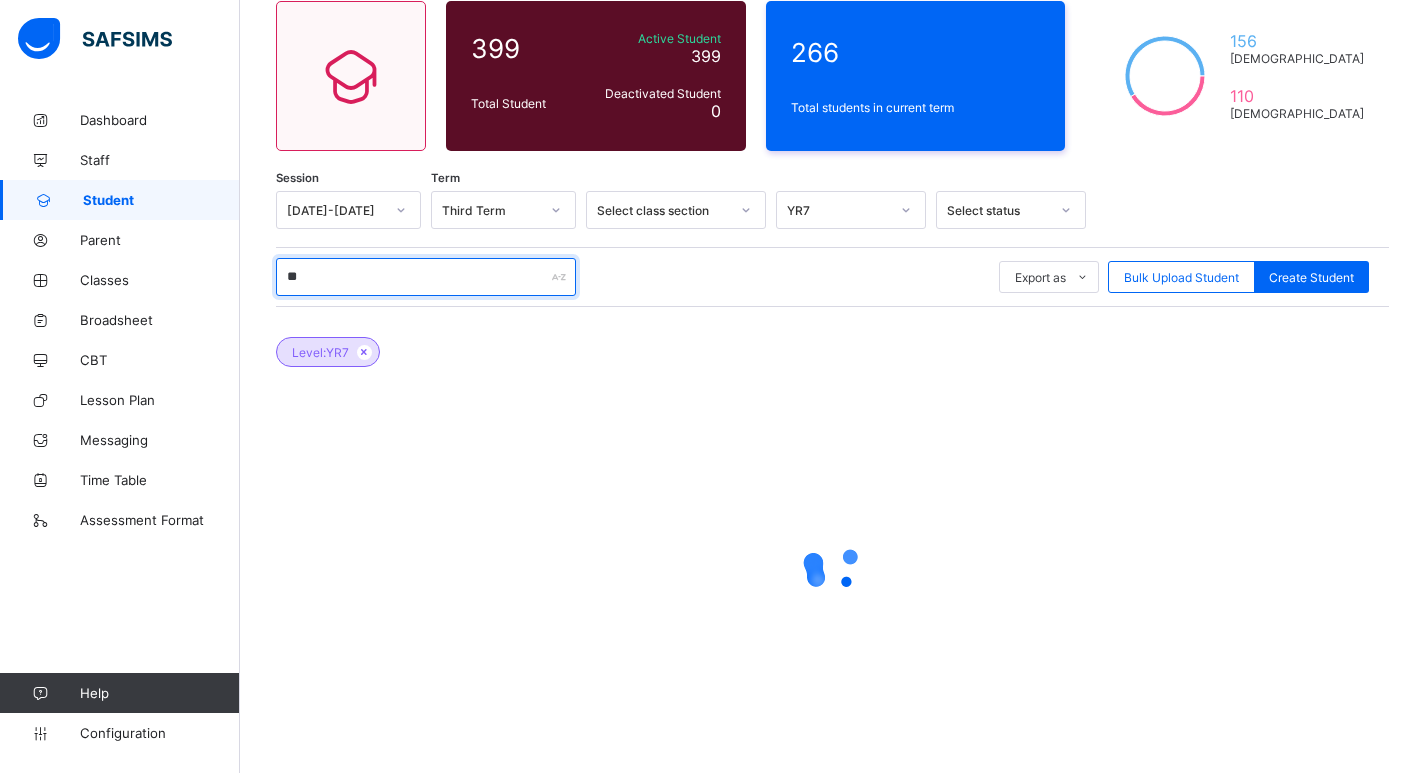 scroll, scrollTop: 183, scrollLeft: 0, axis: vertical 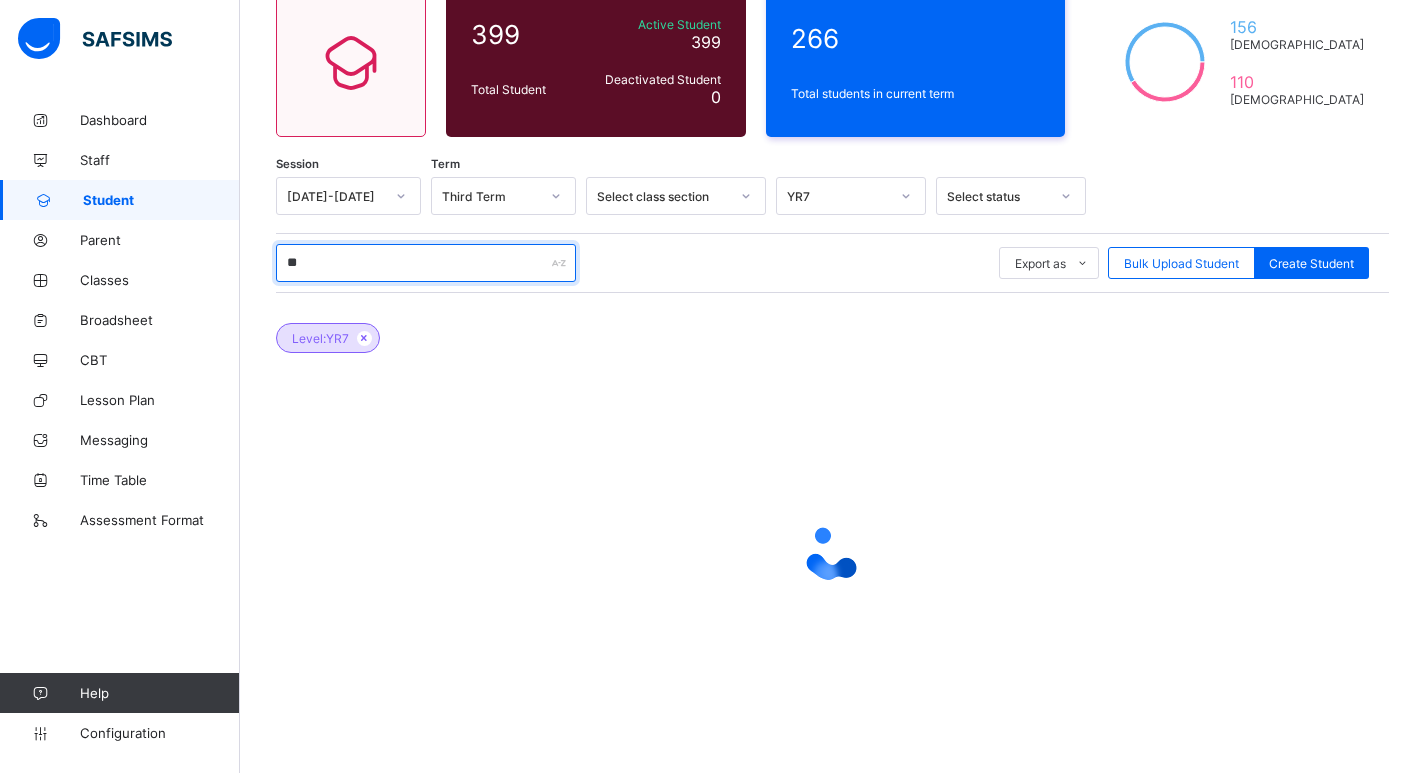 type on "*" 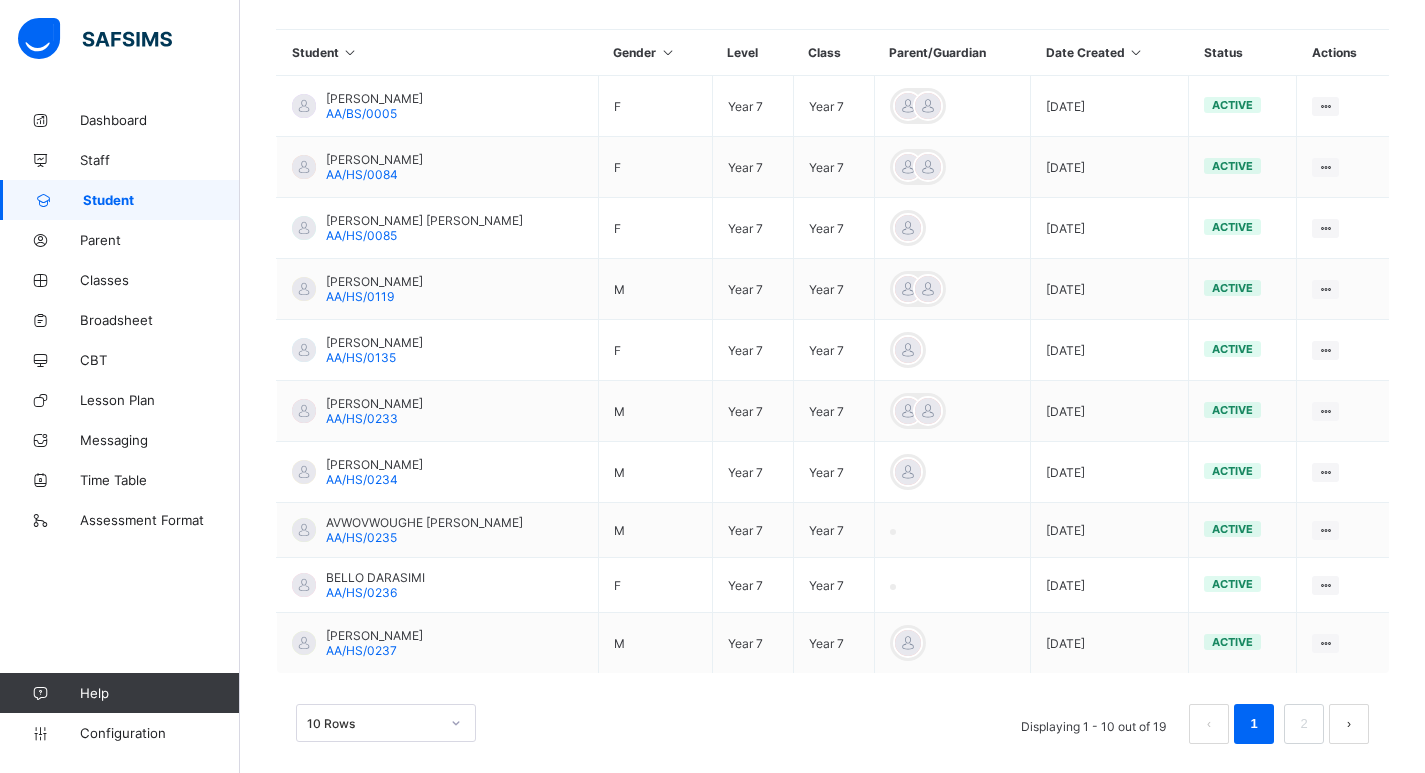 scroll, scrollTop: 558, scrollLeft: 0, axis: vertical 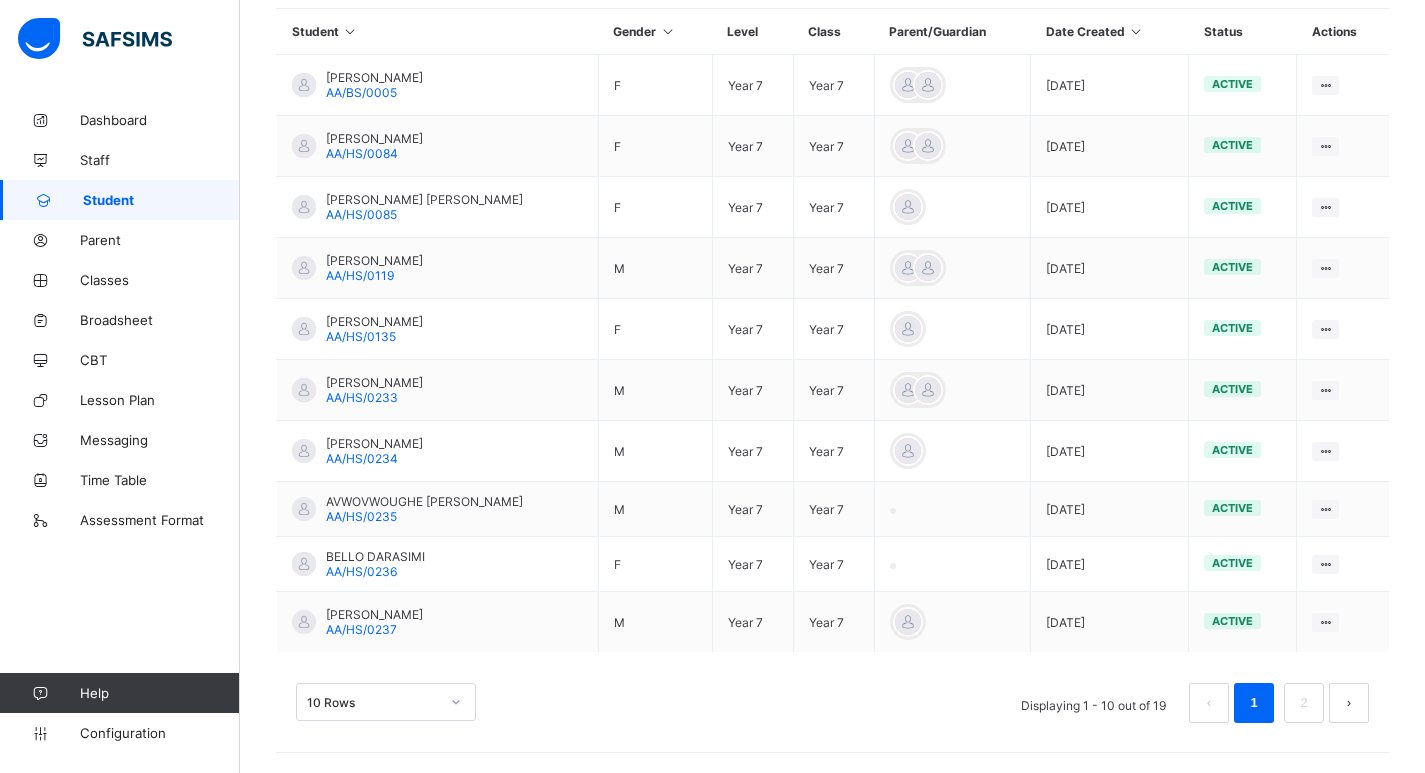 click on "10 Rows" at bounding box center (386, 702) 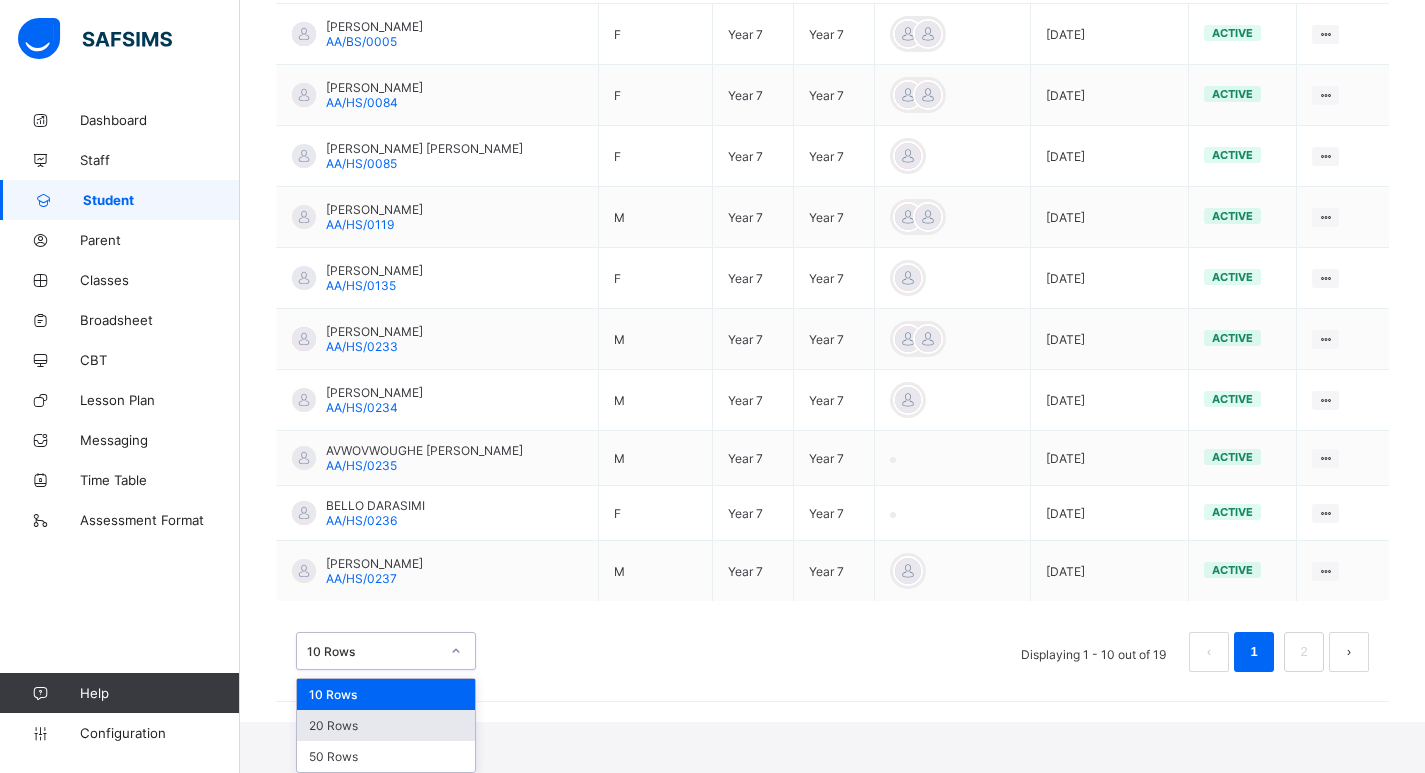 click on "20 Rows" at bounding box center [386, 725] 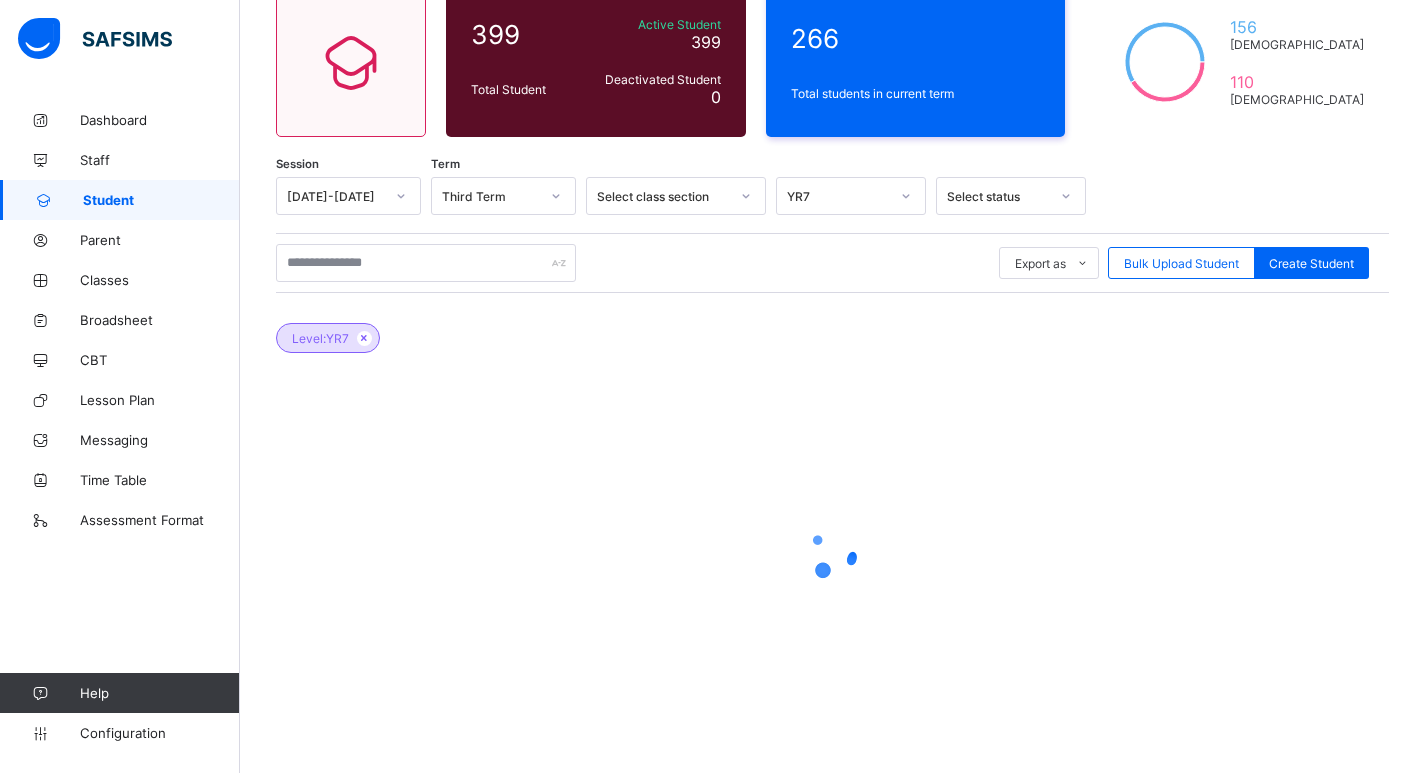 scroll, scrollTop: 183, scrollLeft: 0, axis: vertical 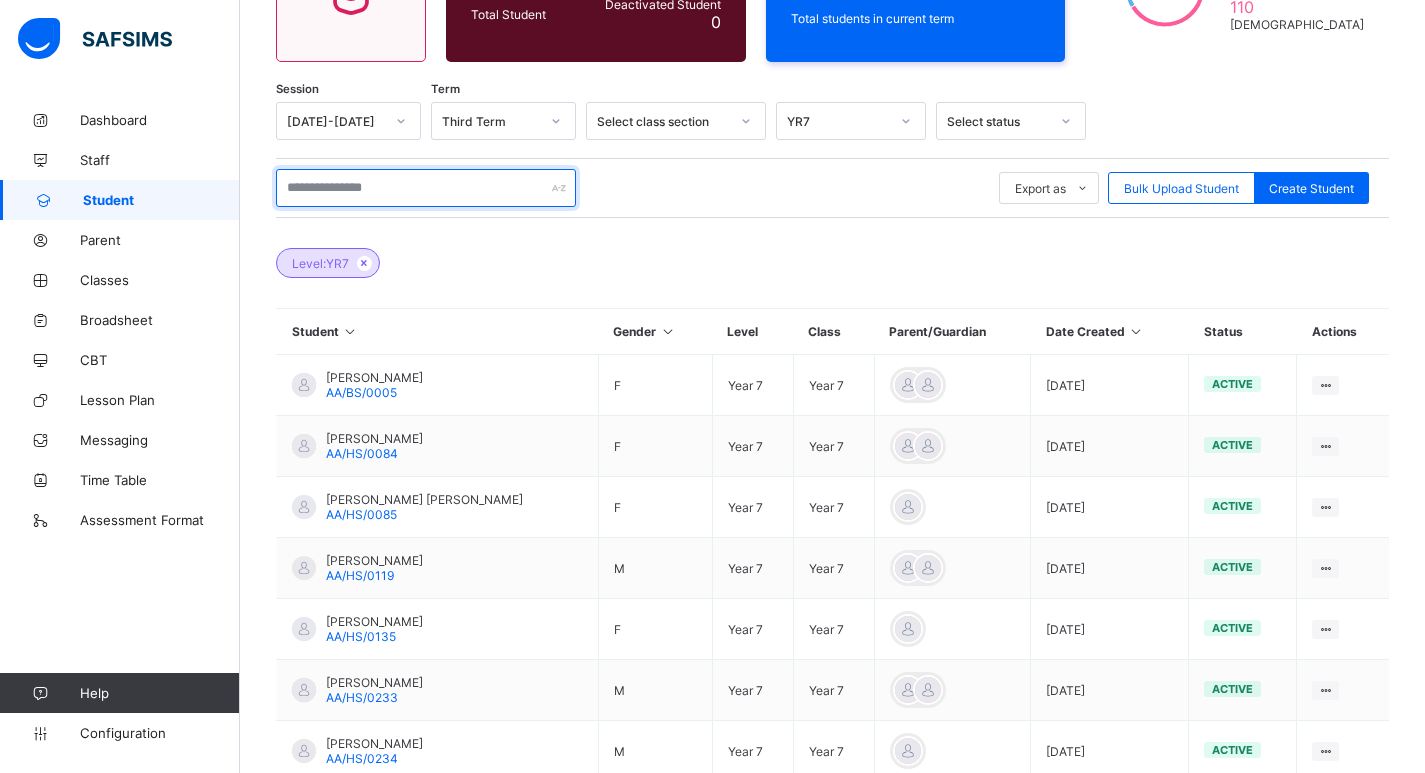 click at bounding box center (426, 188) 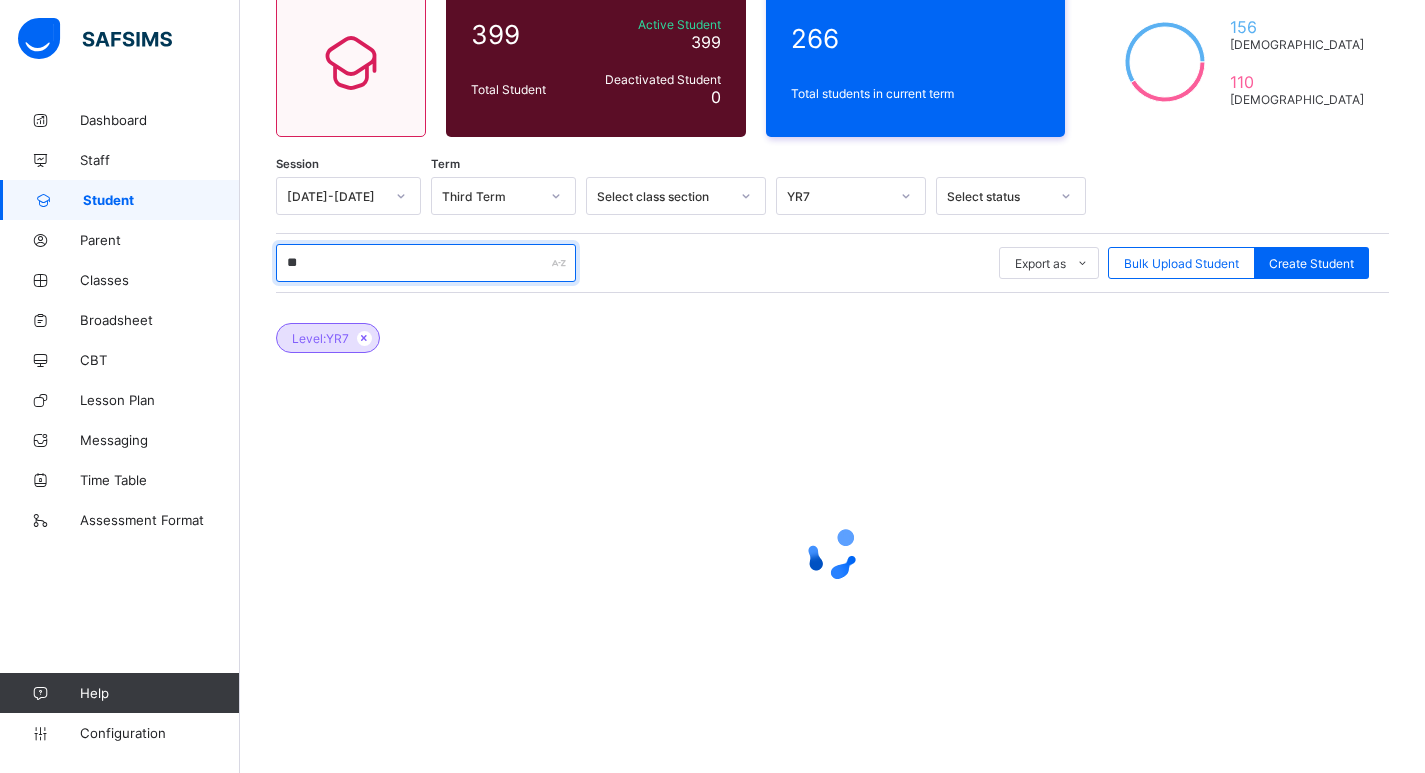 scroll, scrollTop: 183, scrollLeft: 0, axis: vertical 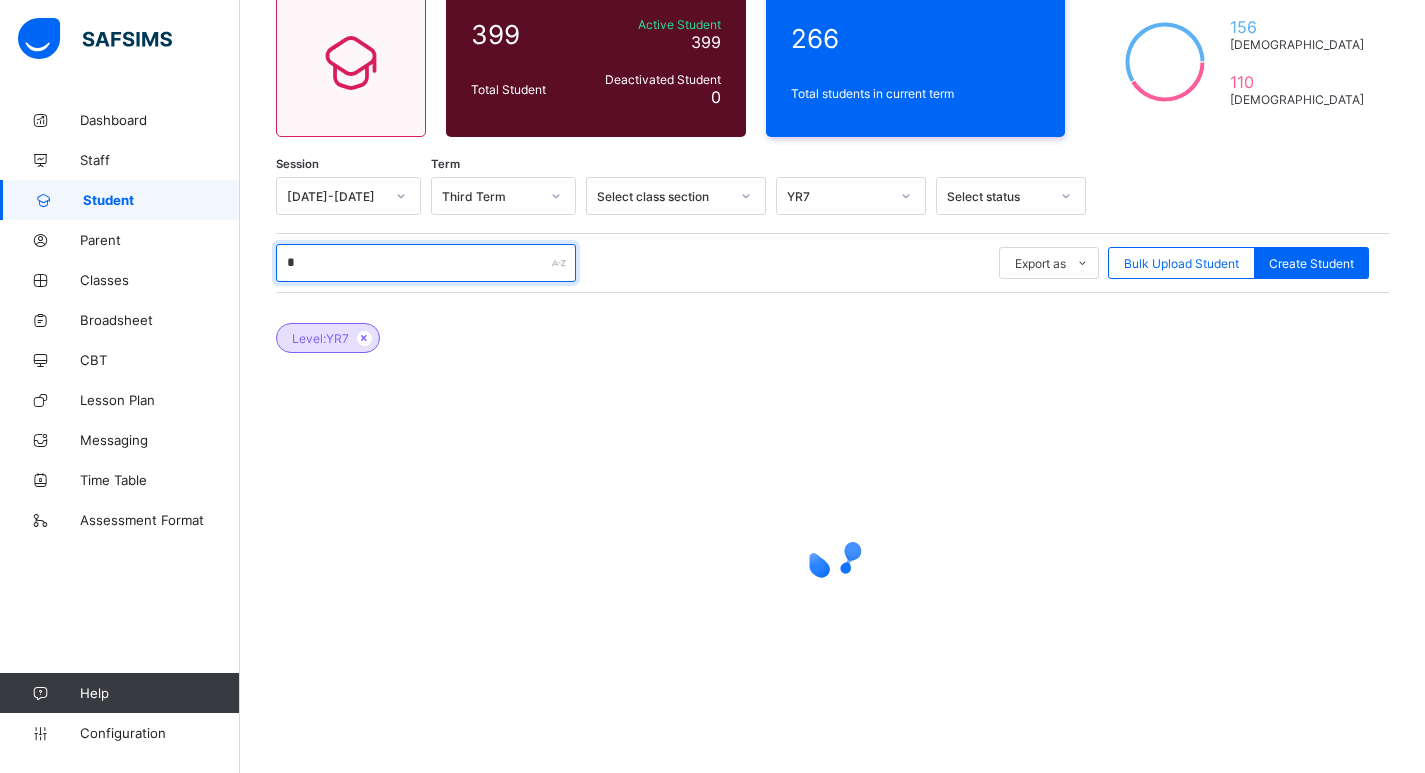 type on "*" 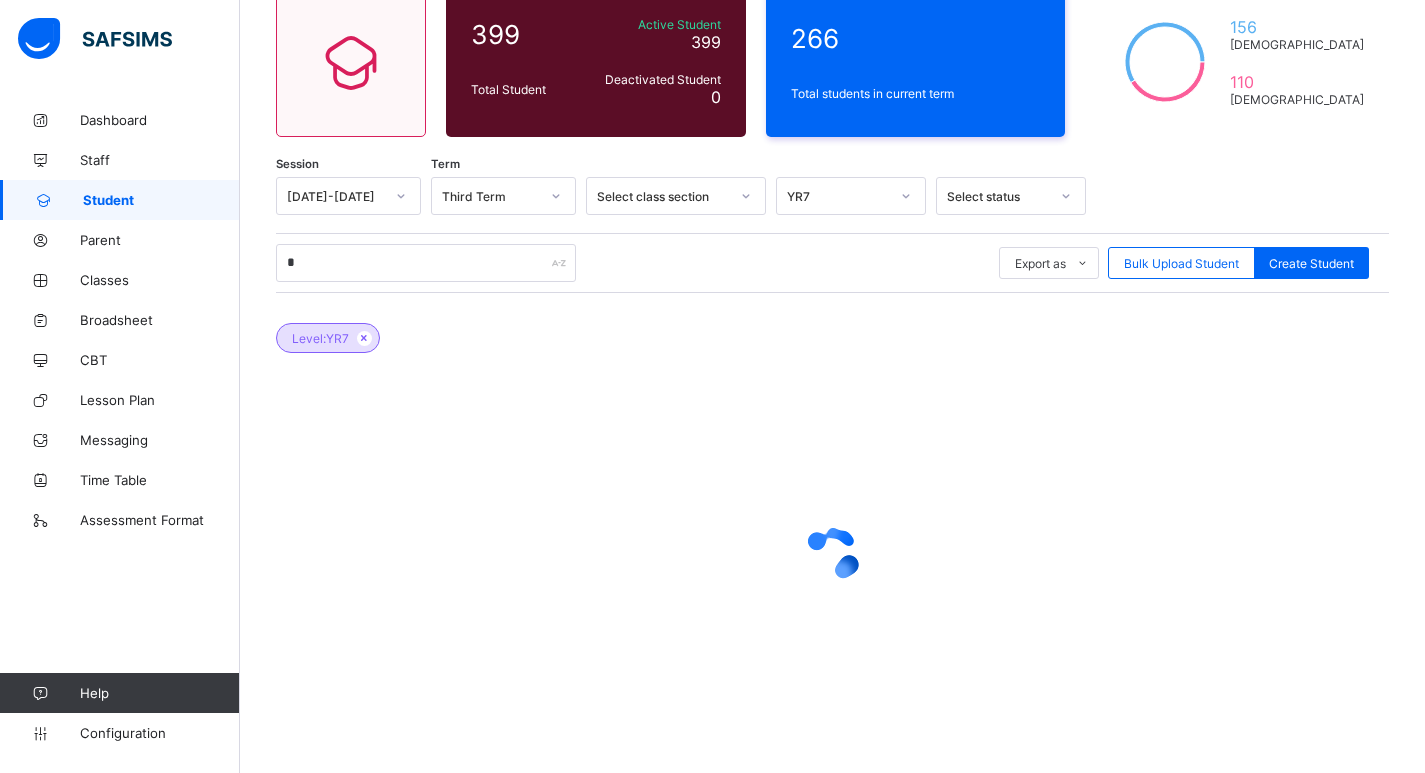 click 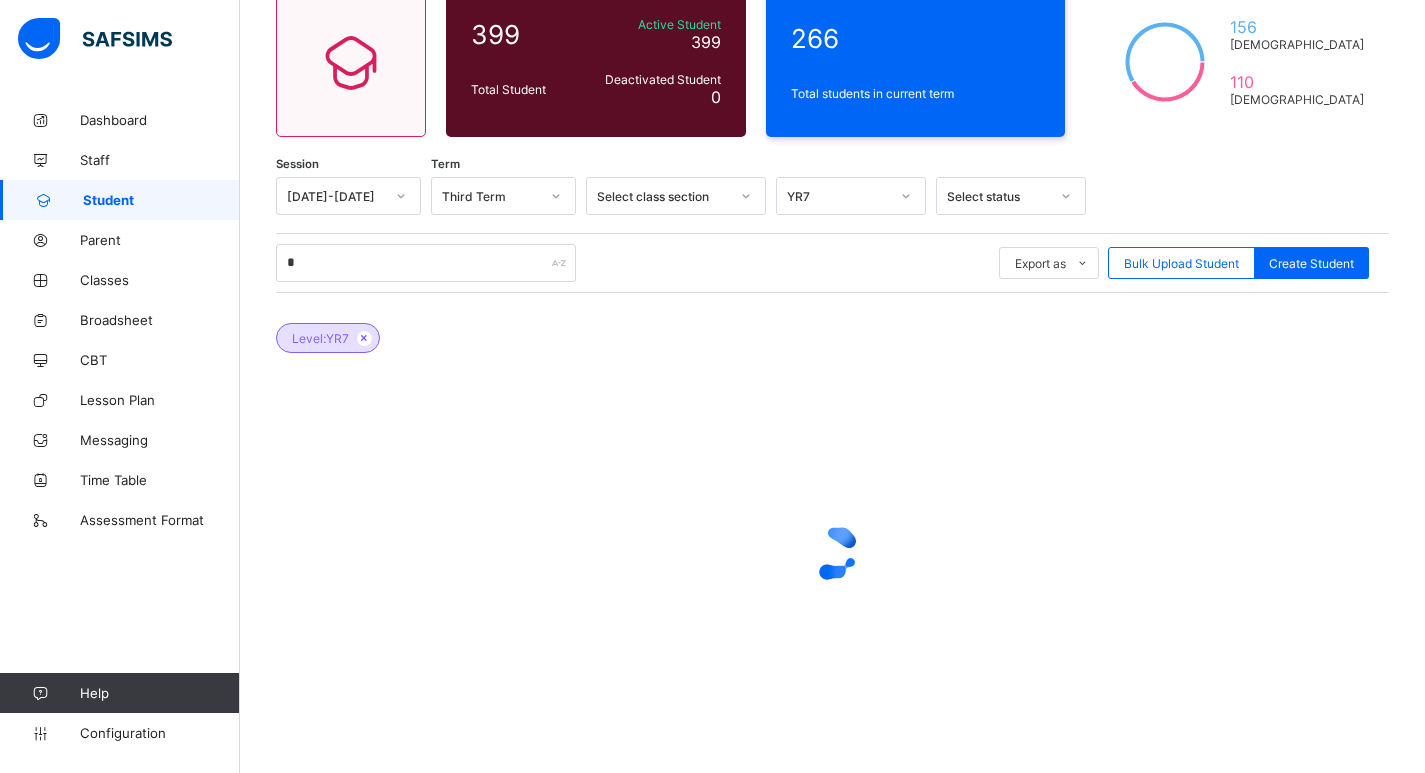 click at bounding box center [832, 553] 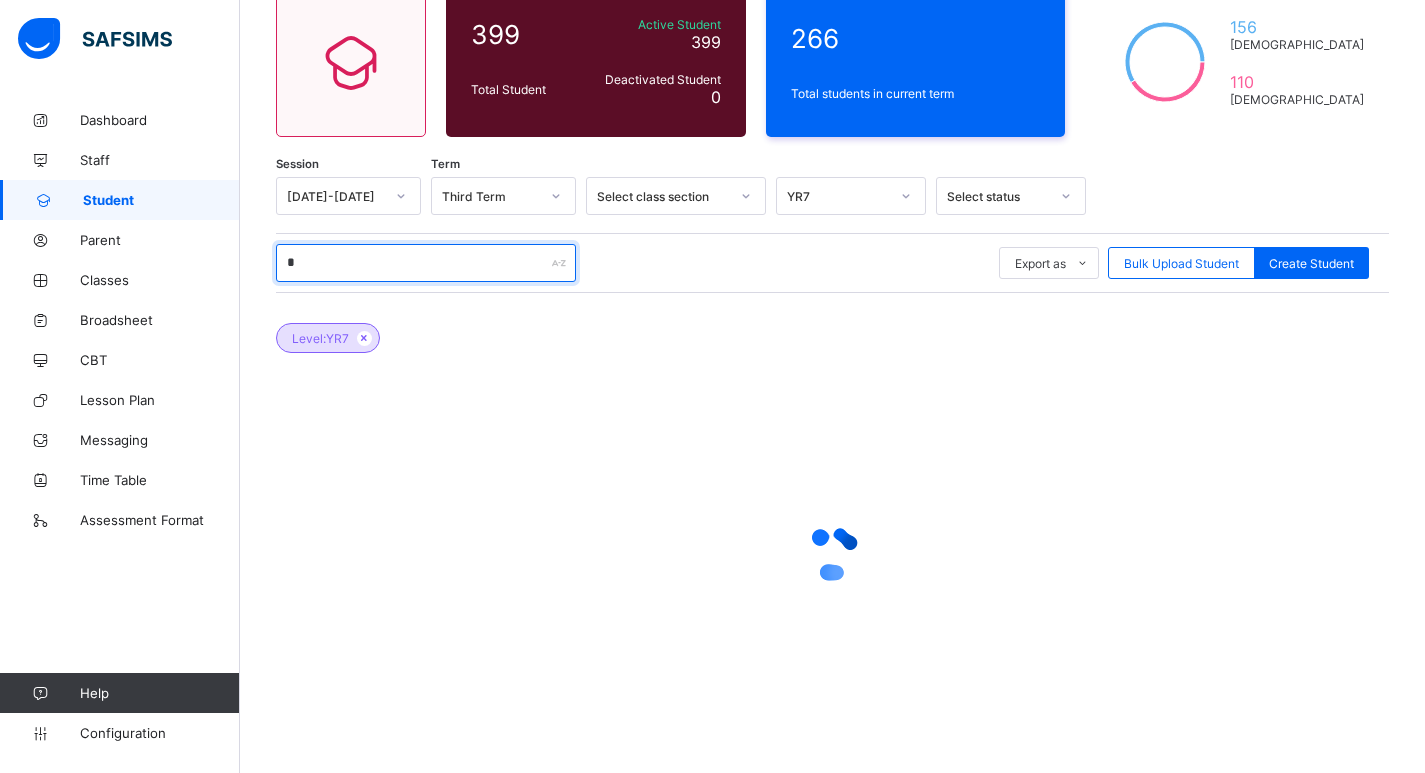 click on "*" at bounding box center (426, 263) 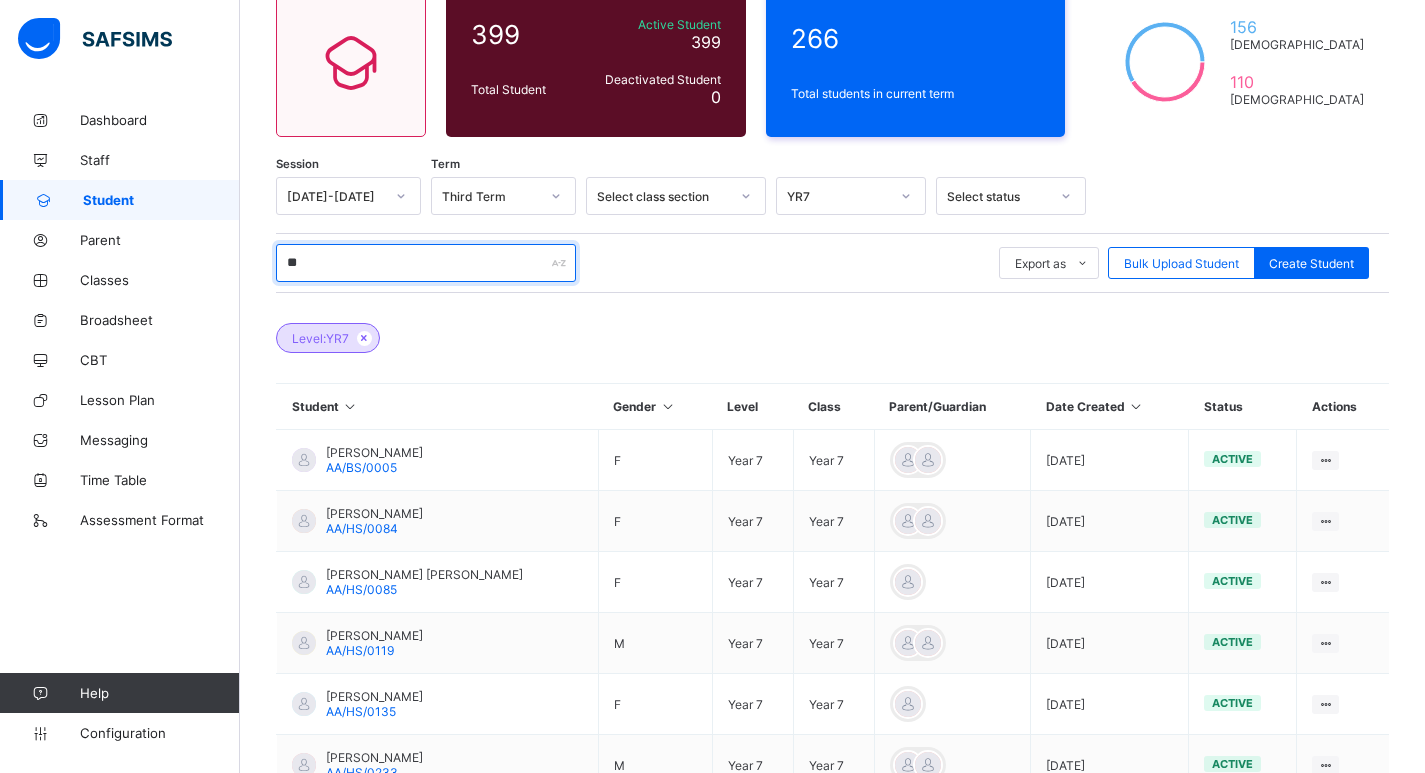type on "*" 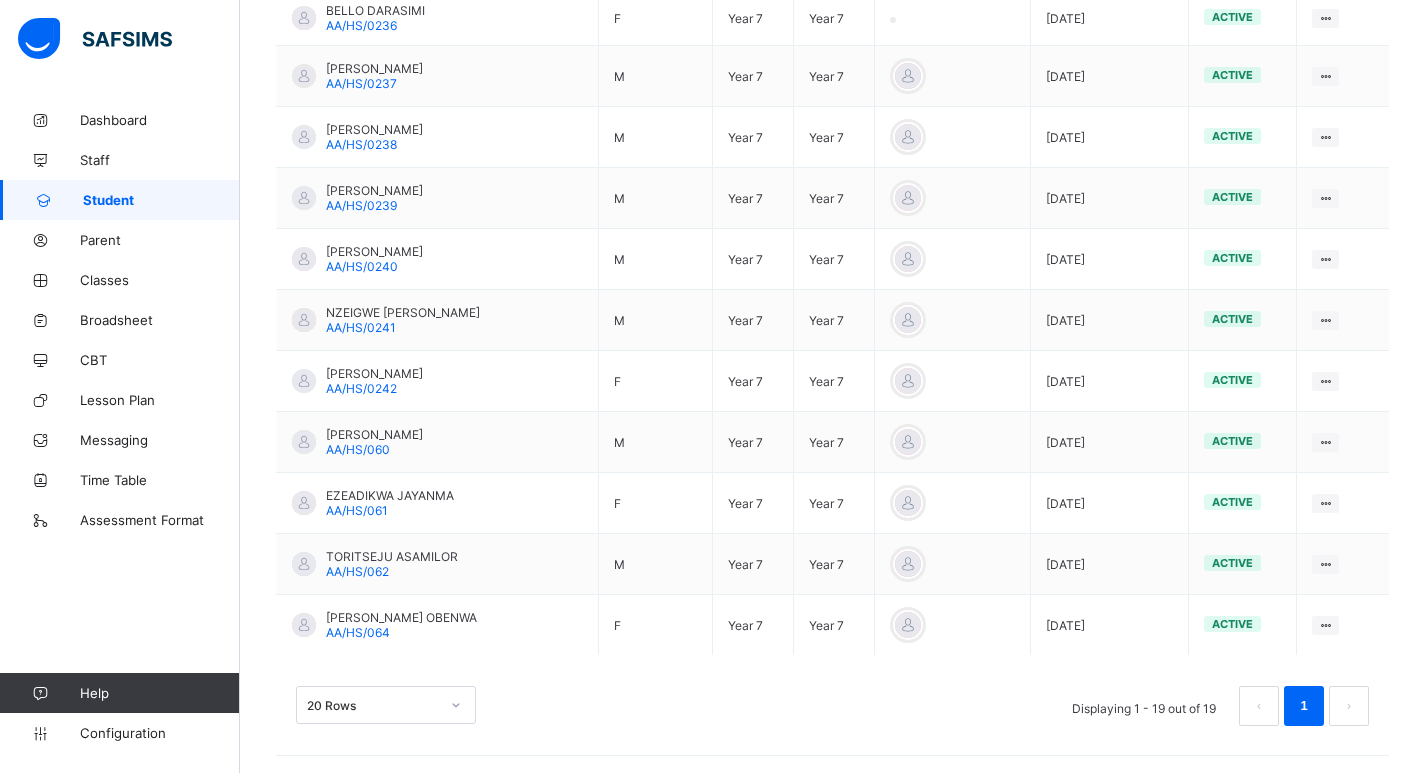 scroll, scrollTop: 1107, scrollLeft: 0, axis: vertical 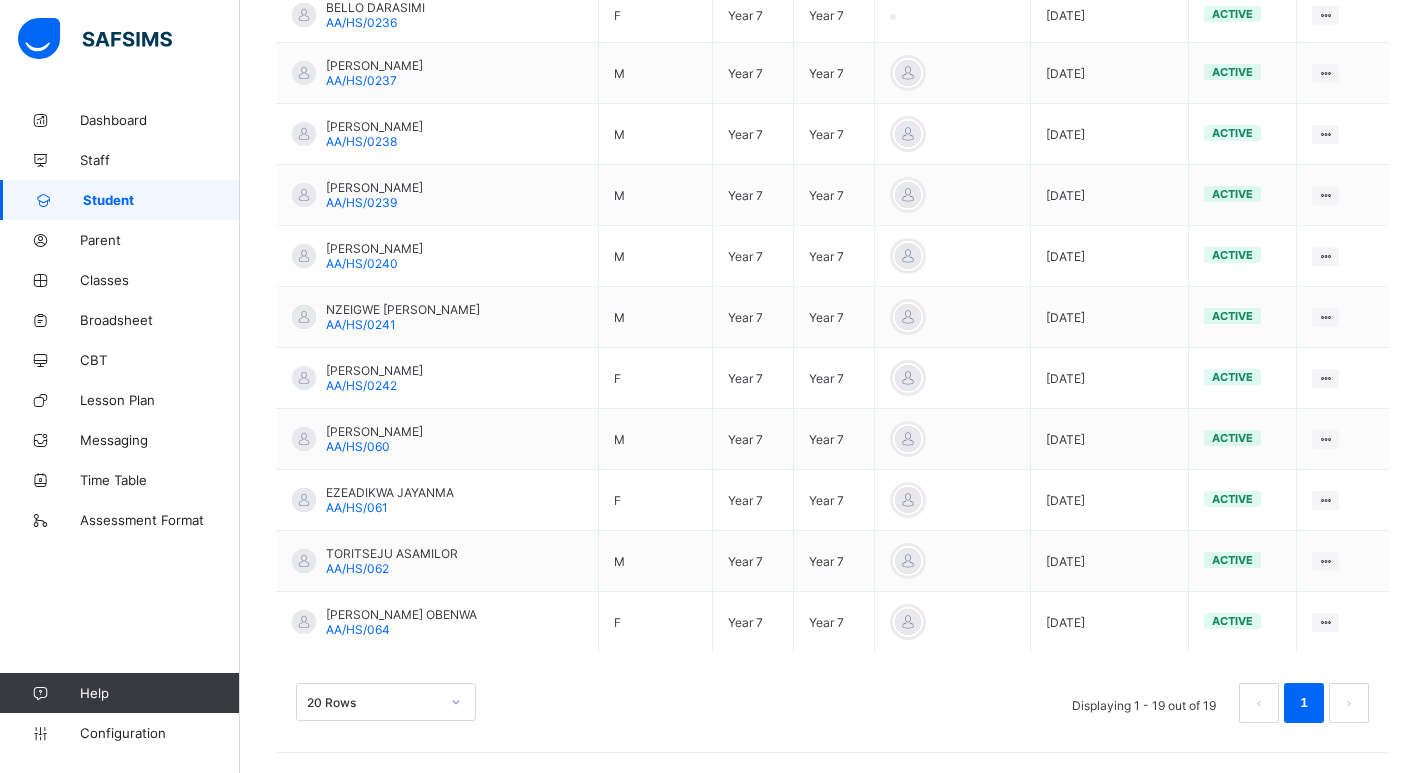 type 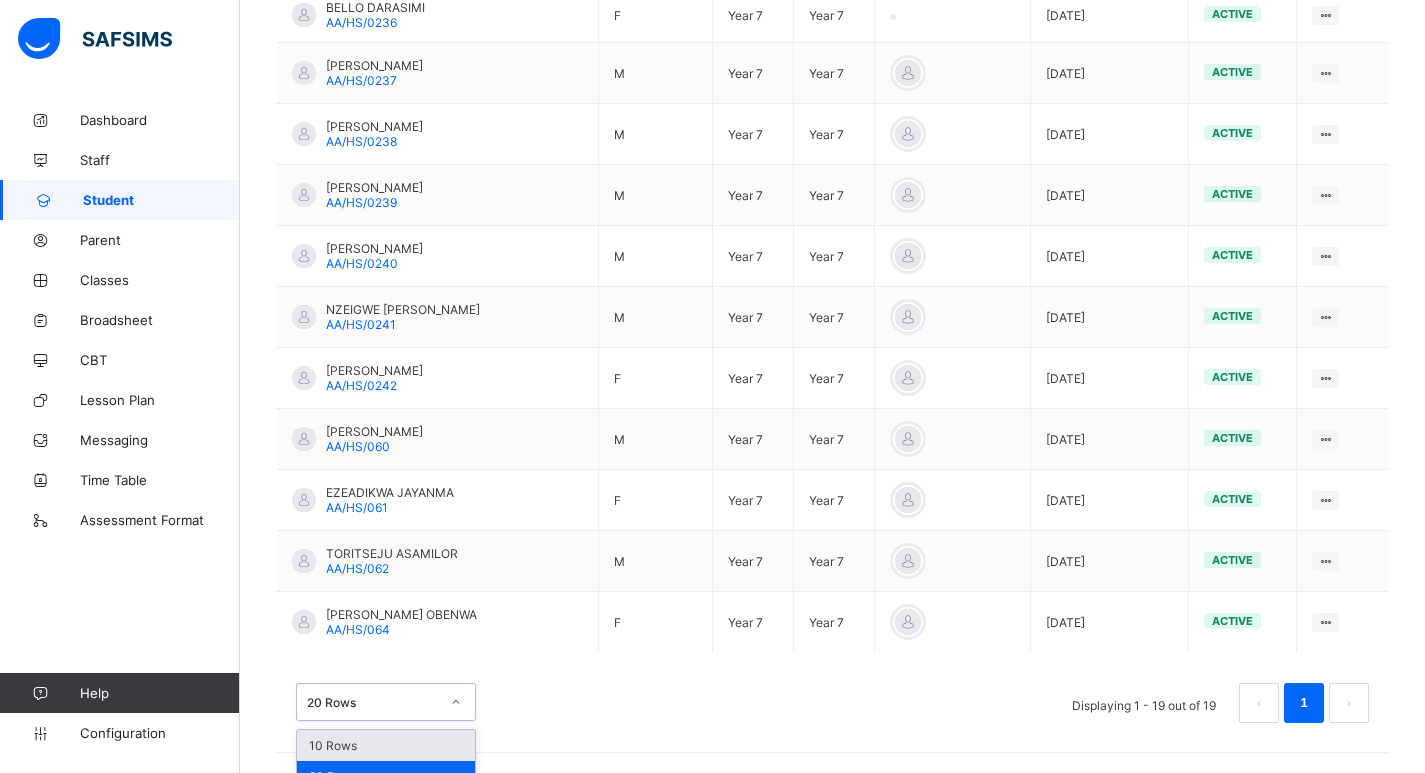 scroll, scrollTop: 1158, scrollLeft: 0, axis: vertical 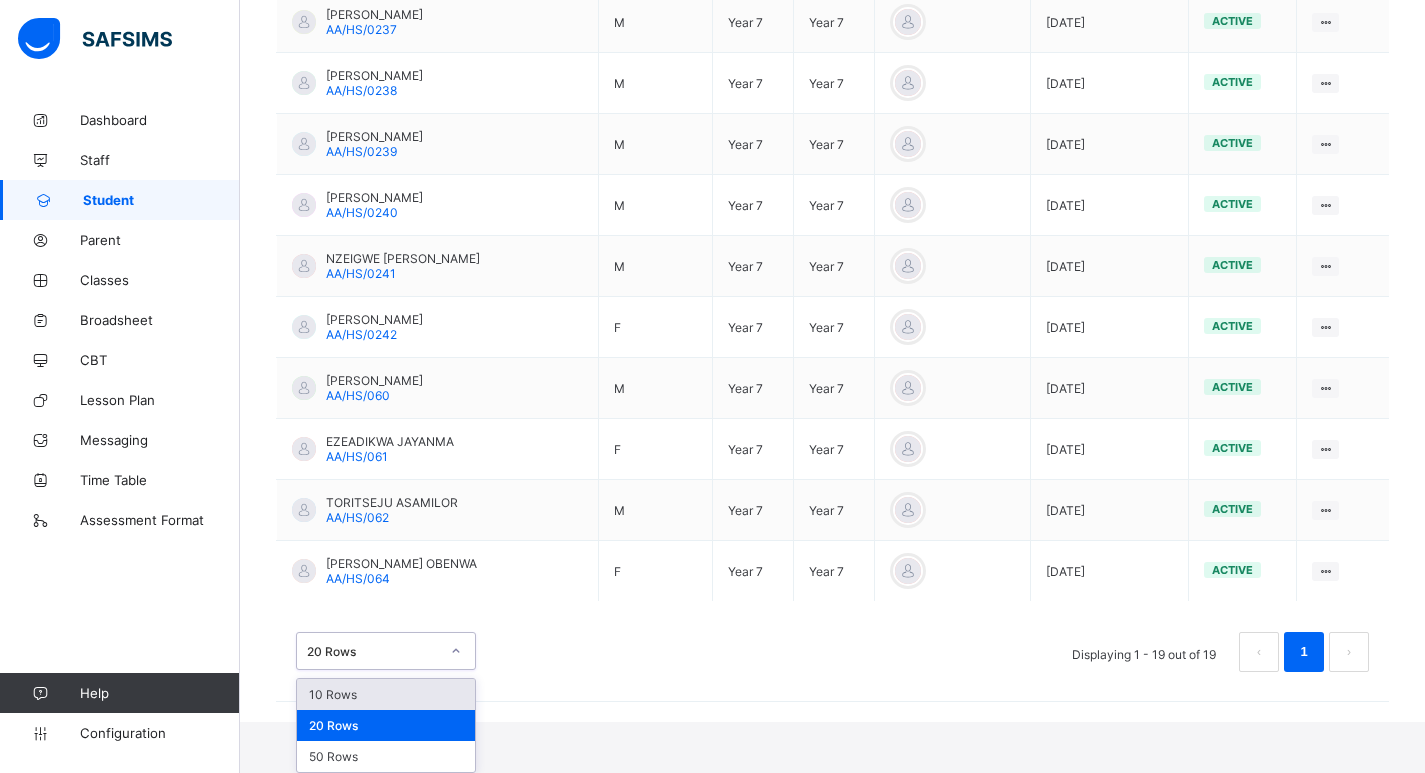 click on "option 10 Rows focused, 1 of 3. 3 results available. Use Up and Down to choose options, press Enter to select the currently focused option, press Escape to exit the menu, press Tab to select the option and exit the menu. 20 Rows 10 Rows 20 Rows 50 Rows" at bounding box center [386, 651] 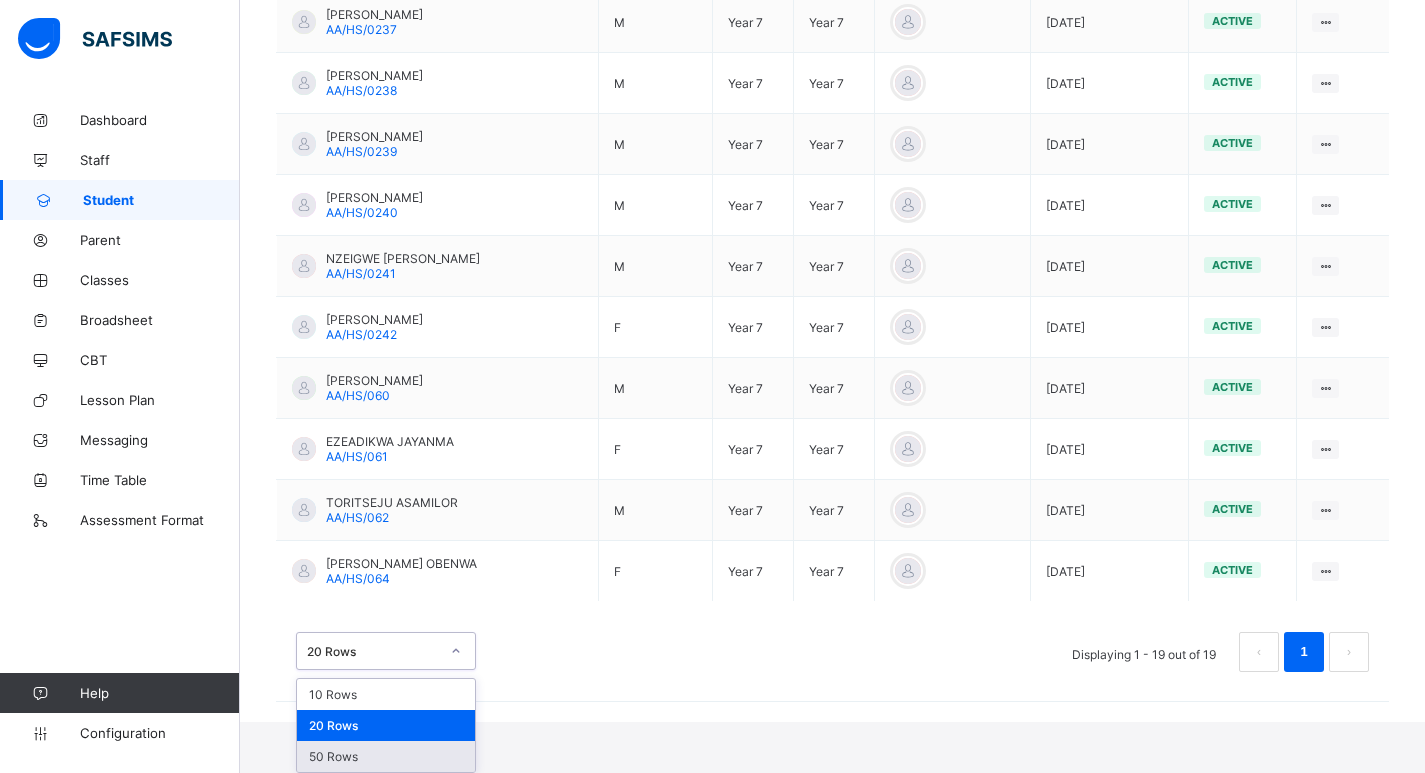 click on "50 Rows" at bounding box center [386, 756] 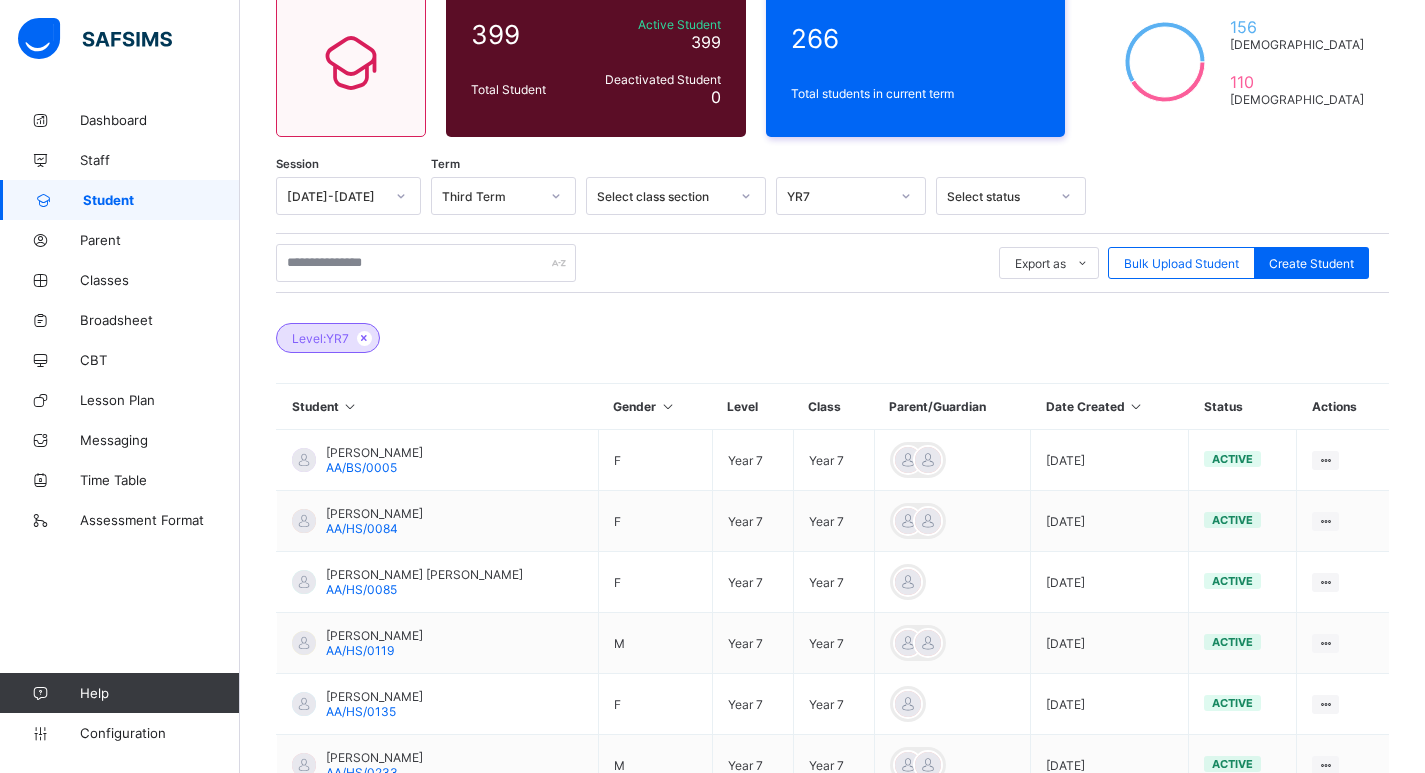 scroll, scrollTop: 1107, scrollLeft: 0, axis: vertical 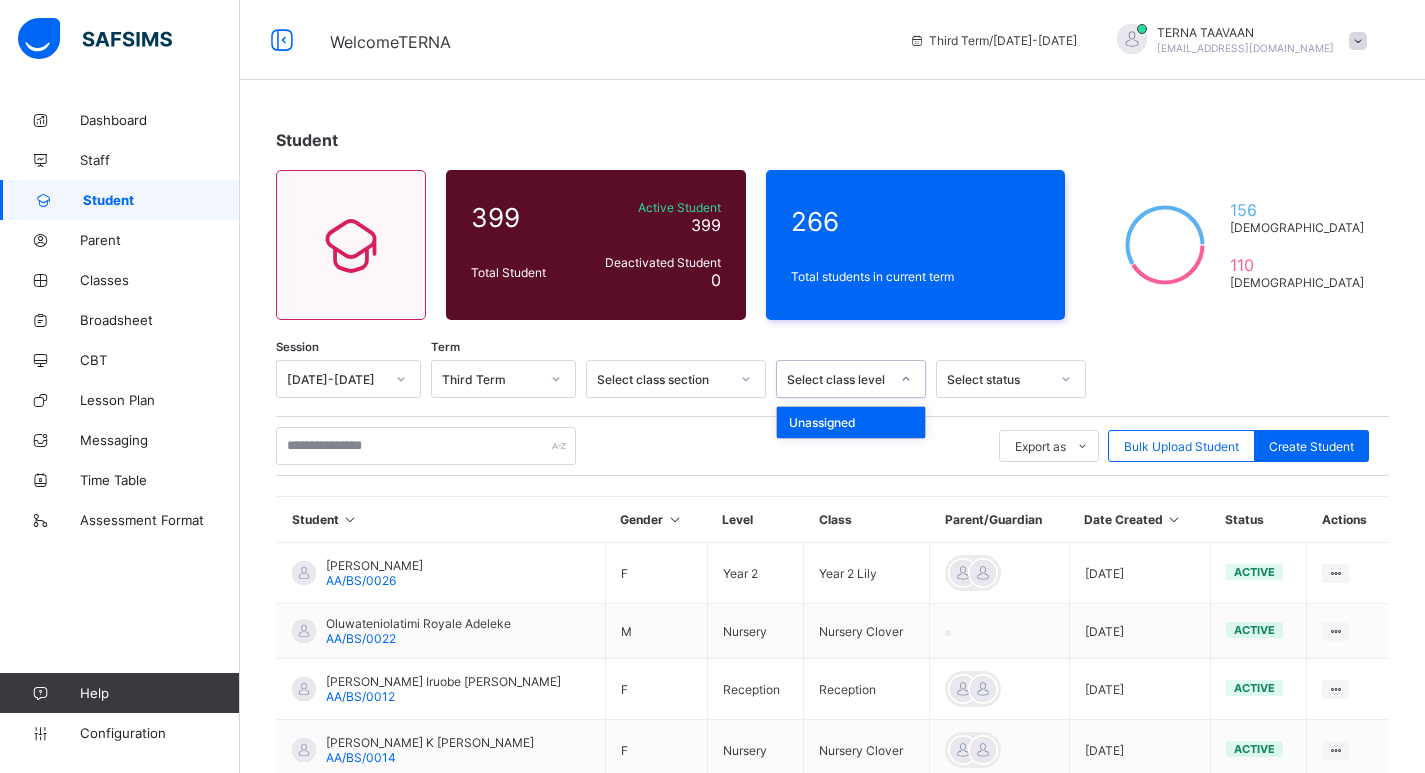 click 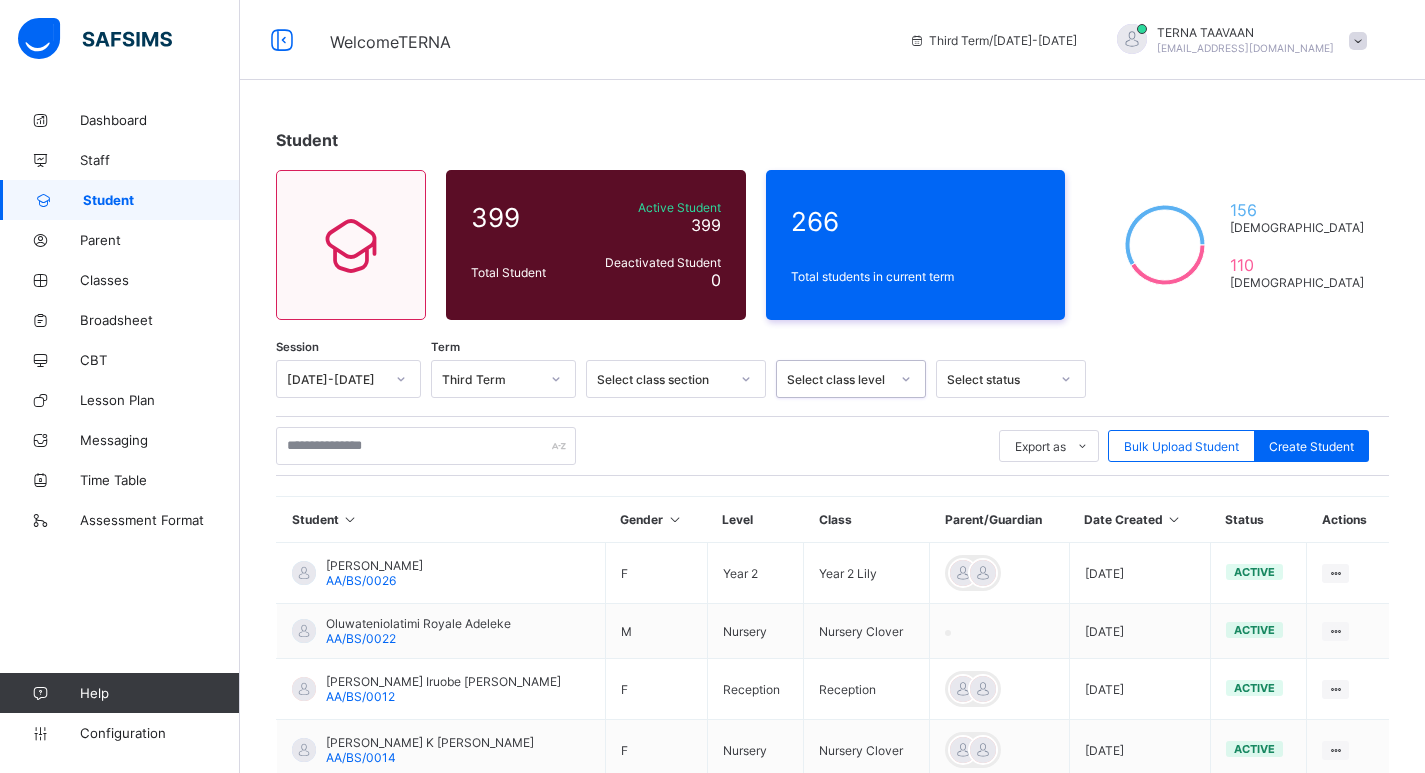 click 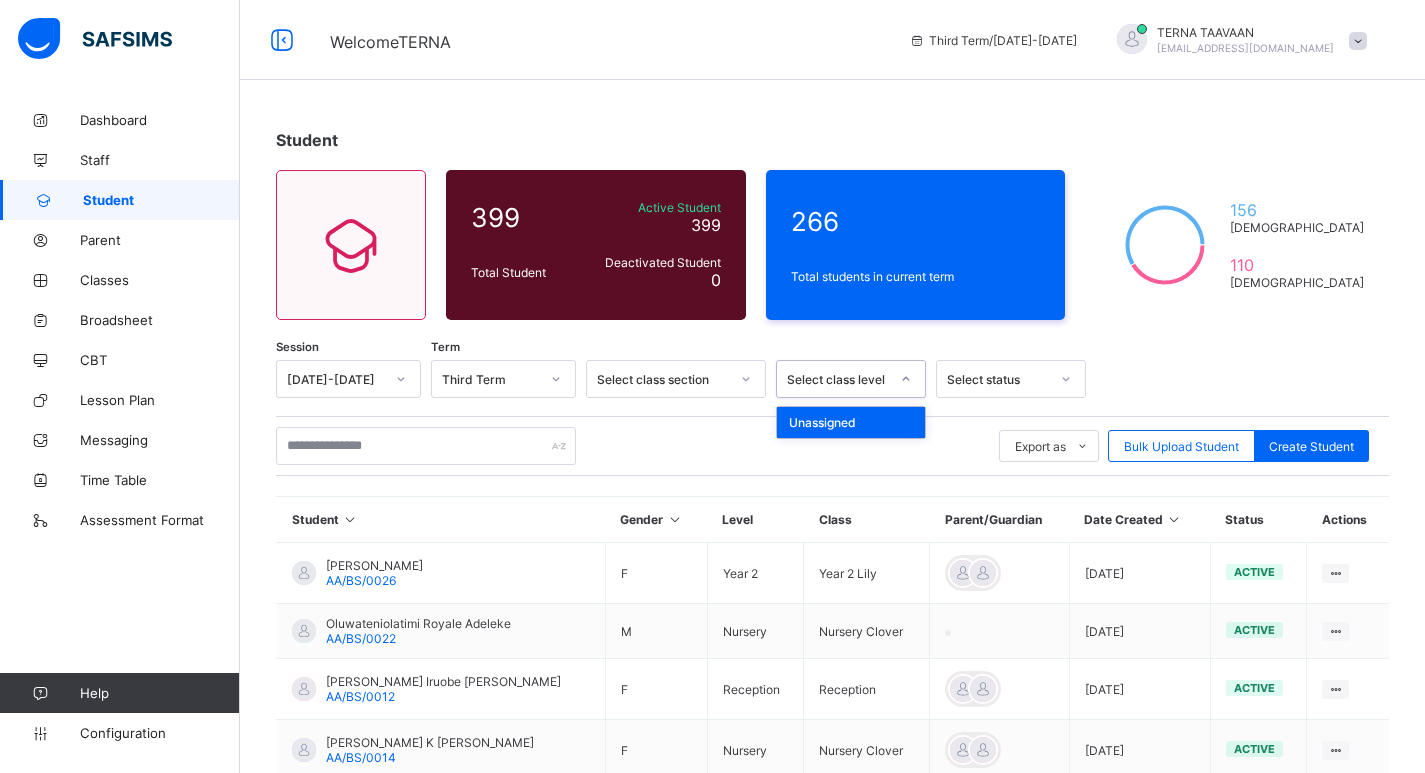 click 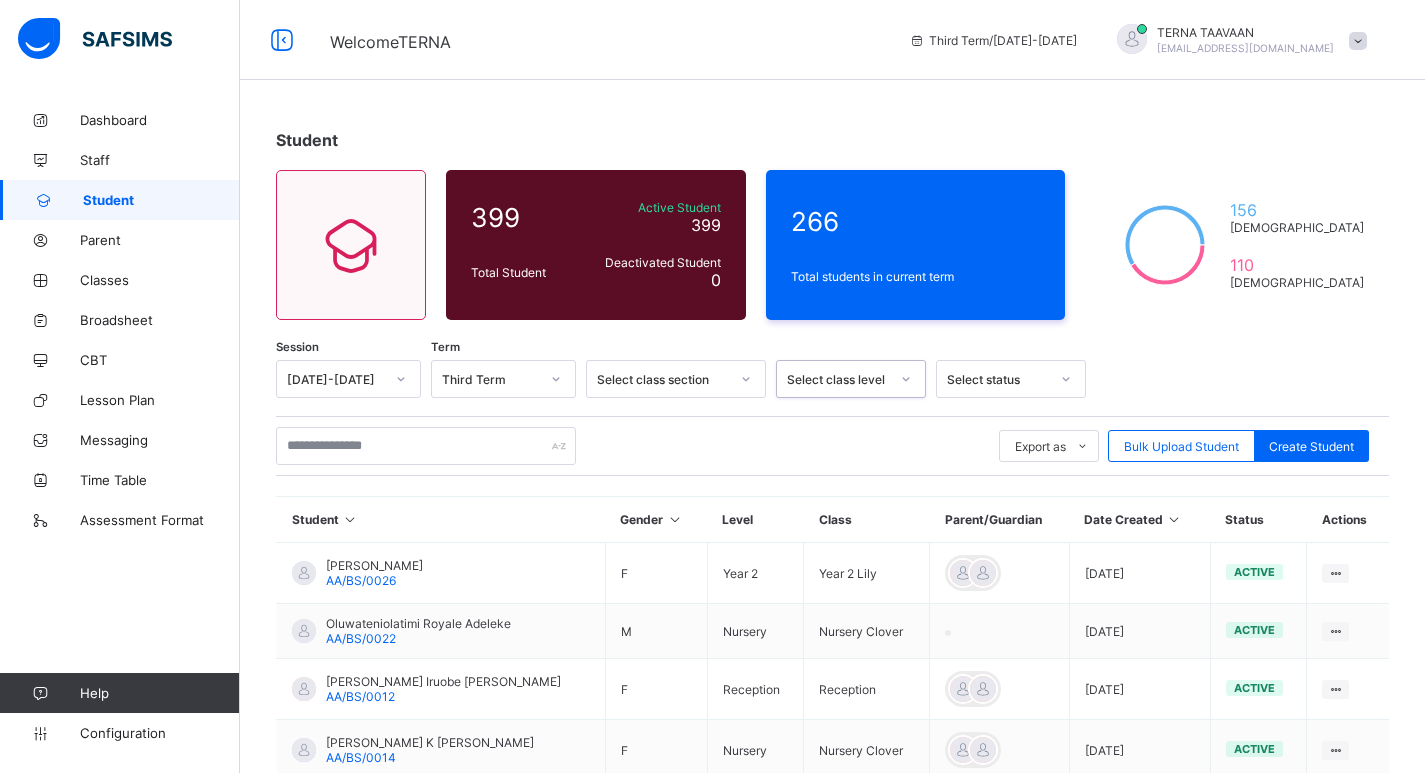 click 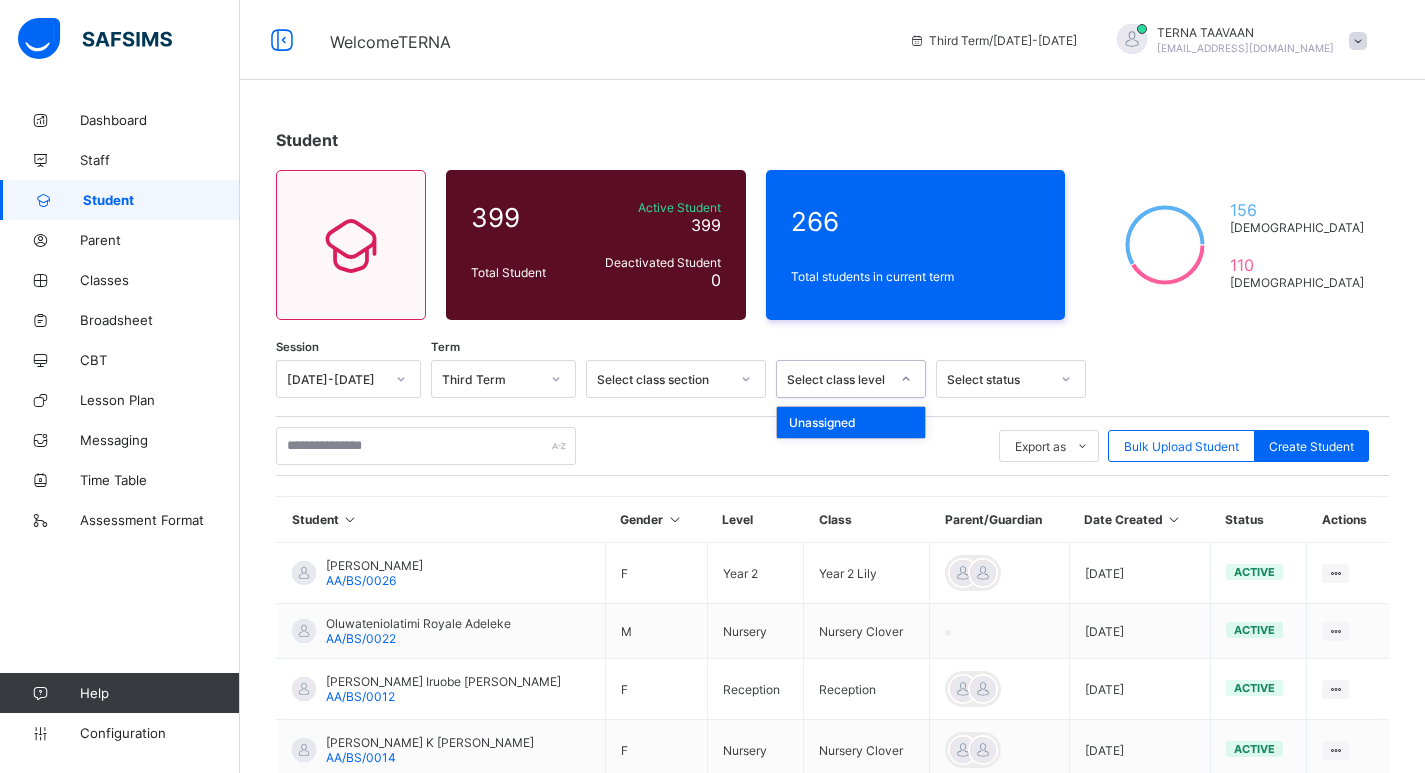 click 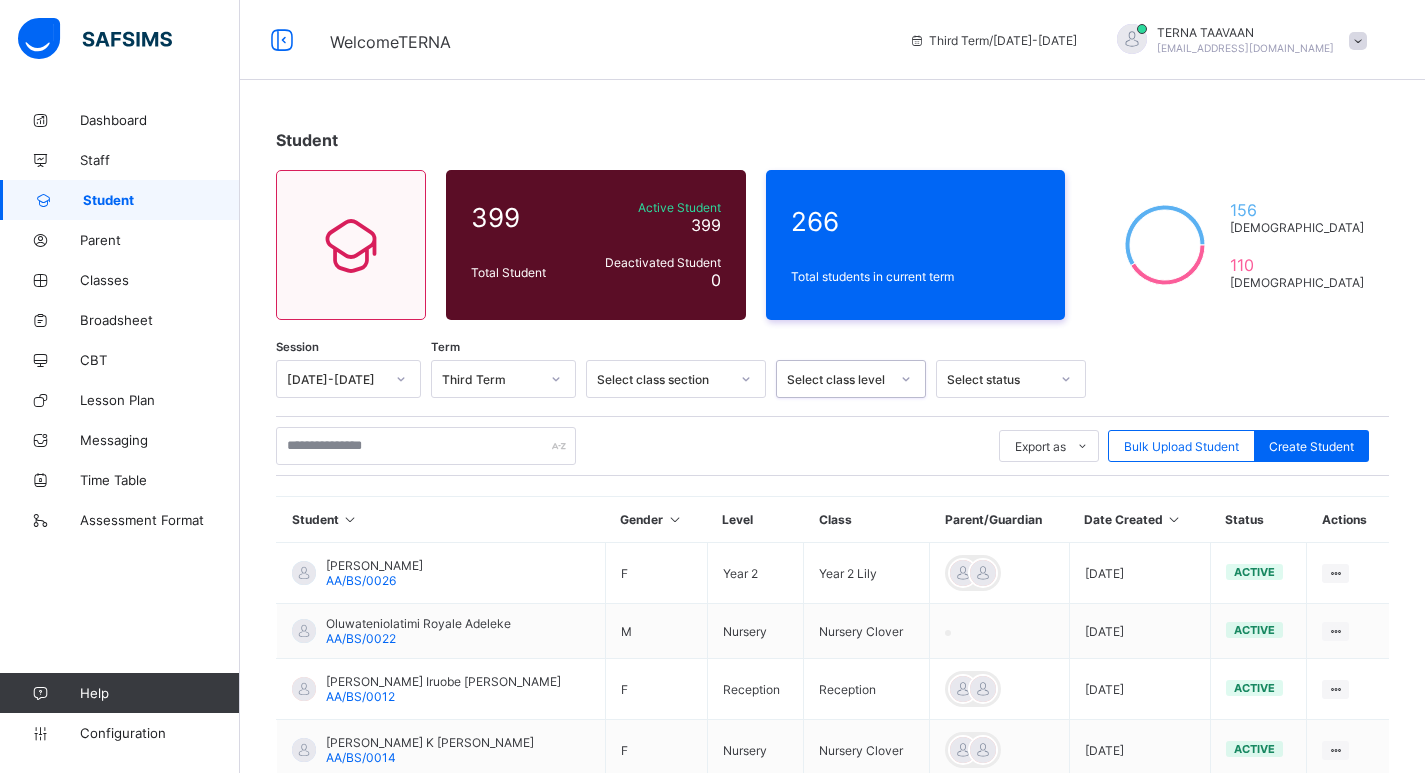 click 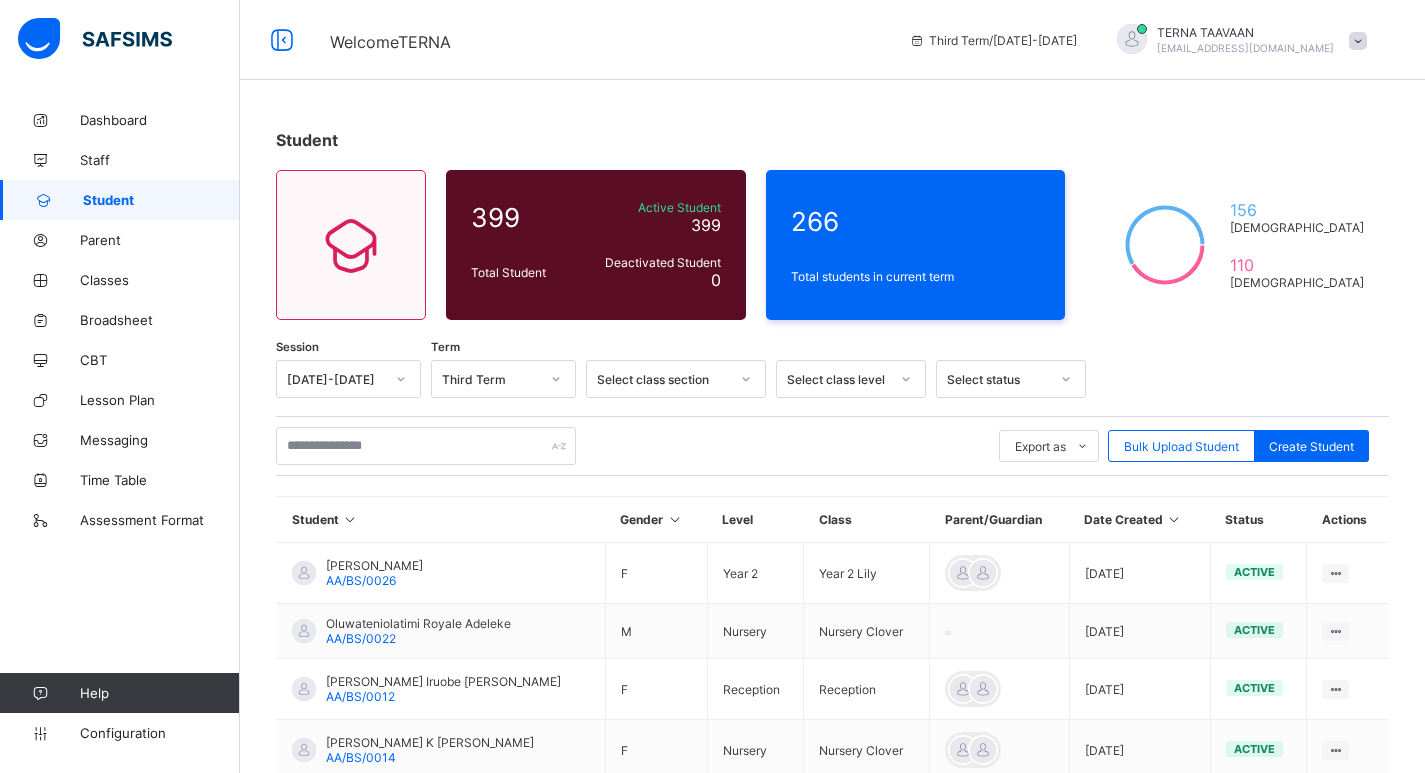 click on "Export as Pdf Report Excel Report Excel Report  (LMS)   Bulk Upload Student Create Student" at bounding box center [832, 446] 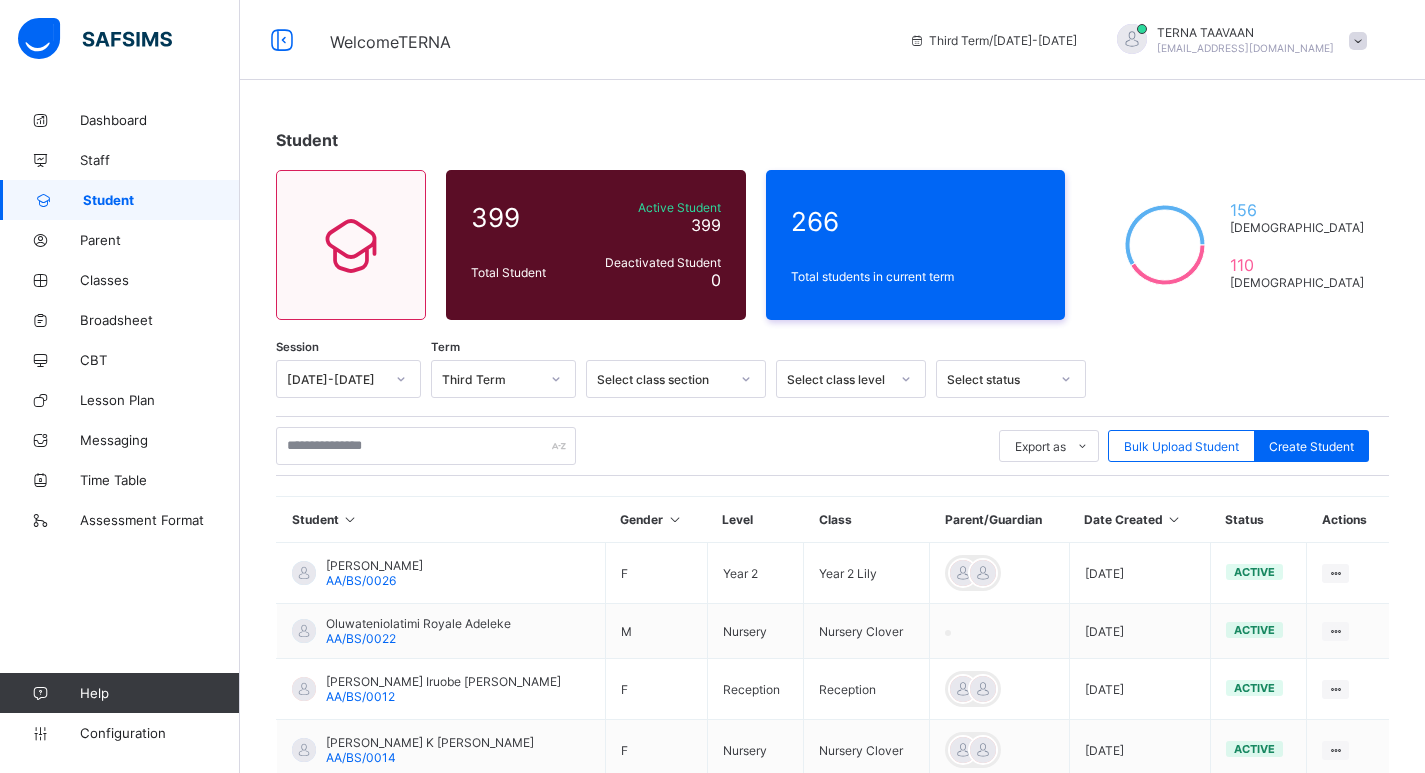 click at bounding box center (746, 379) 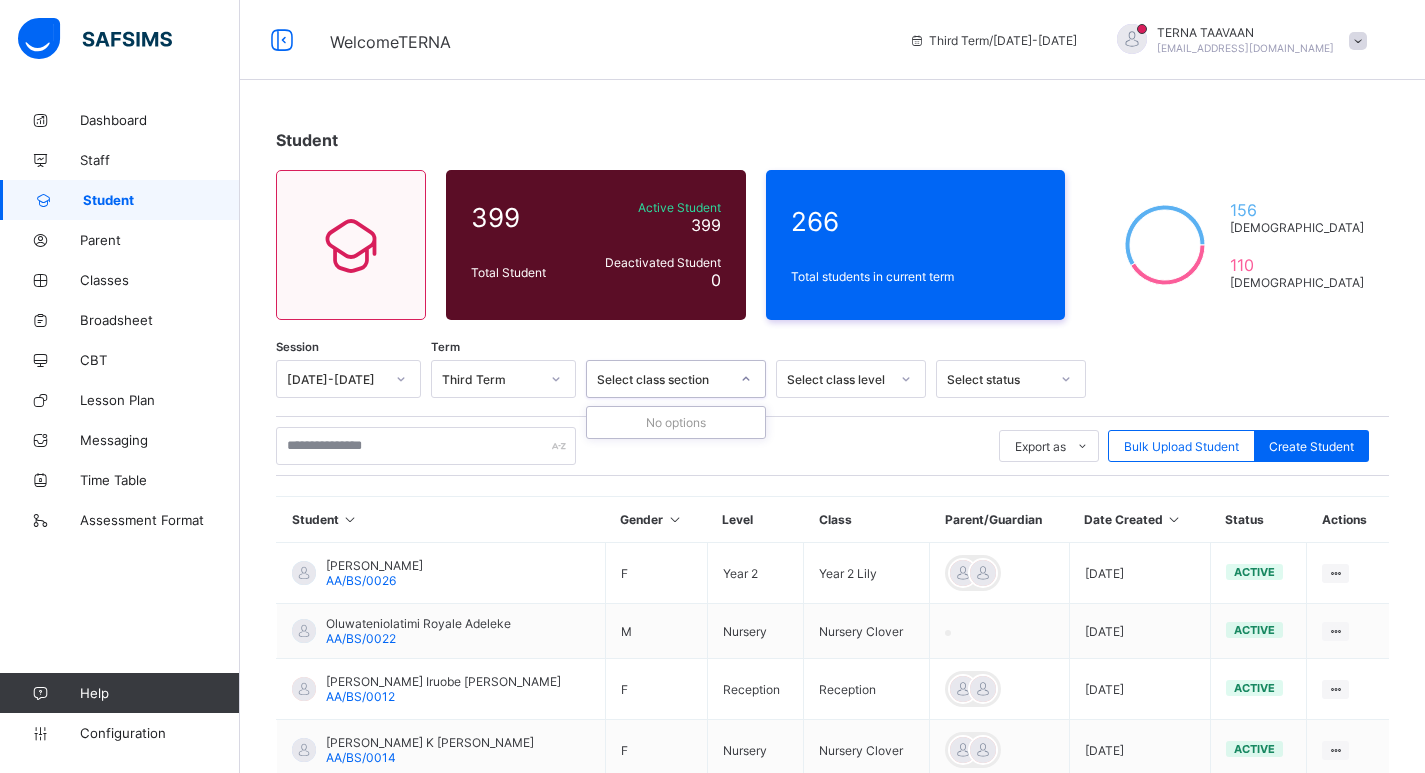 click at bounding box center [906, 379] 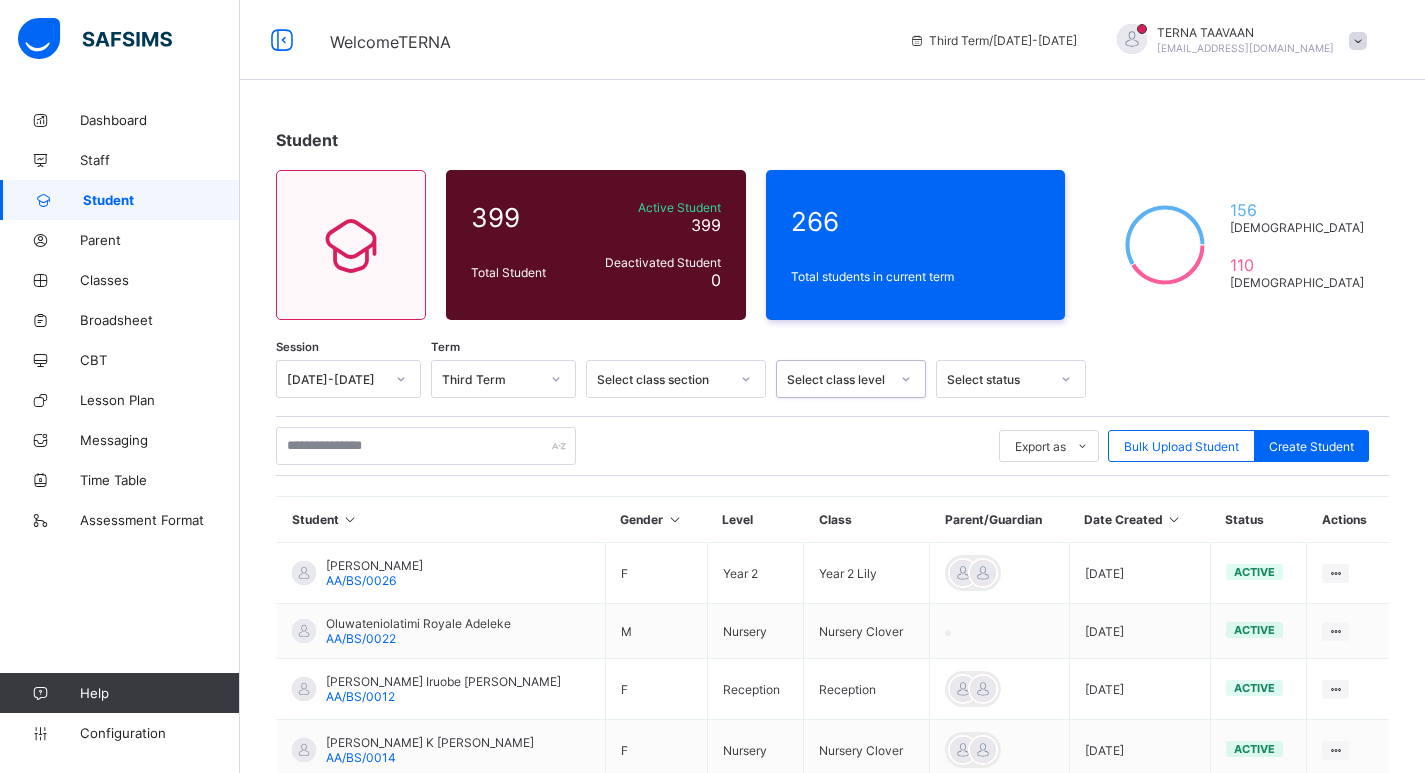 click at bounding box center (906, 379) 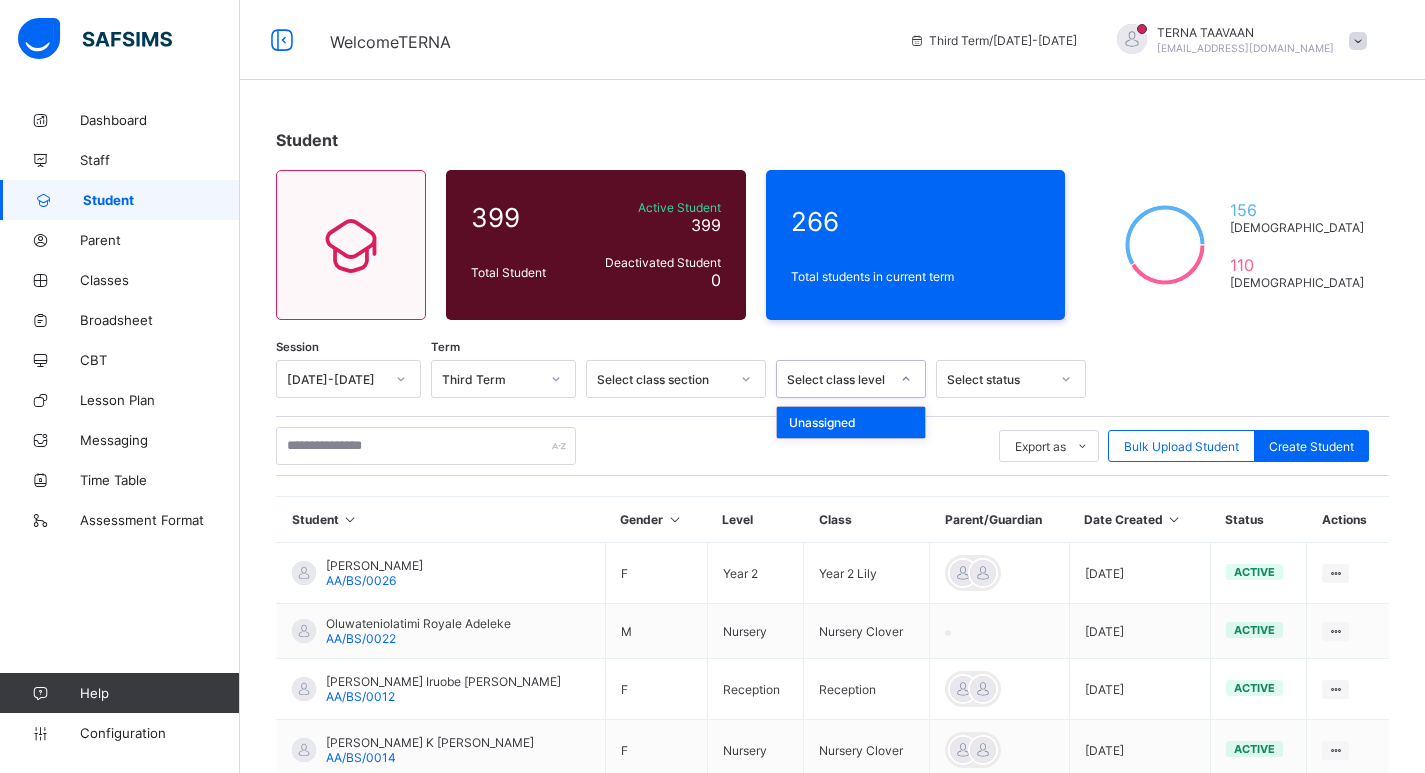 click at bounding box center [906, 379] 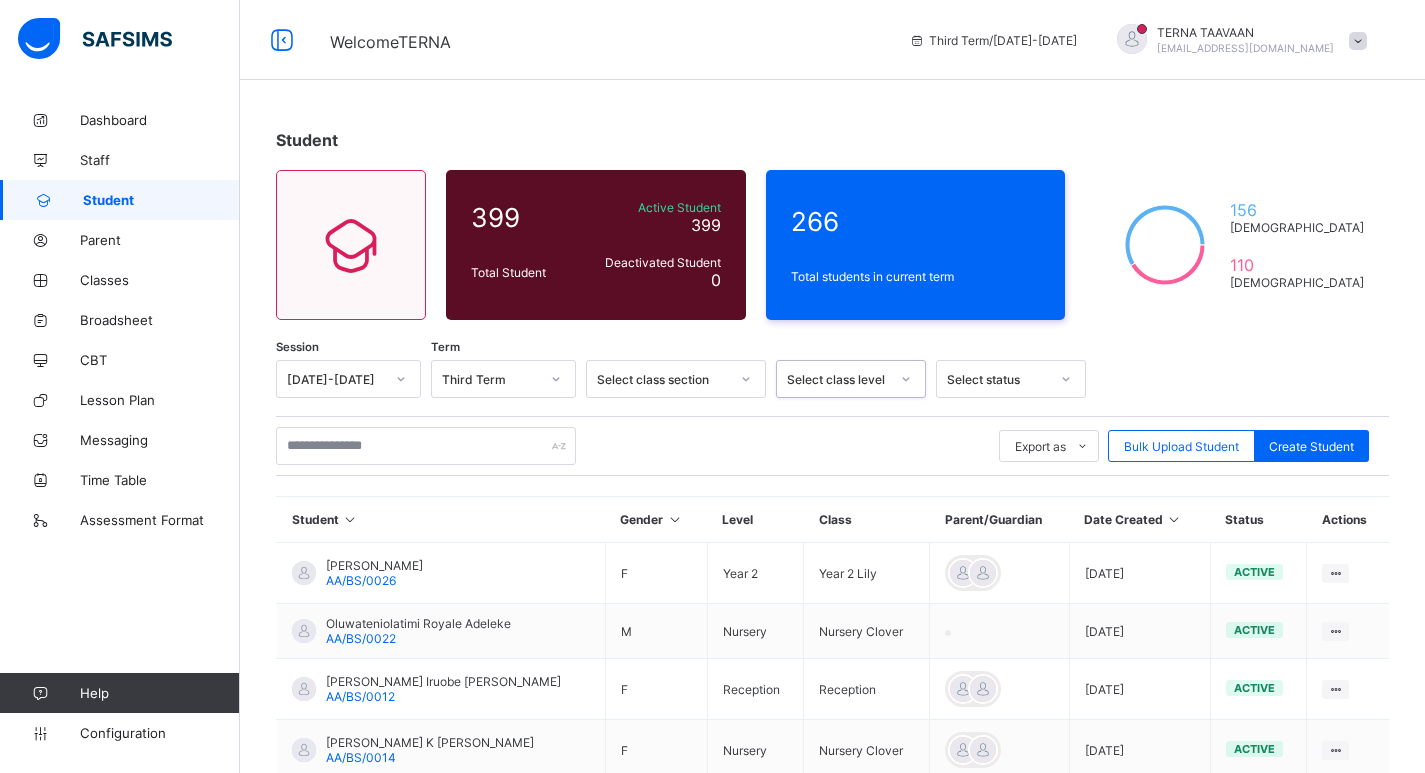 click at bounding box center [906, 379] 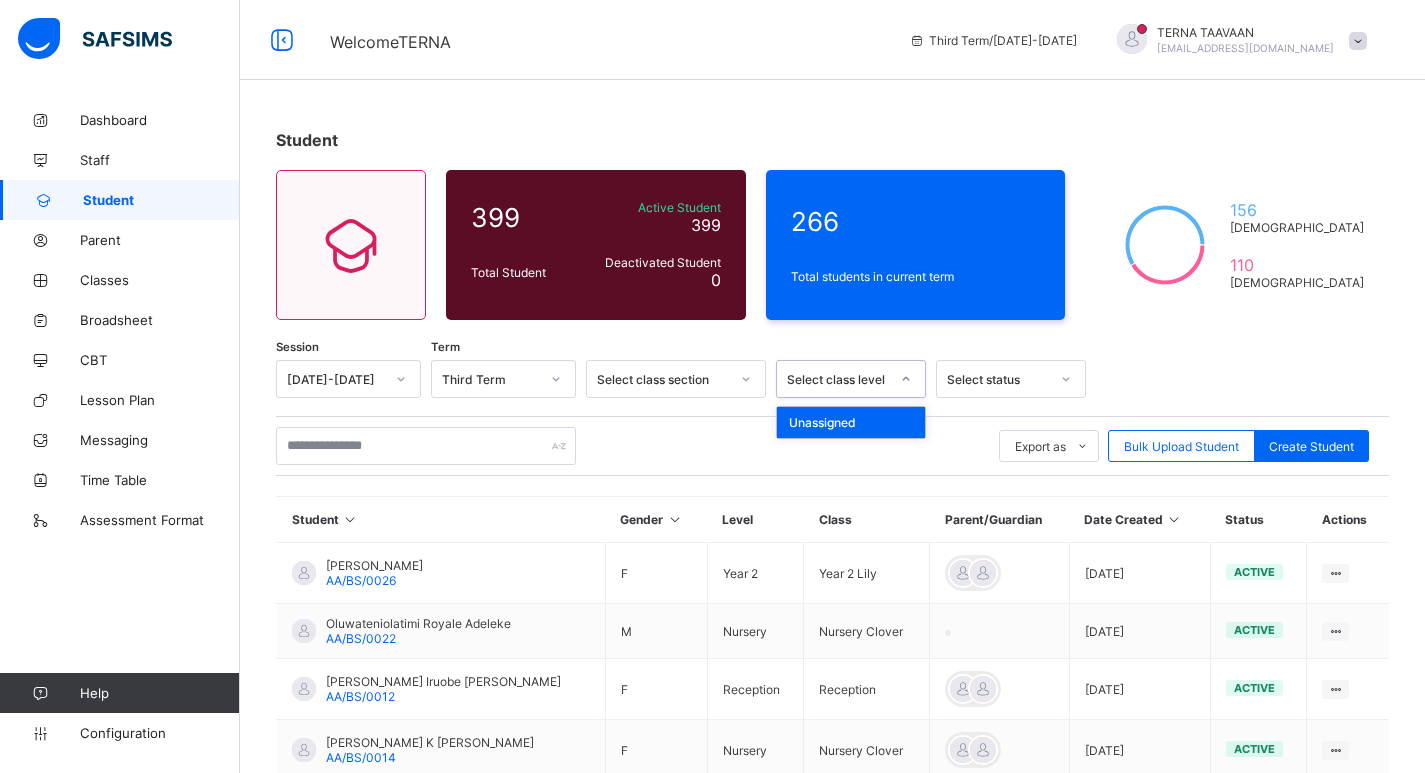 click at bounding box center (906, 379) 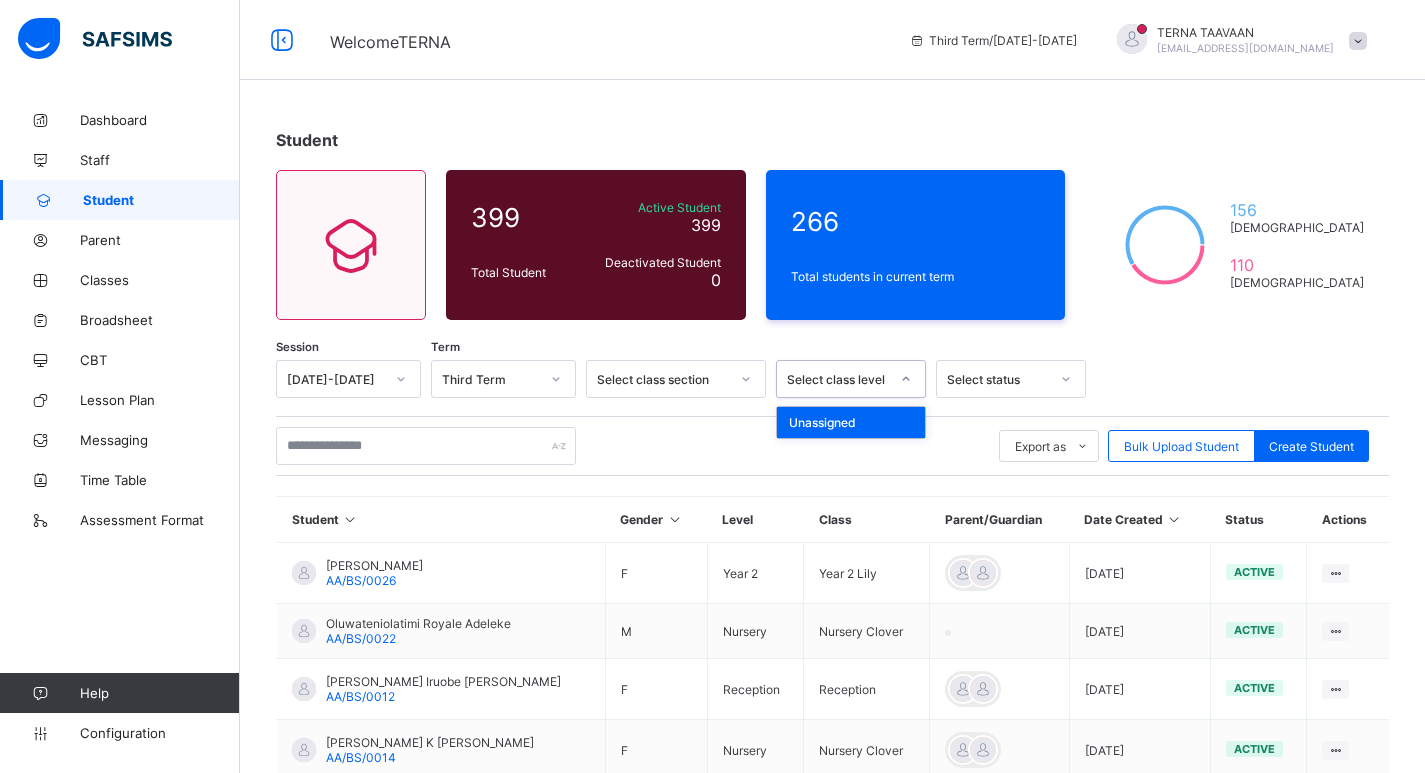 click 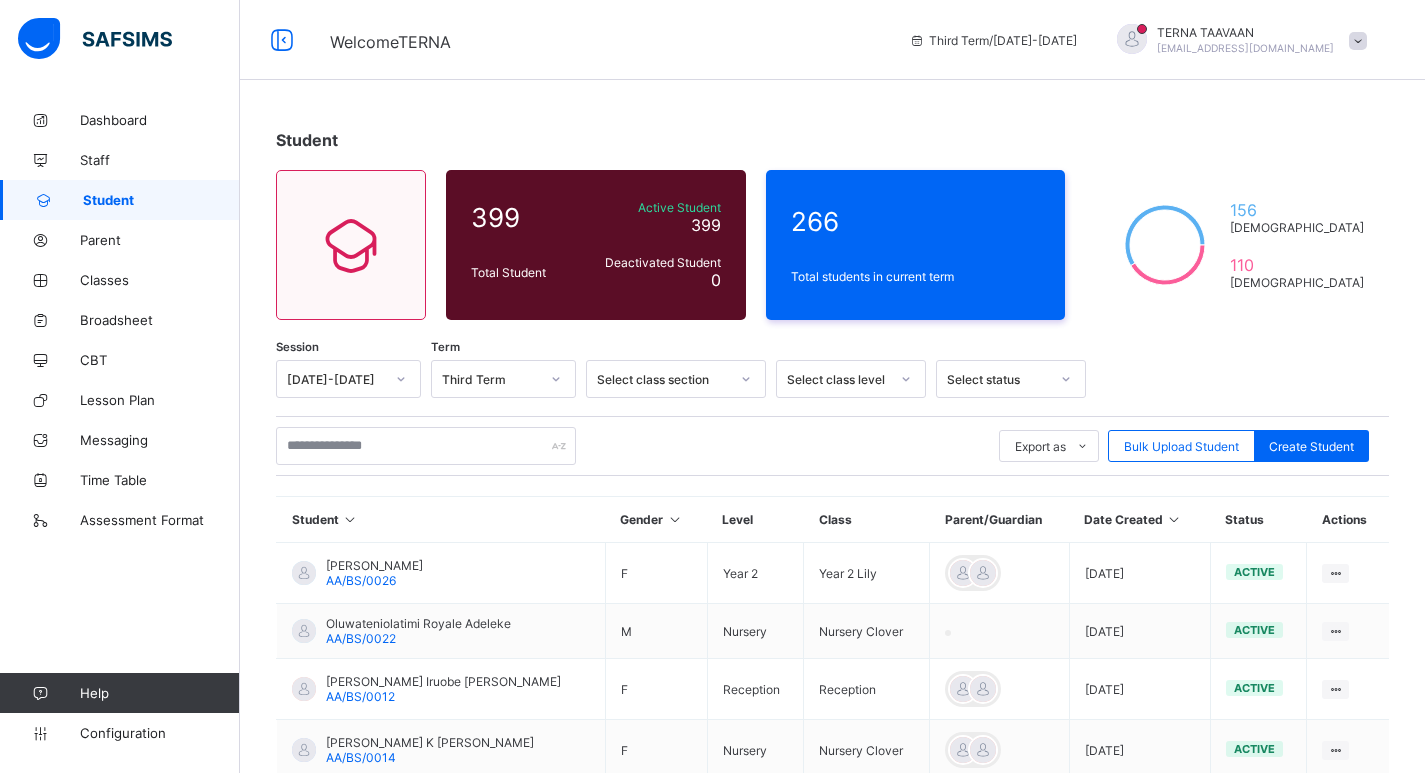 drag, startPoint x: 663, startPoint y: 449, endPoint x: 777, endPoint y: 423, distance: 116.92733 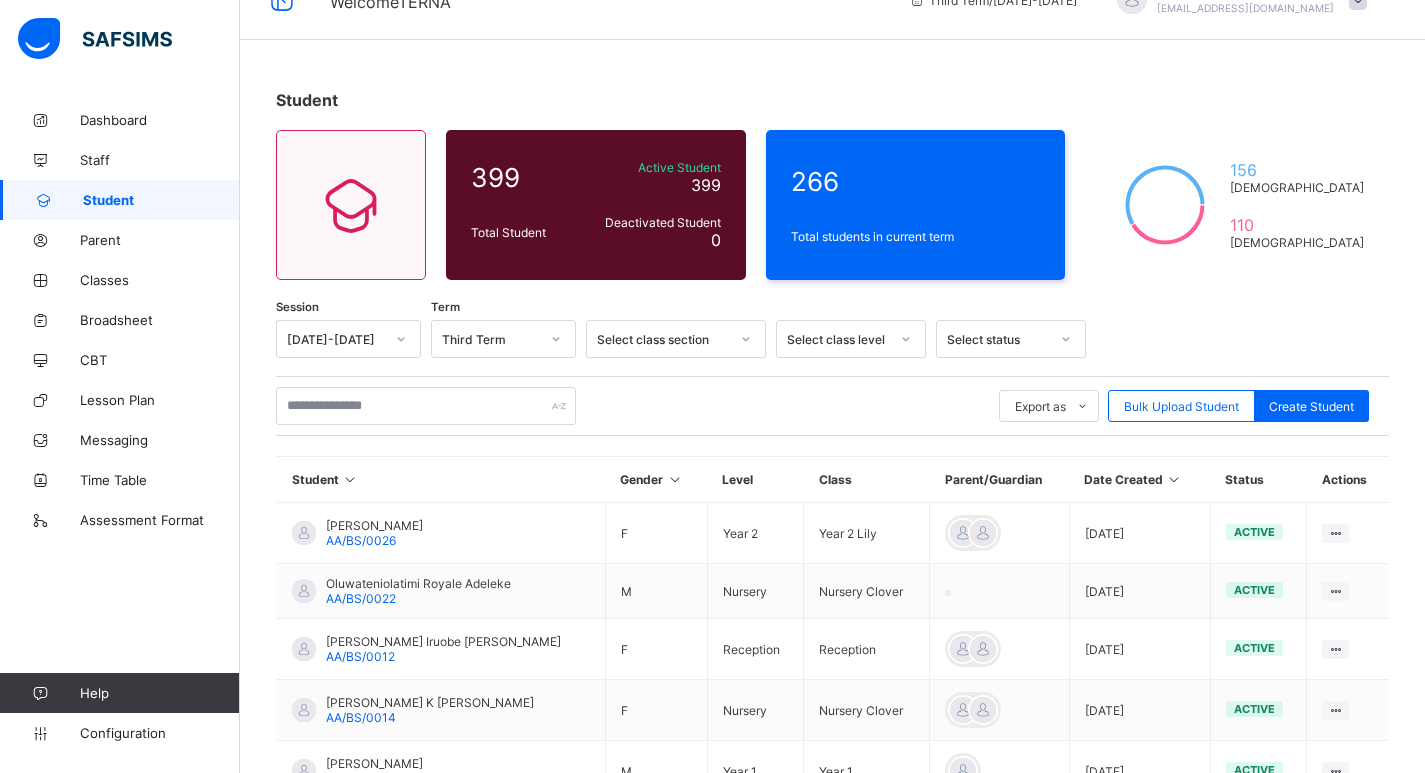 scroll, scrollTop: 0, scrollLeft: 0, axis: both 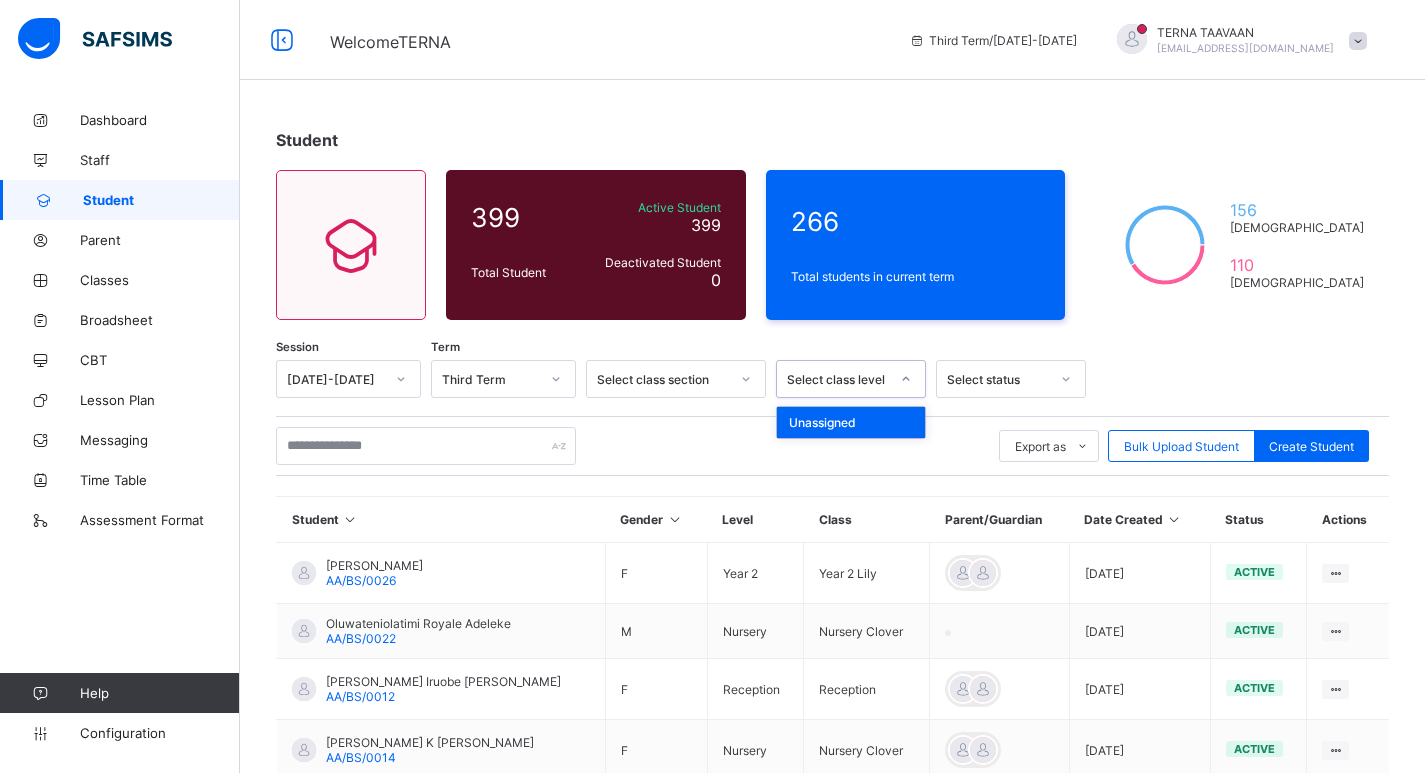click 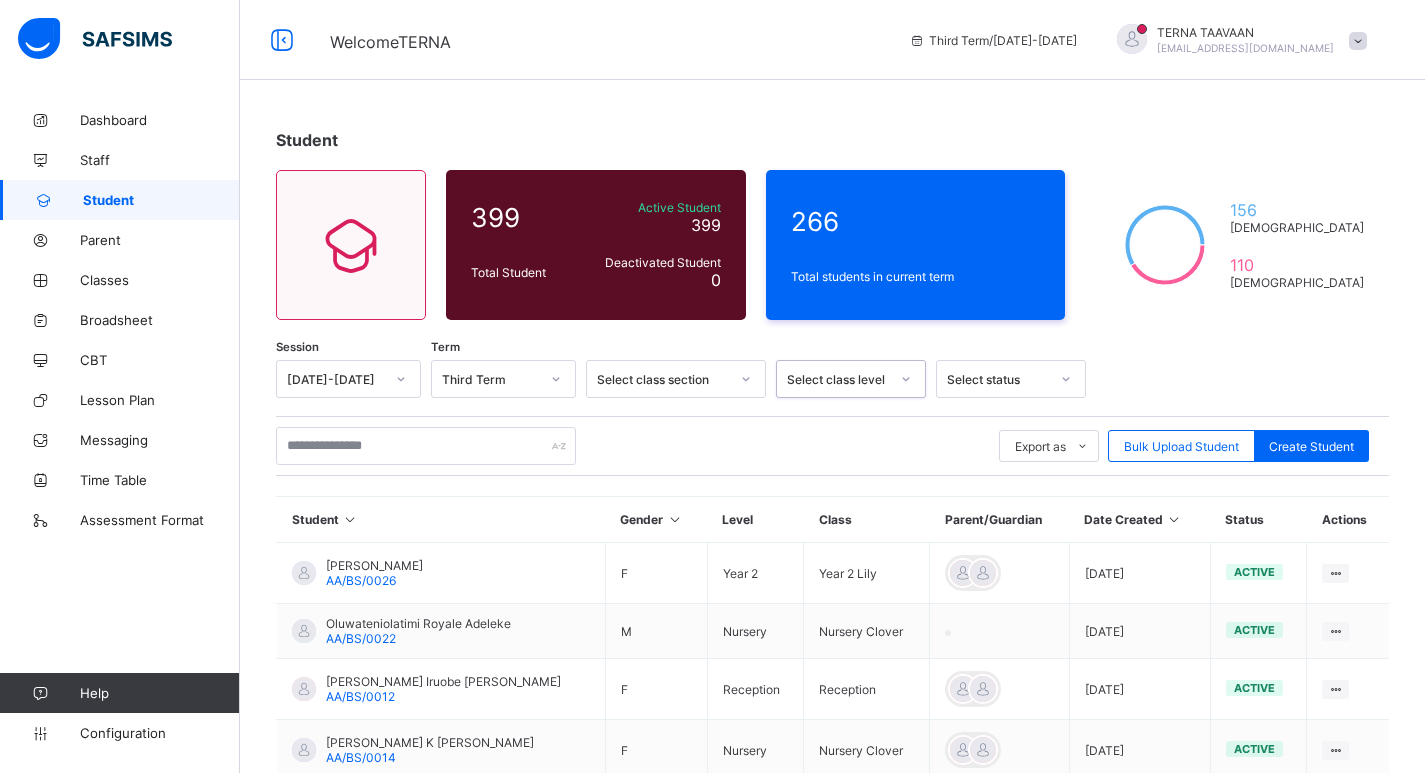 click on "Export as Pdf Report Excel Report Excel Report  (LMS)   Bulk Upload Student Create Student" at bounding box center (832, 446) 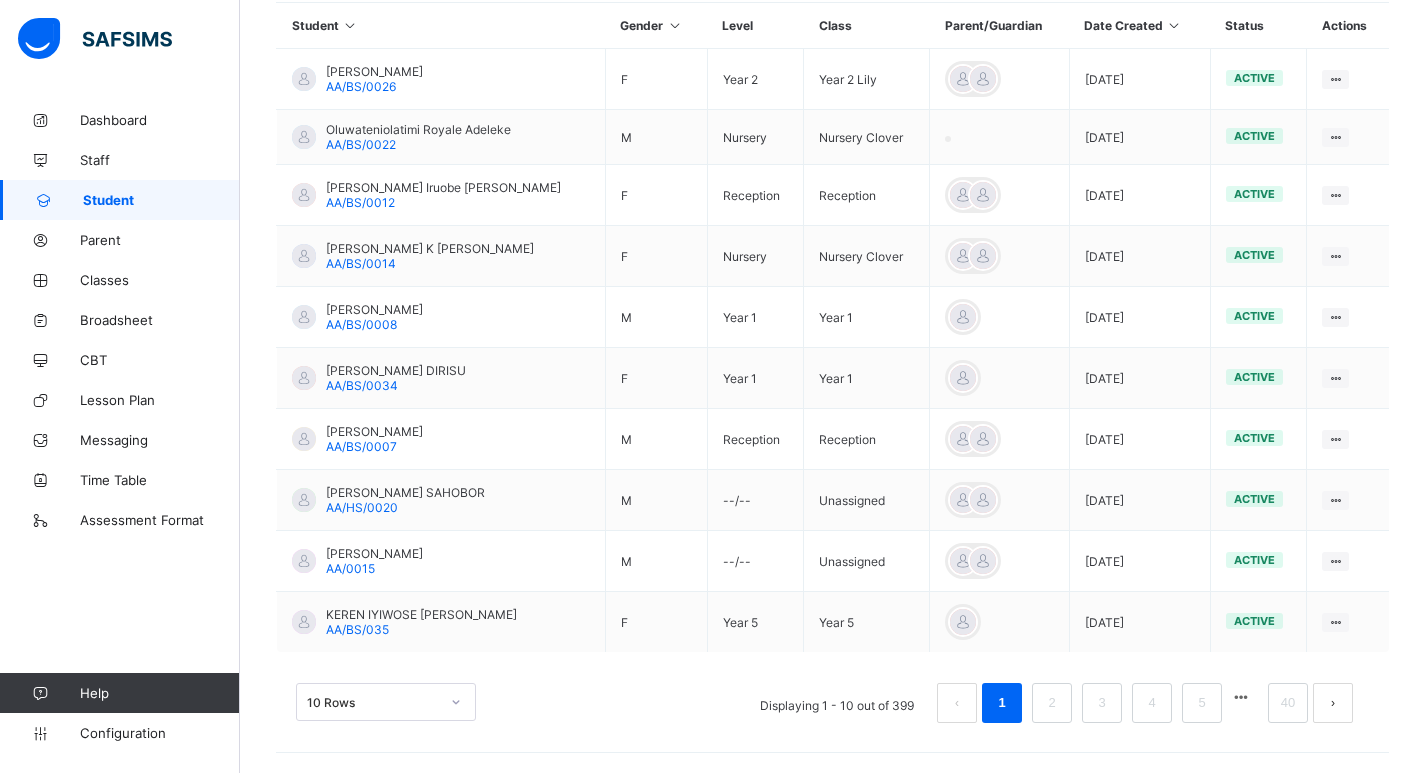 scroll, scrollTop: 0, scrollLeft: 0, axis: both 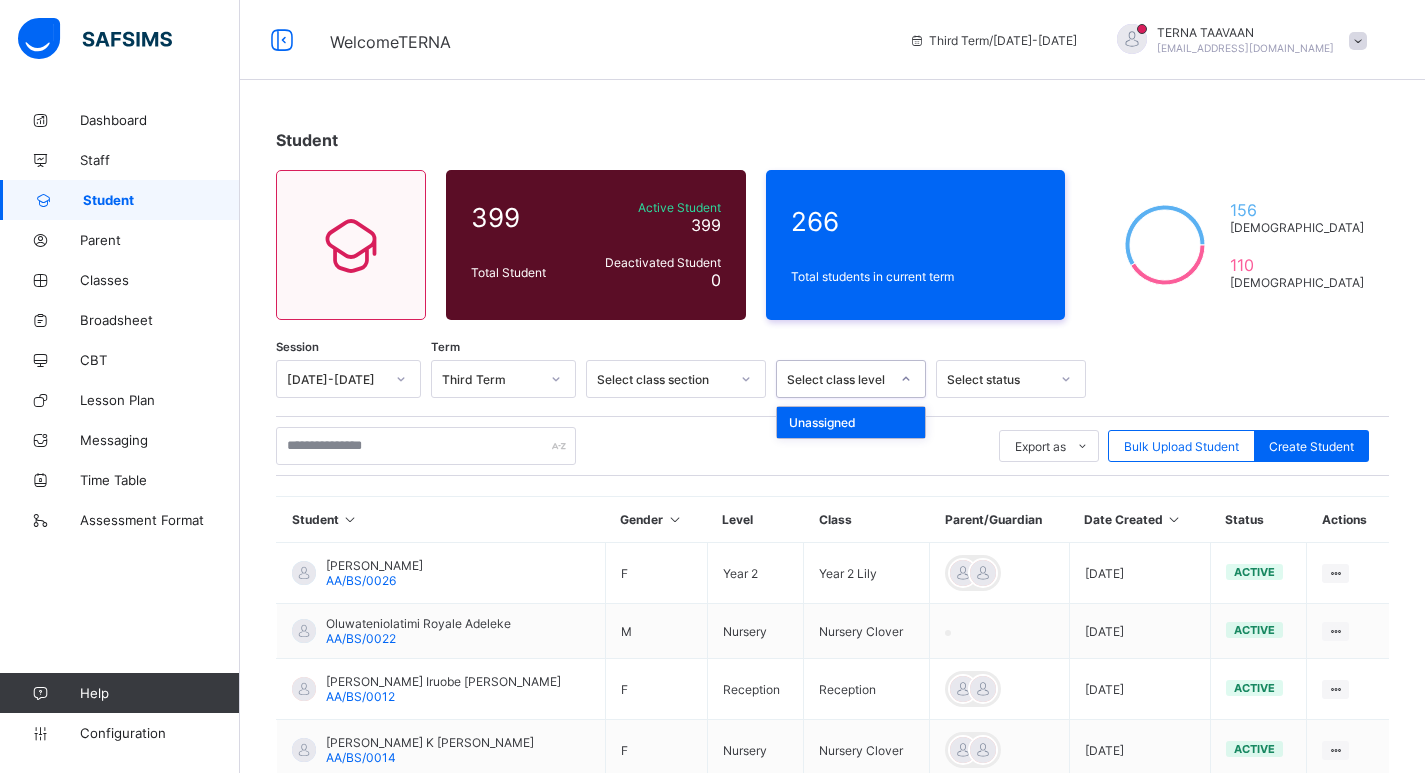 click at bounding box center (906, 379) 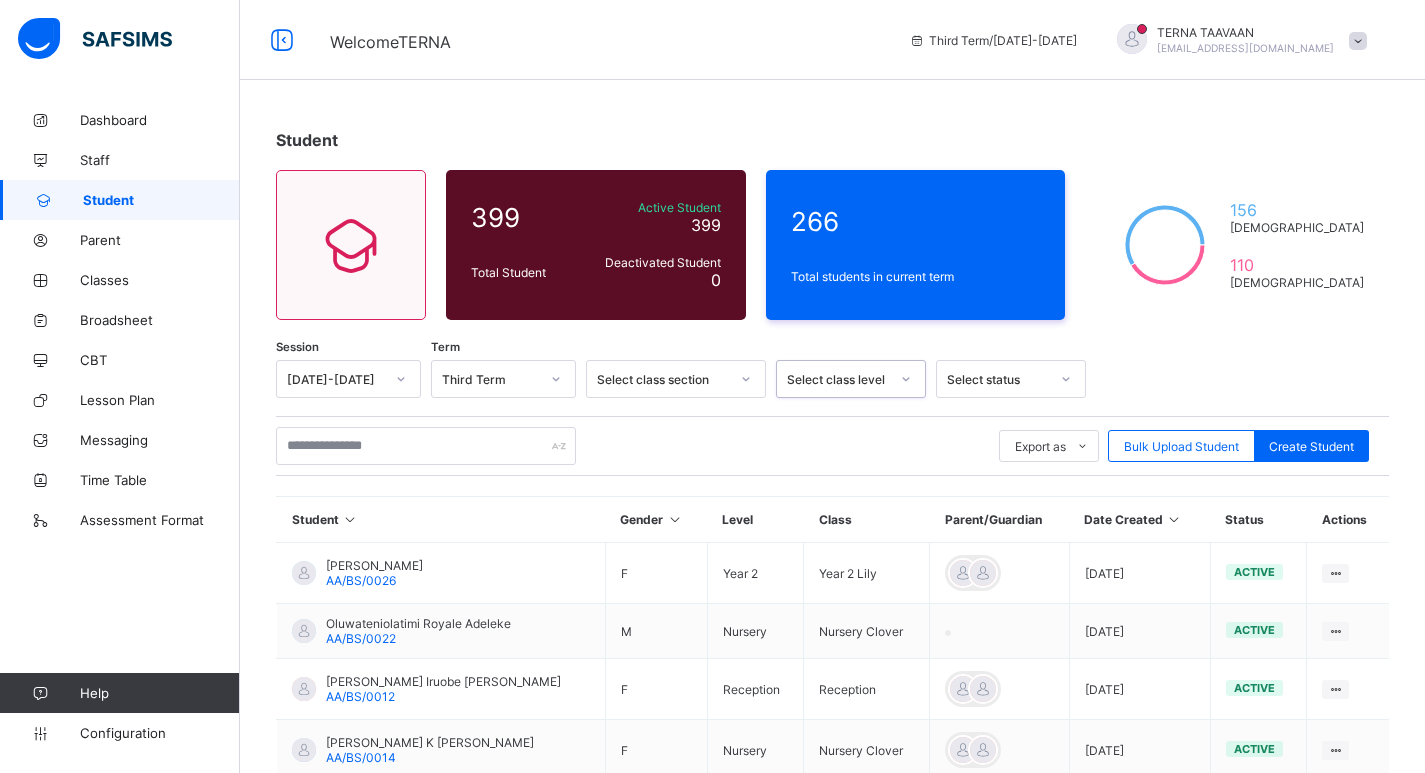 click at bounding box center (906, 379) 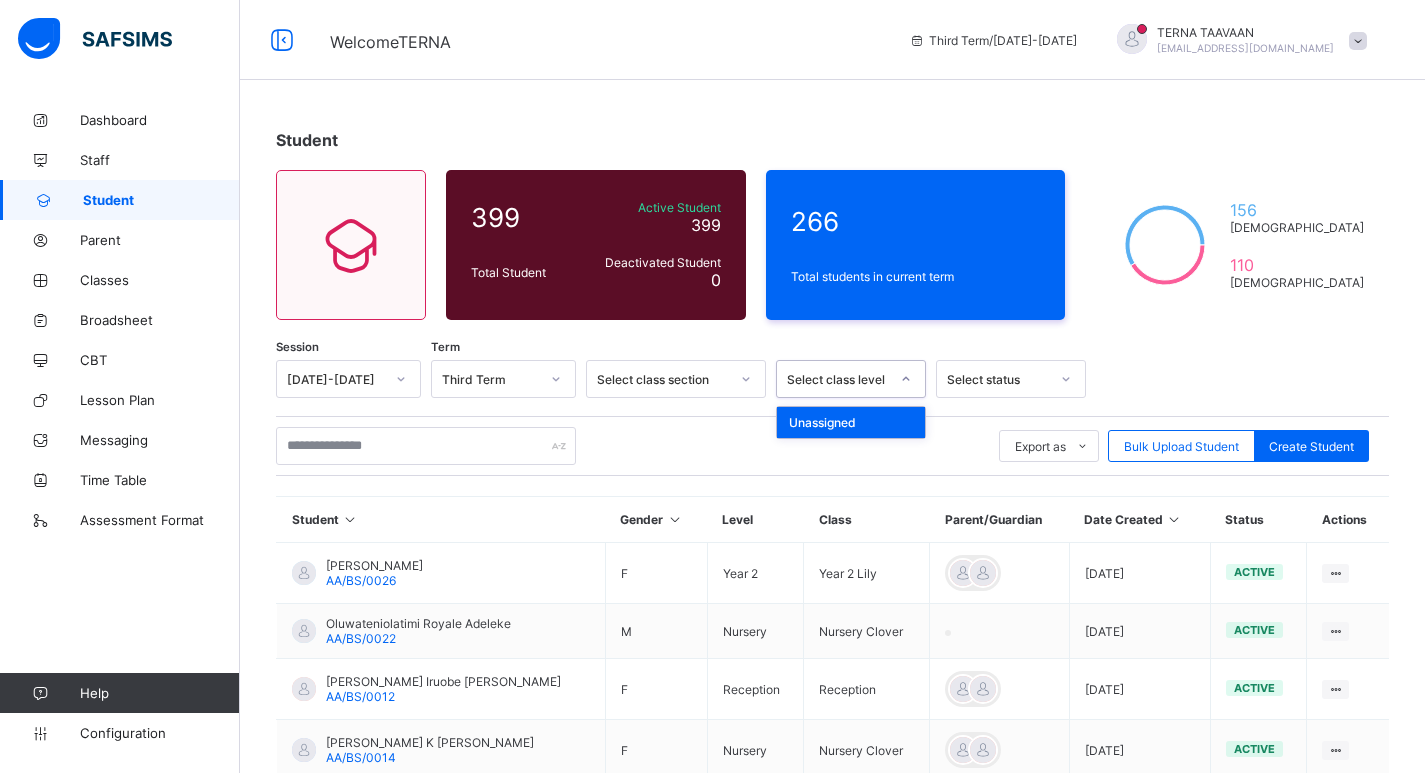 click at bounding box center [906, 379] 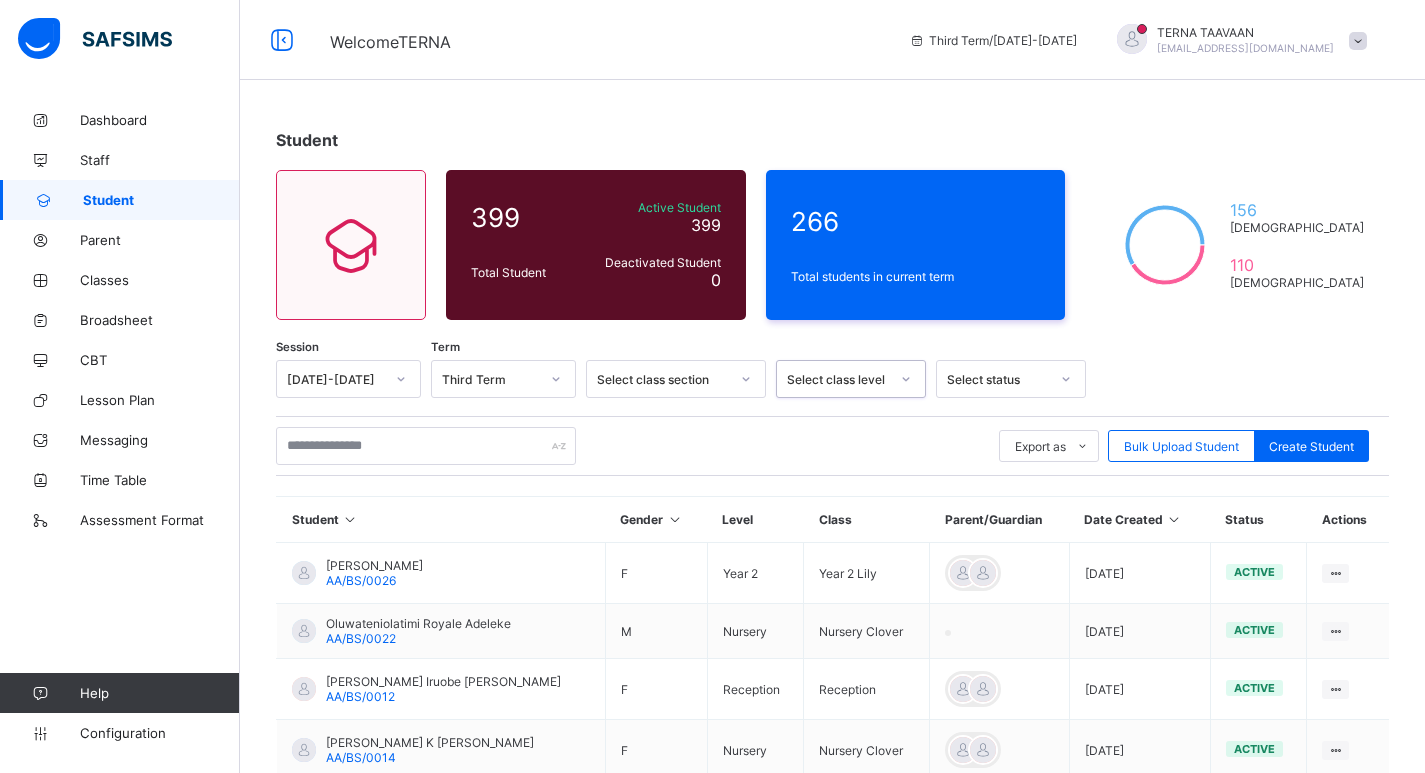 click at bounding box center [1066, 379] 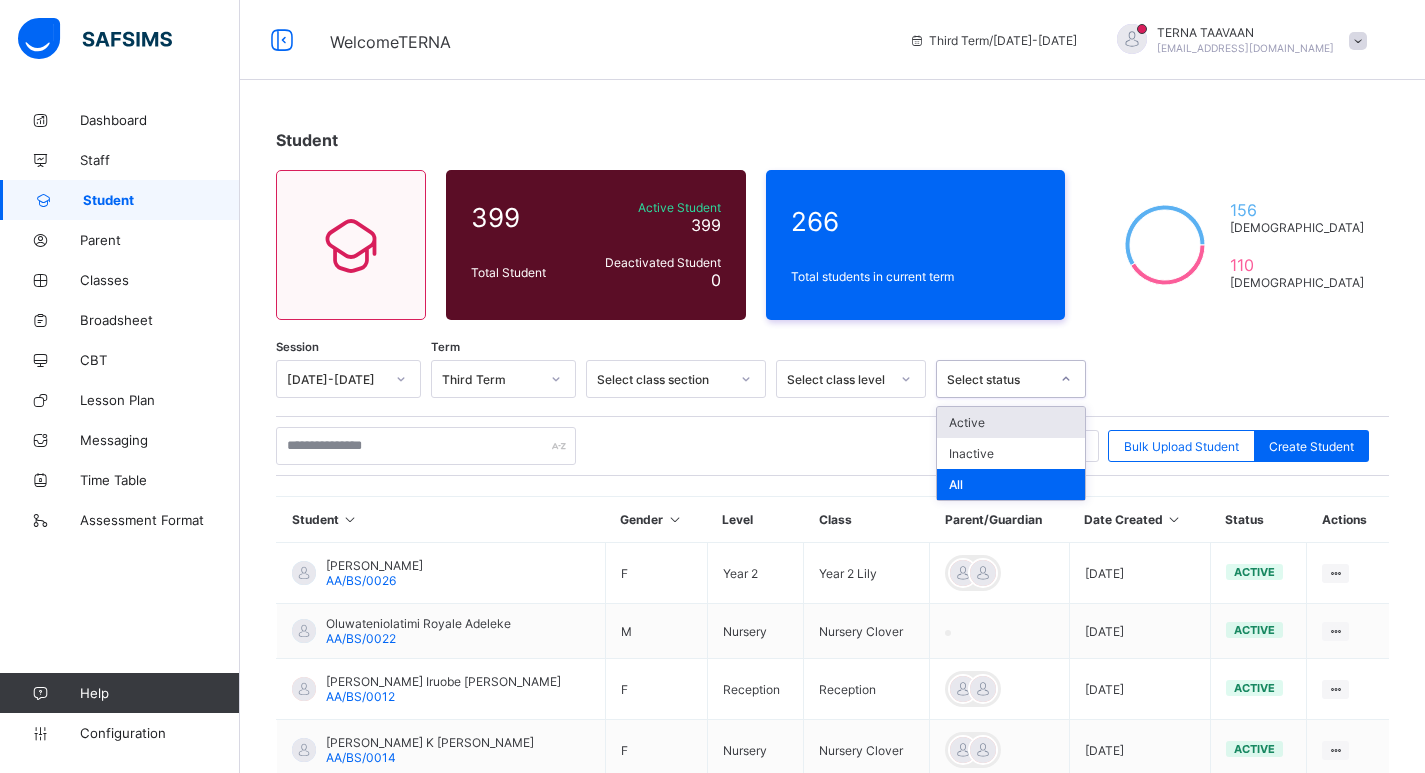 click 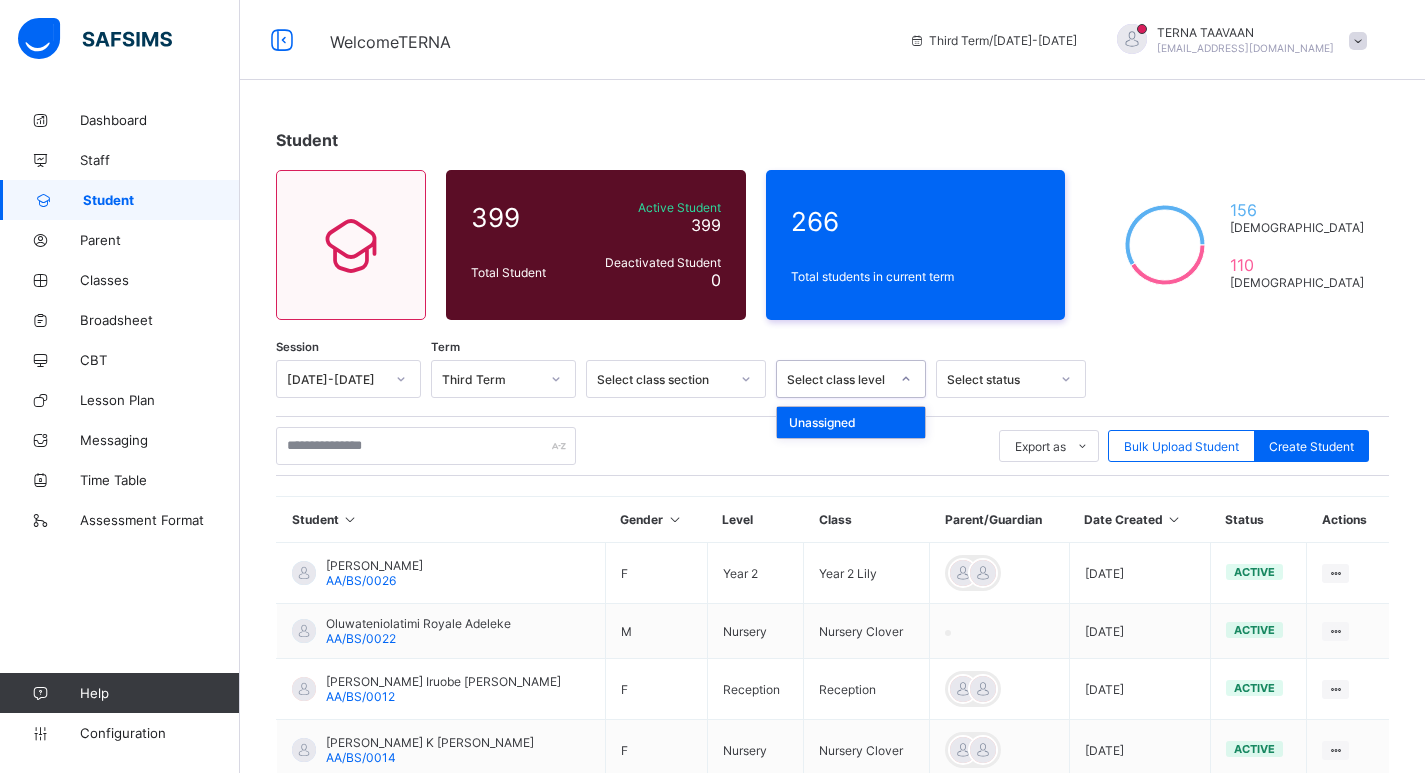 click 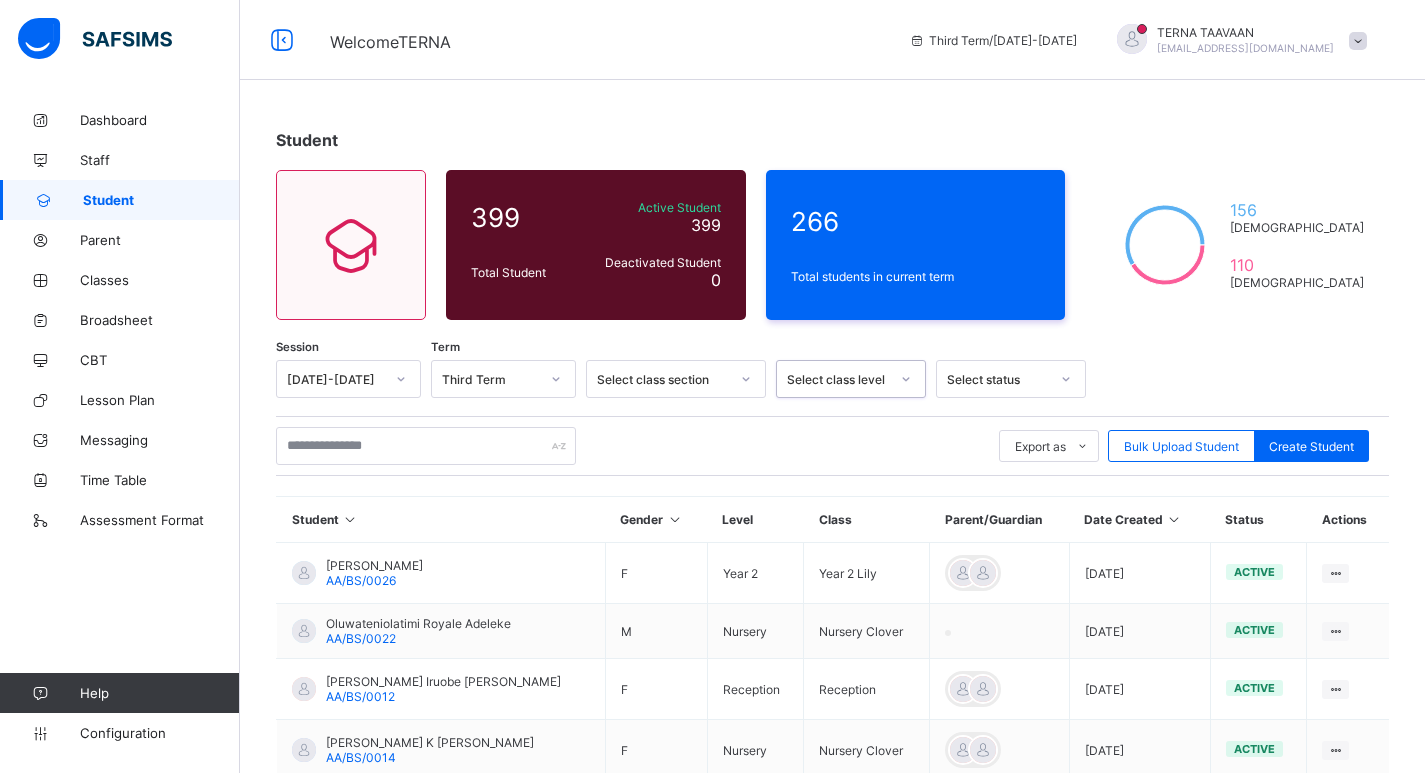 click 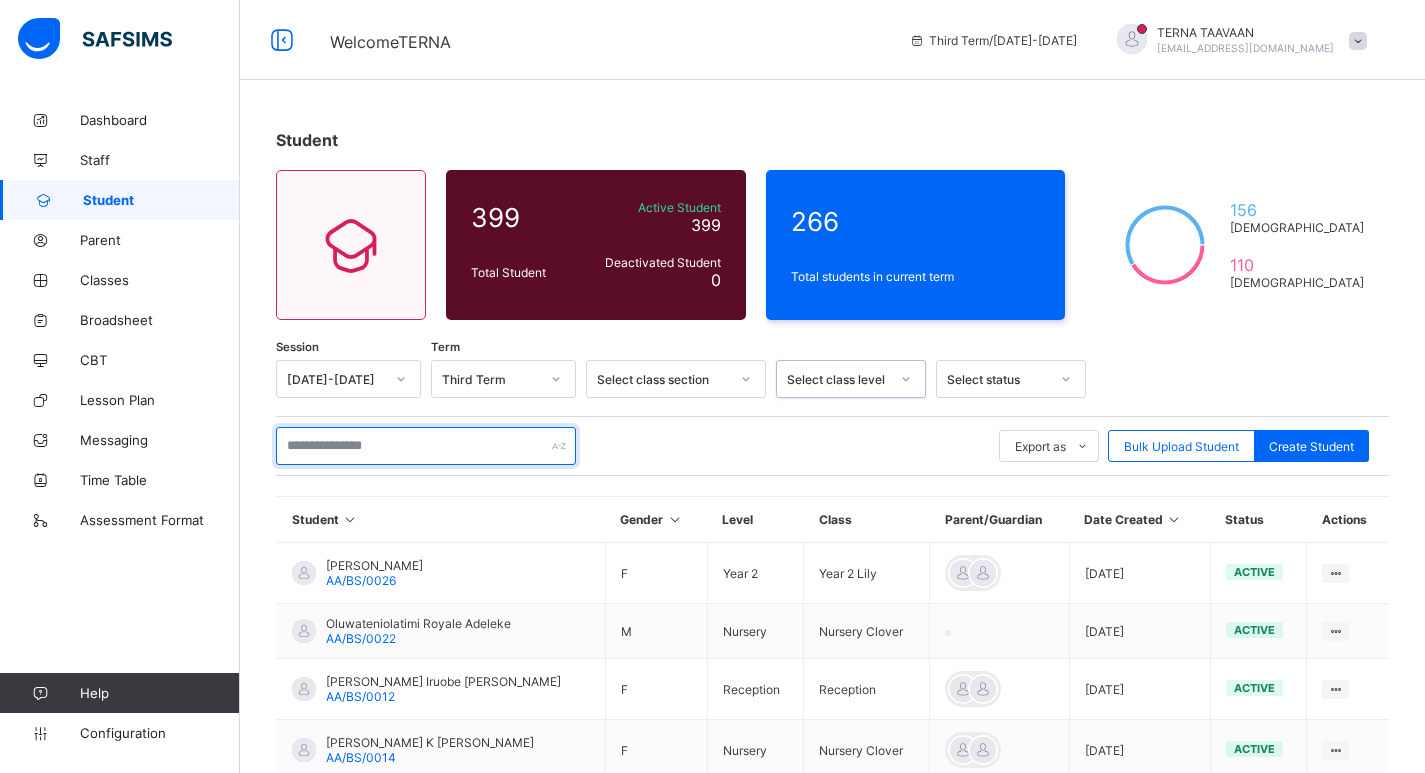 click at bounding box center (426, 446) 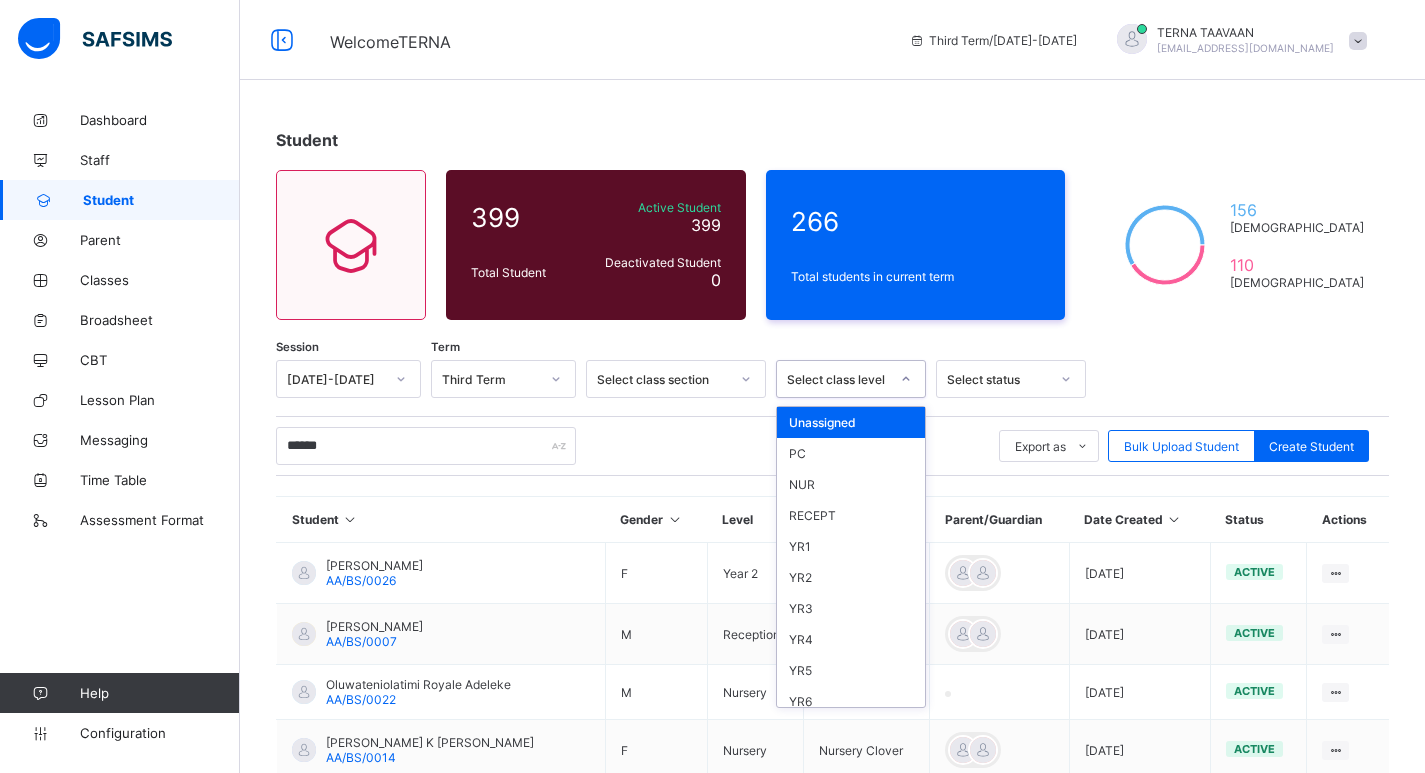 click at bounding box center (906, 379) 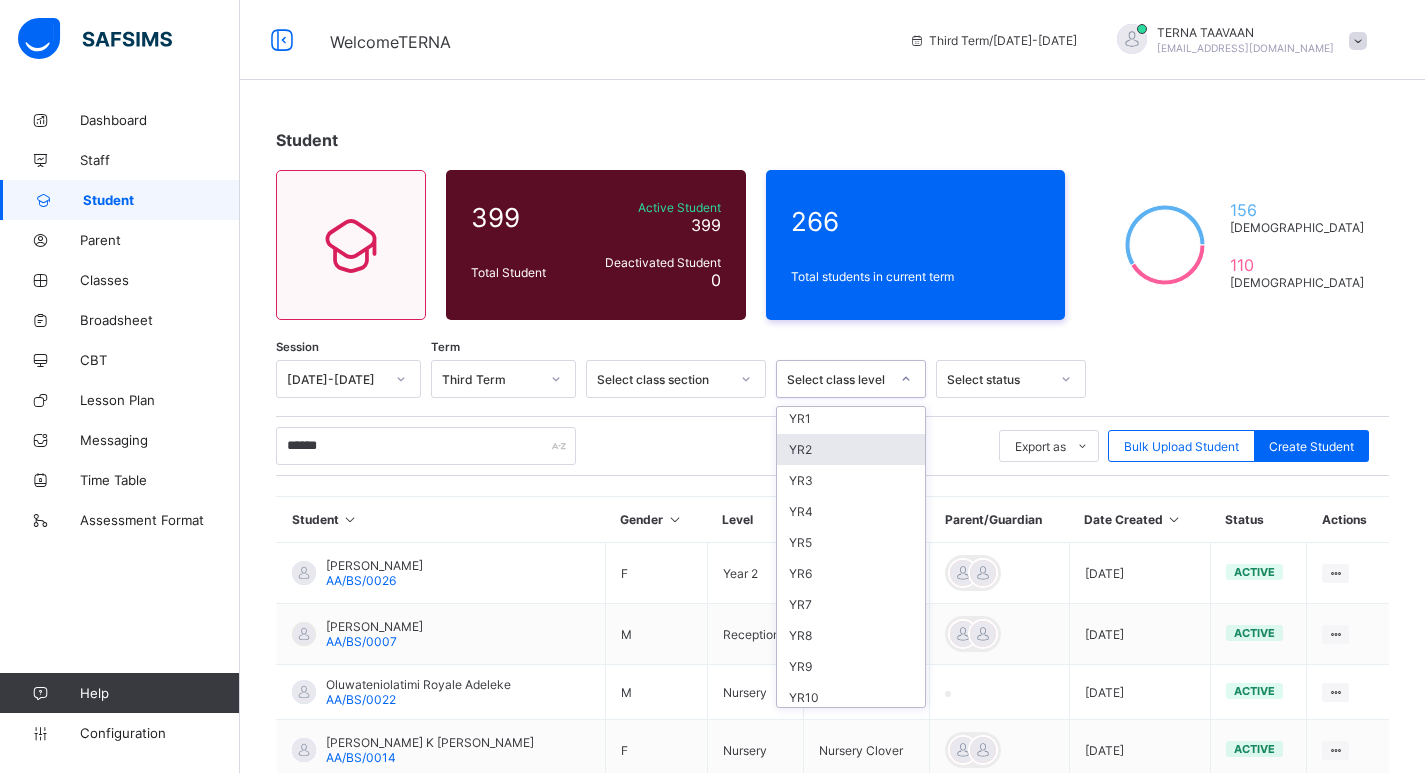 scroll, scrollTop: 141, scrollLeft: 0, axis: vertical 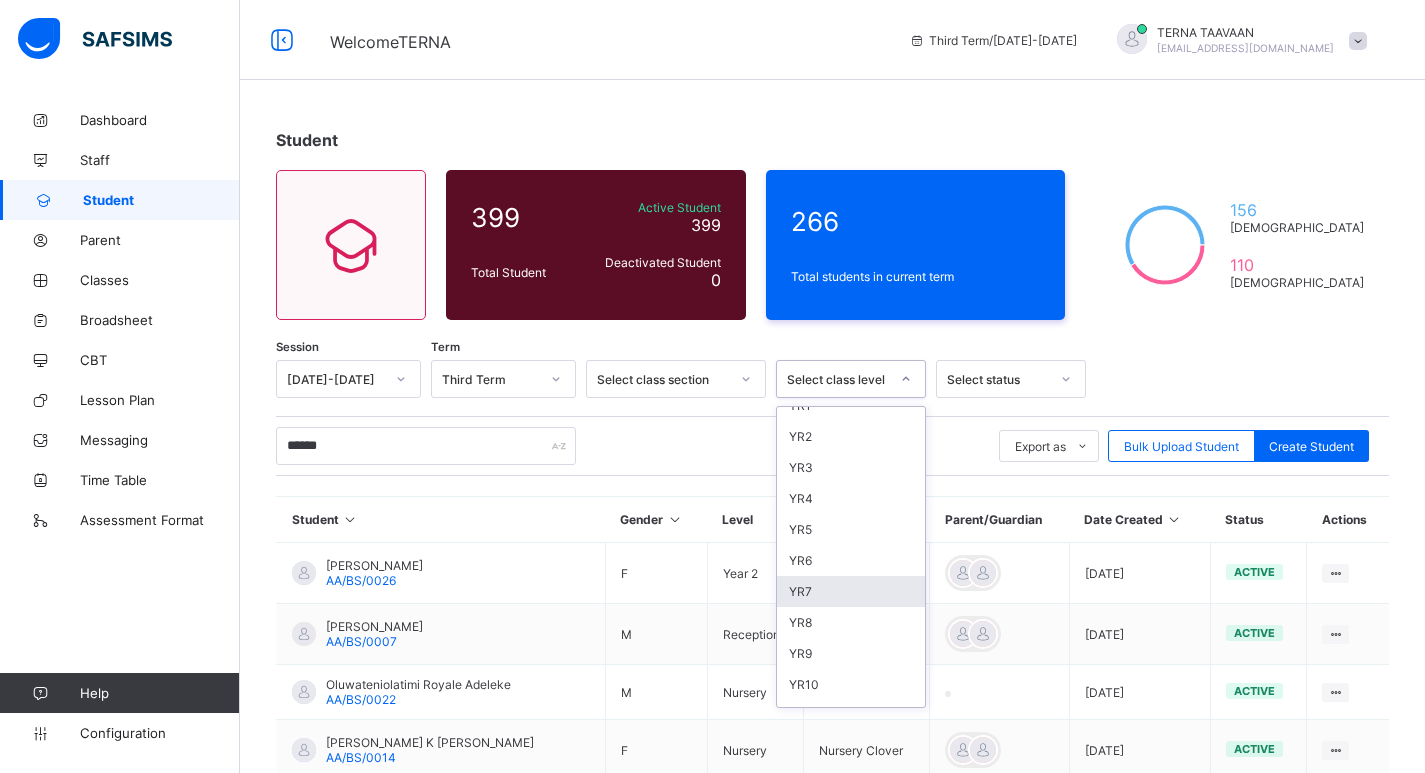 click on "YR7" at bounding box center [851, 591] 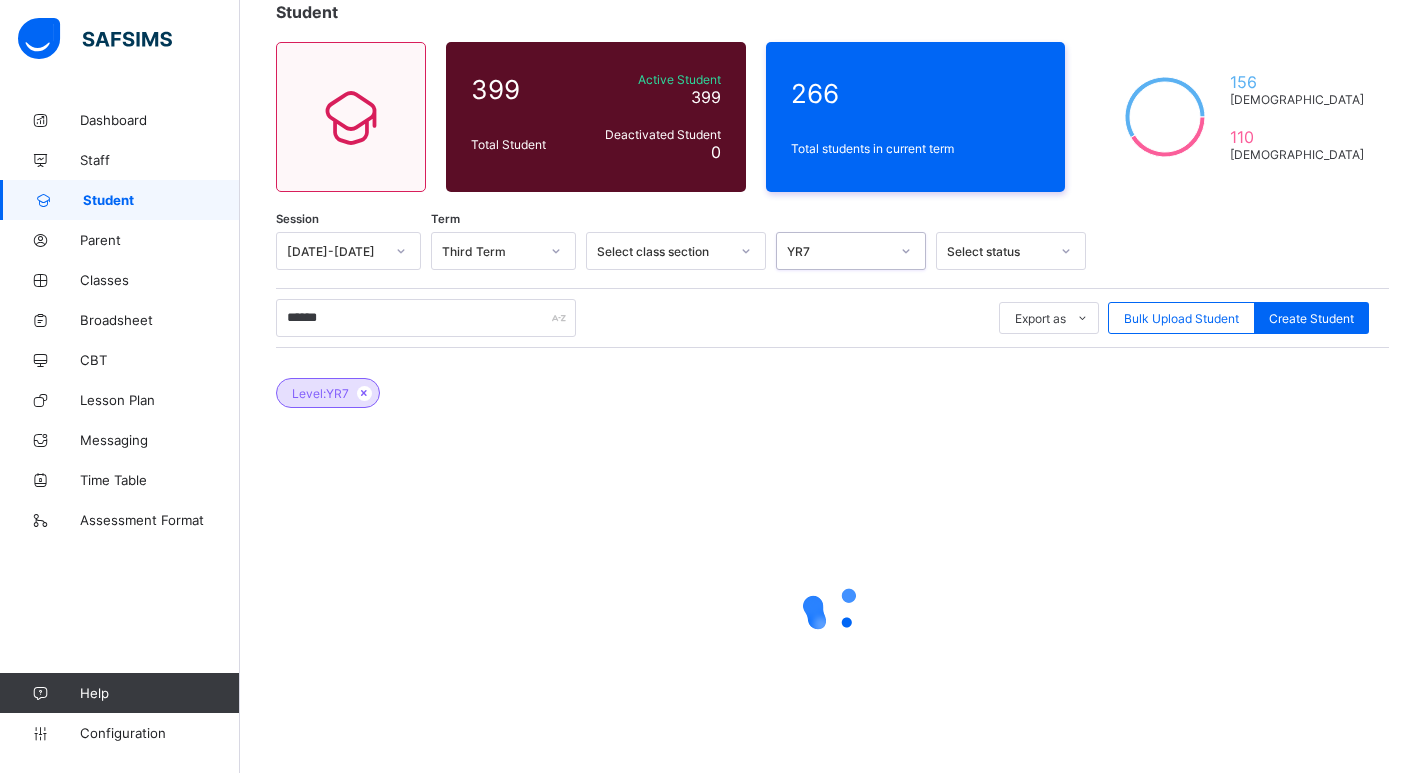 scroll, scrollTop: 183, scrollLeft: 0, axis: vertical 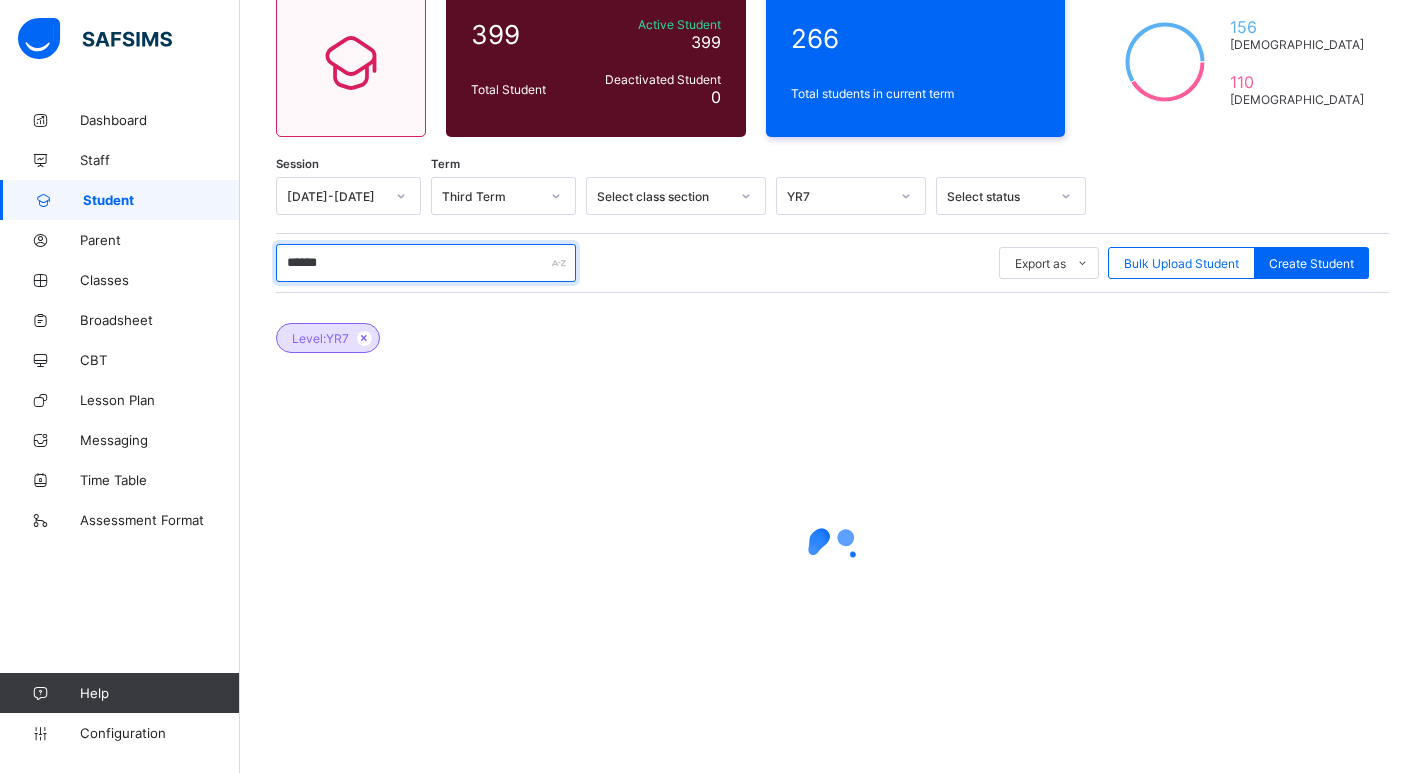 click on "******" at bounding box center (426, 263) 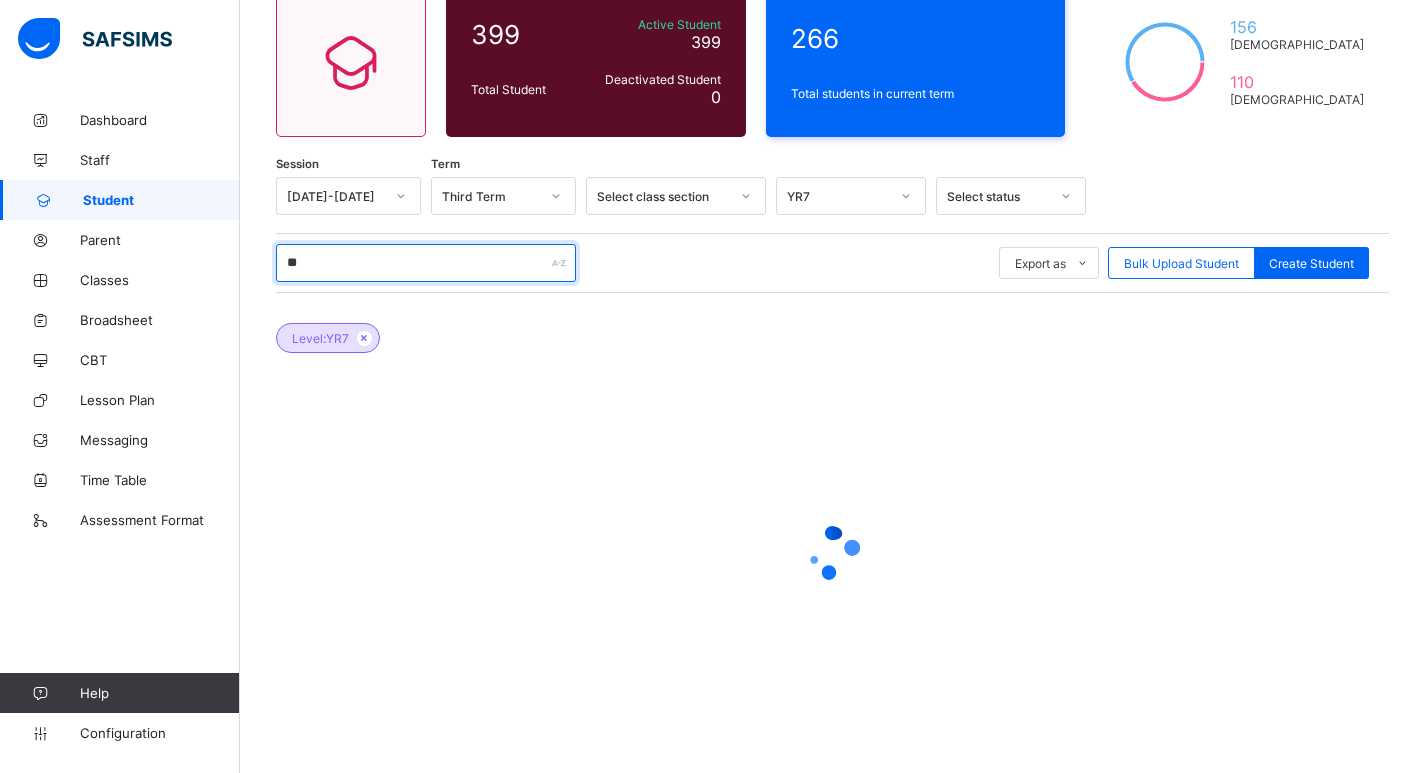 type on "*" 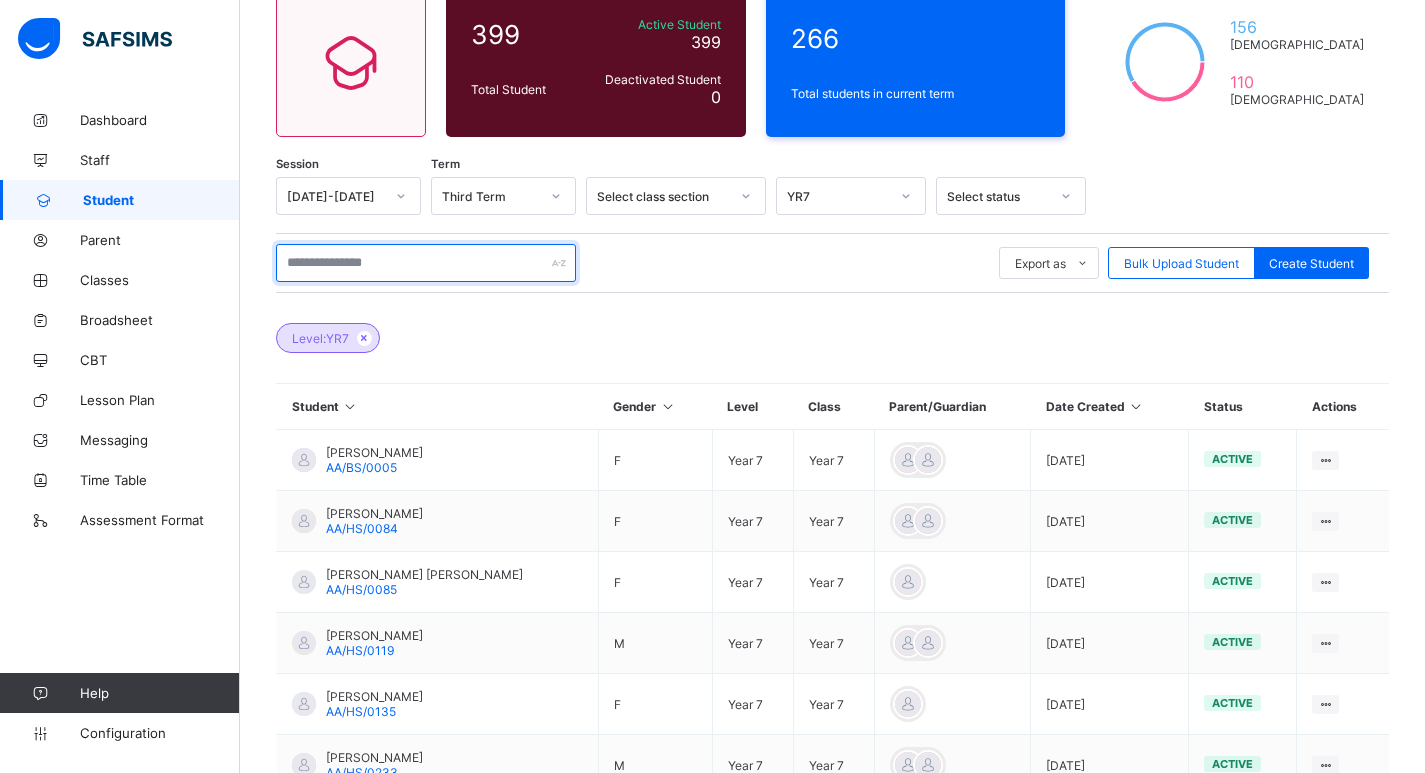 click at bounding box center (426, 263) 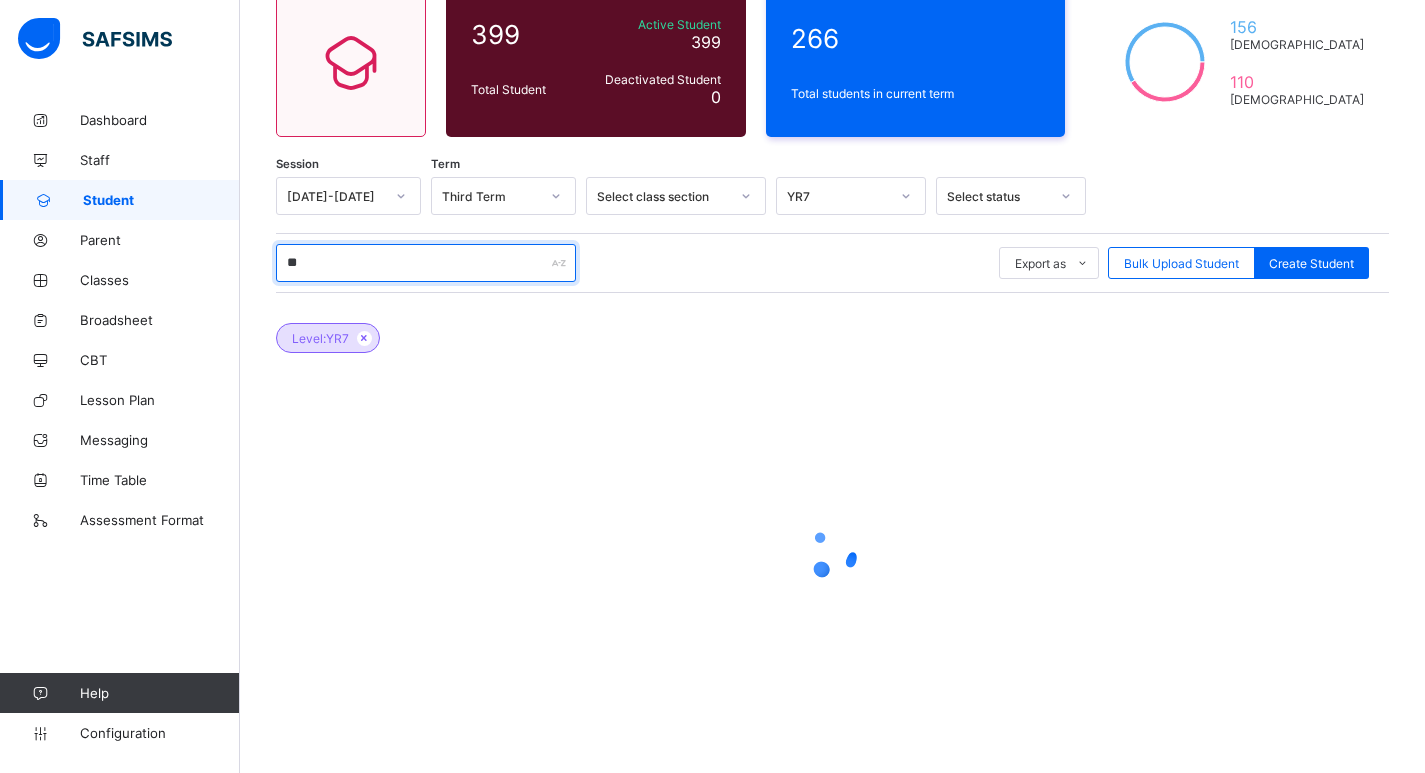type on "*" 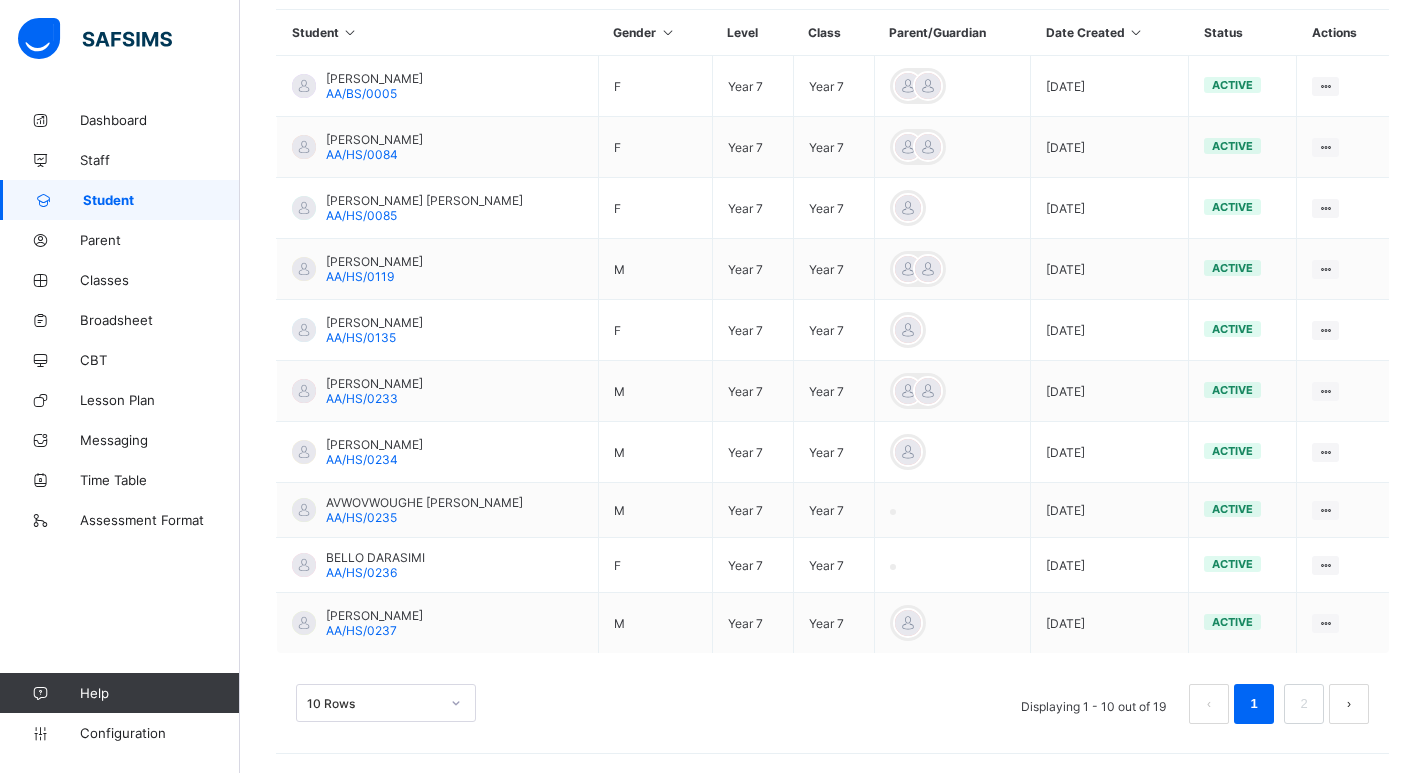 scroll, scrollTop: 558, scrollLeft: 0, axis: vertical 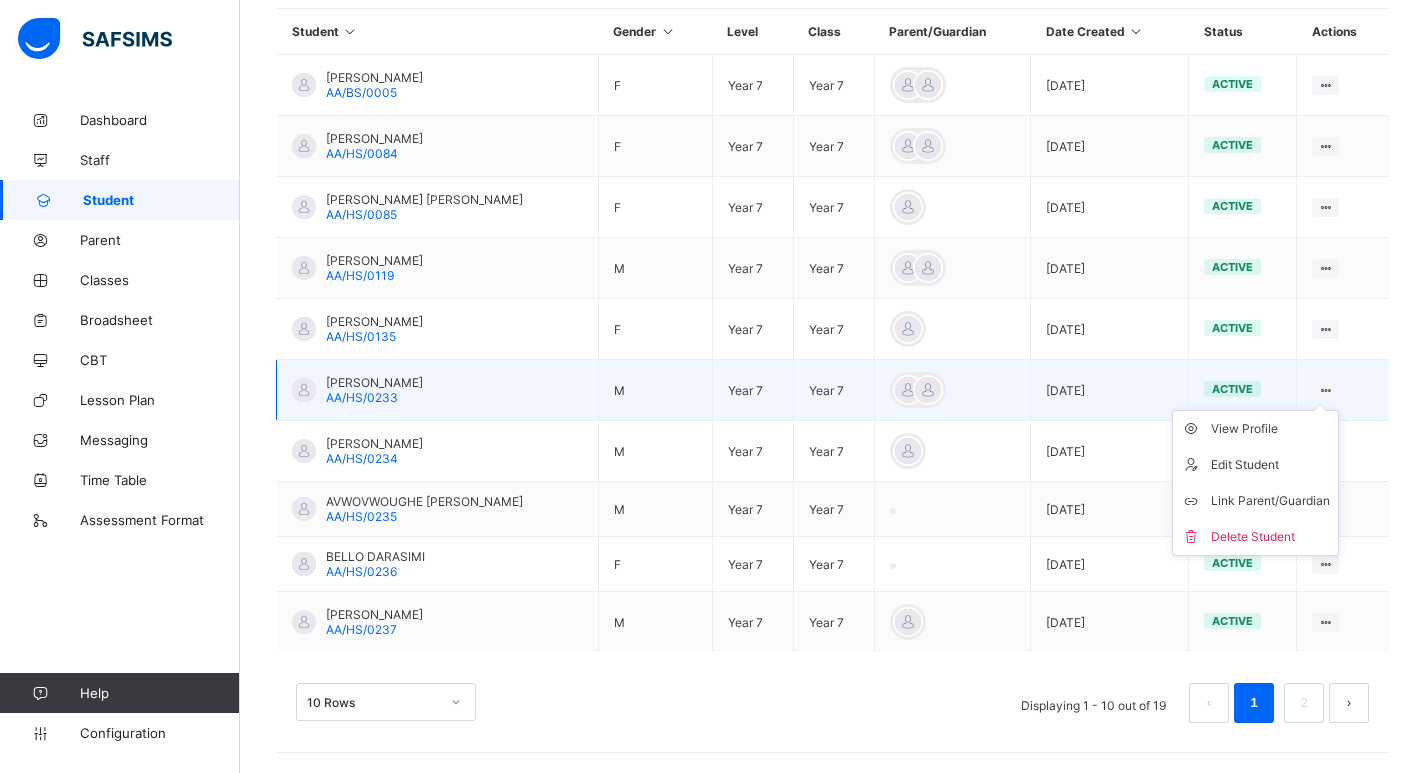 type 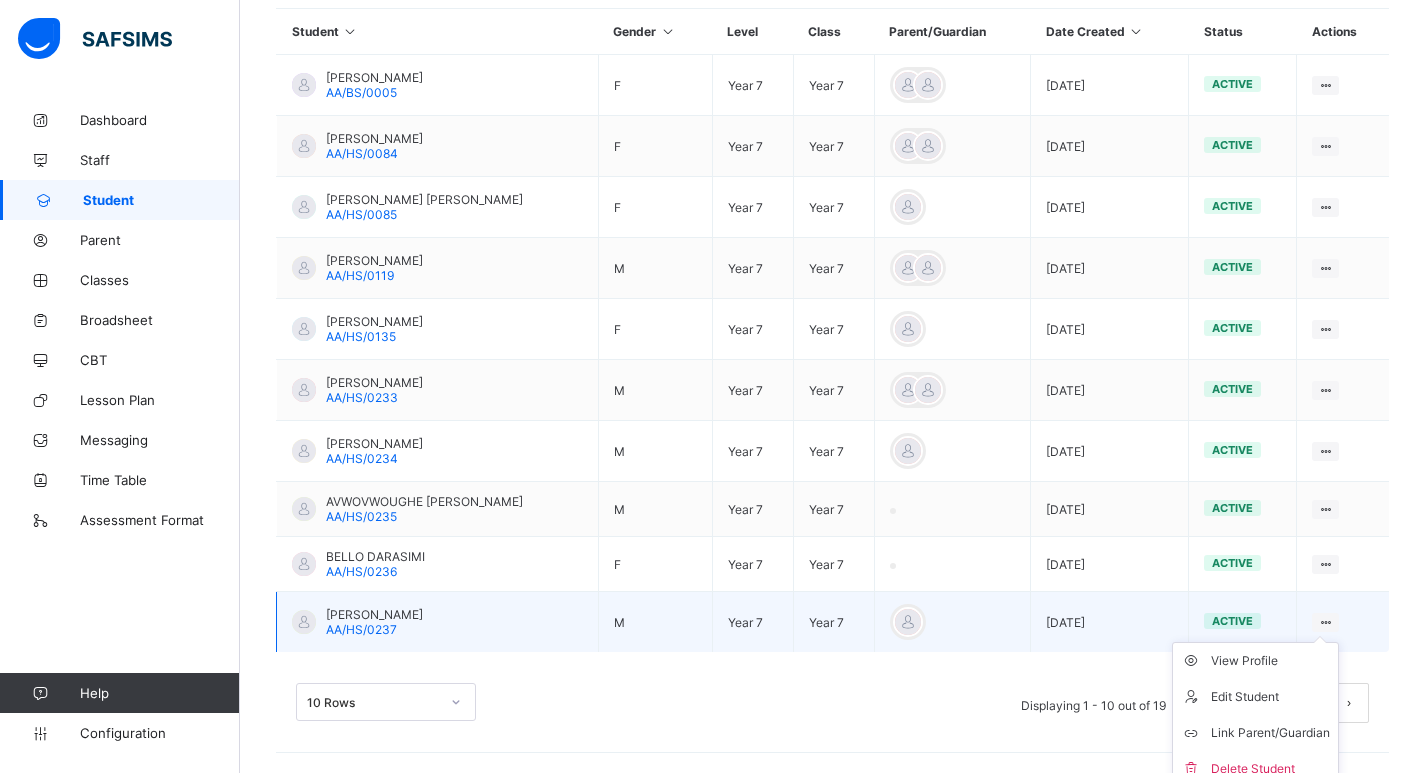 click on "View Profile Edit Student Link Parent/Guardian Delete Student" at bounding box center [1255, 715] 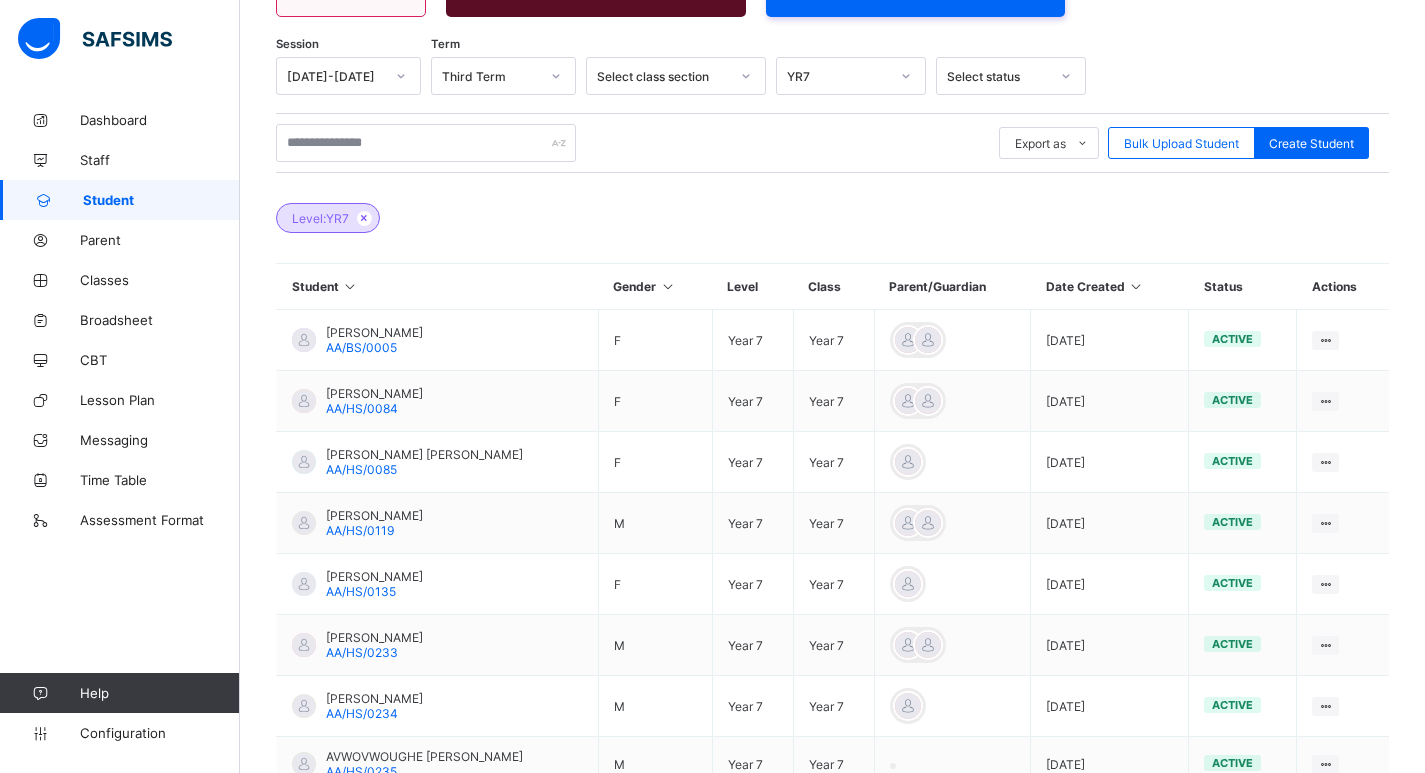 scroll, scrollTop: 0, scrollLeft: 0, axis: both 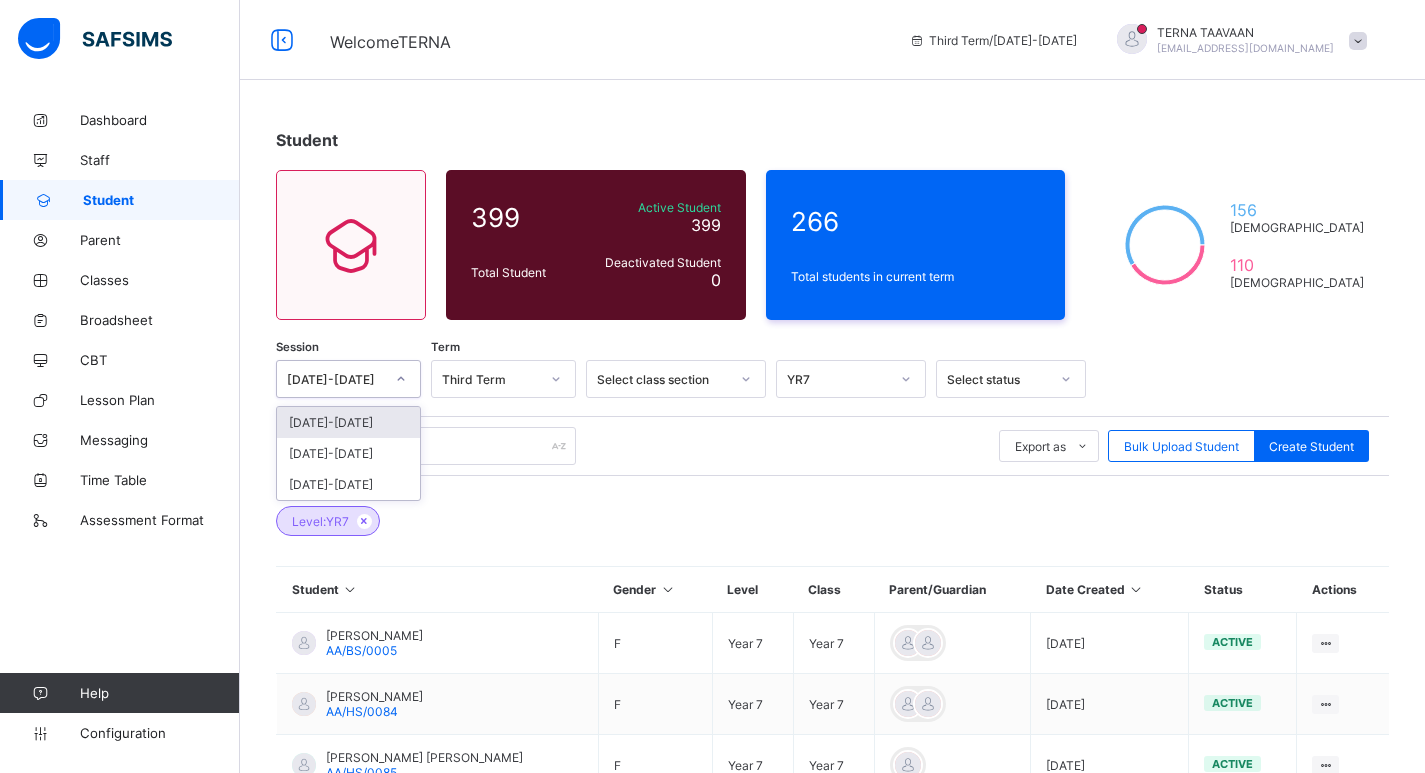 click 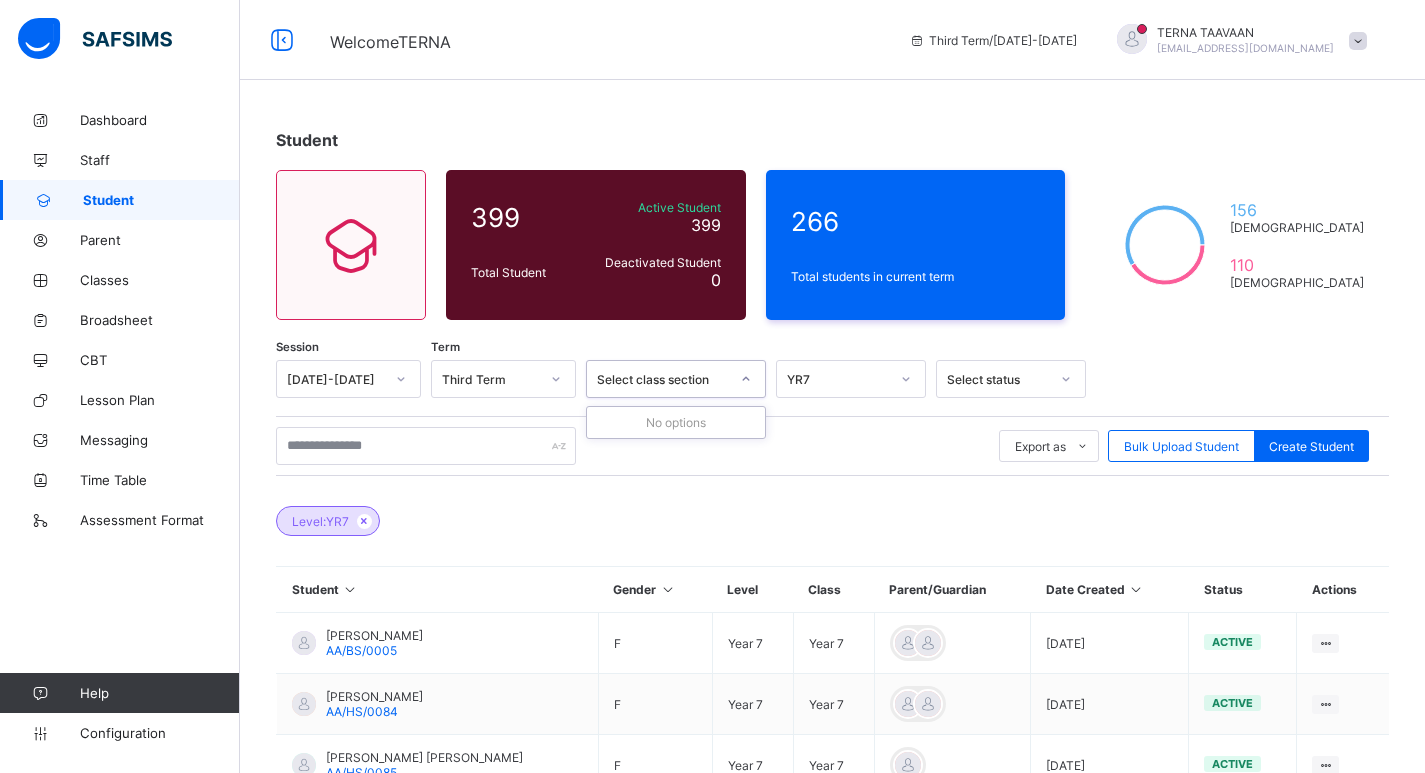 click at bounding box center (746, 379) 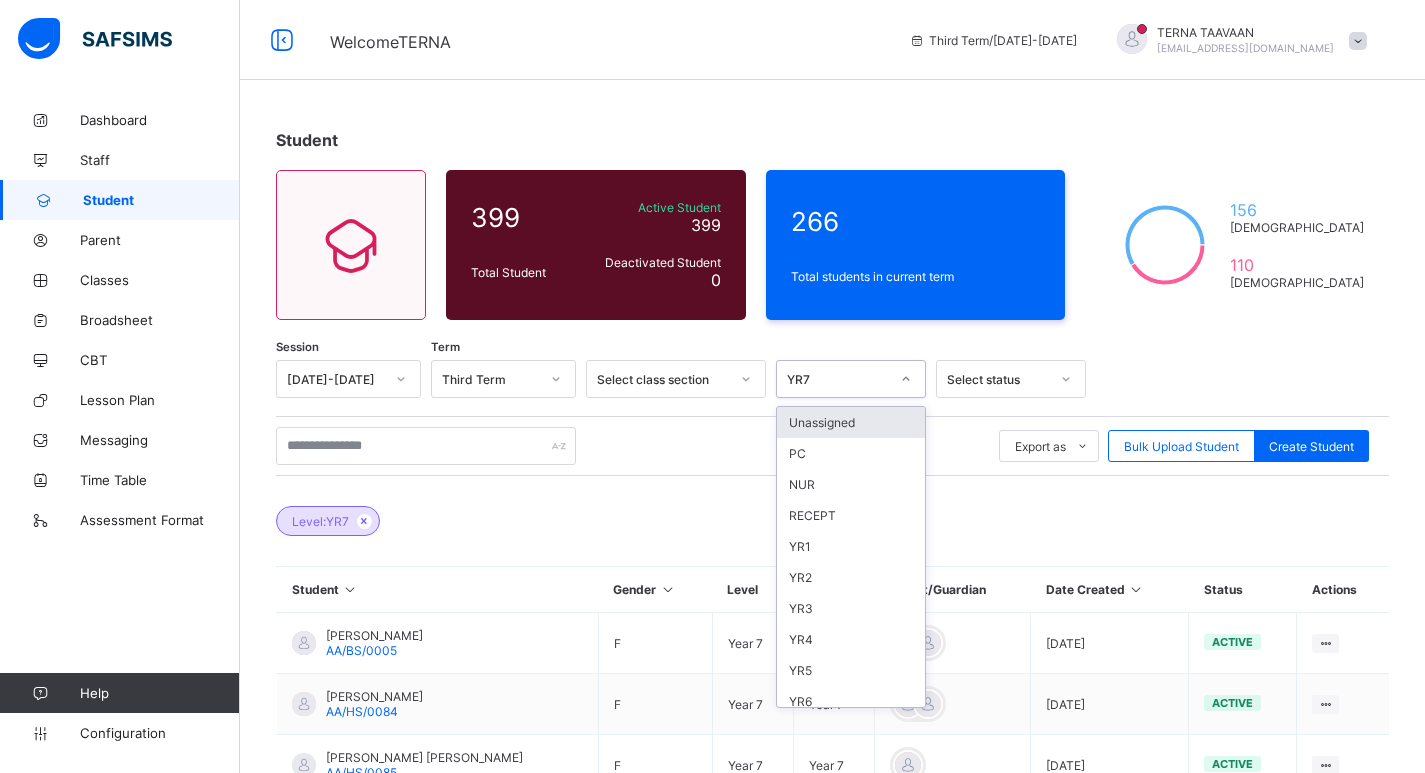 click on "Unassigned" at bounding box center (851, 422) 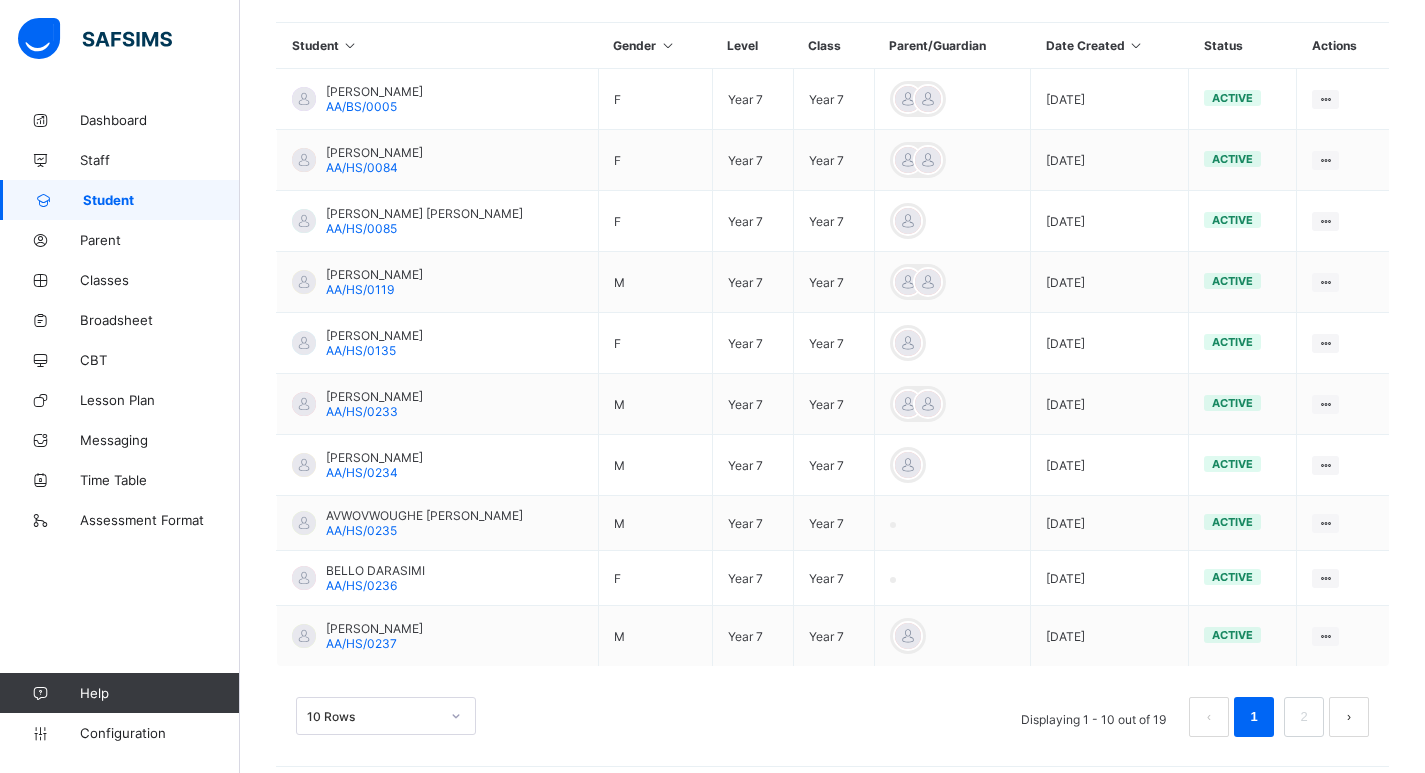 scroll, scrollTop: 558, scrollLeft: 0, axis: vertical 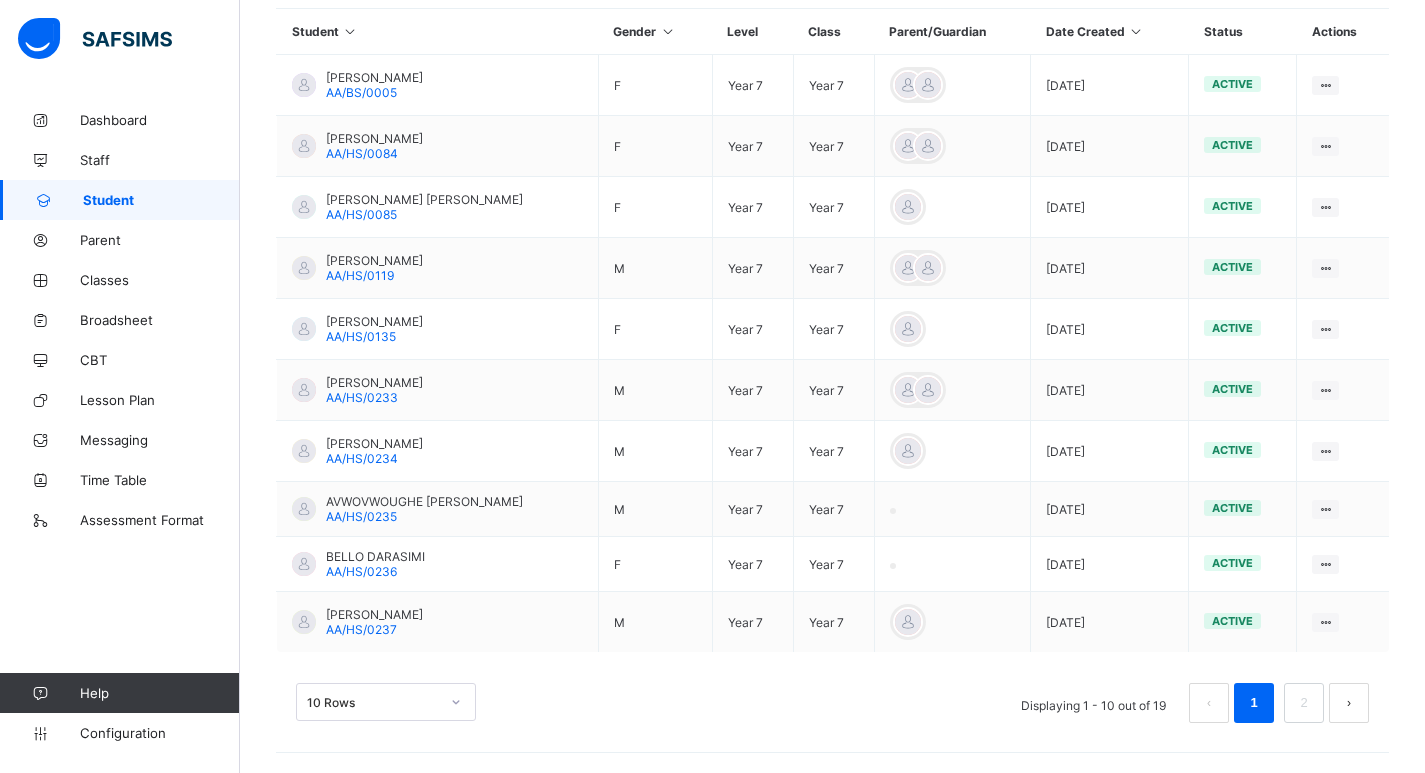 click on "10 Rows" at bounding box center [386, 702] 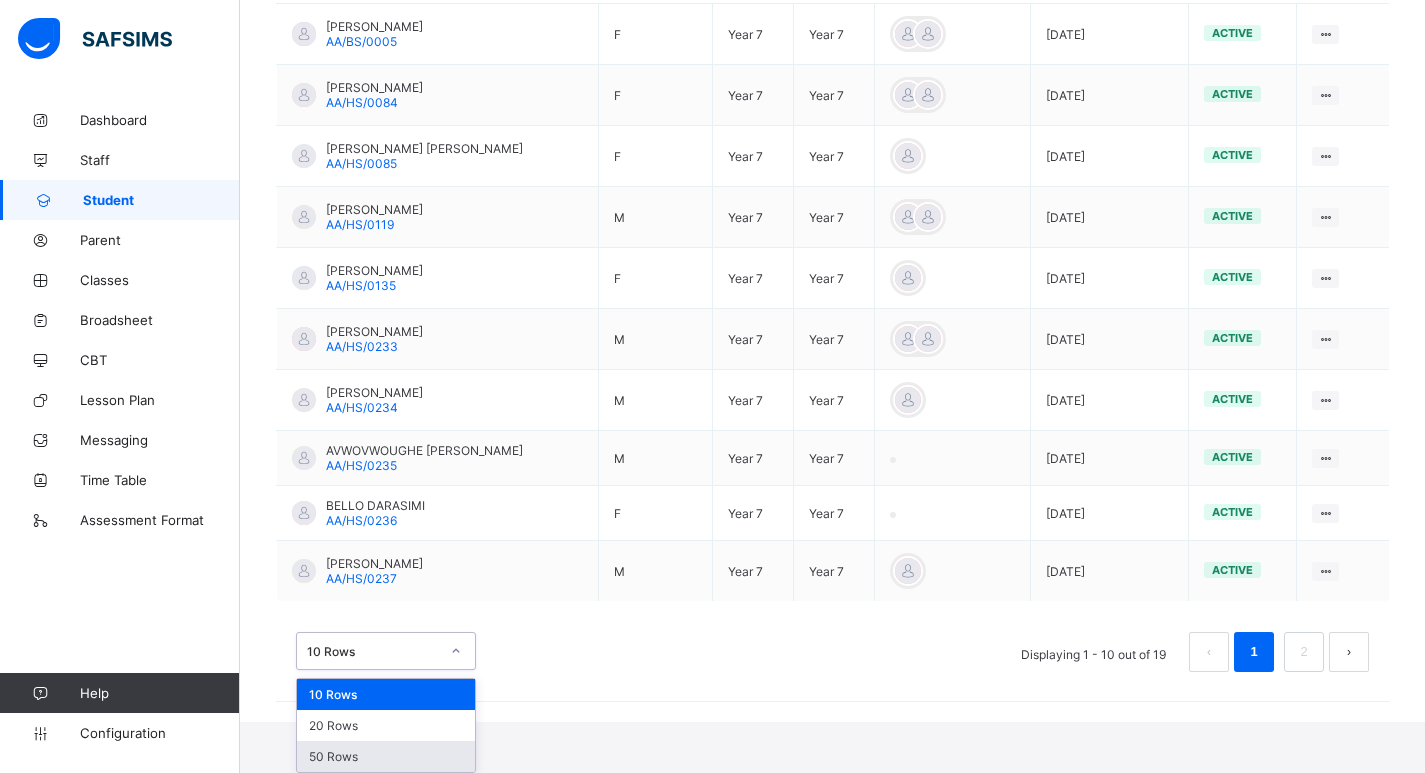 click on "50 Rows" at bounding box center (386, 756) 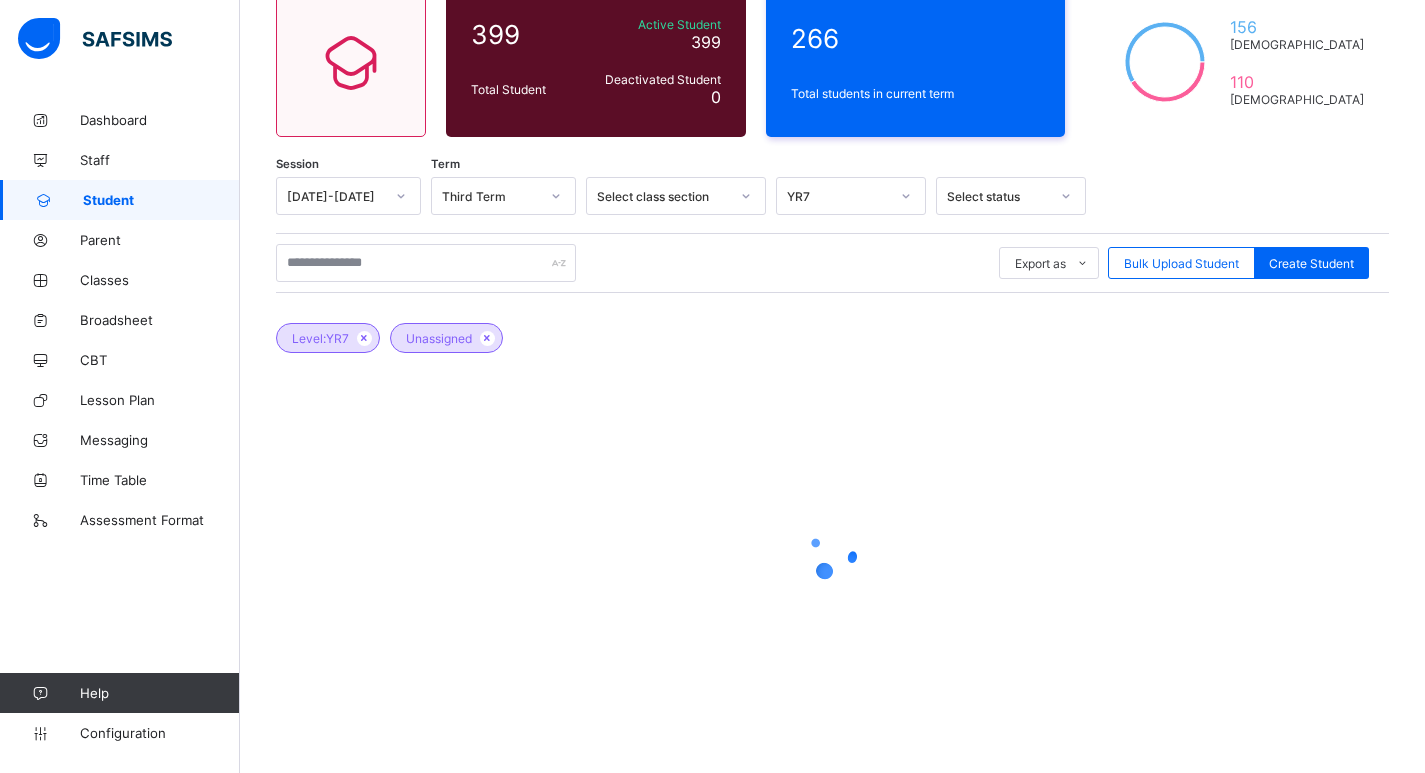 scroll, scrollTop: 183, scrollLeft: 0, axis: vertical 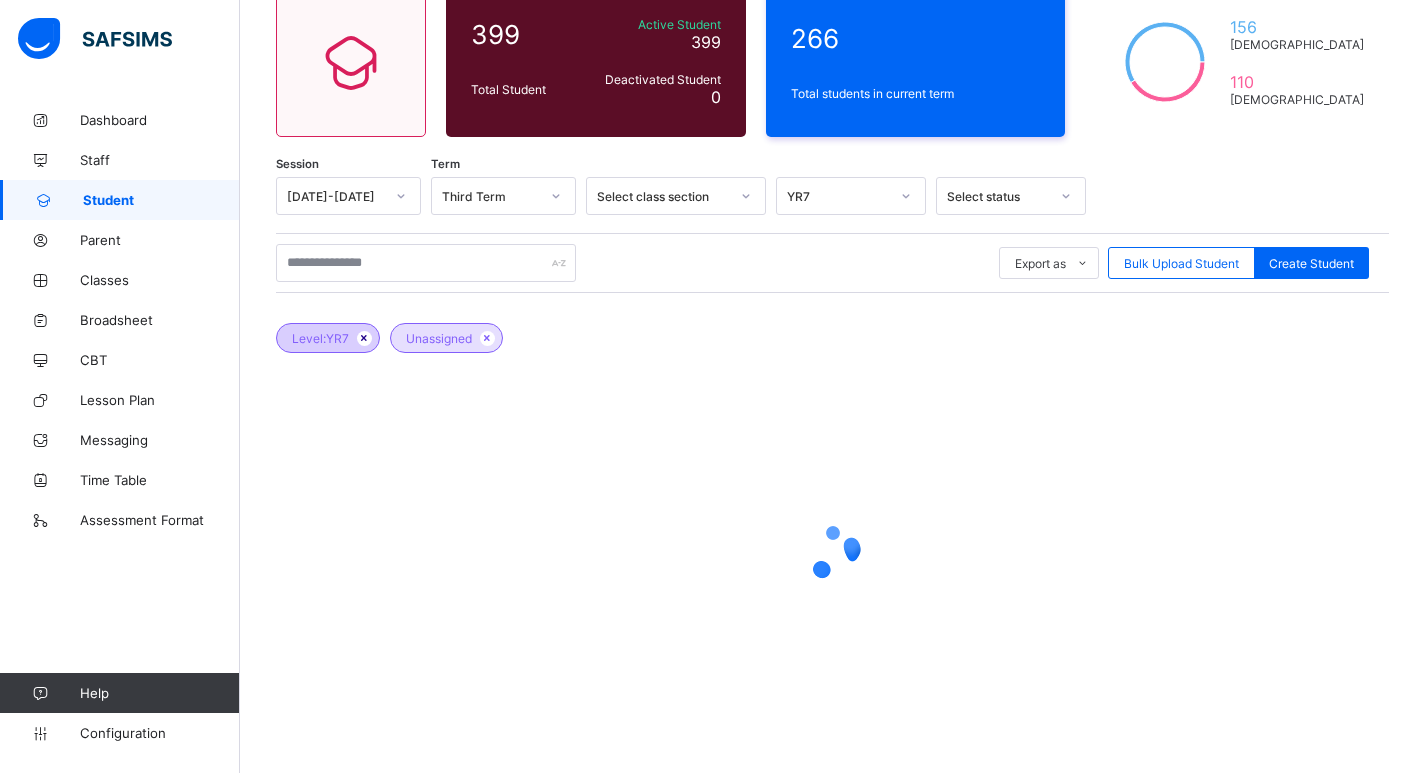 click at bounding box center (364, 338) 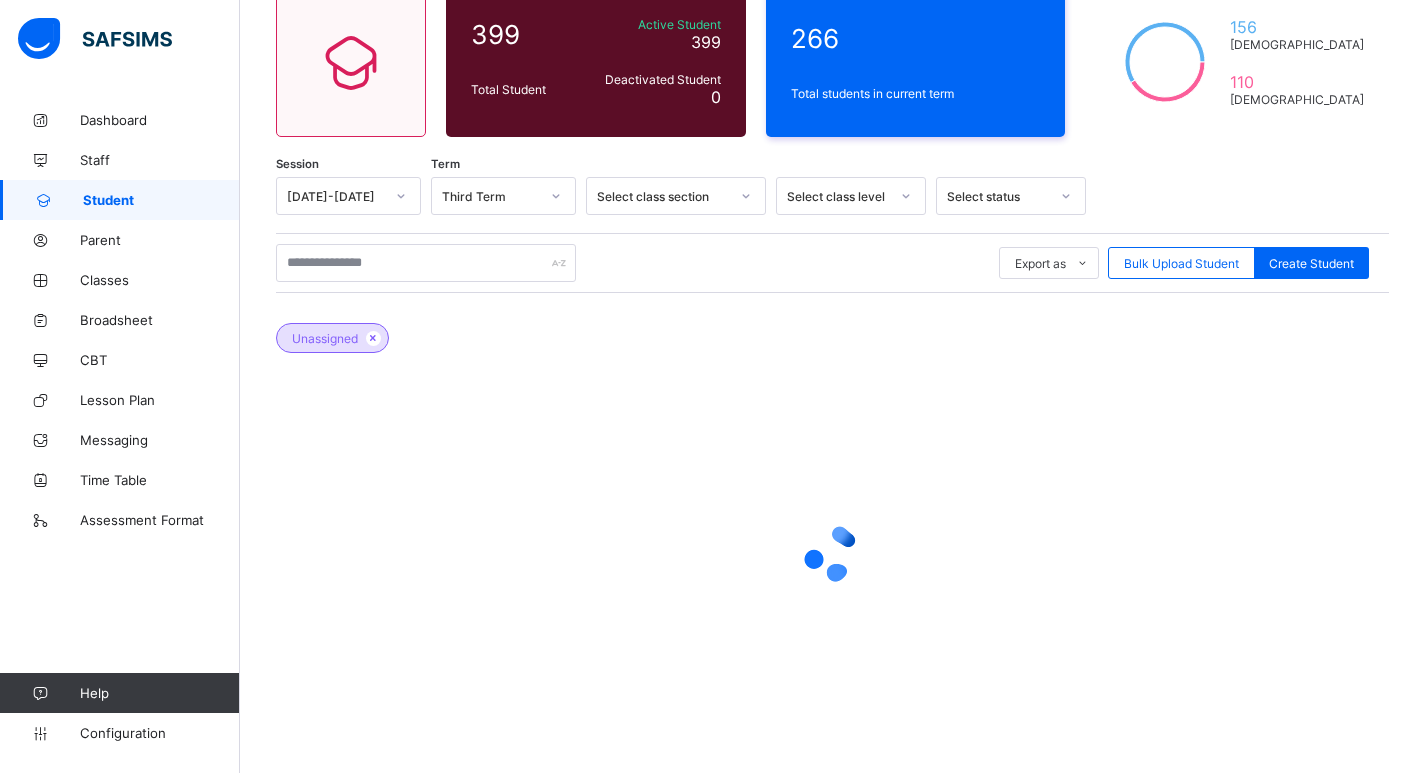 click 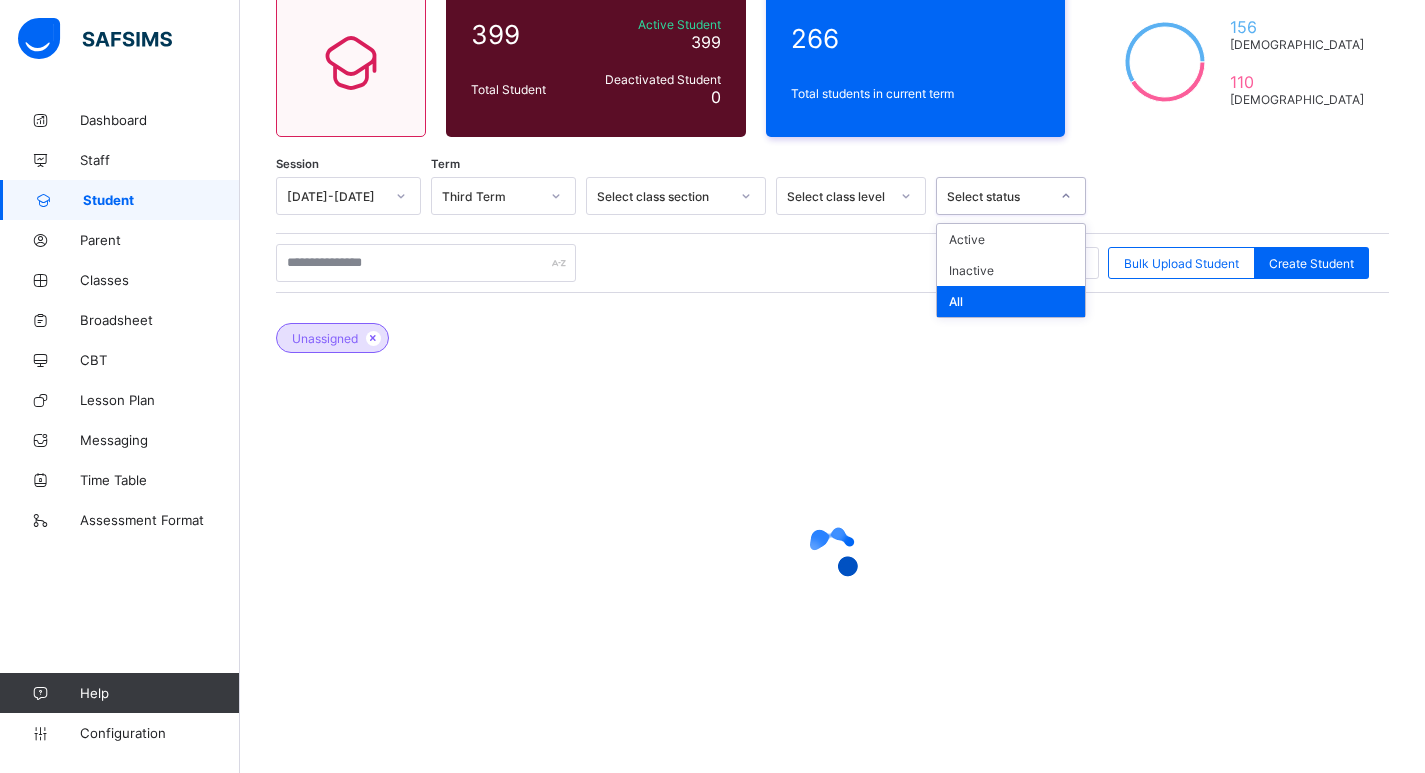 click at bounding box center [832, 553] 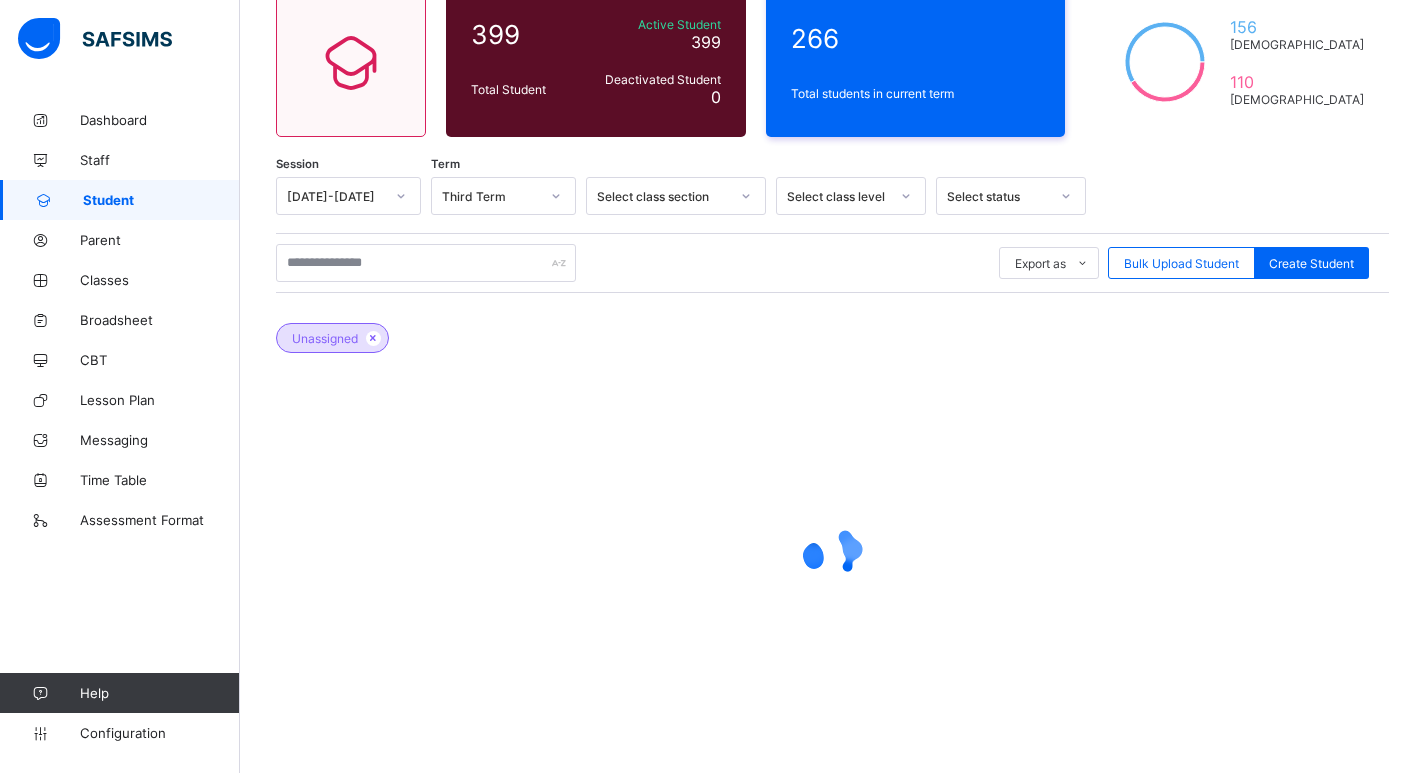 click 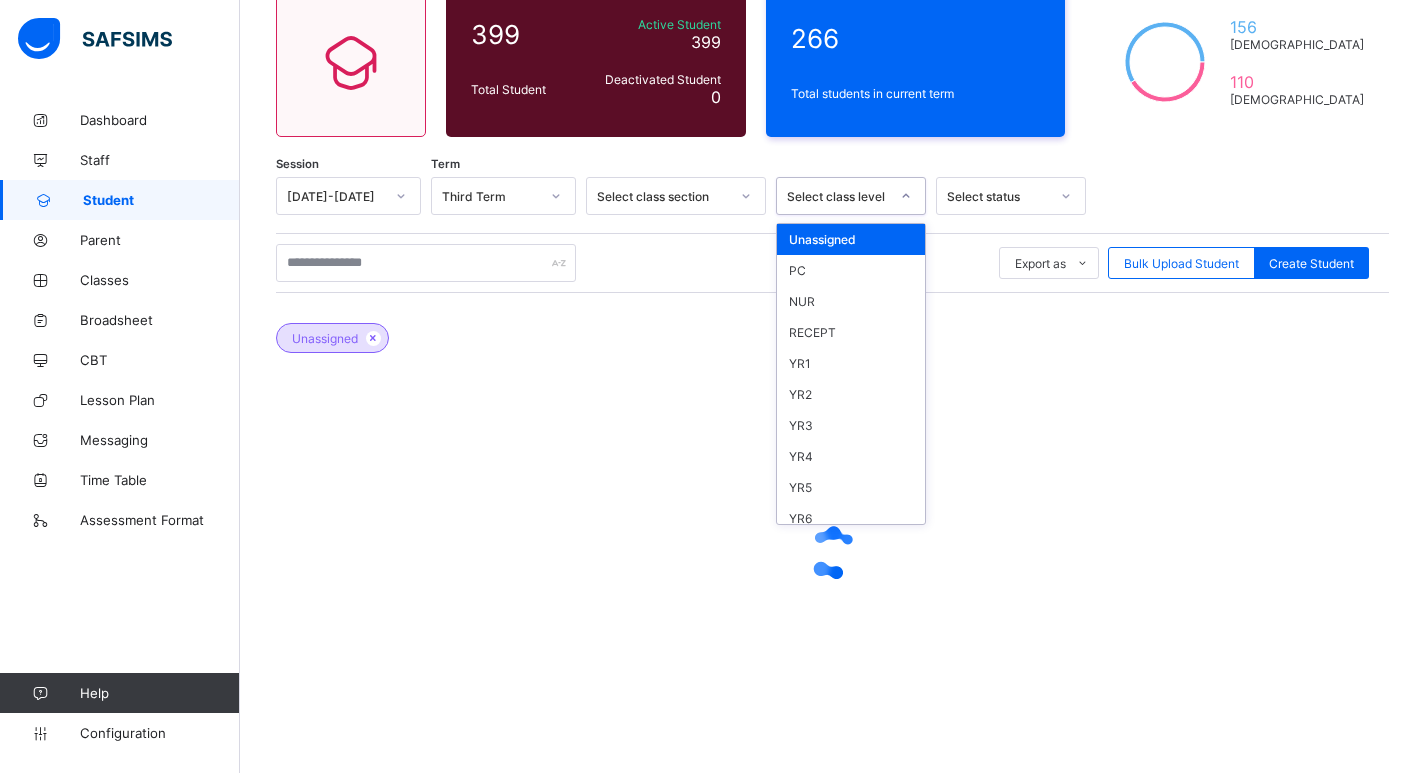 click on "Unassigned" at bounding box center (851, 239) 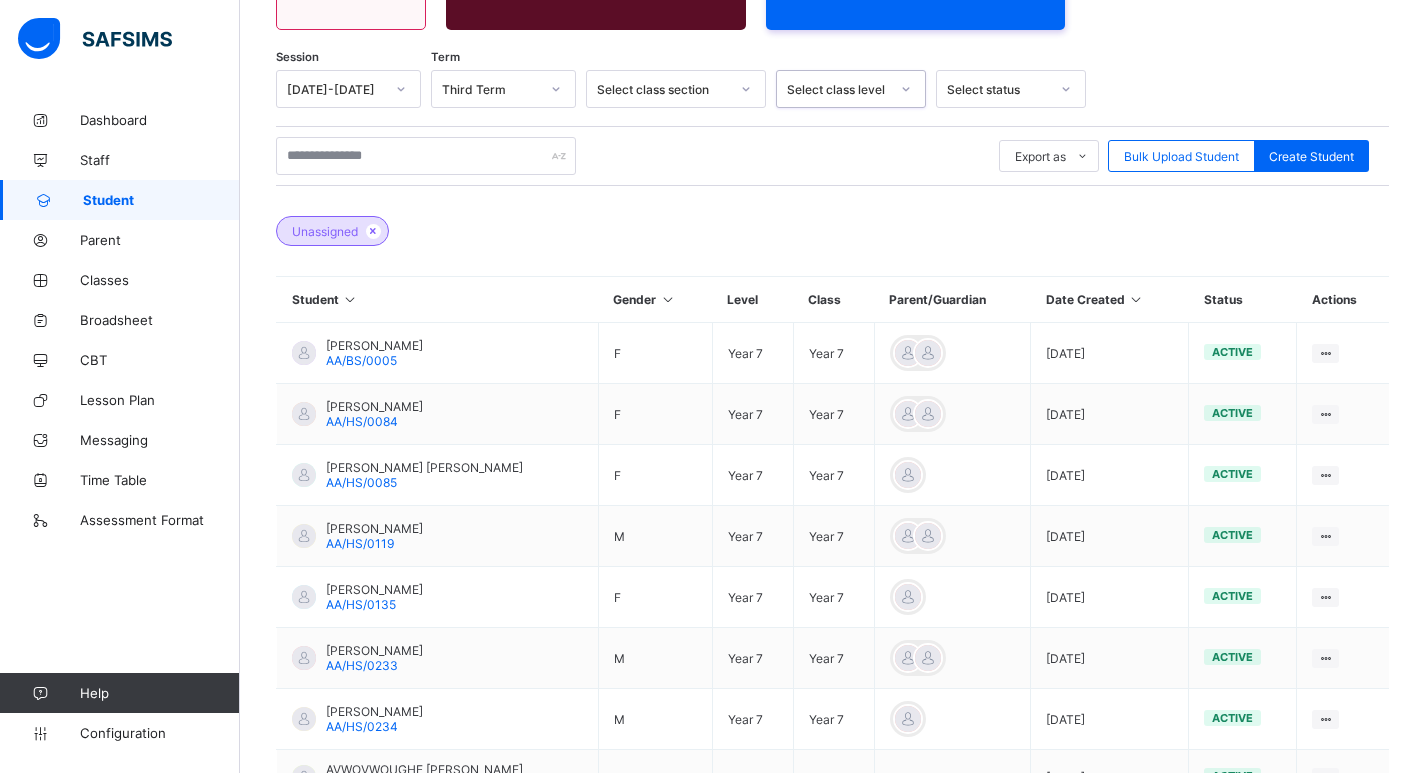 scroll, scrollTop: 282, scrollLeft: 0, axis: vertical 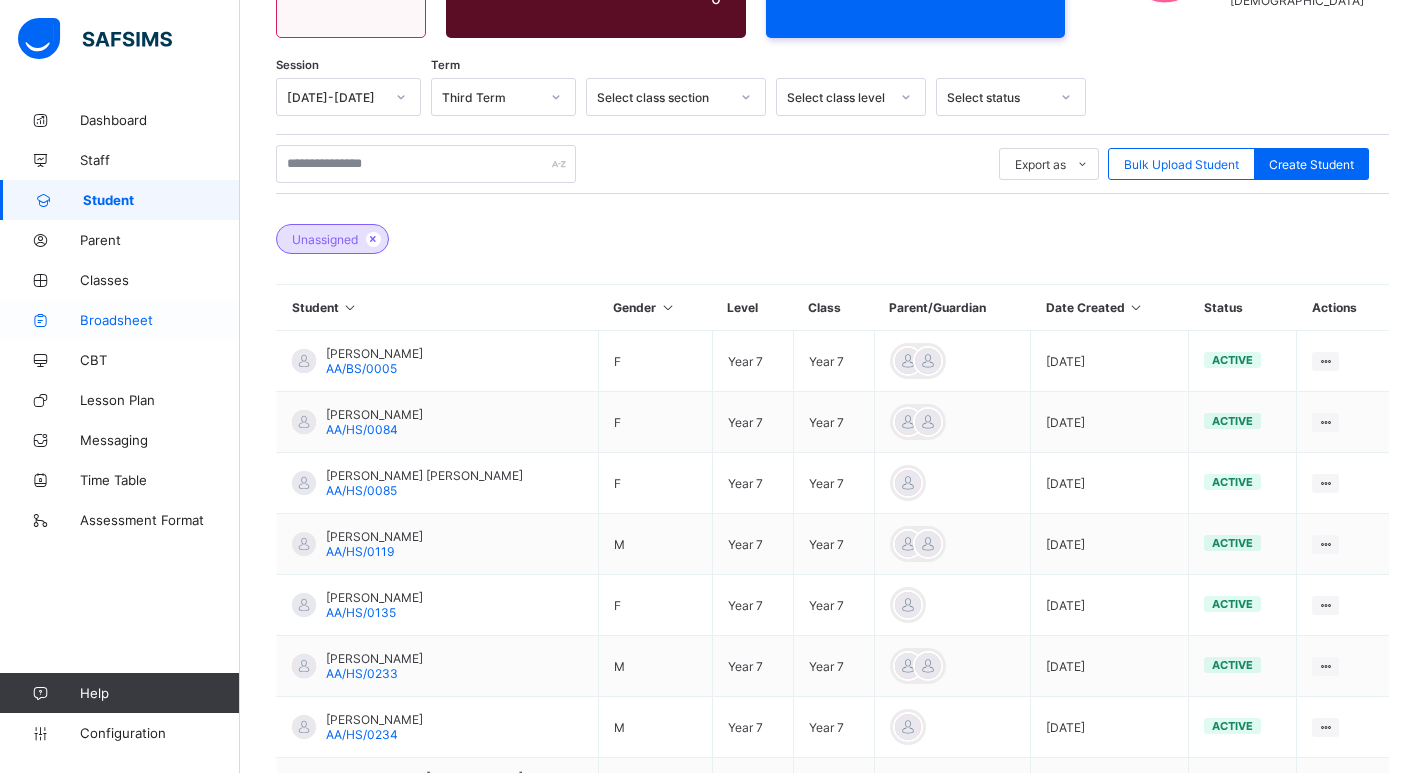 click on "Broadsheet" at bounding box center (160, 320) 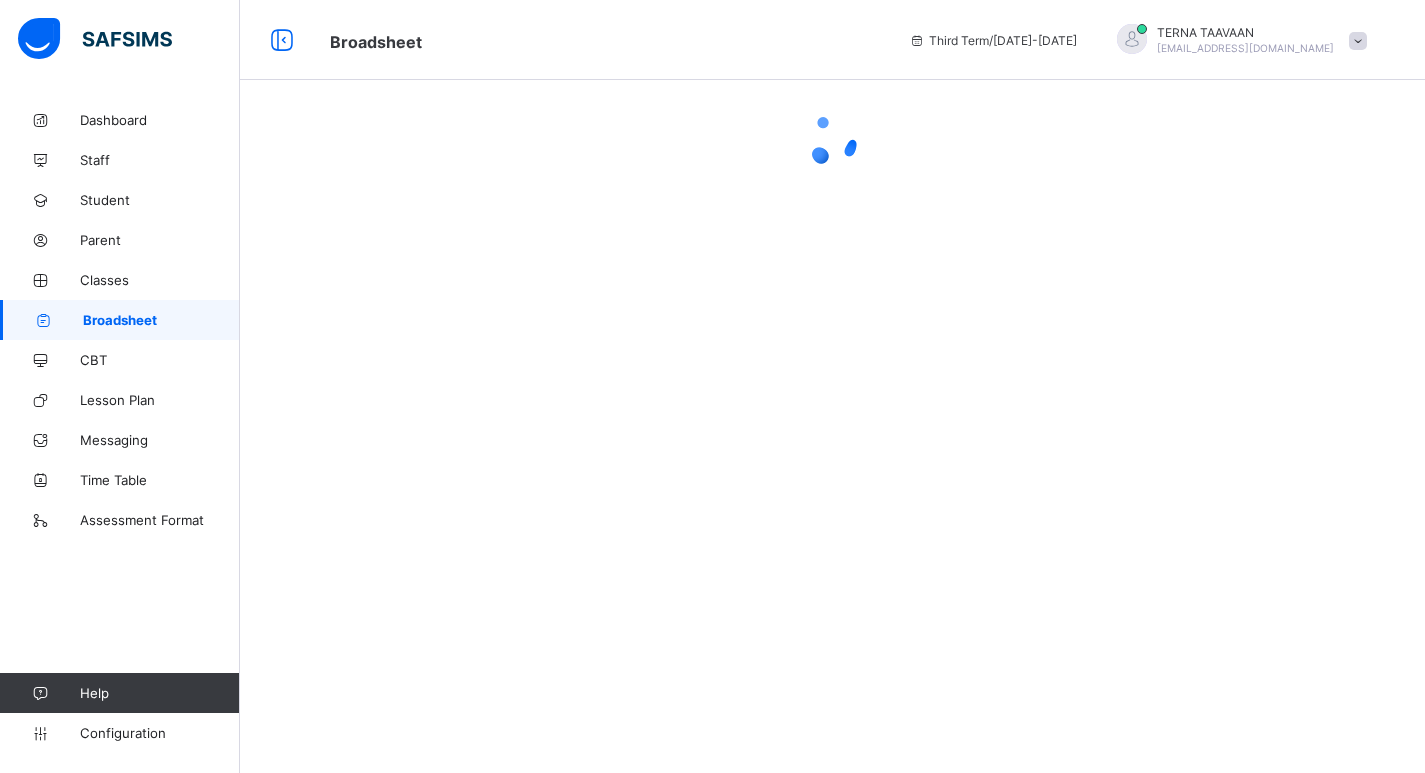 scroll, scrollTop: 0, scrollLeft: 0, axis: both 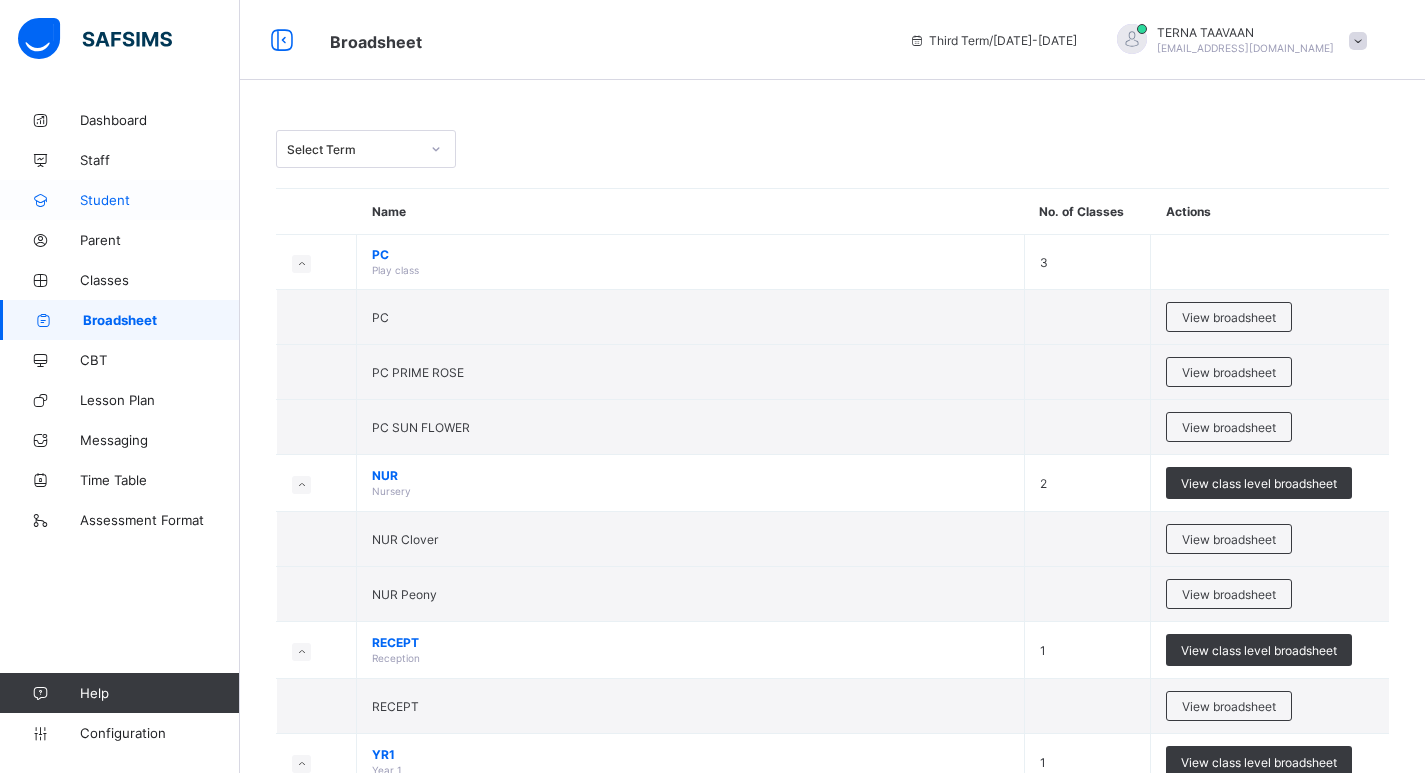 click on "Student" at bounding box center (160, 200) 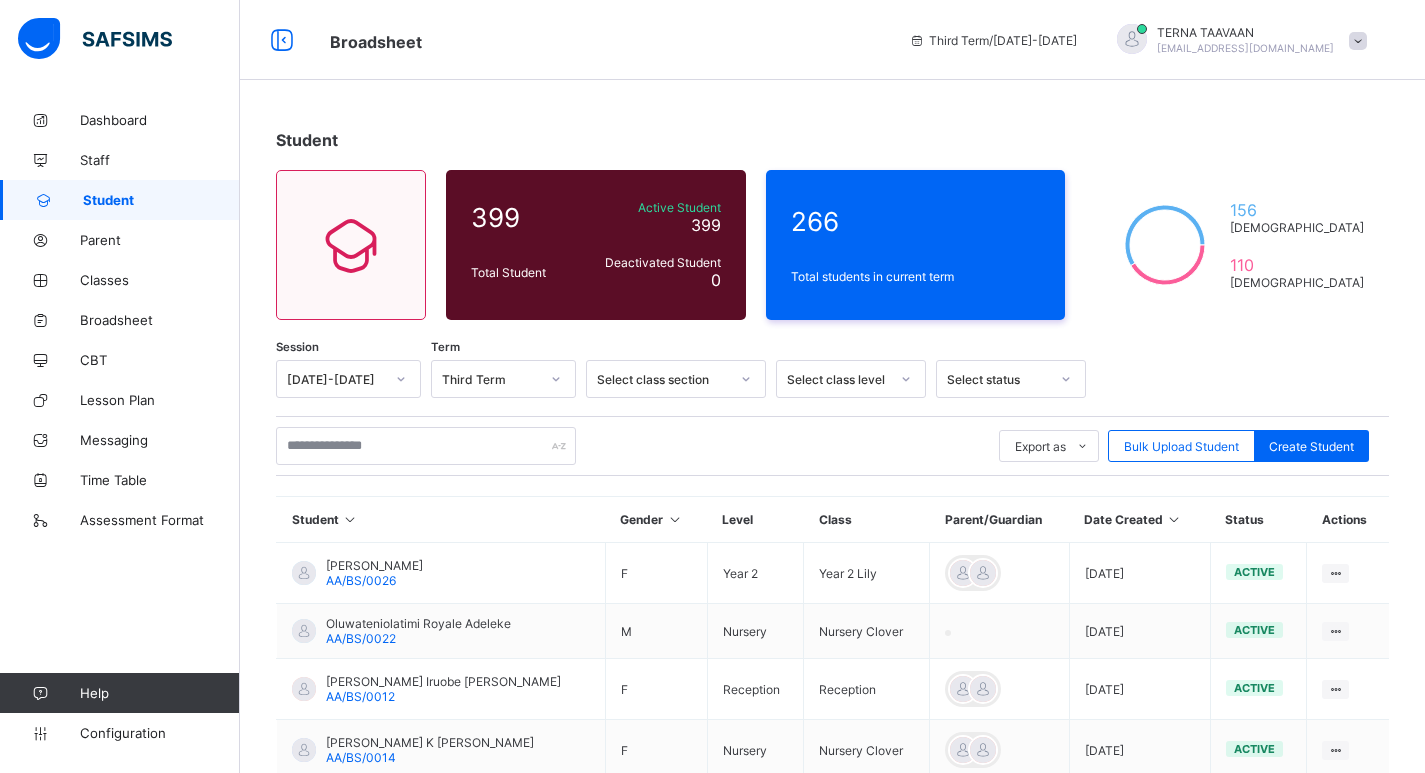 click 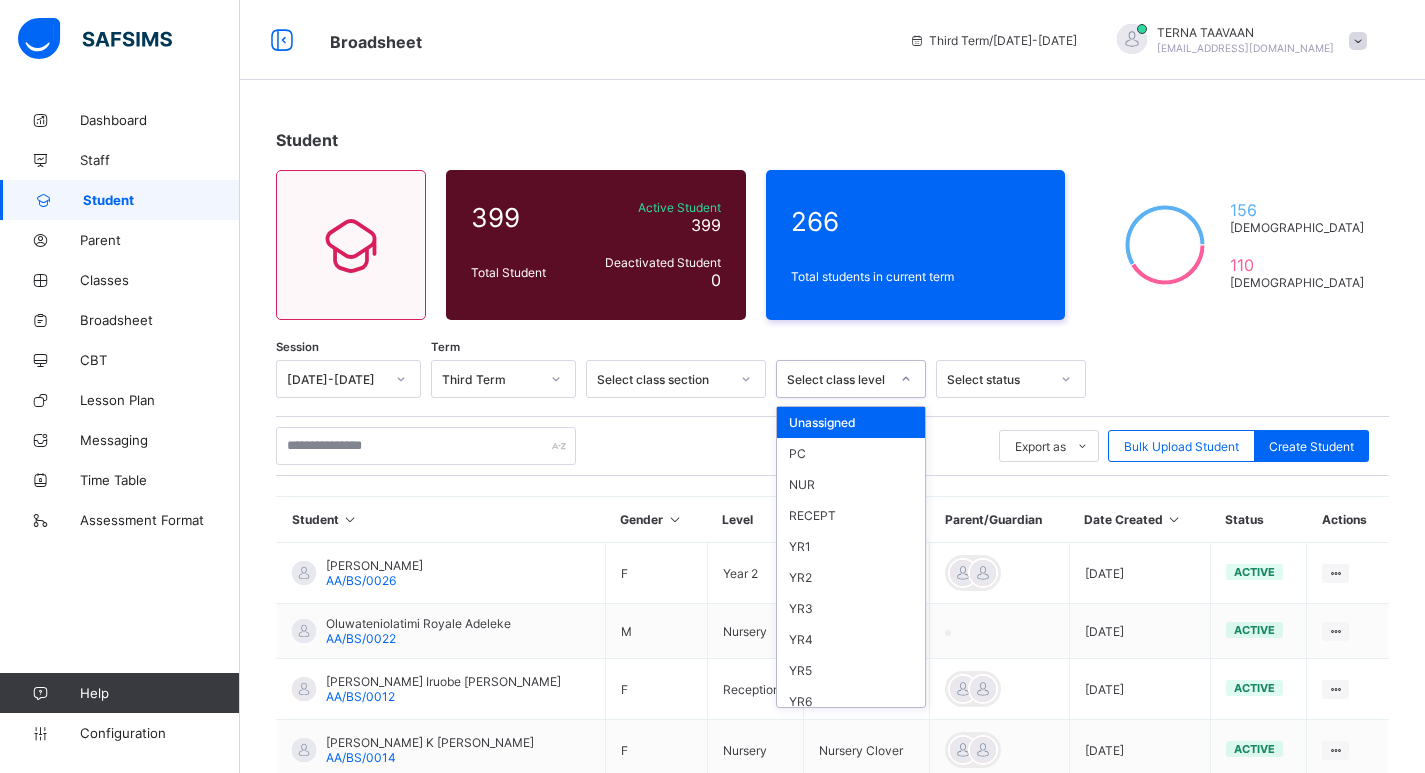 click on "Unassigned" at bounding box center (851, 422) 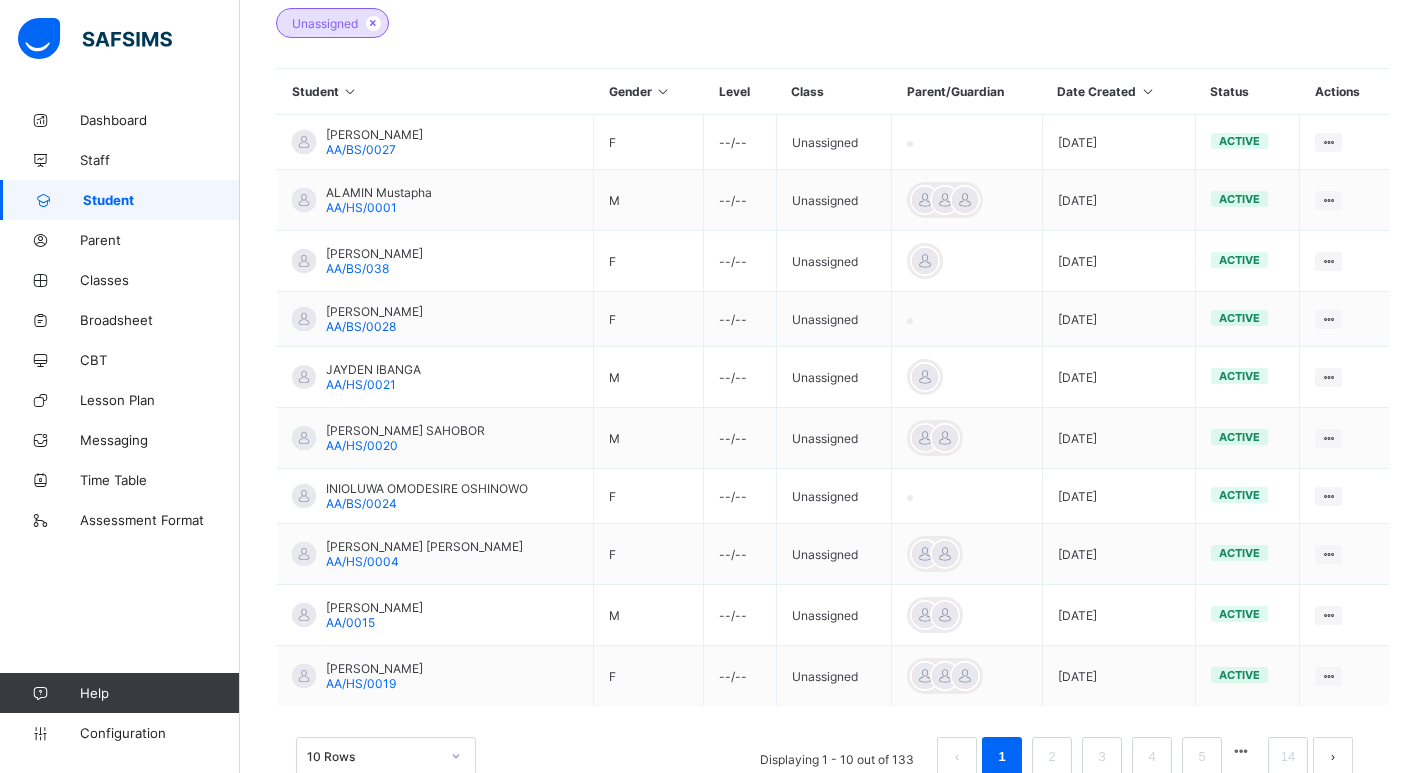 scroll, scrollTop: 529, scrollLeft: 0, axis: vertical 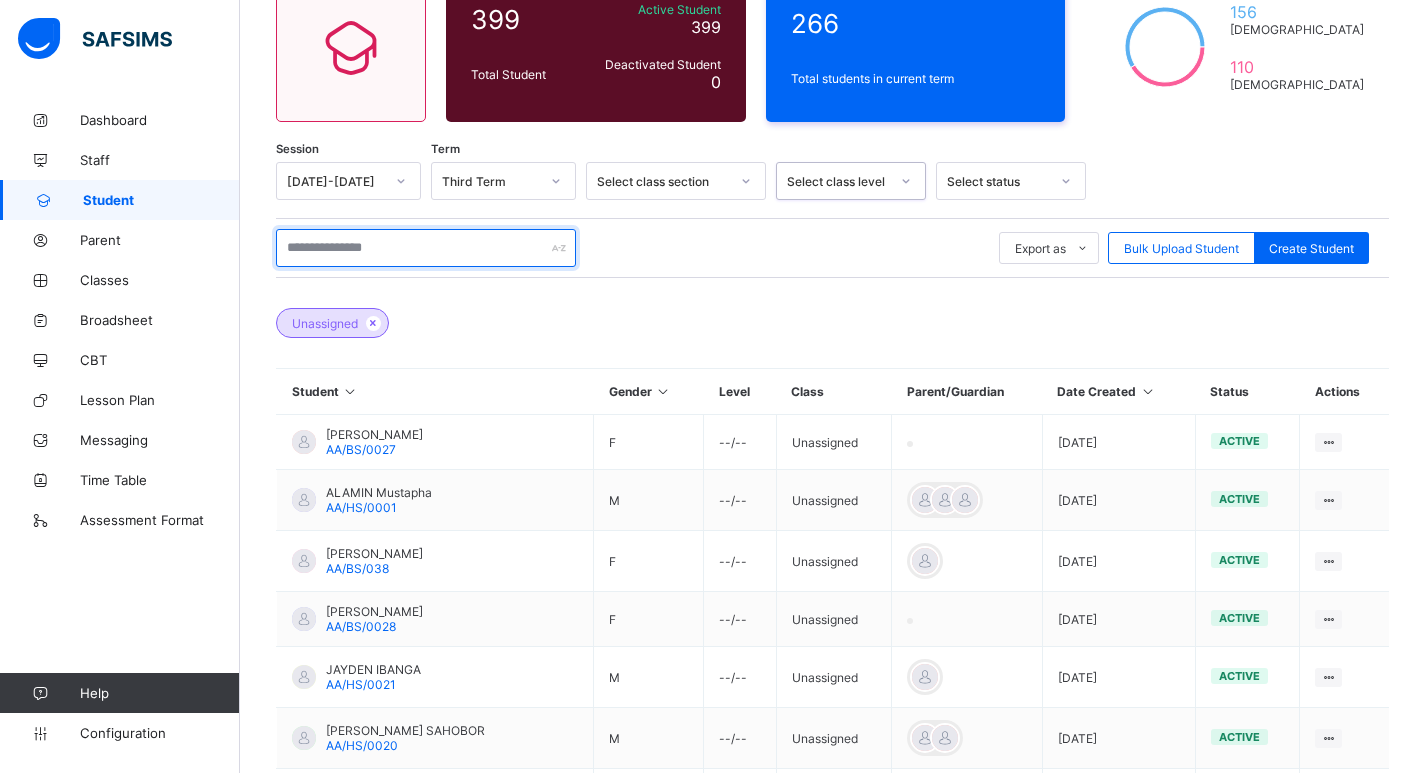click at bounding box center (426, 248) 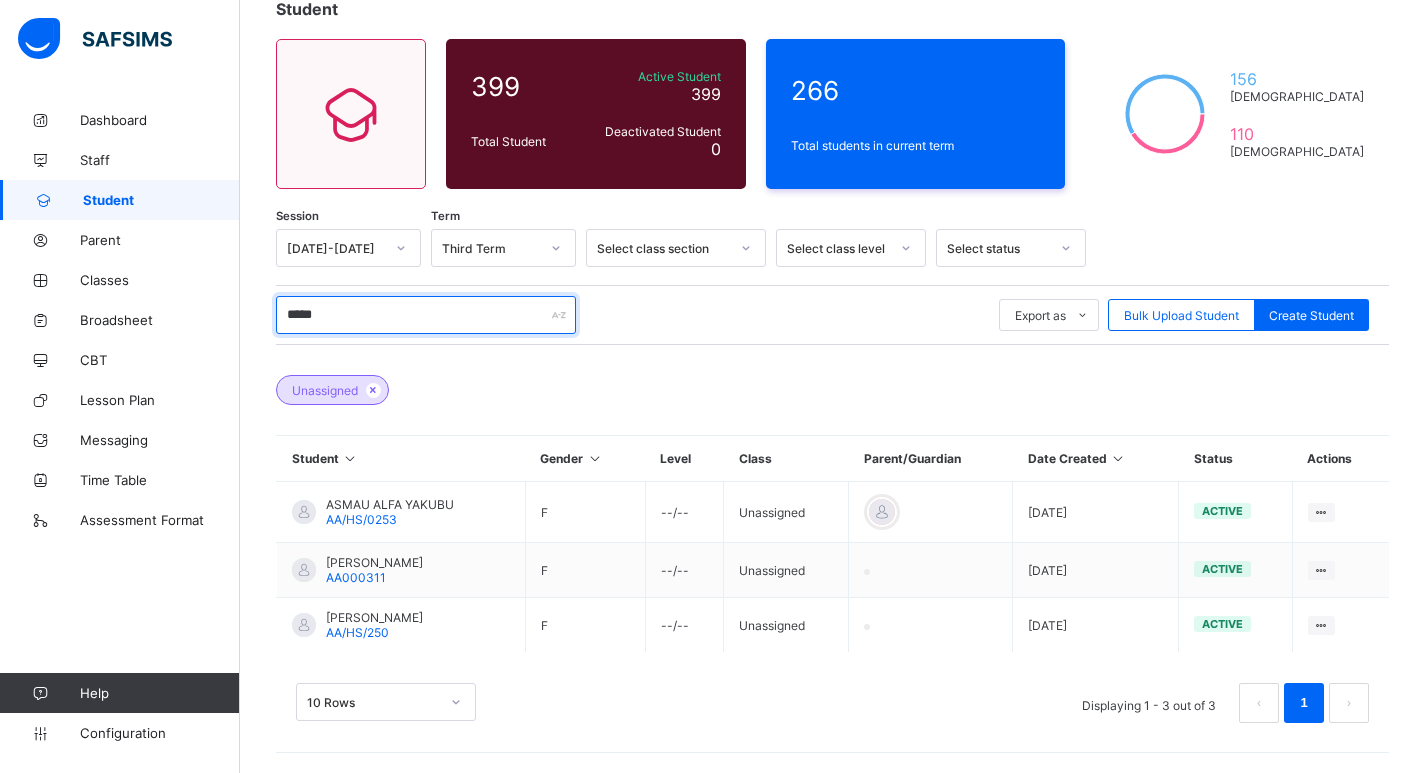 scroll, scrollTop: 131, scrollLeft: 0, axis: vertical 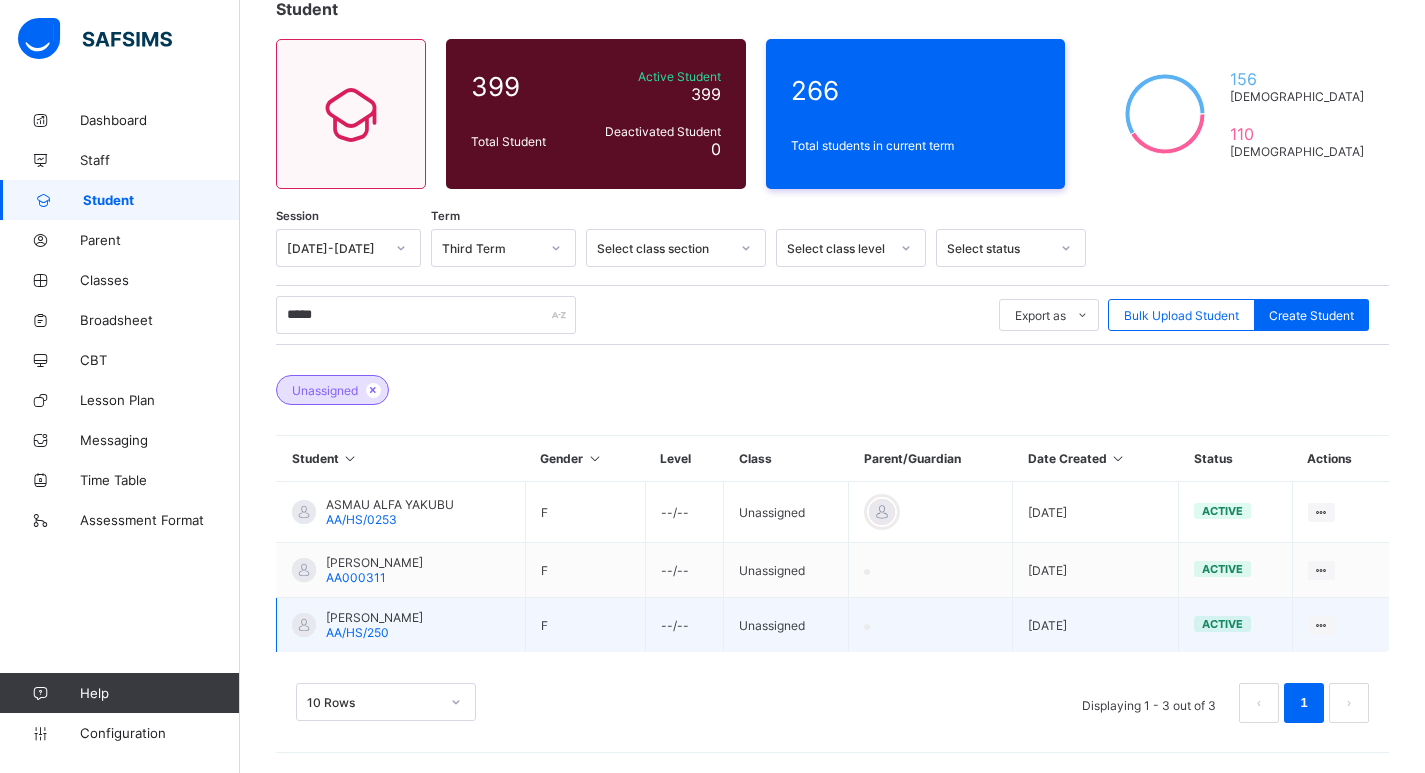 click on "Unassigned" at bounding box center [786, 625] 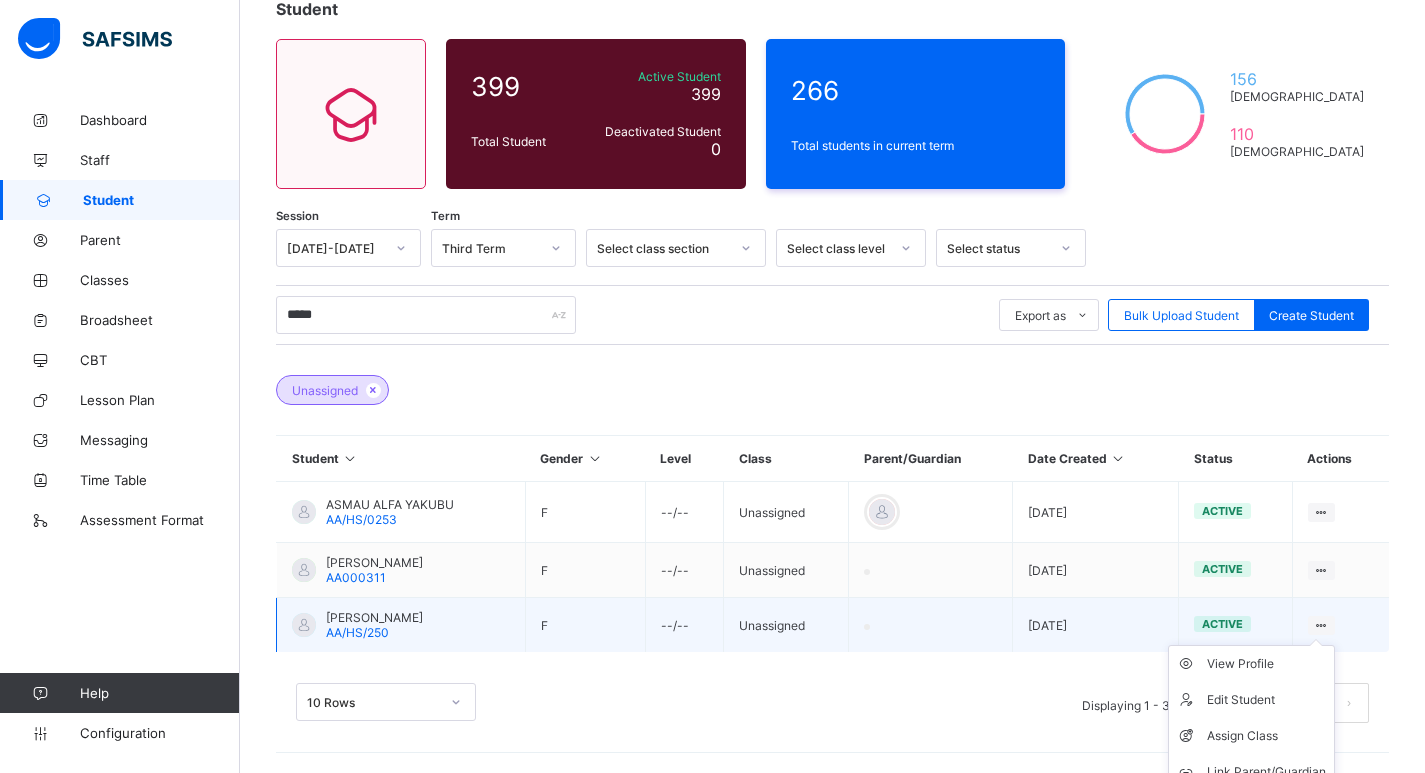 click at bounding box center (1321, 625) 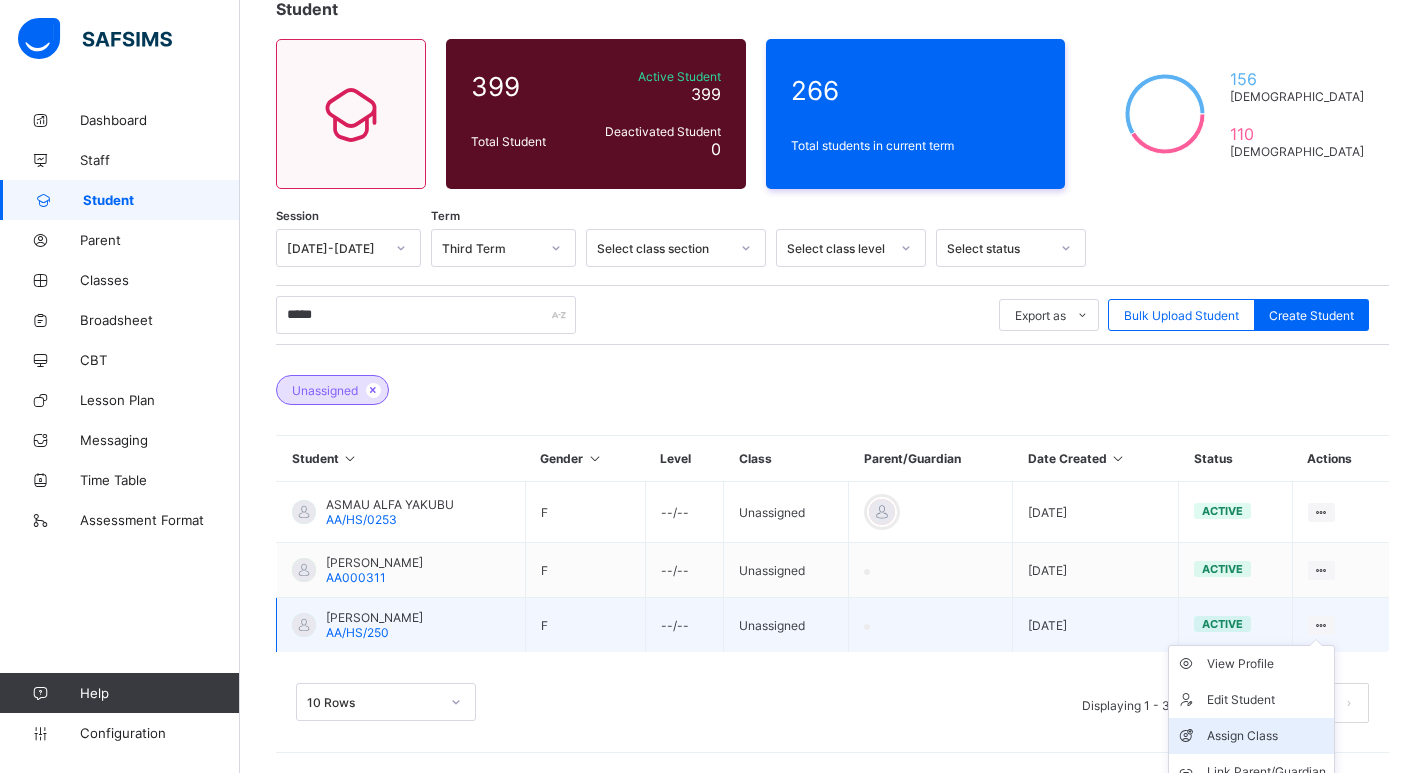click on "Assign Class" at bounding box center [1266, 736] 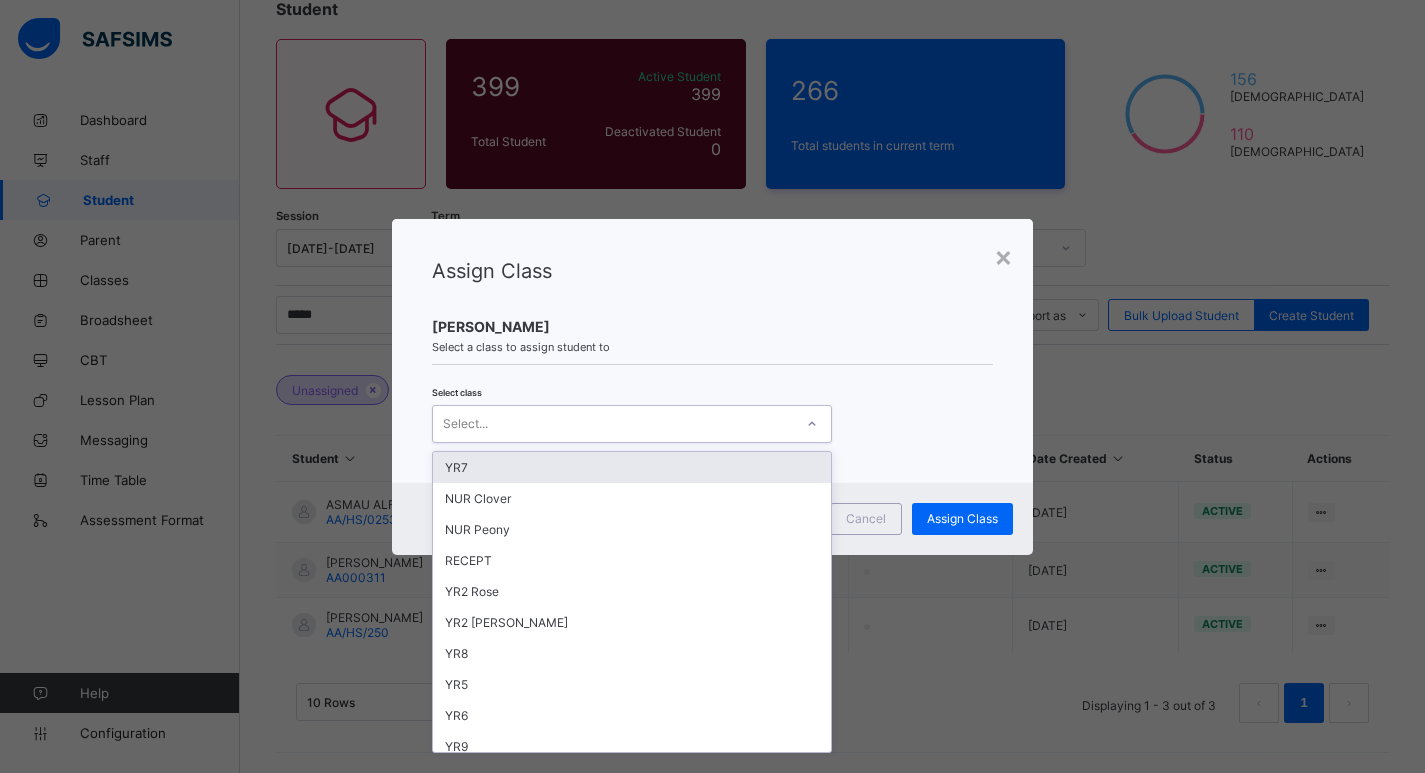 click 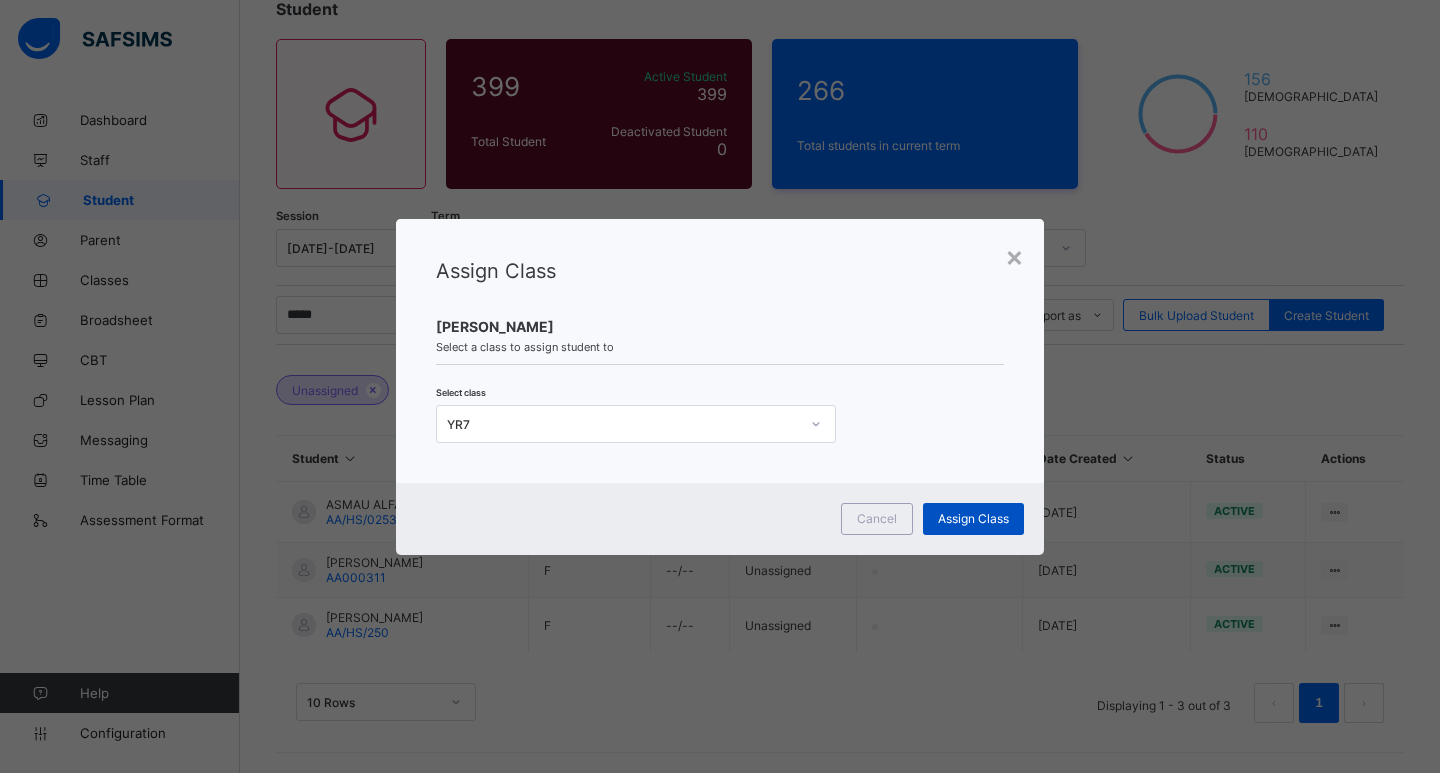 click on "Assign Class" at bounding box center (973, 518) 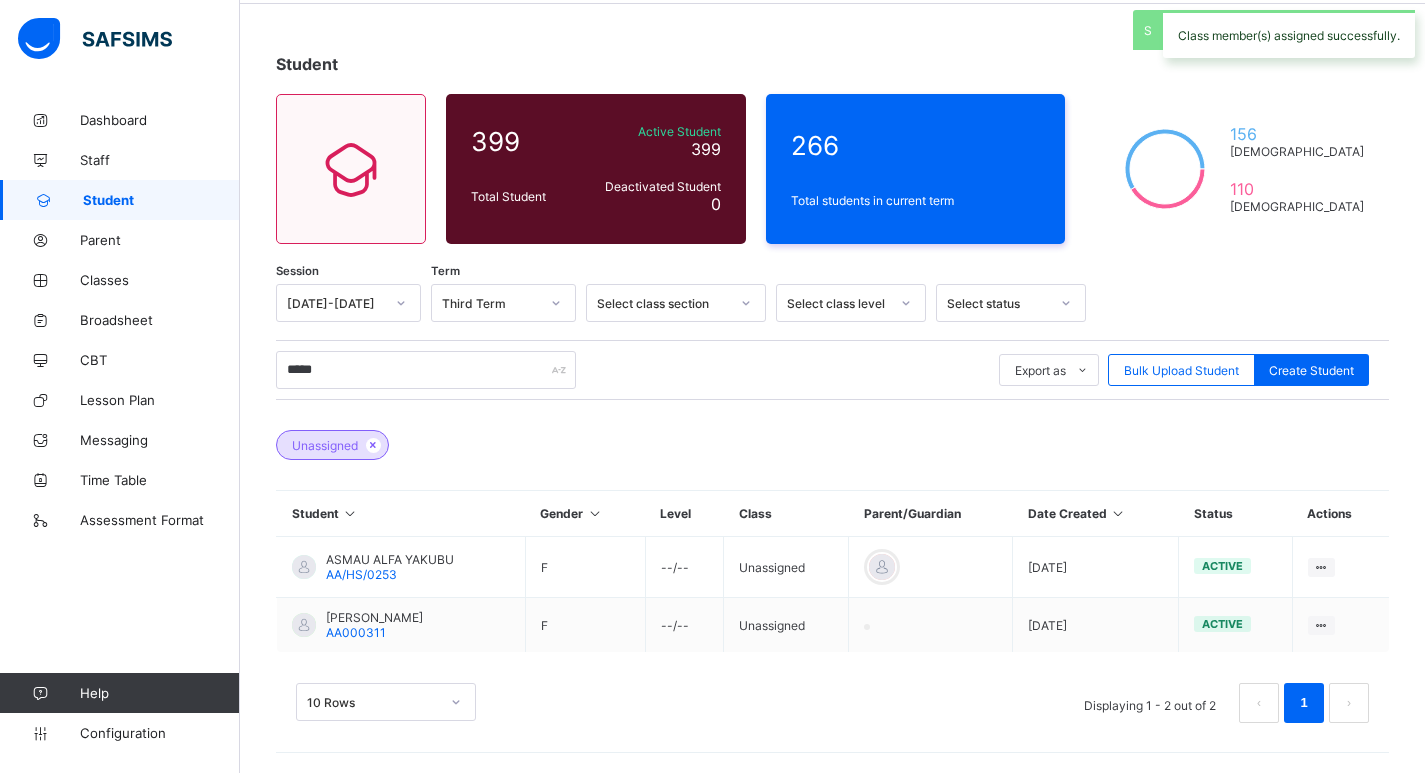 scroll, scrollTop: 76, scrollLeft: 0, axis: vertical 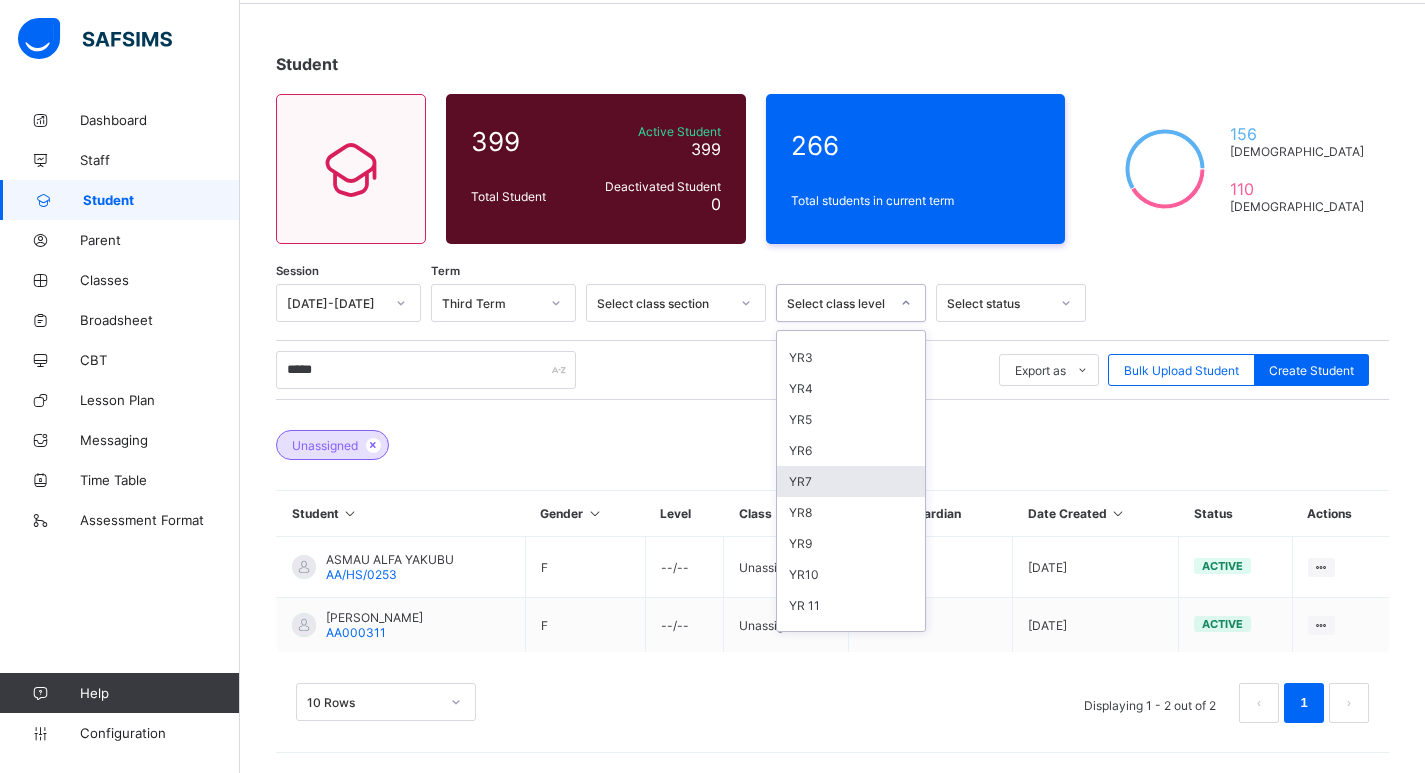 click on "YR7" at bounding box center [851, 481] 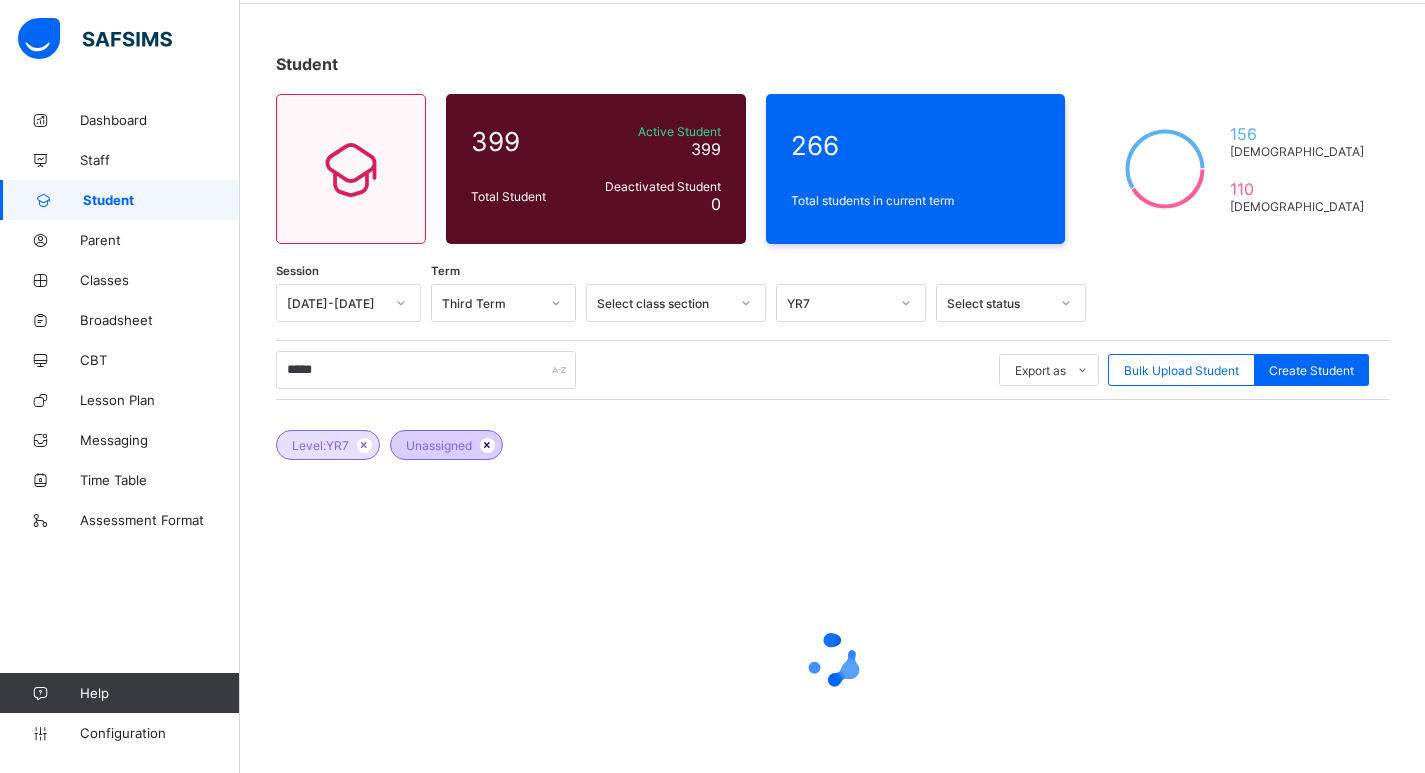 click at bounding box center (487, 445) 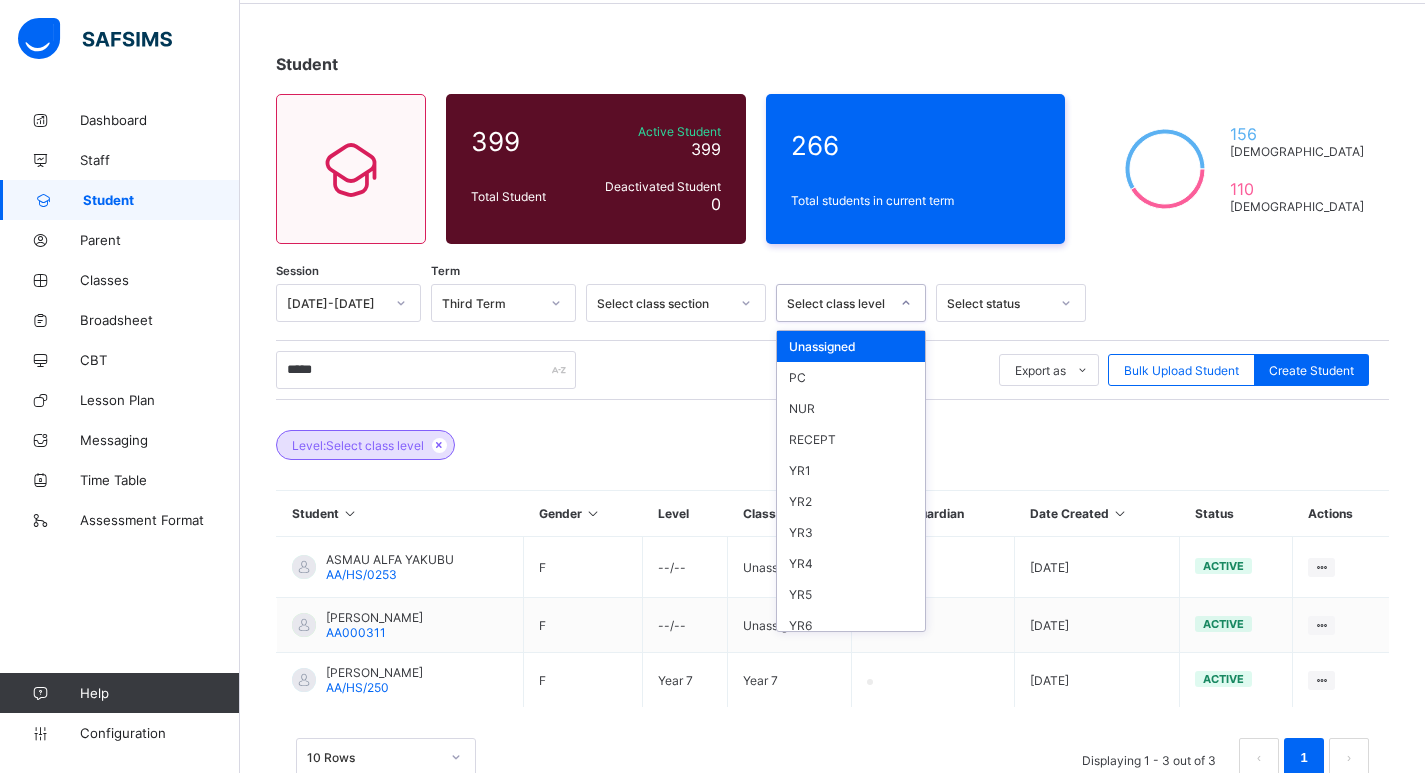 click at bounding box center [906, 303] 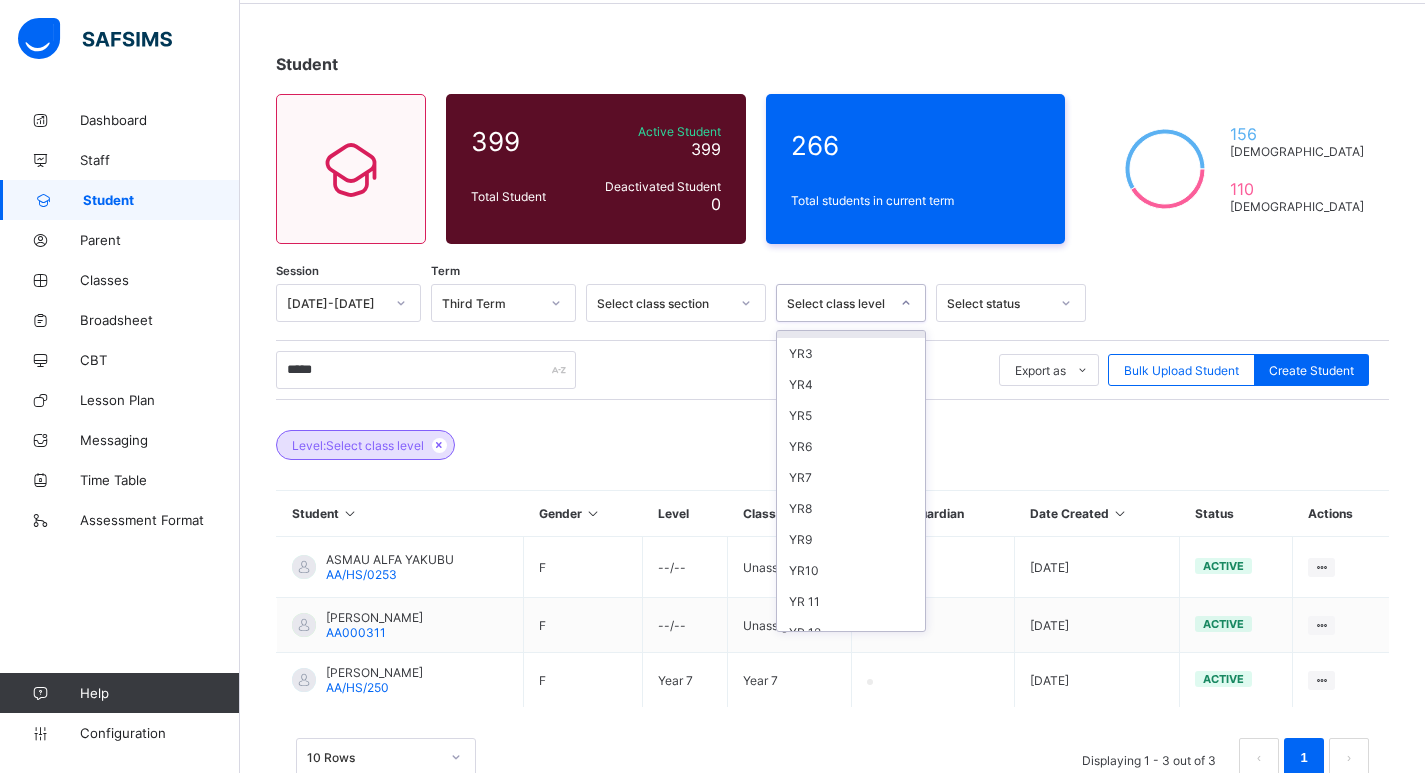 scroll, scrollTop: 196, scrollLeft: 0, axis: vertical 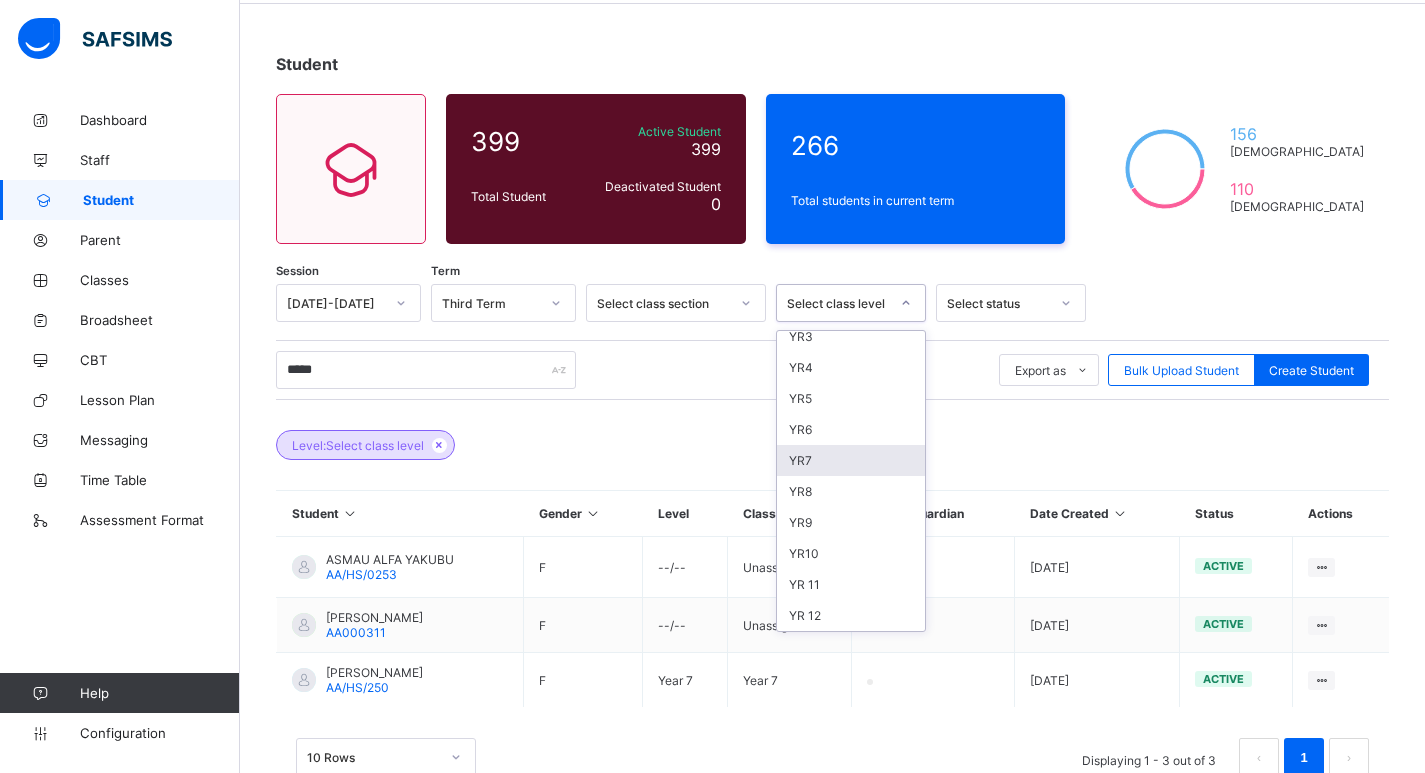 click on "YR7" at bounding box center [851, 460] 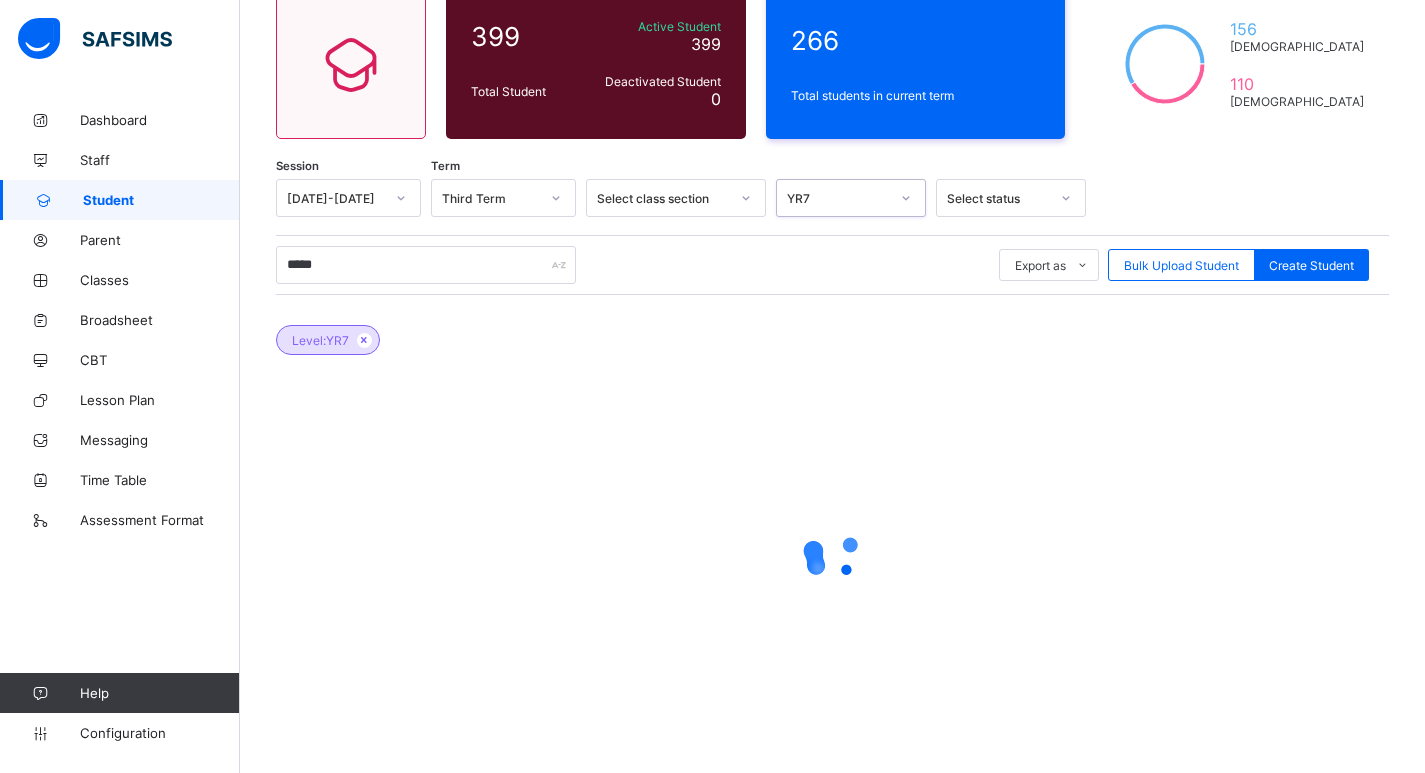 scroll, scrollTop: 183, scrollLeft: 0, axis: vertical 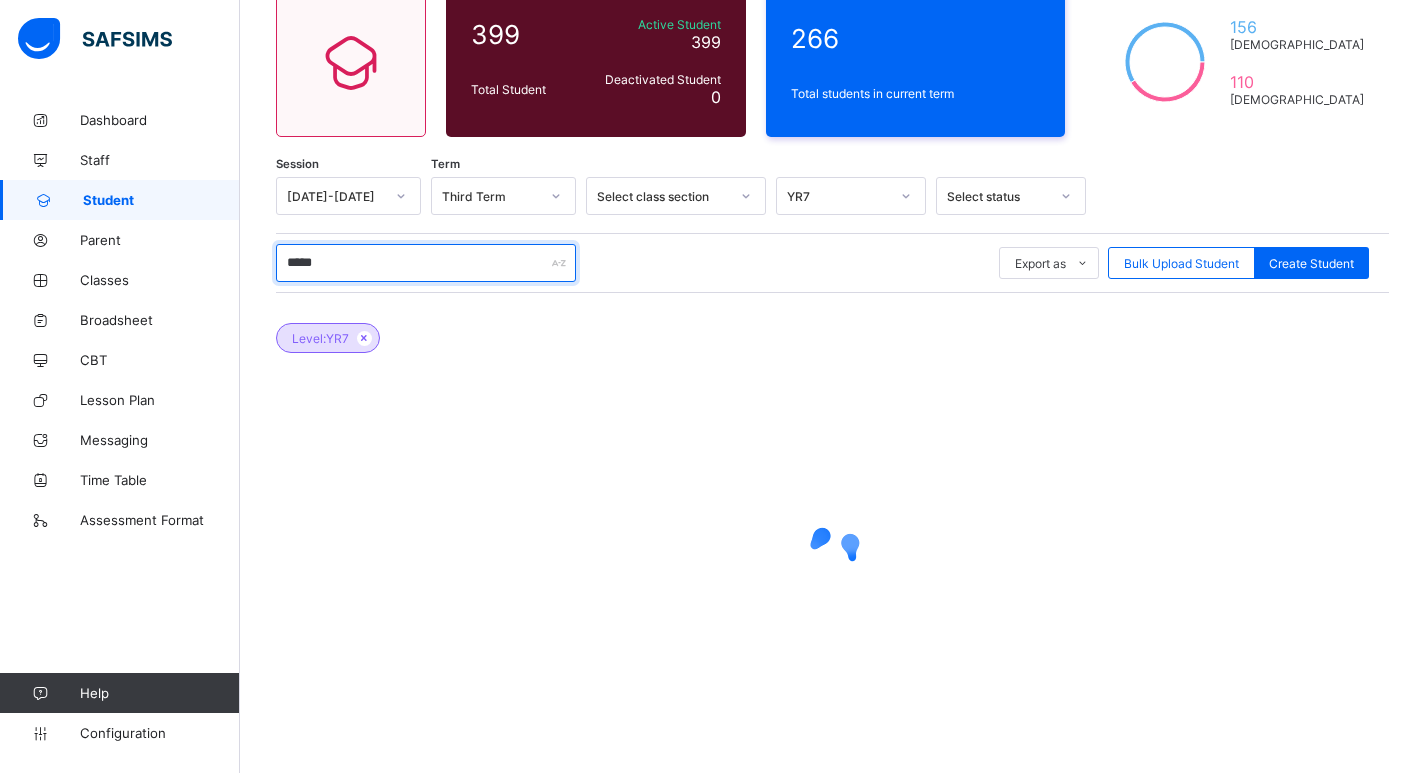drag, startPoint x: 381, startPoint y: 246, endPoint x: 377, endPoint y: 263, distance: 17.464249 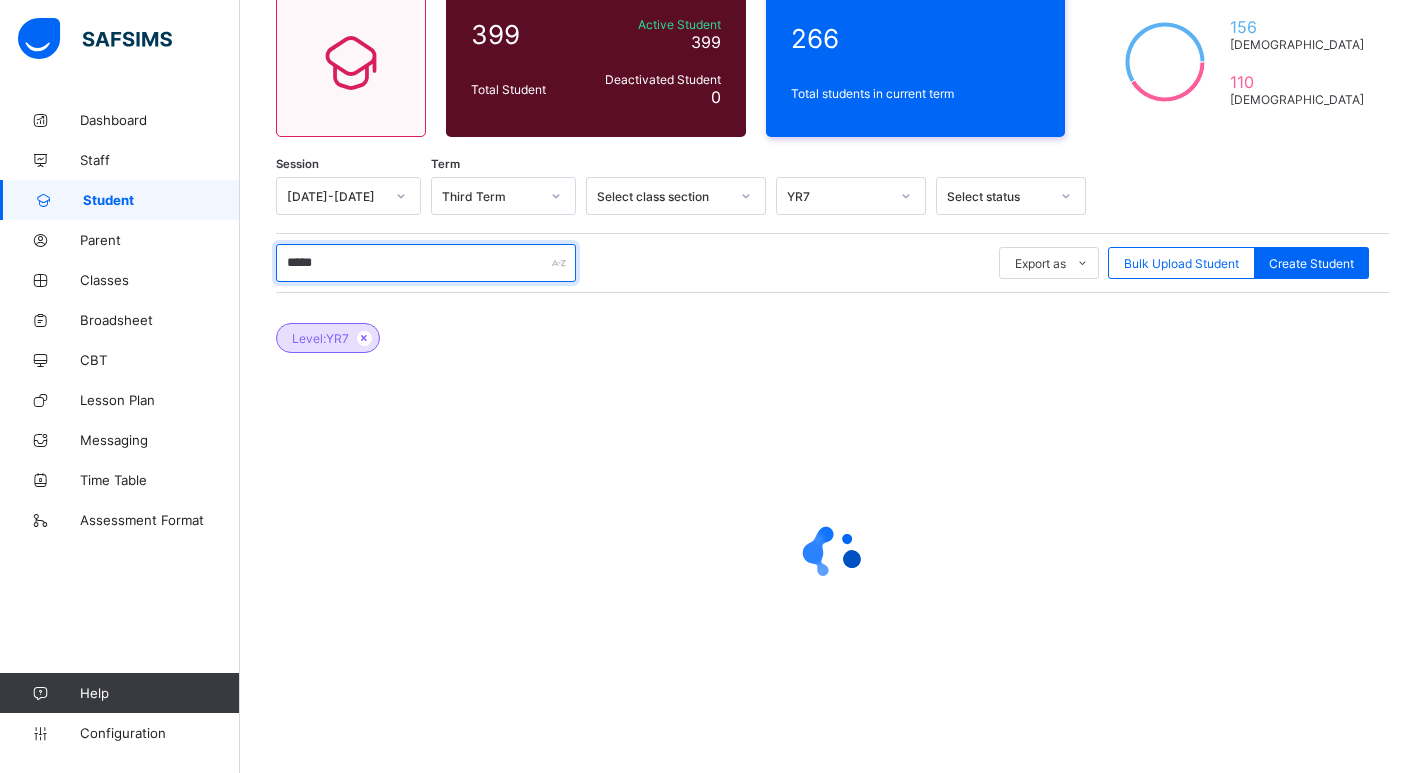 click on "*****" at bounding box center [426, 263] 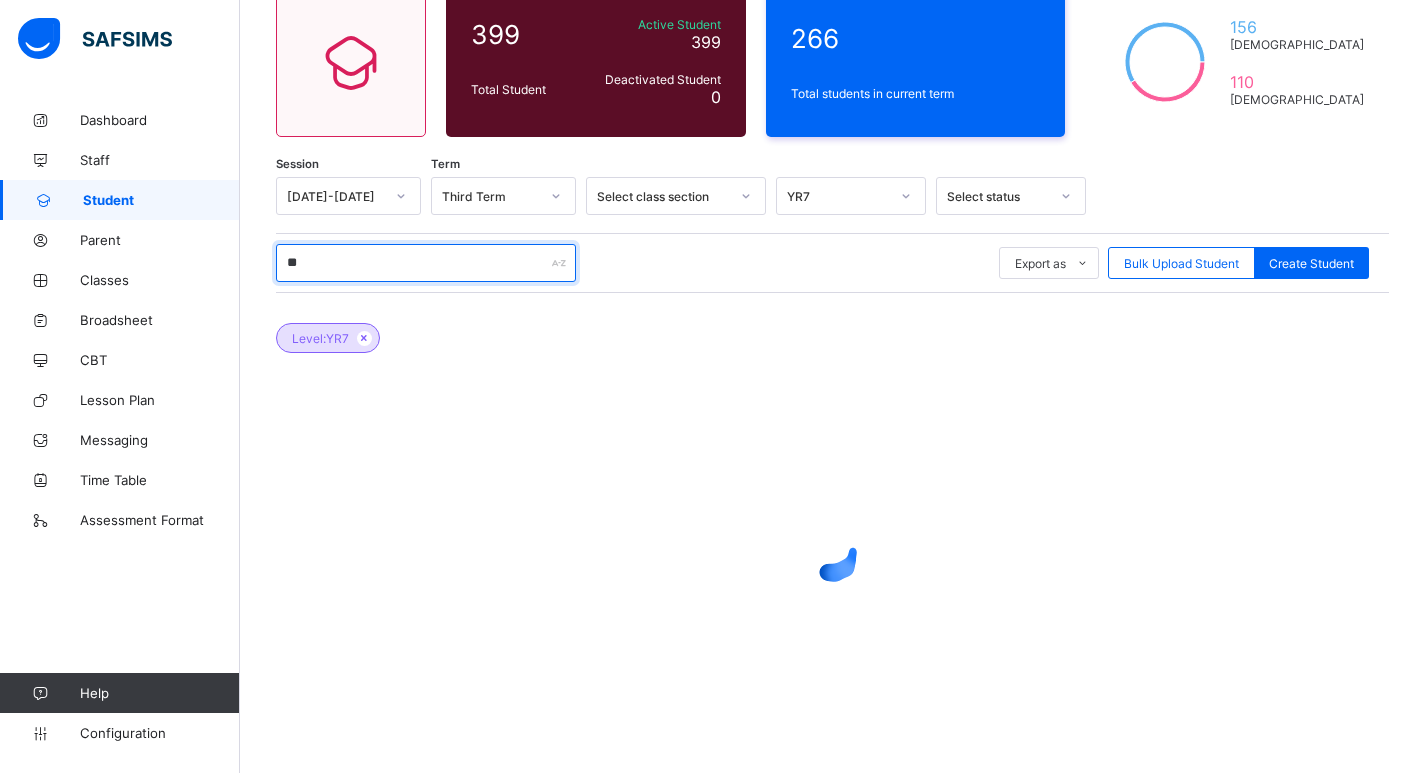 type on "*" 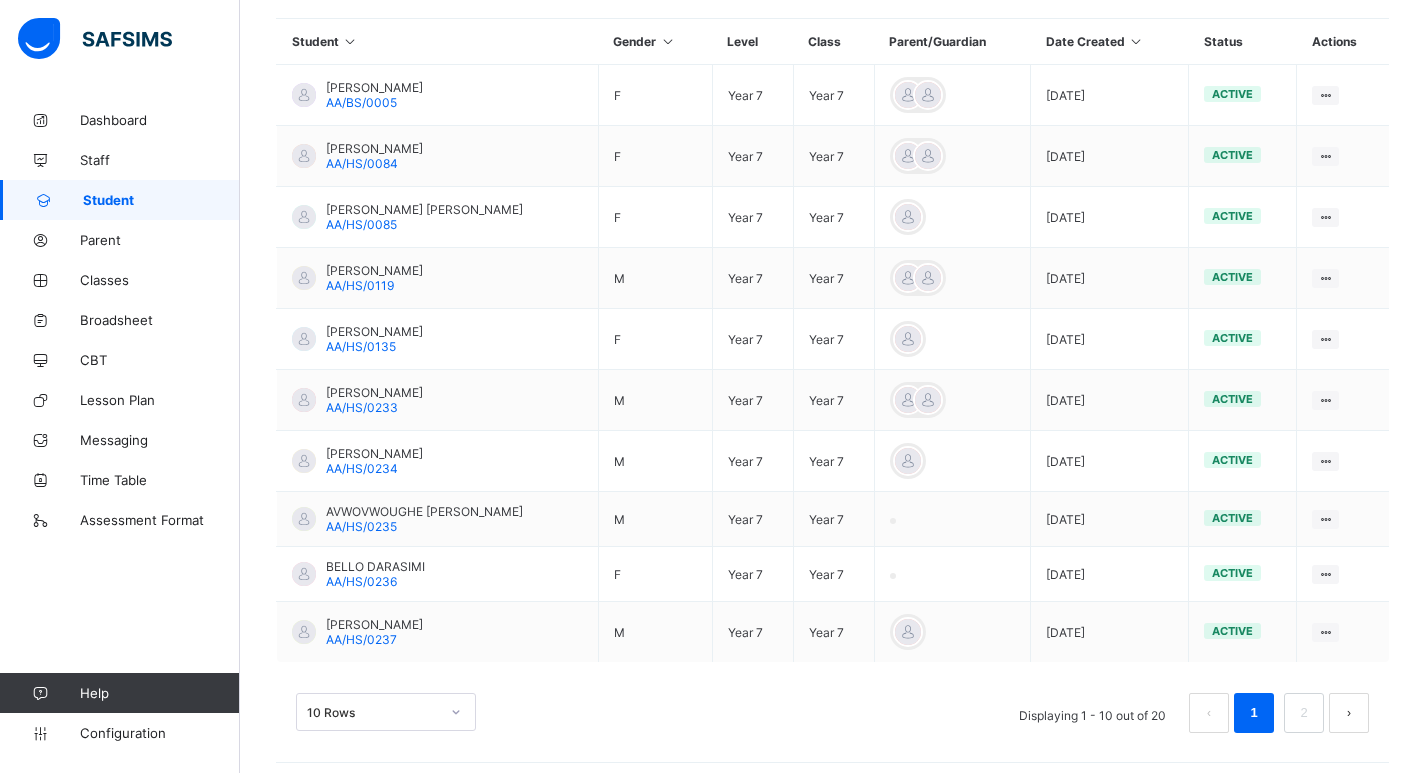 scroll, scrollTop: 558, scrollLeft: 0, axis: vertical 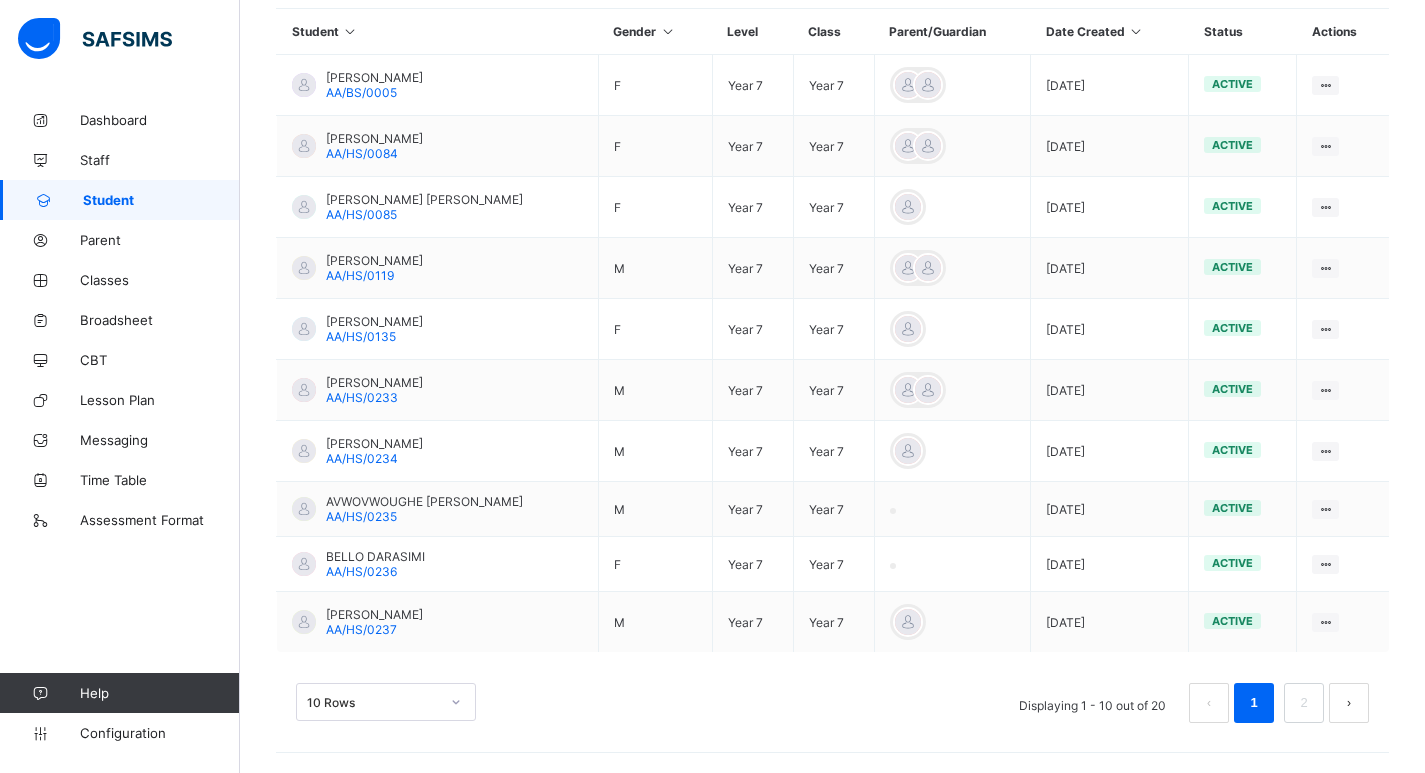 type 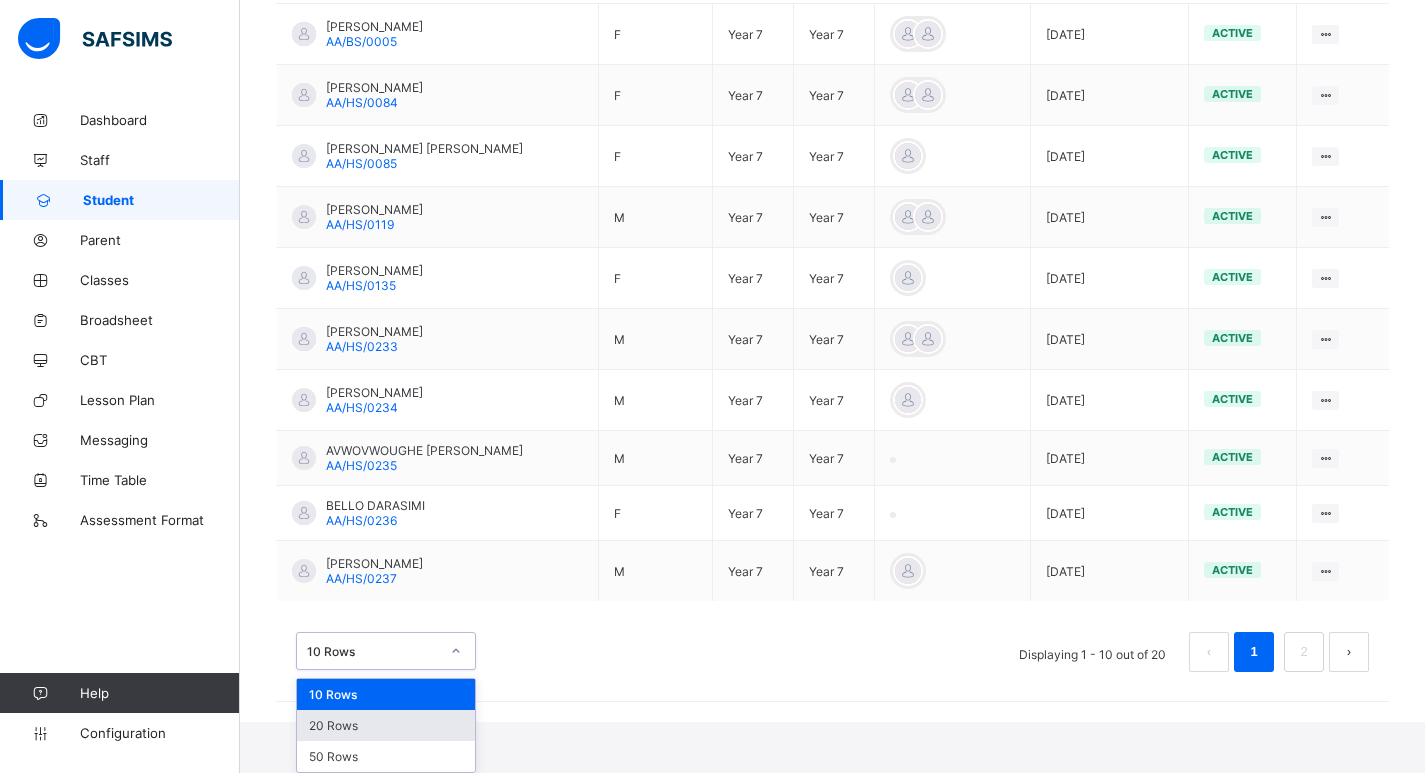 click on "20 Rows" at bounding box center [386, 725] 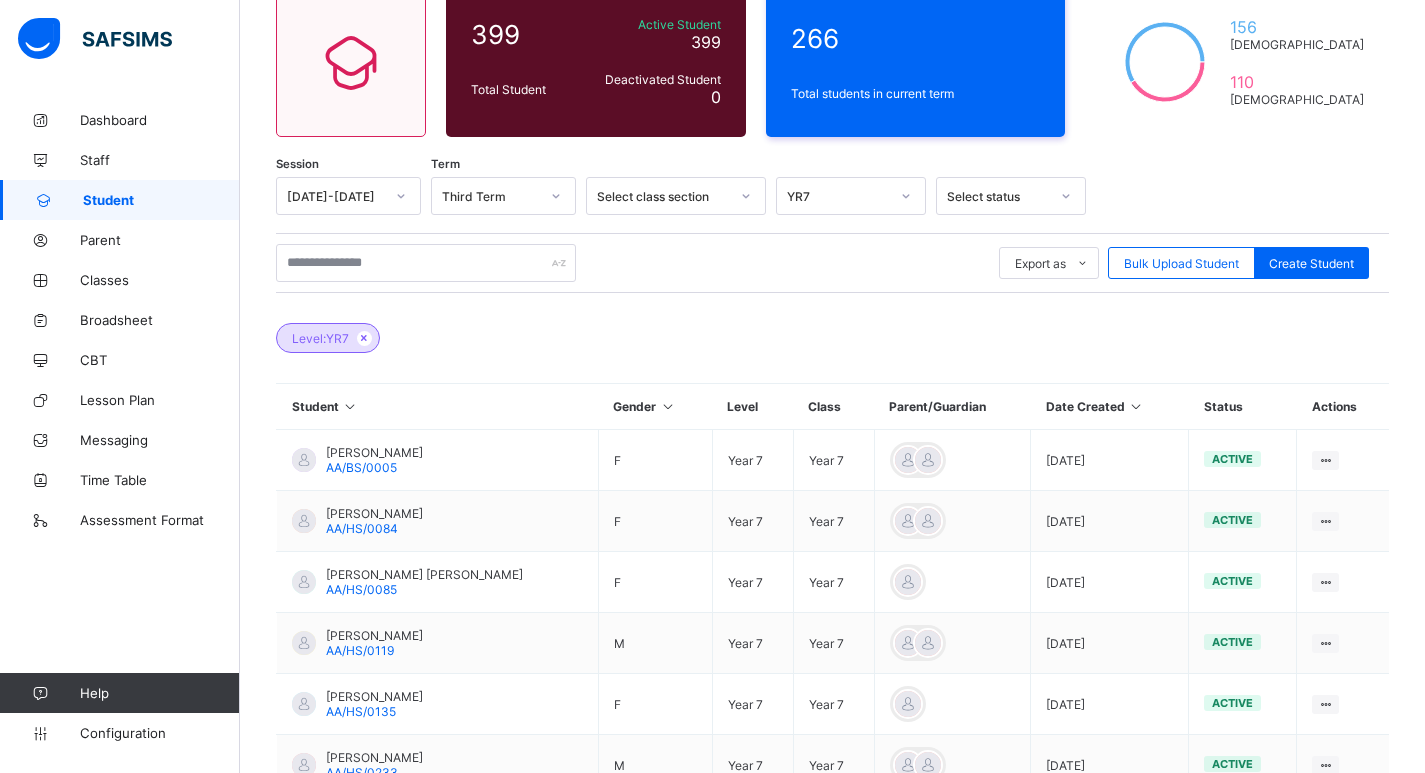 scroll, scrollTop: 558, scrollLeft: 0, axis: vertical 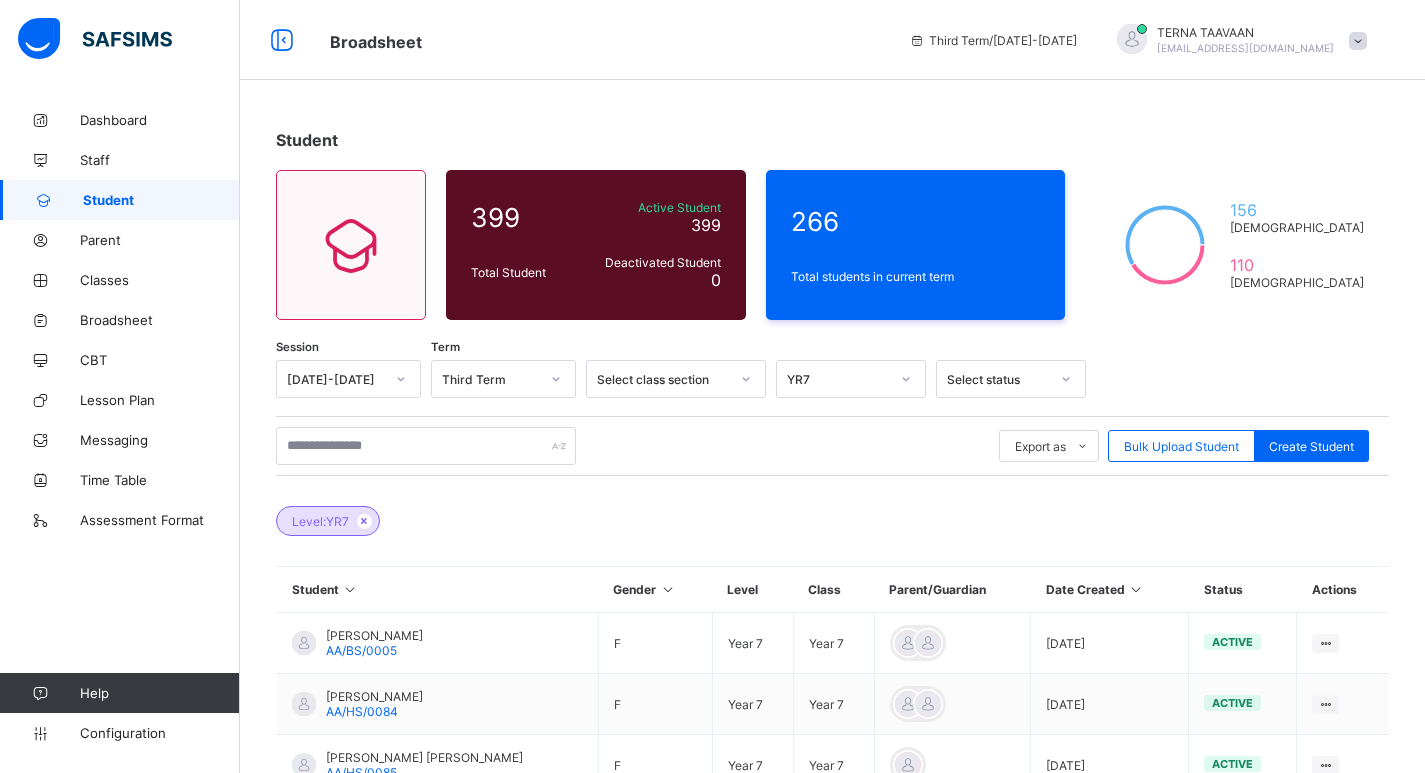 click at bounding box center (1358, 41) 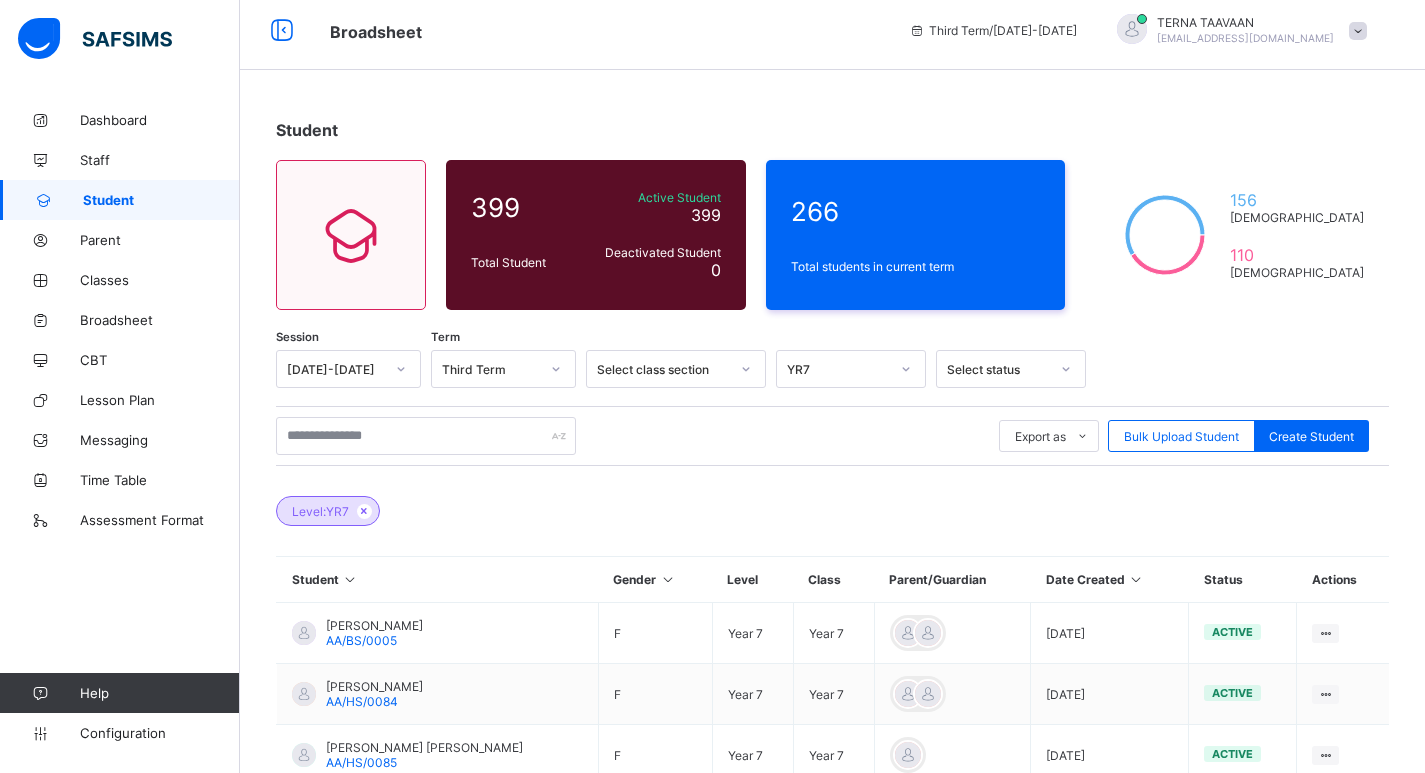 scroll, scrollTop: 0, scrollLeft: 0, axis: both 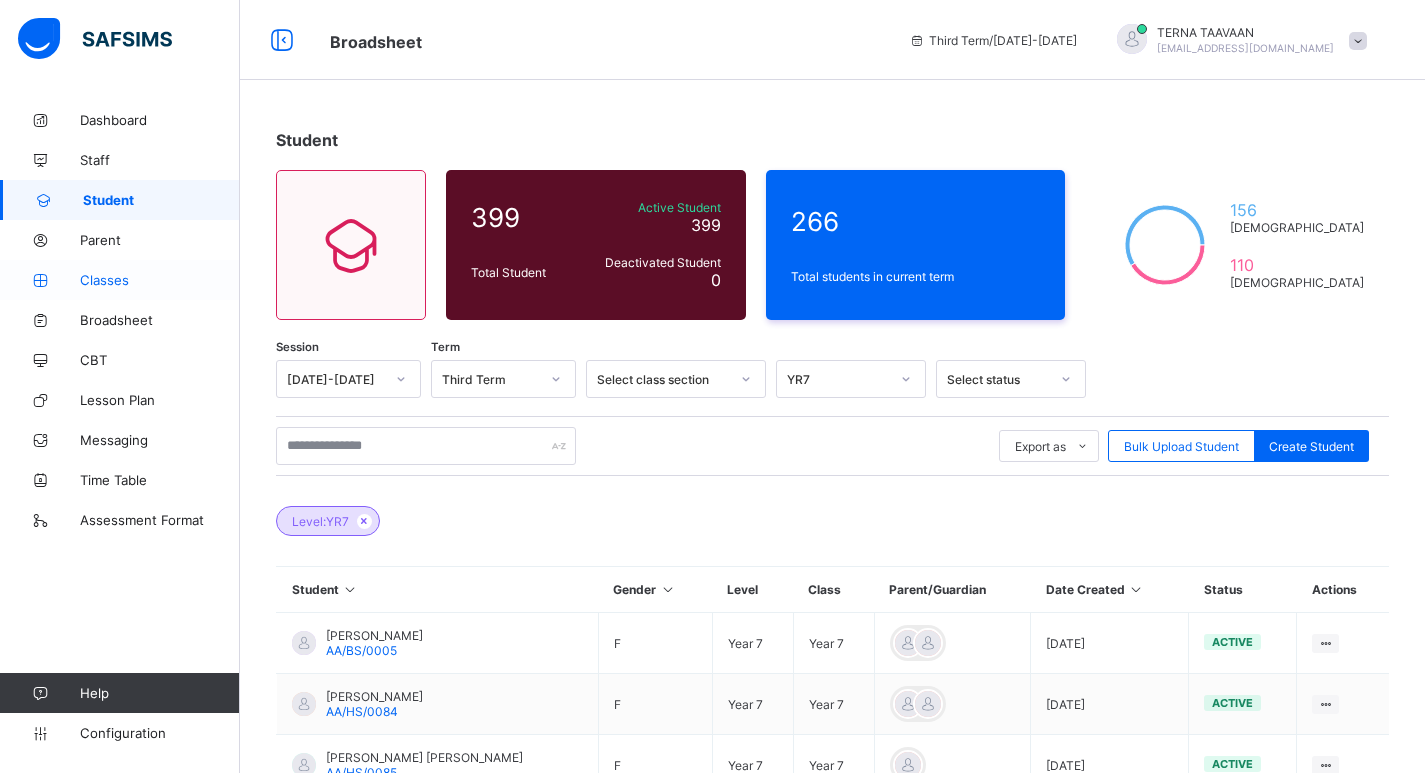 click on "Classes" at bounding box center (160, 280) 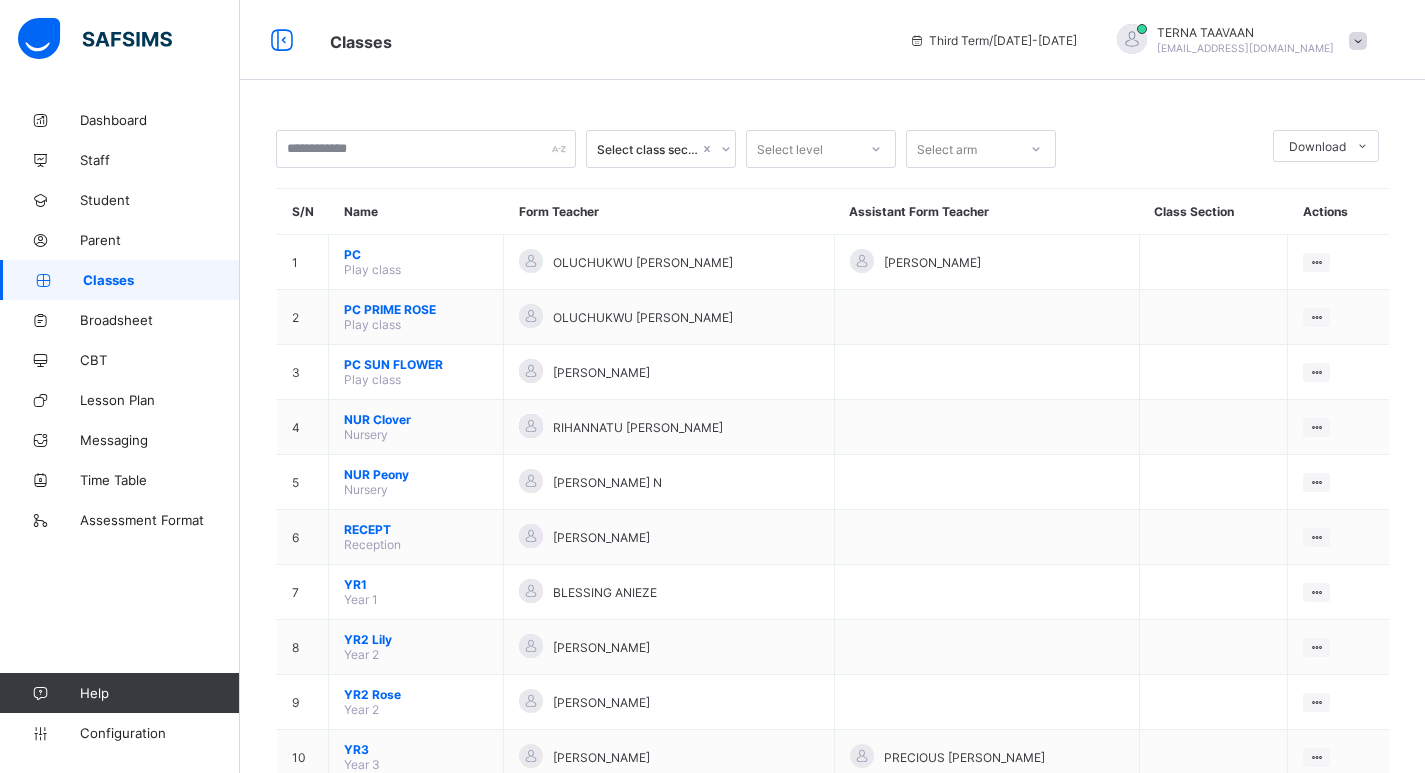 click on "Select class section" at bounding box center [648, 149] 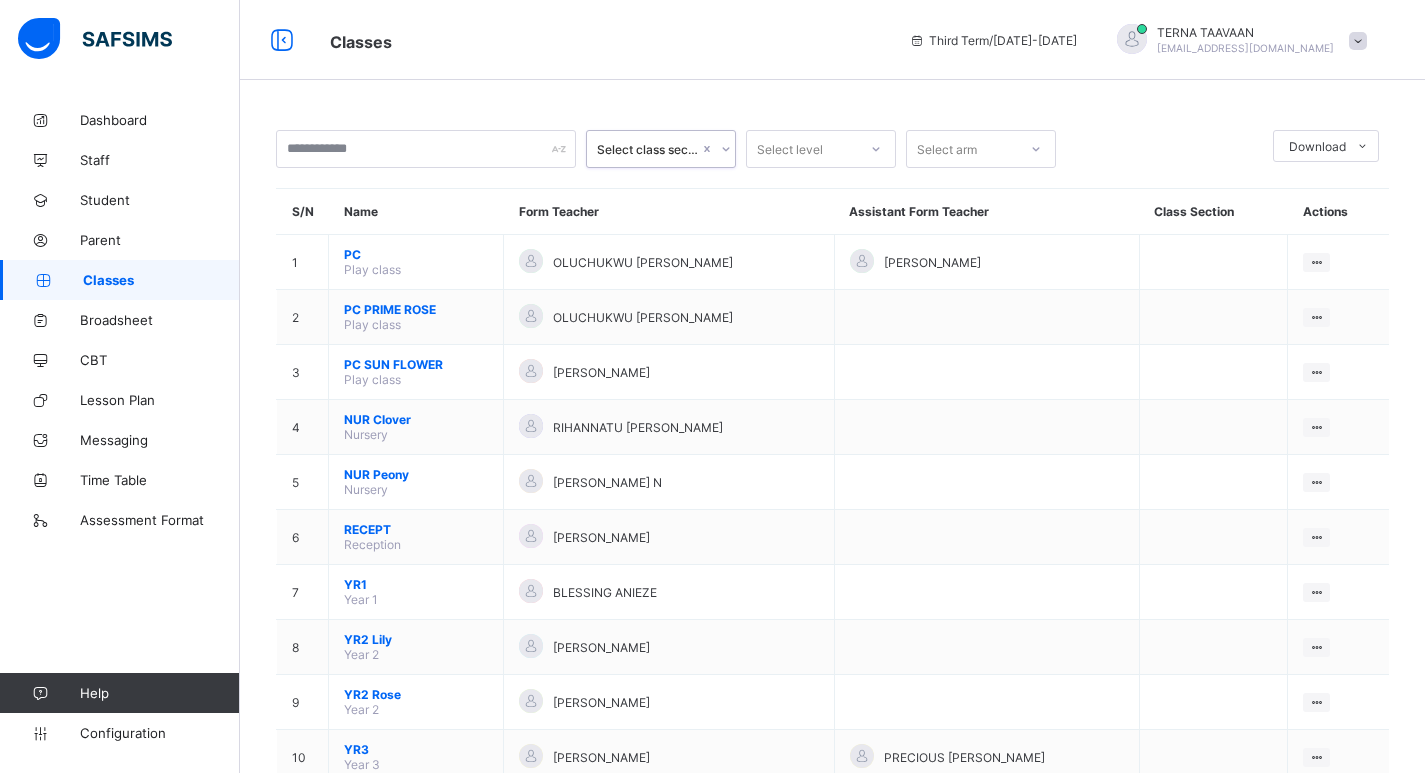 click 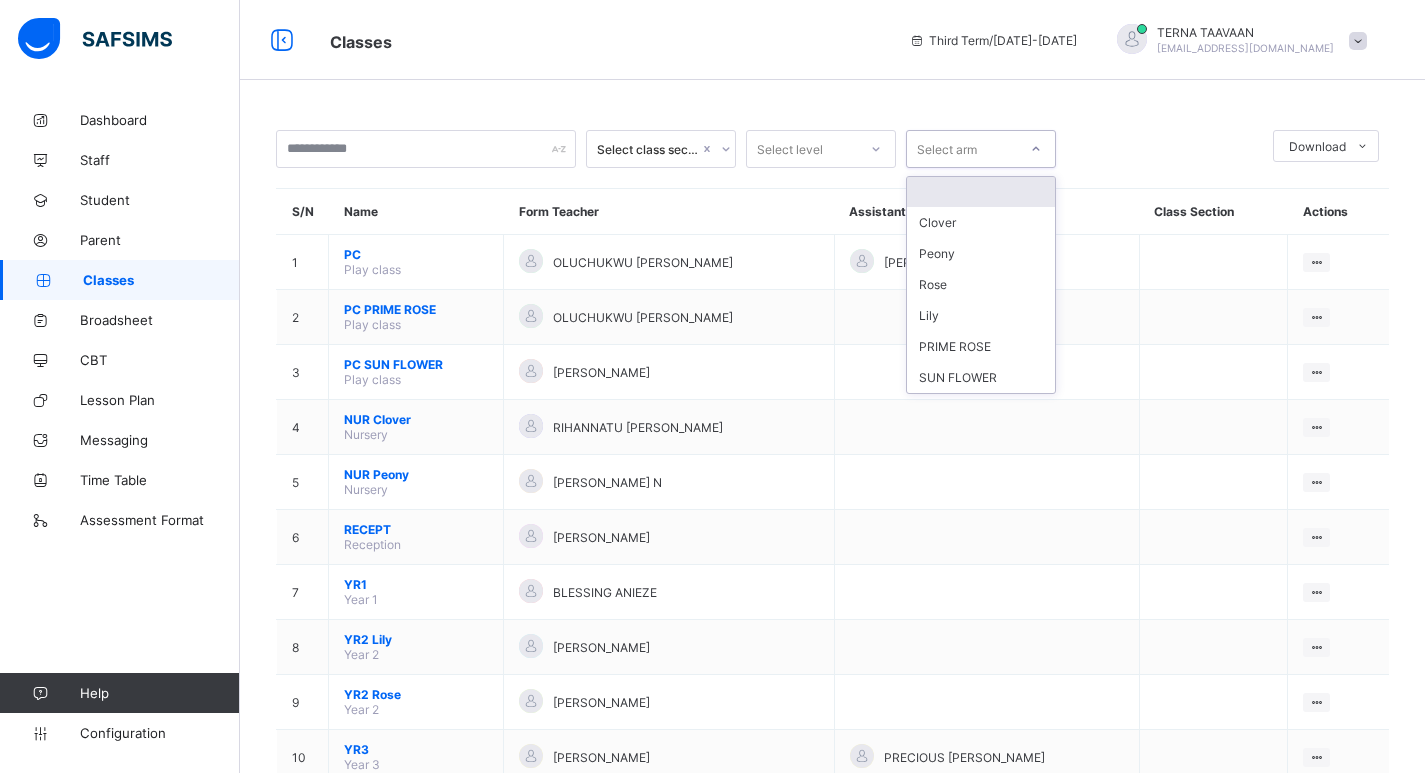 click 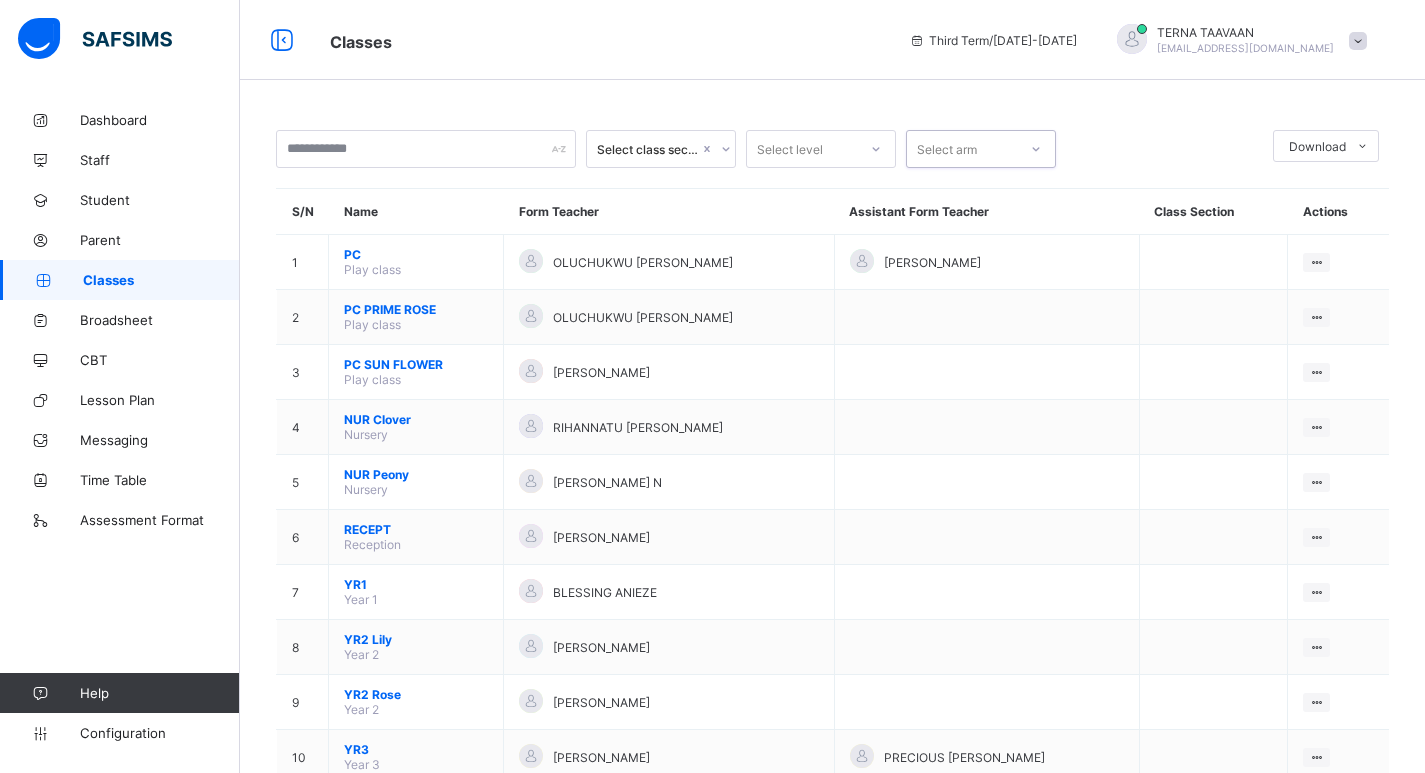 click 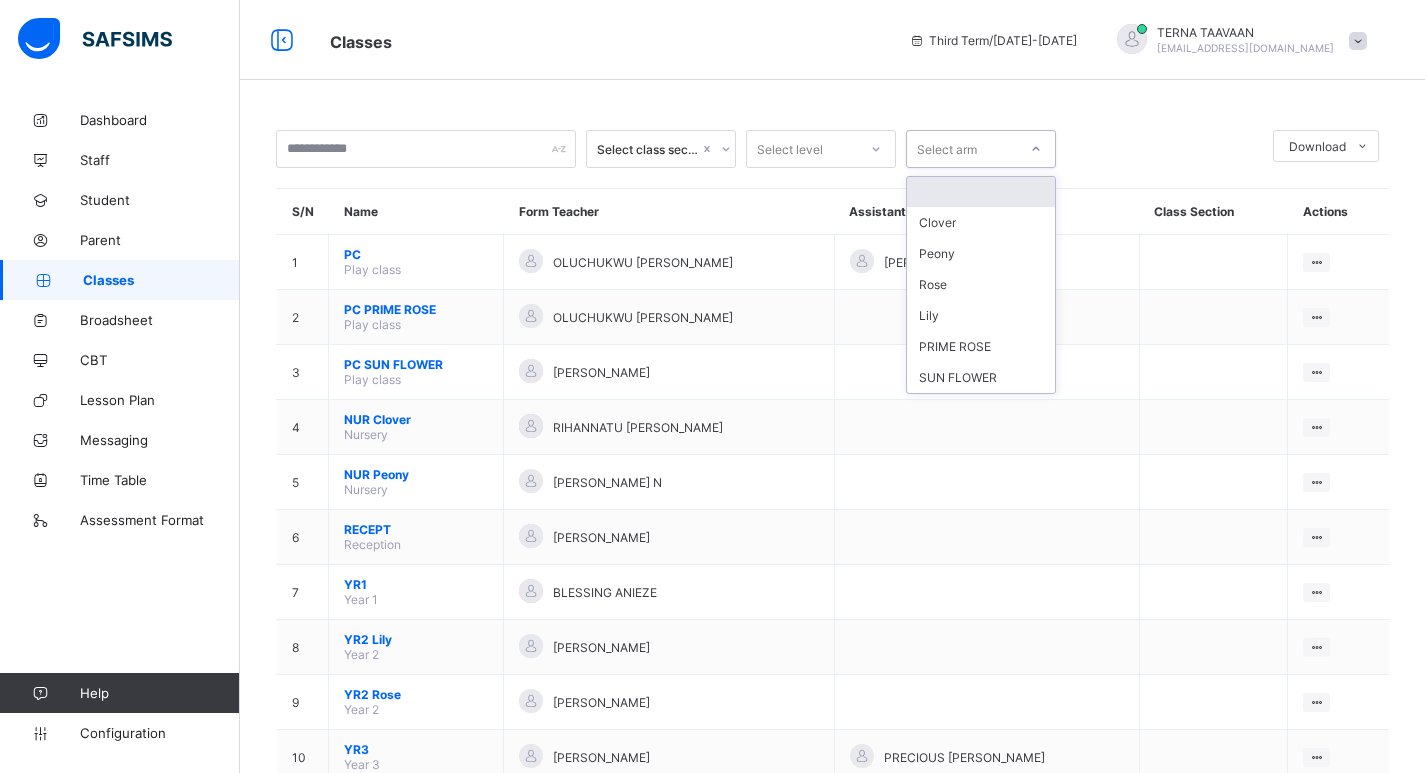 click 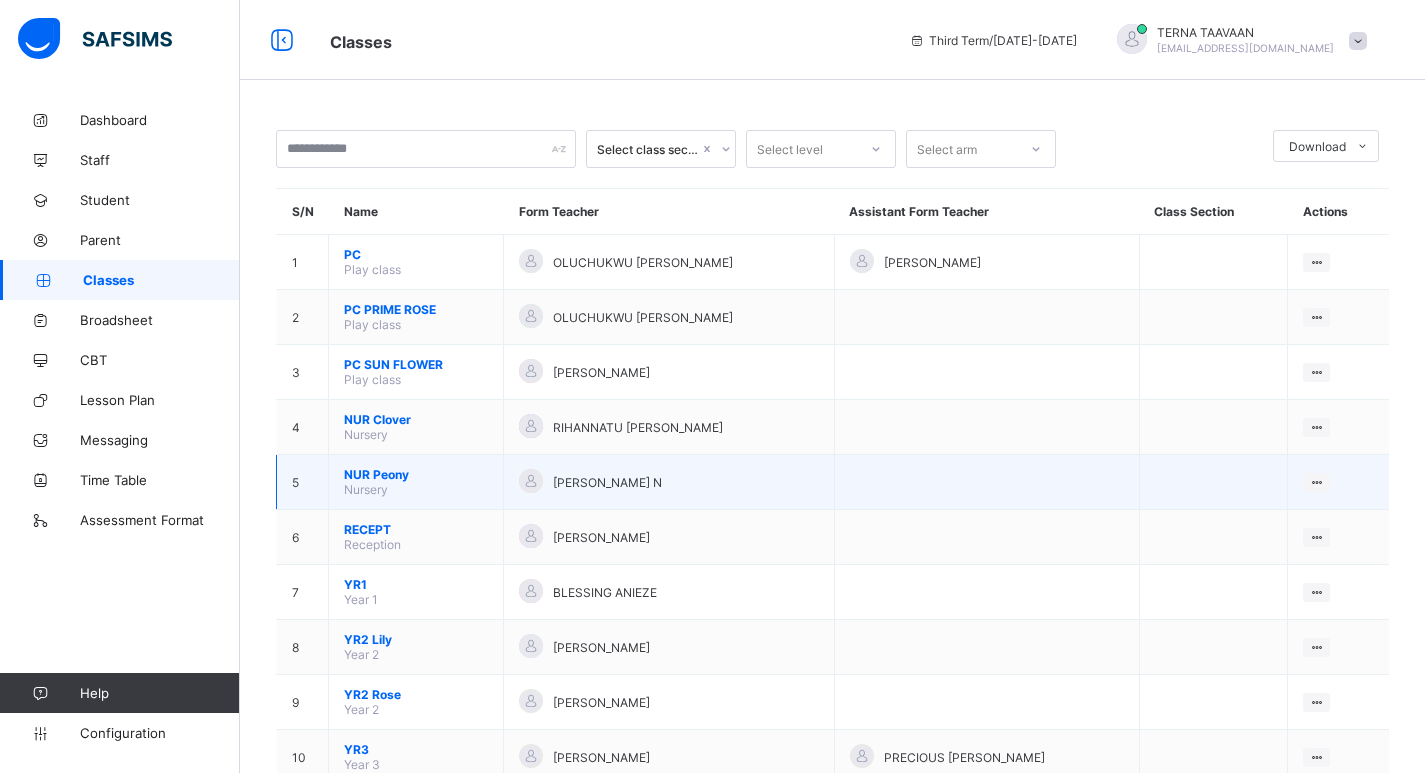 click at bounding box center [1213, 482] 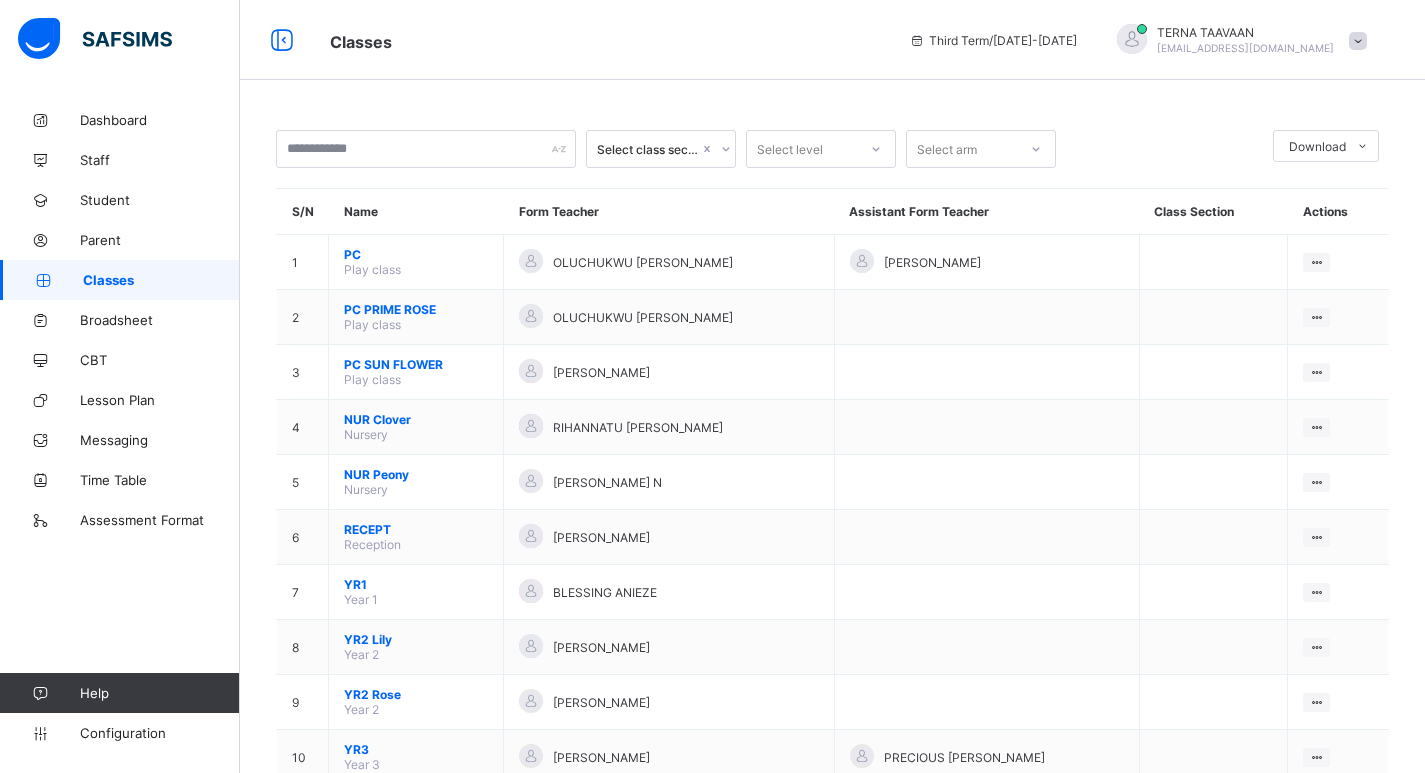 click at bounding box center [876, 149] 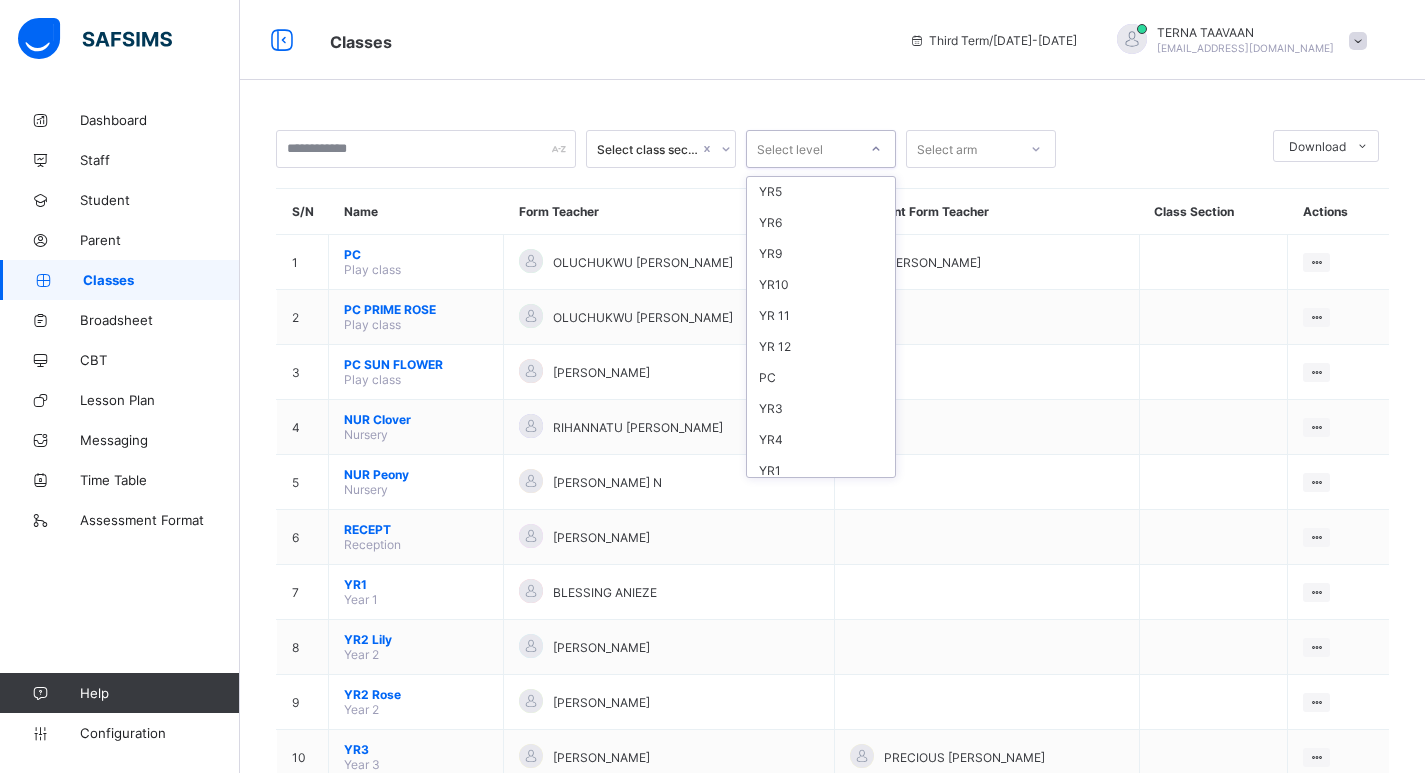 scroll, scrollTop: 165, scrollLeft: 0, axis: vertical 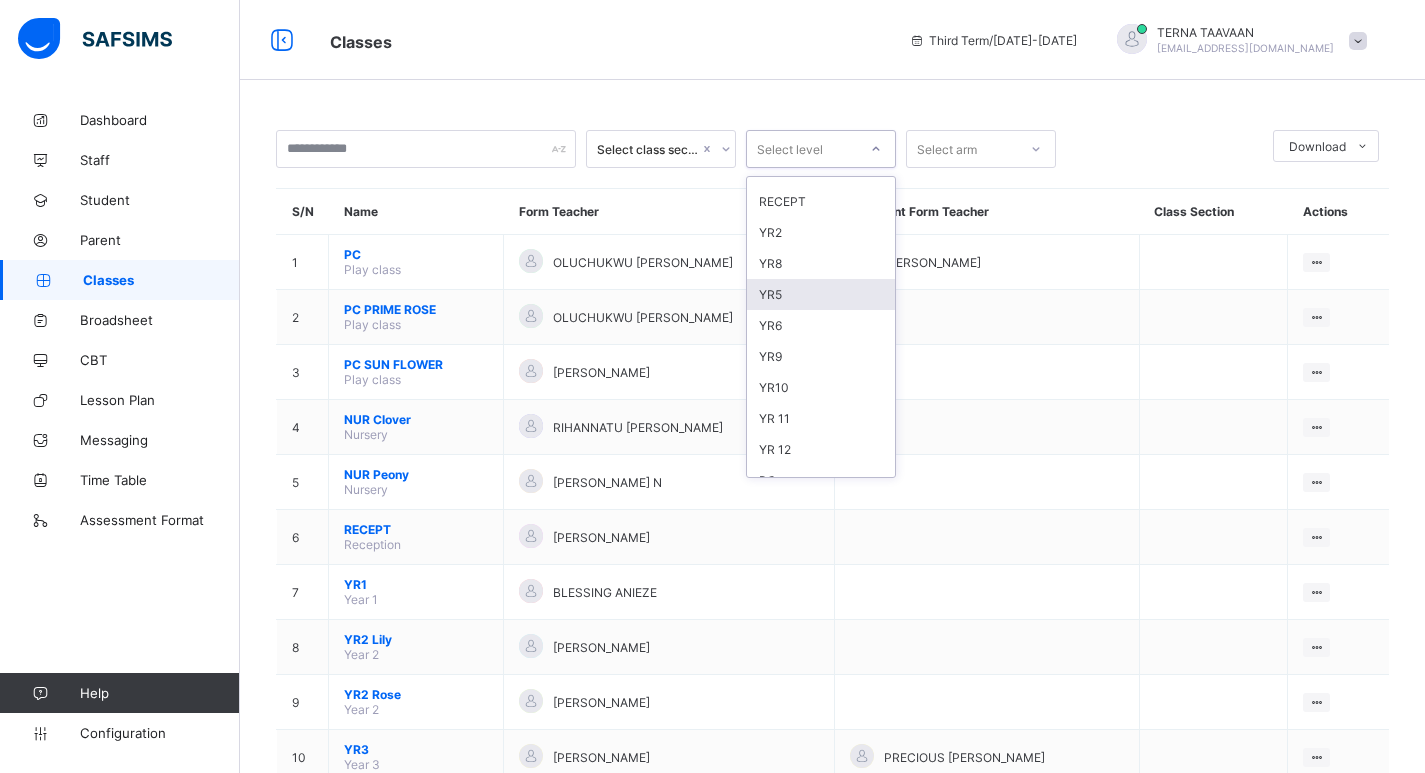 click on "YR5" at bounding box center (821, 294) 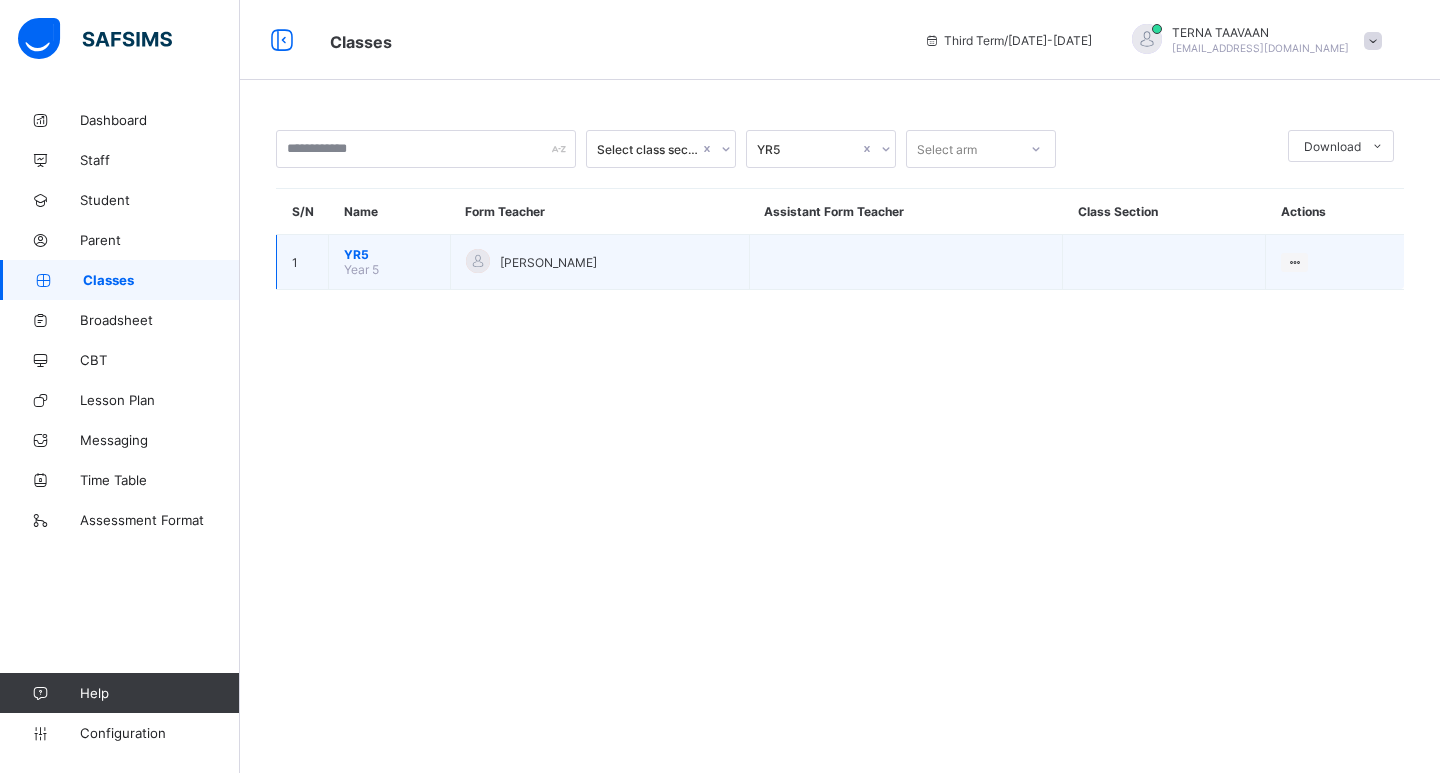 click on "1" at bounding box center [303, 262] 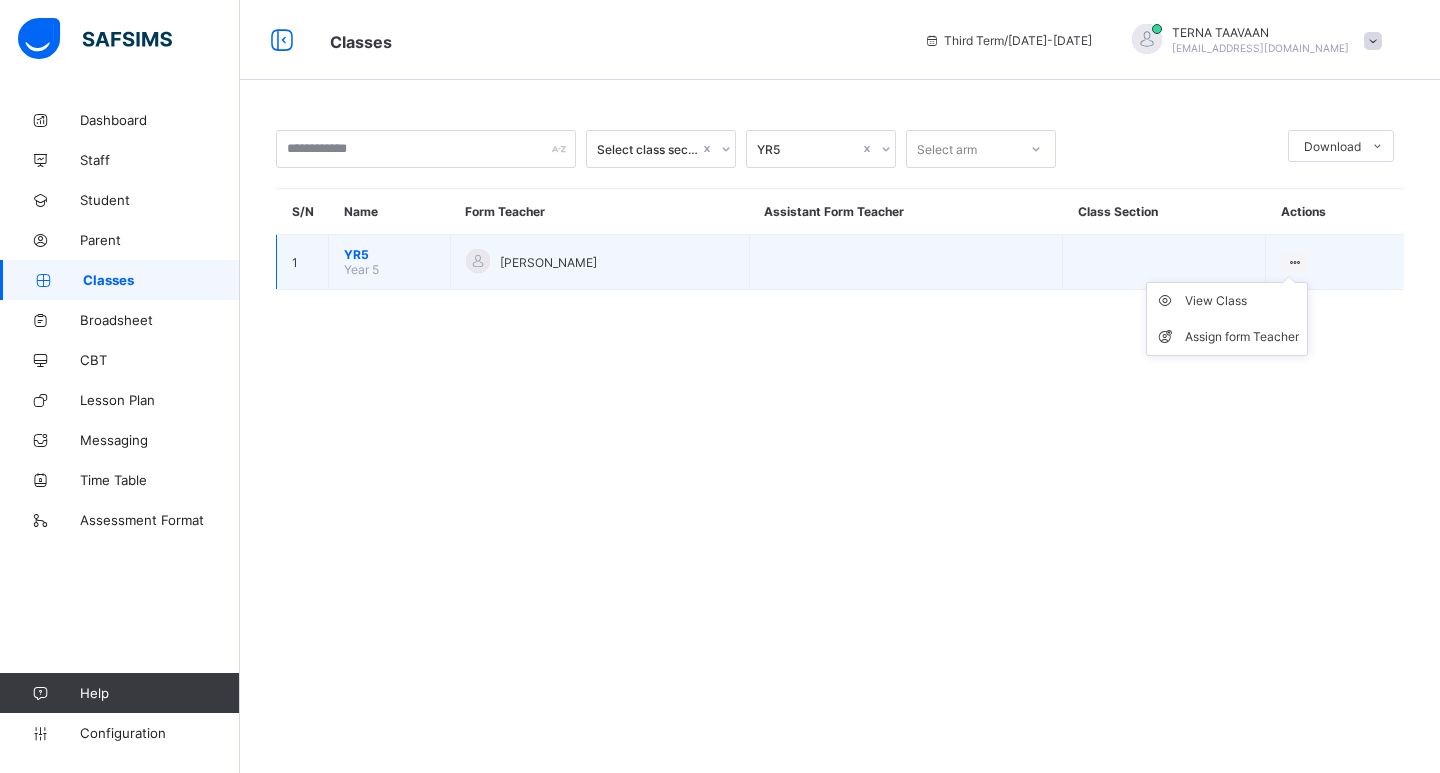 click on "View Class Assign form Teacher" at bounding box center [1227, 319] 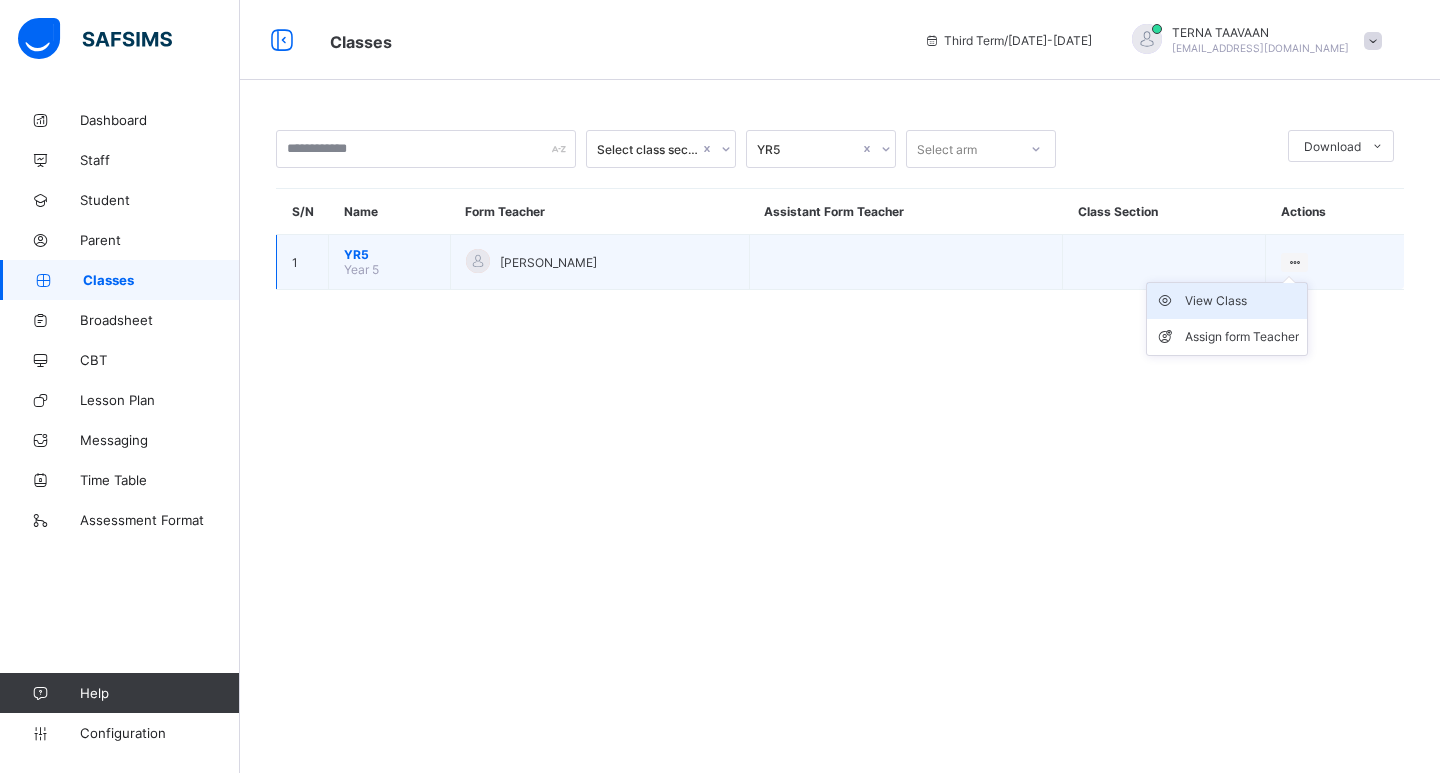 click on "View Class" at bounding box center (1242, 301) 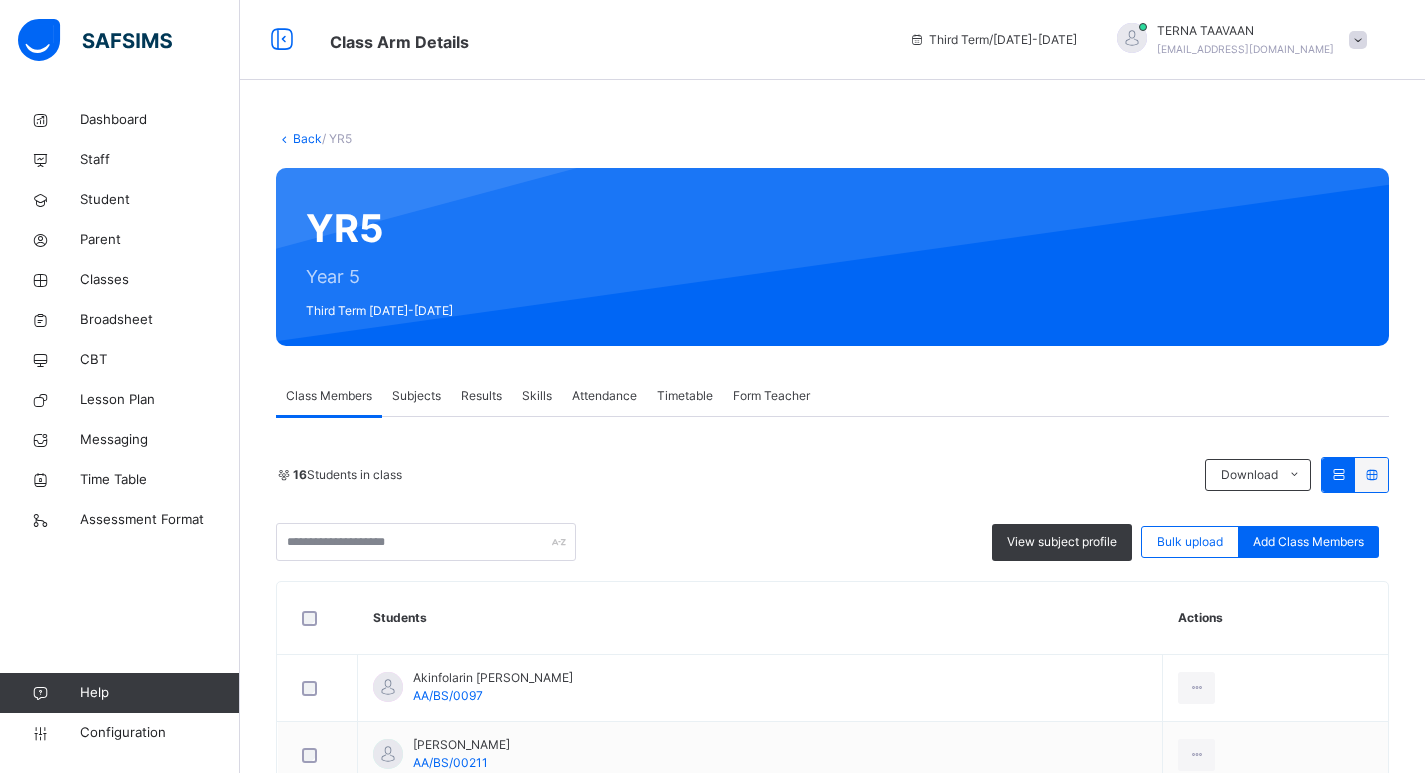 click on "Subjects" at bounding box center [416, 396] 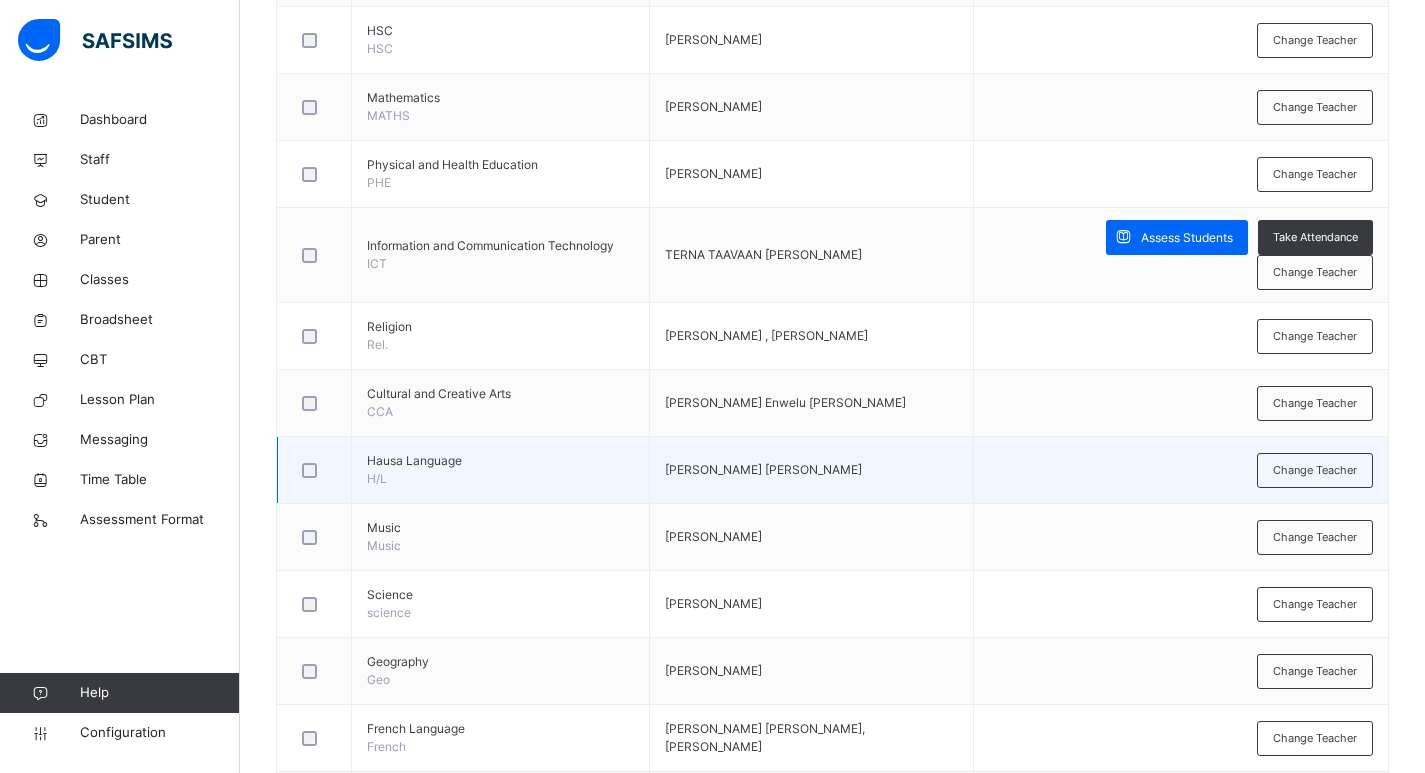 scroll, scrollTop: 692, scrollLeft: 0, axis: vertical 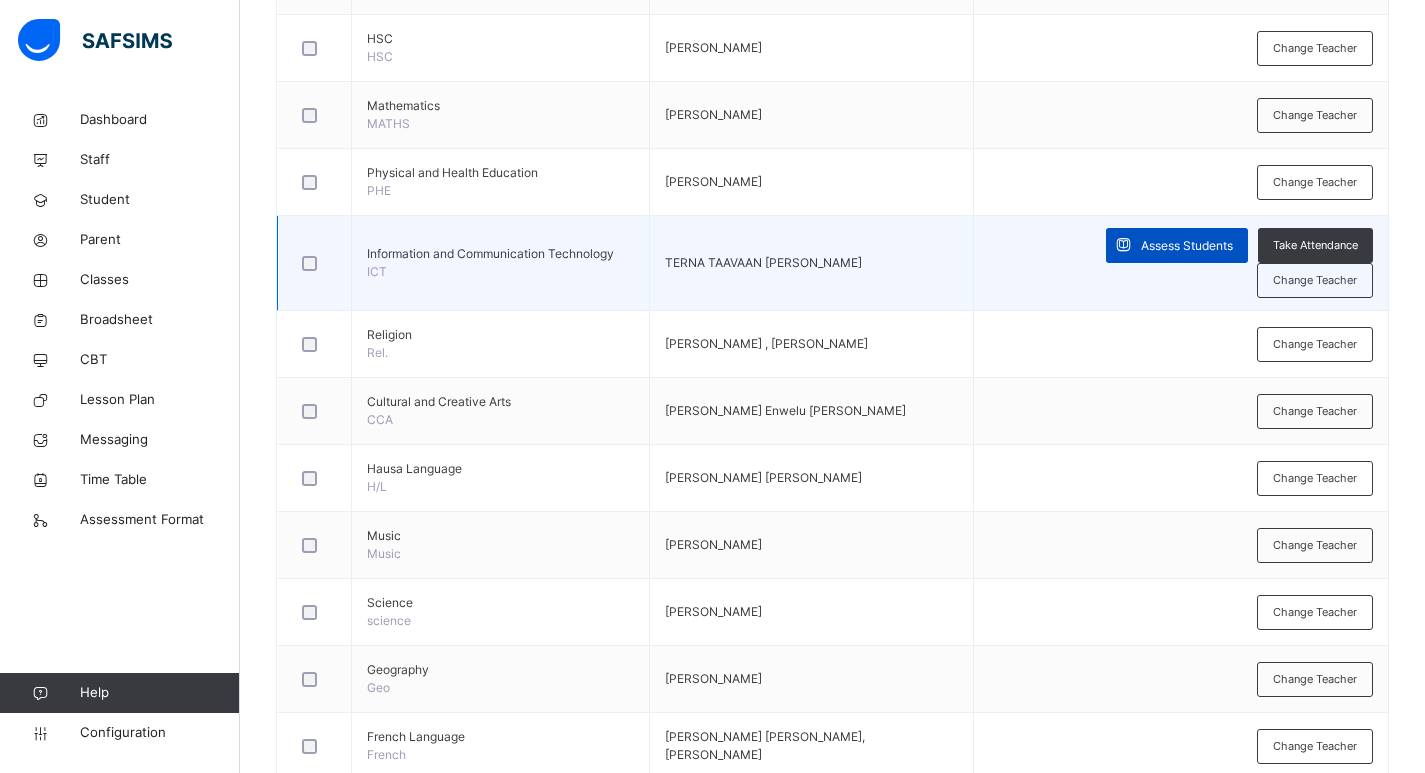 click on "Assess Students" at bounding box center (1187, 246) 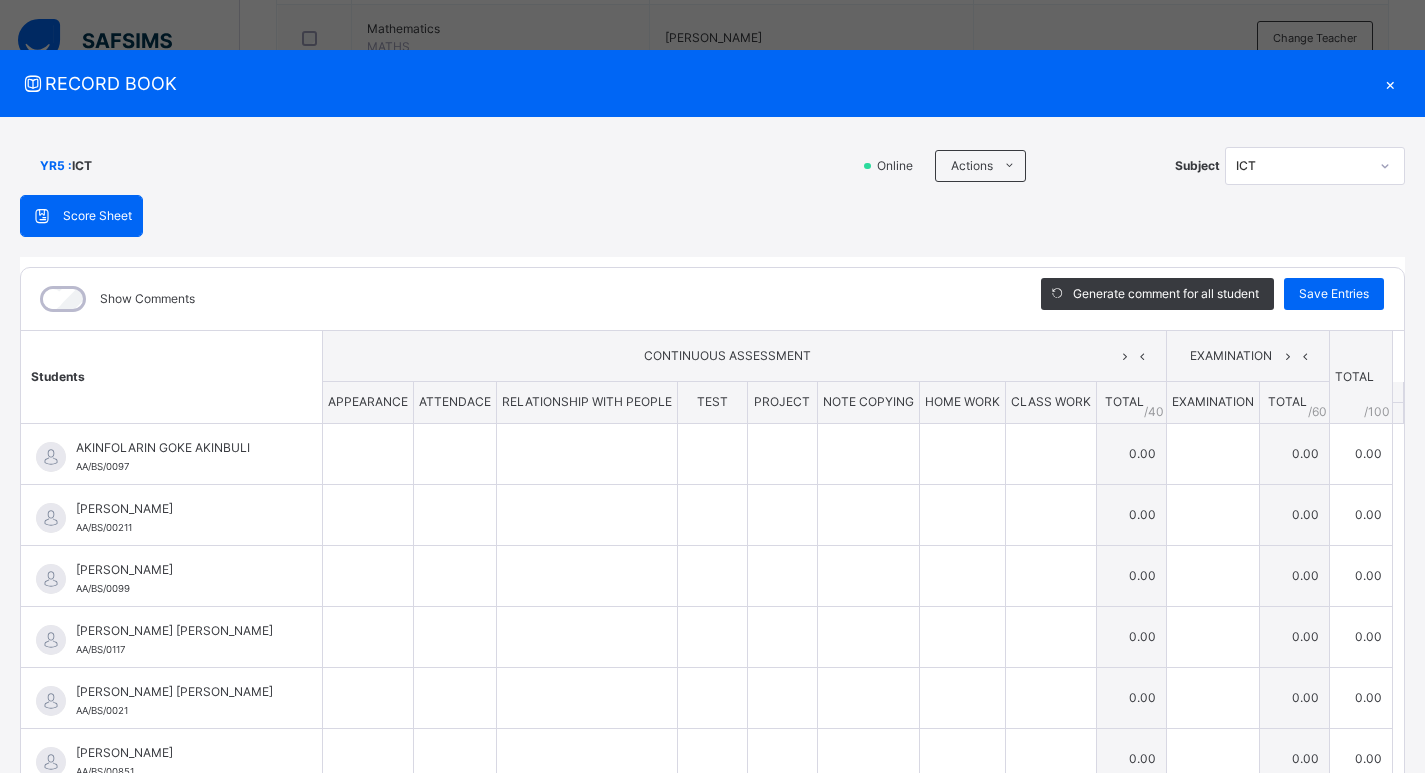 scroll, scrollTop: 828, scrollLeft: 0, axis: vertical 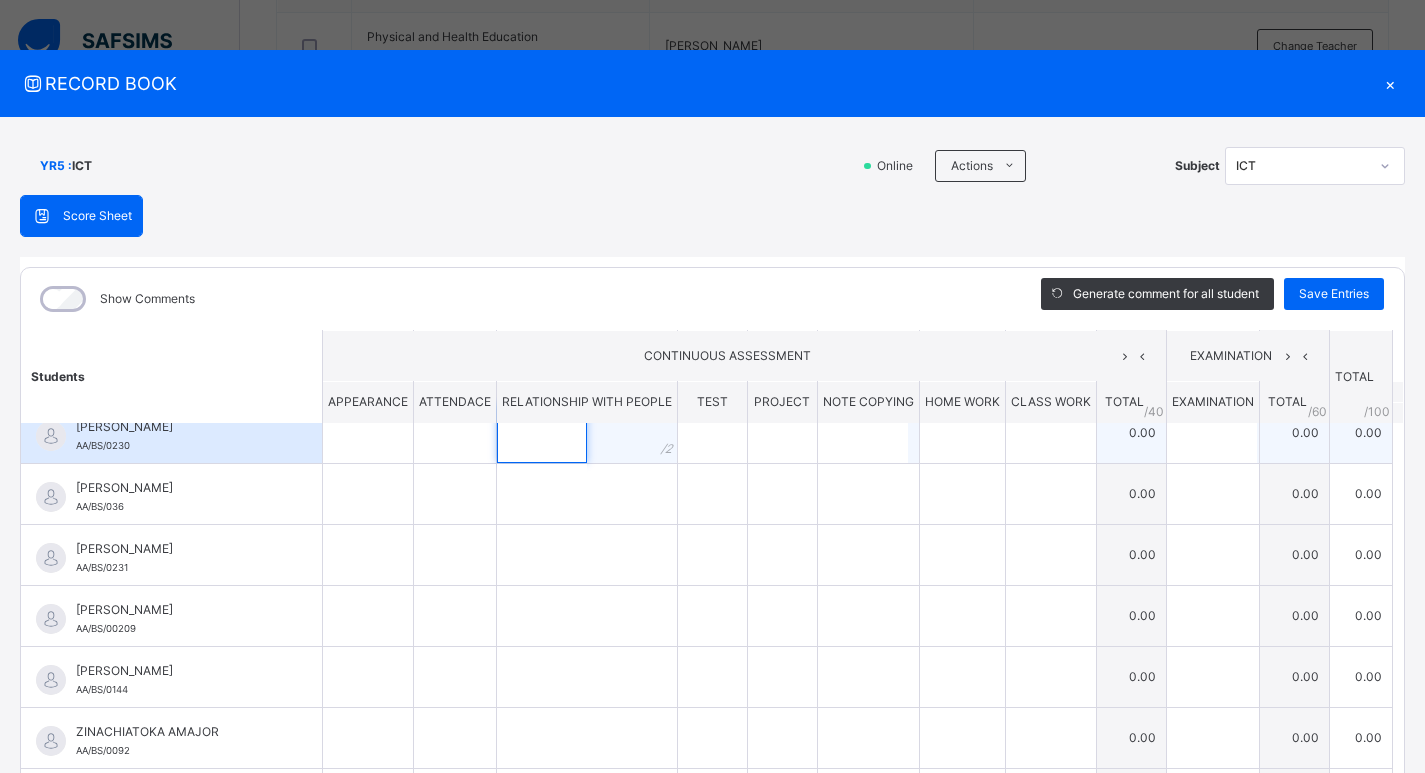 drag, startPoint x: 537, startPoint y: 445, endPoint x: 456, endPoint y: 433, distance: 81.88406 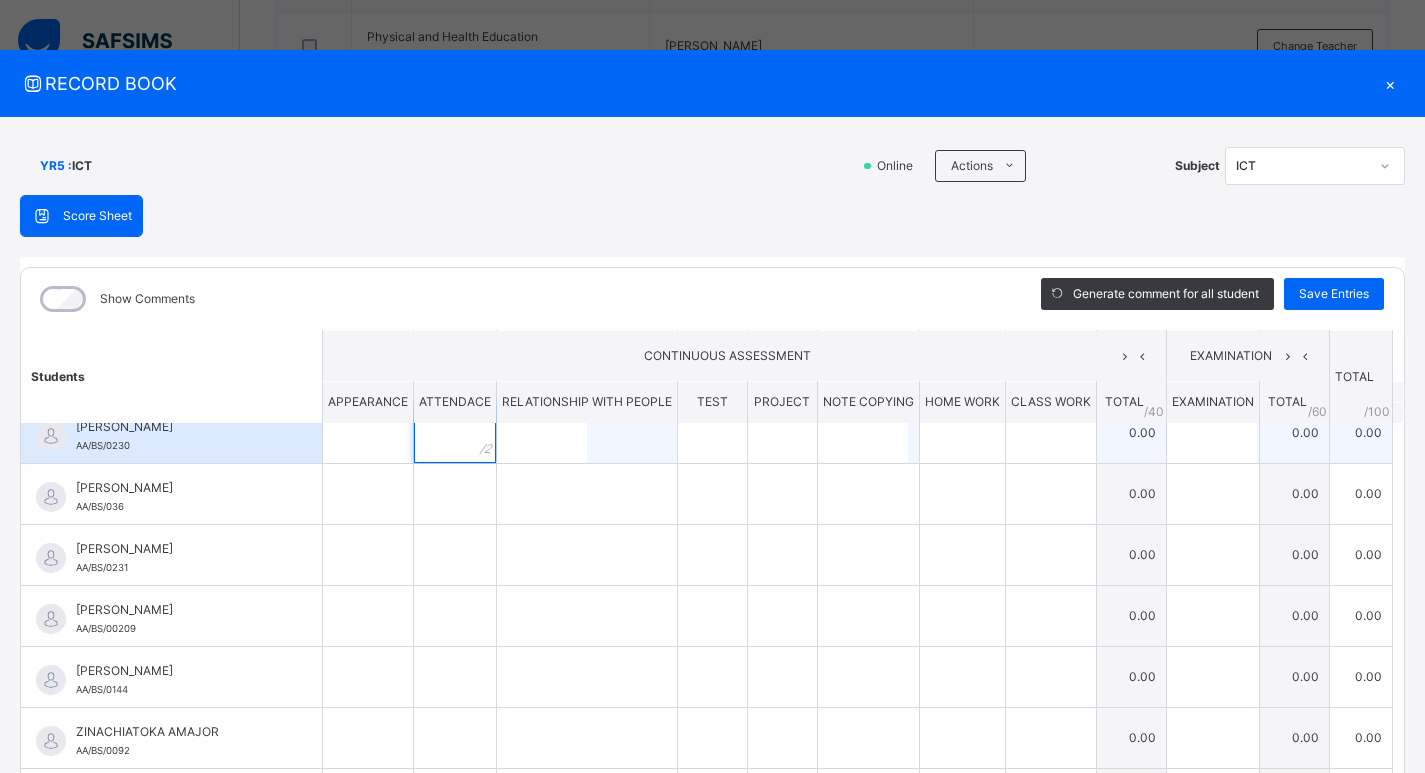 click at bounding box center (455, 433) 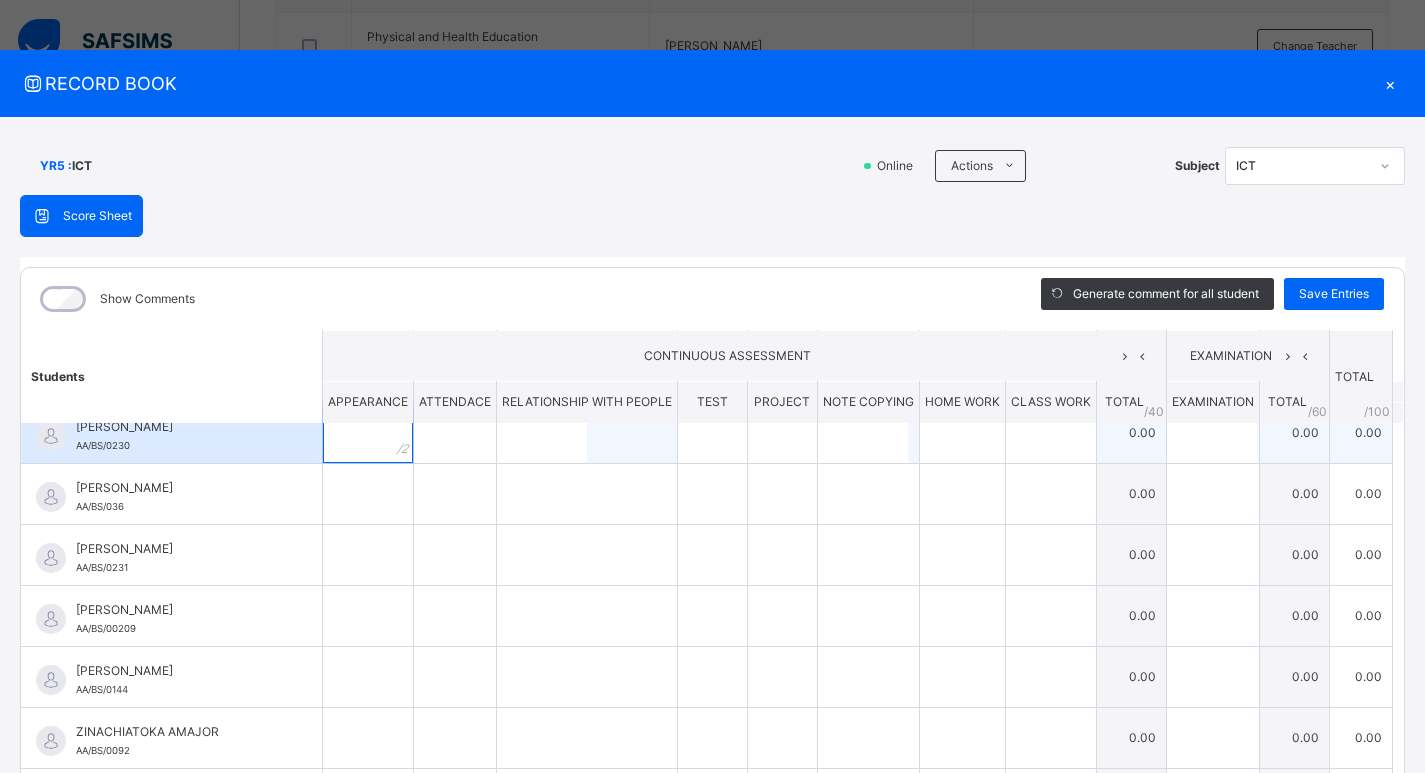 click at bounding box center [368, 433] 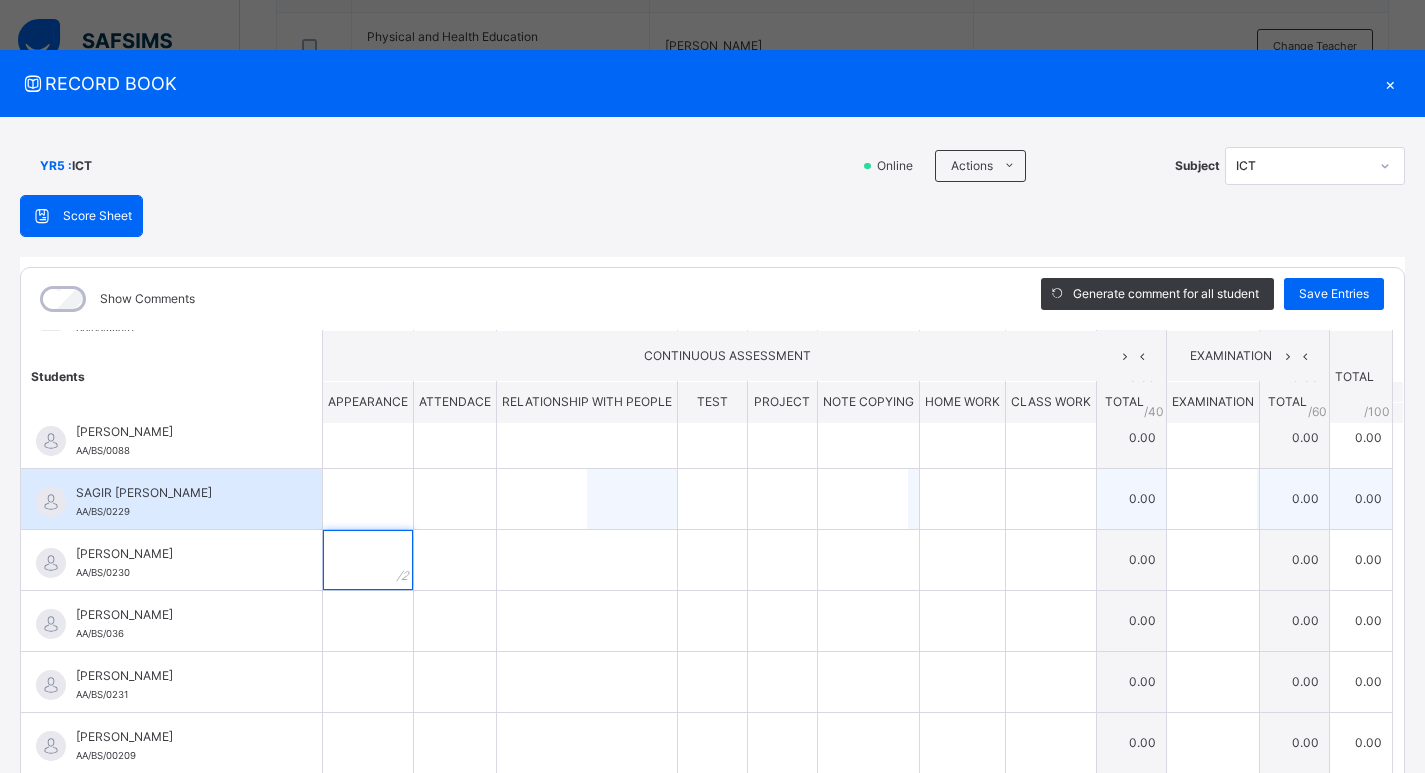 scroll, scrollTop: 438, scrollLeft: 0, axis: vertical 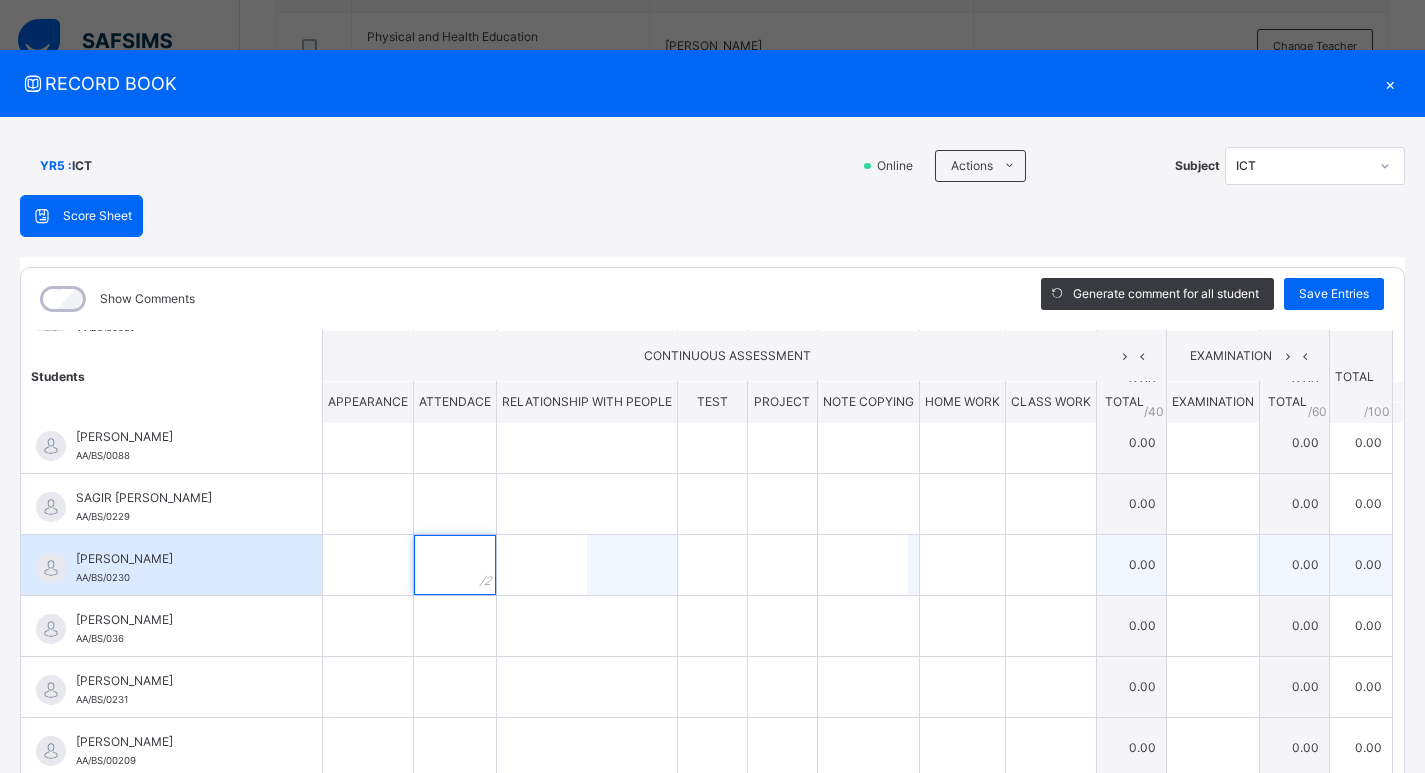 click at bounding box center (455, 565) 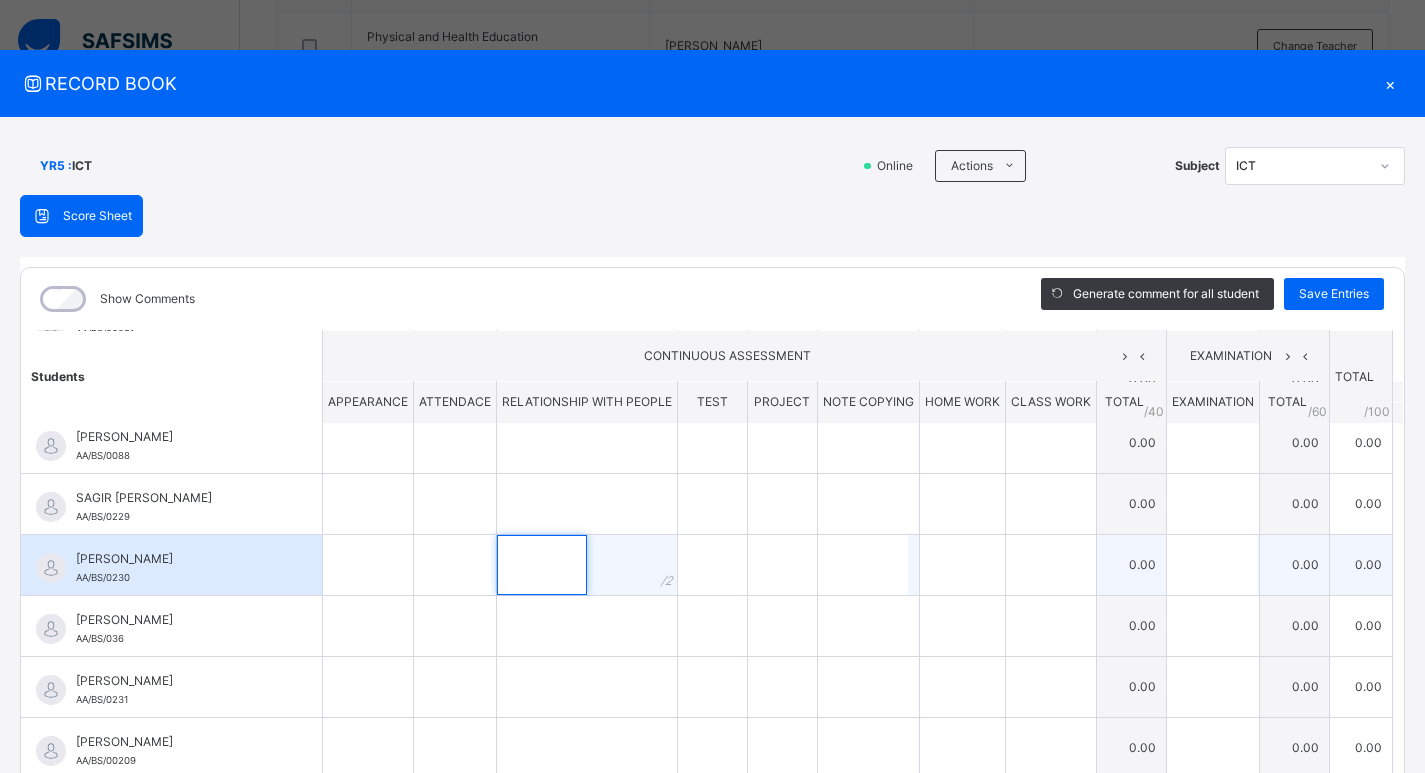 click at bounding box center (542, 565) 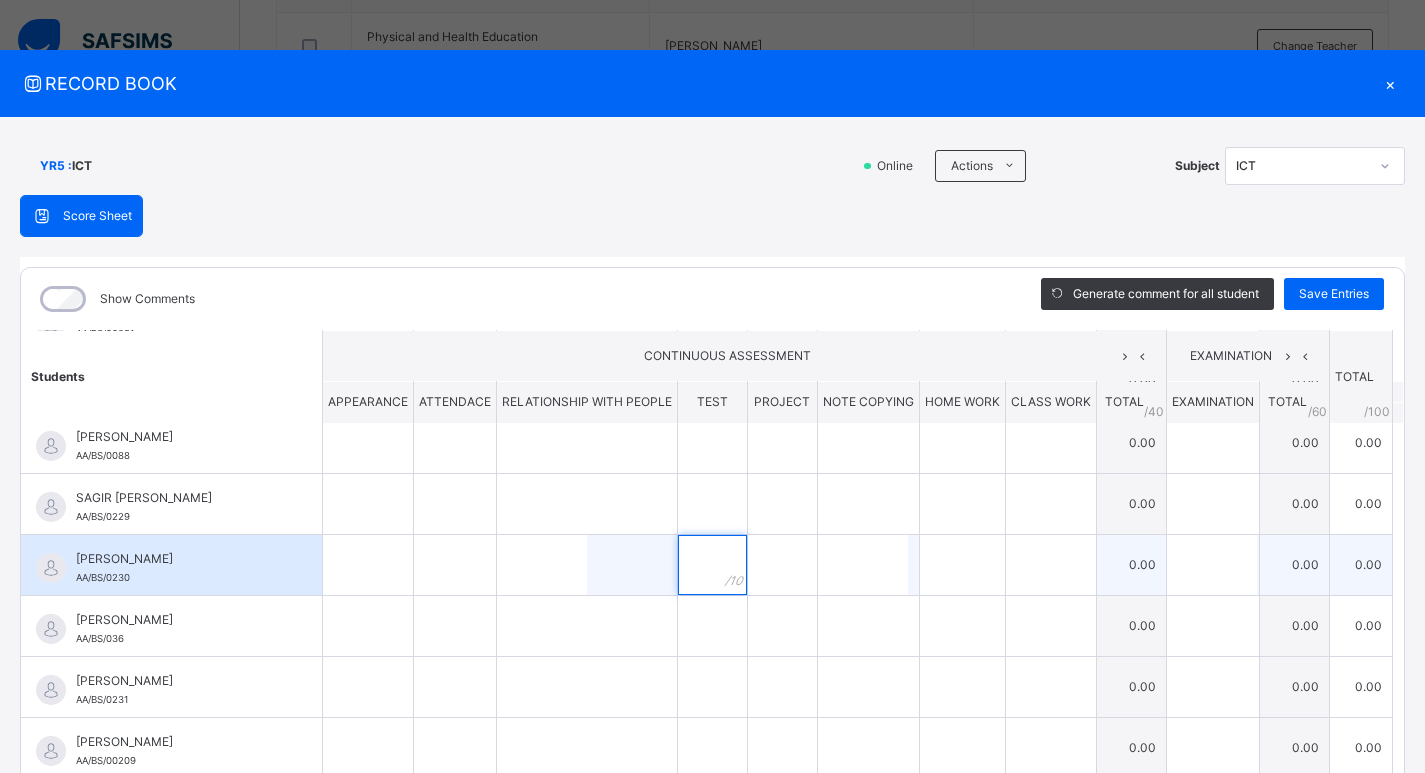 drag, startPoint x: 722, startPoint y: 565, endPoint x: 798, endPoint y: 563, distance: 76.02631 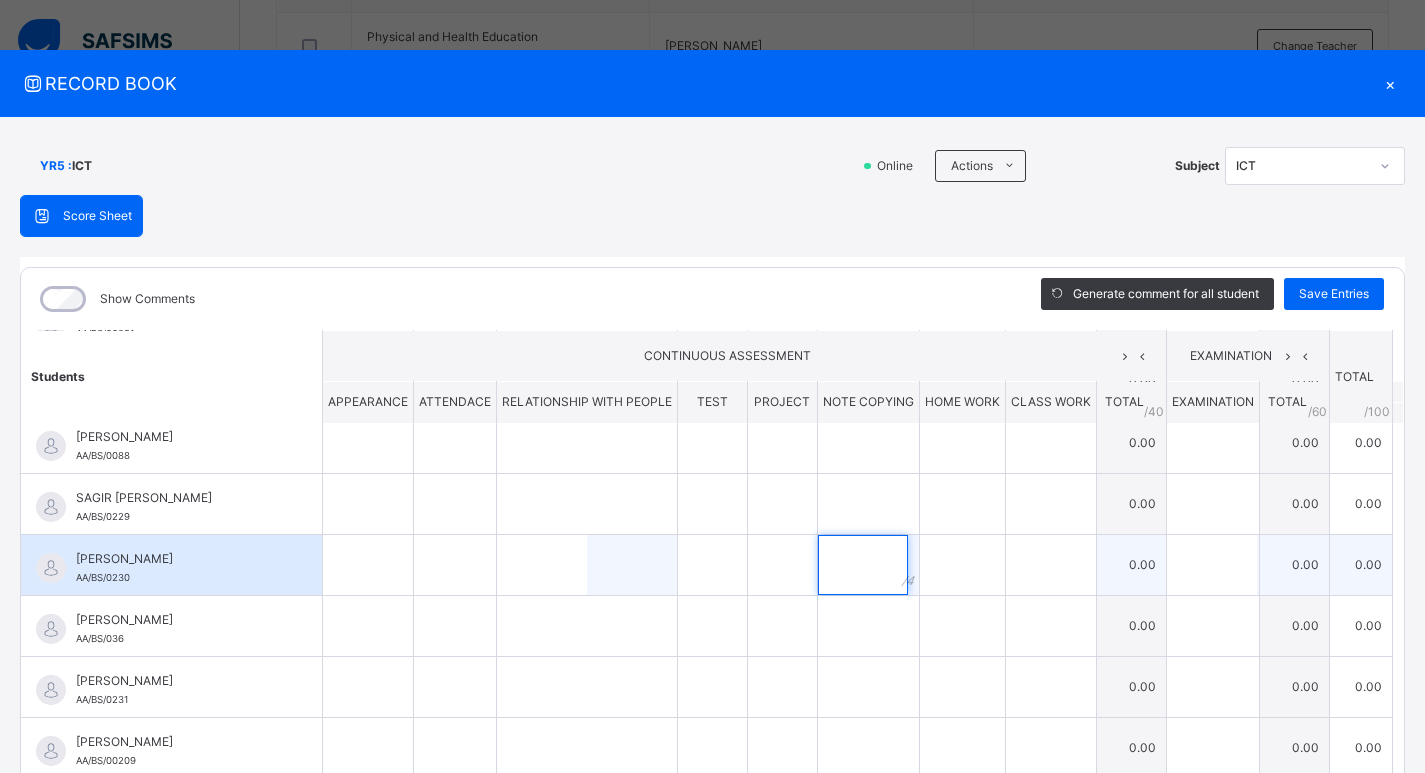 drag, startPoint x: 798, startPoint y: 563, endPoint x: 842, endPoint y: 563, distance: 44 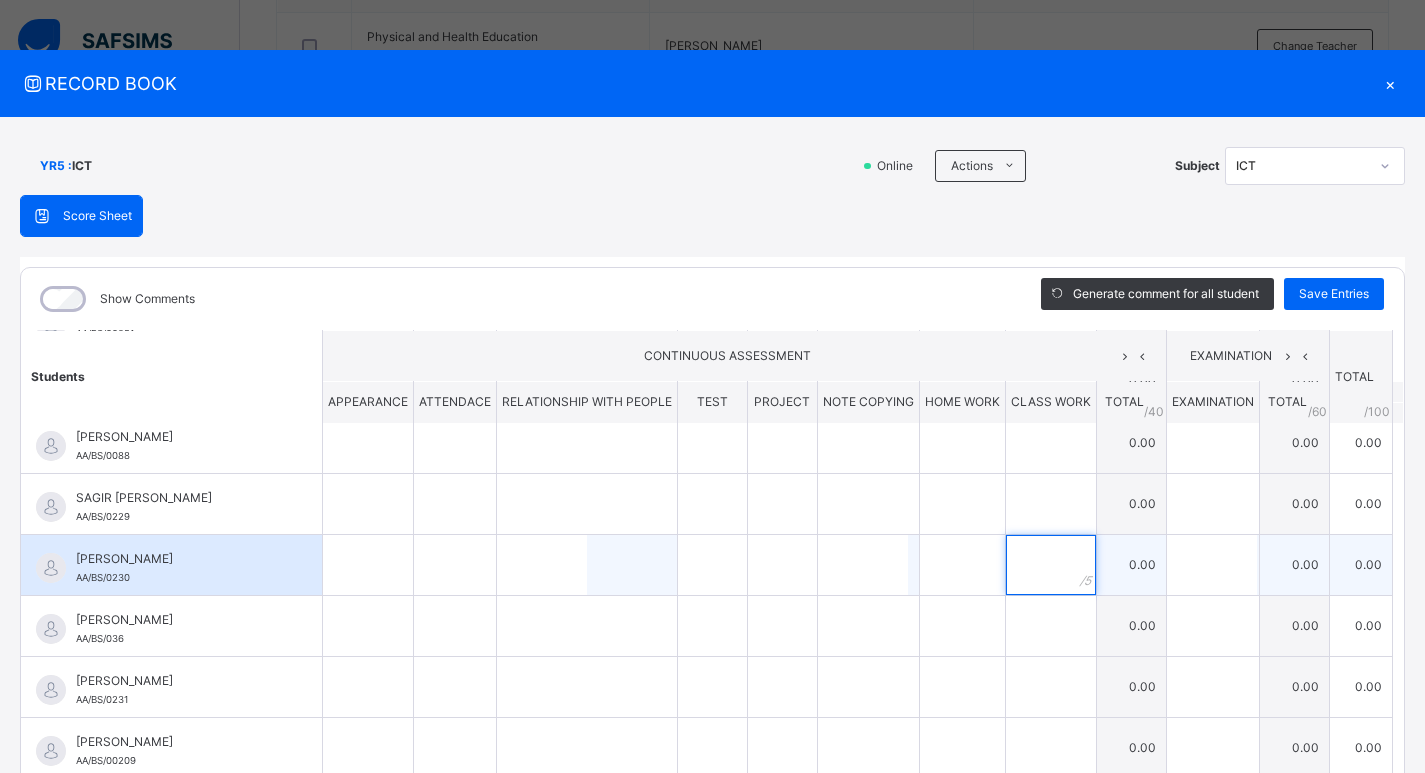 click at bounding box center (1051, 565) 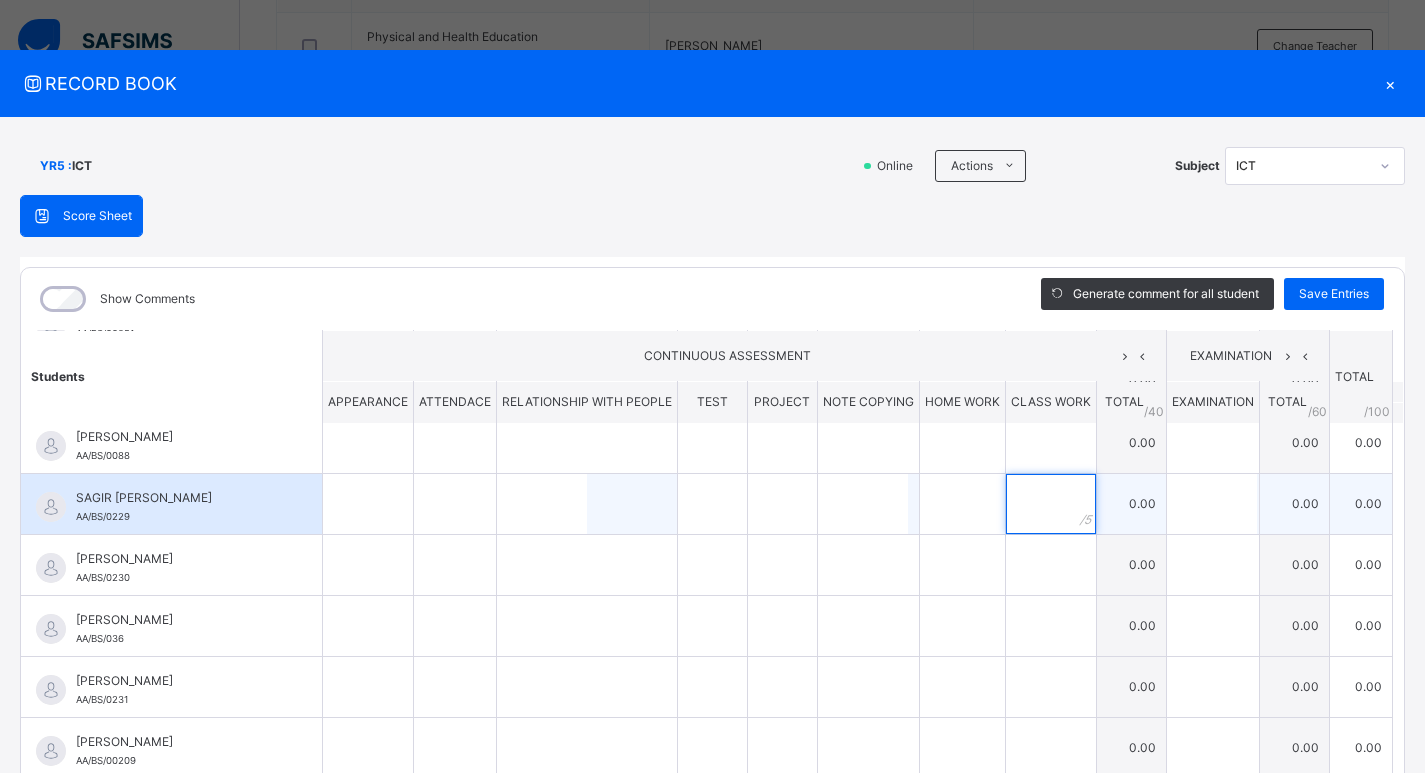 click at bounding box center (1051, 504) 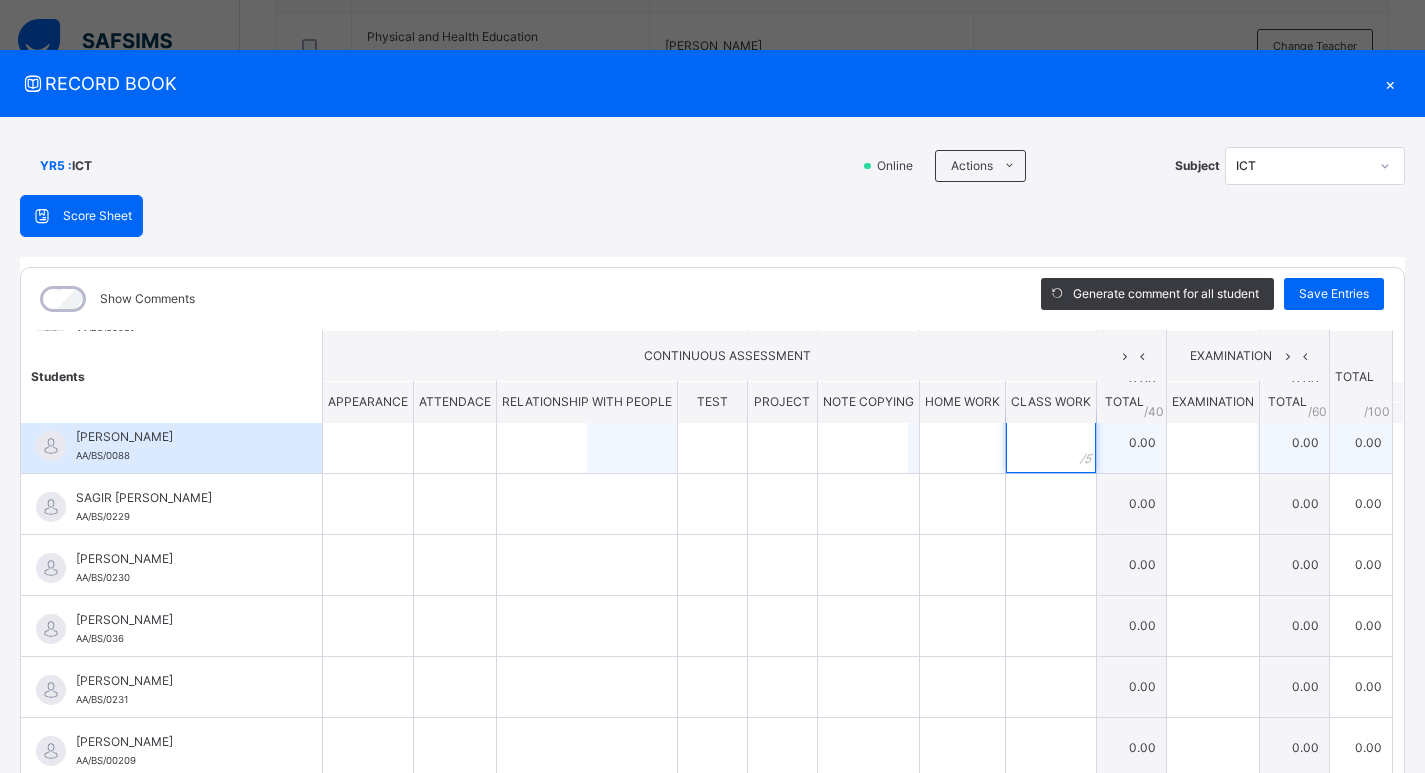 click at bounding box center [1051, 443] 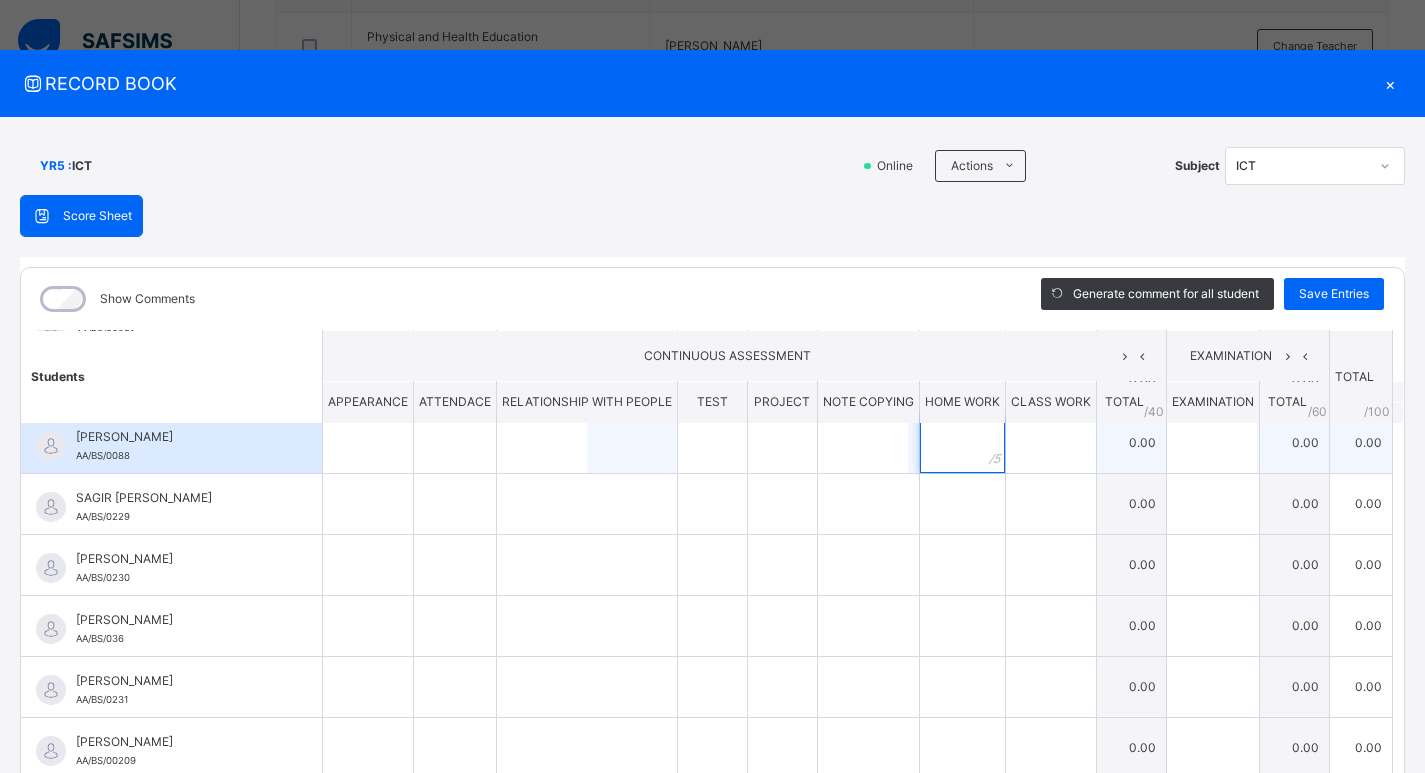 click at bounding box center (962, 443) 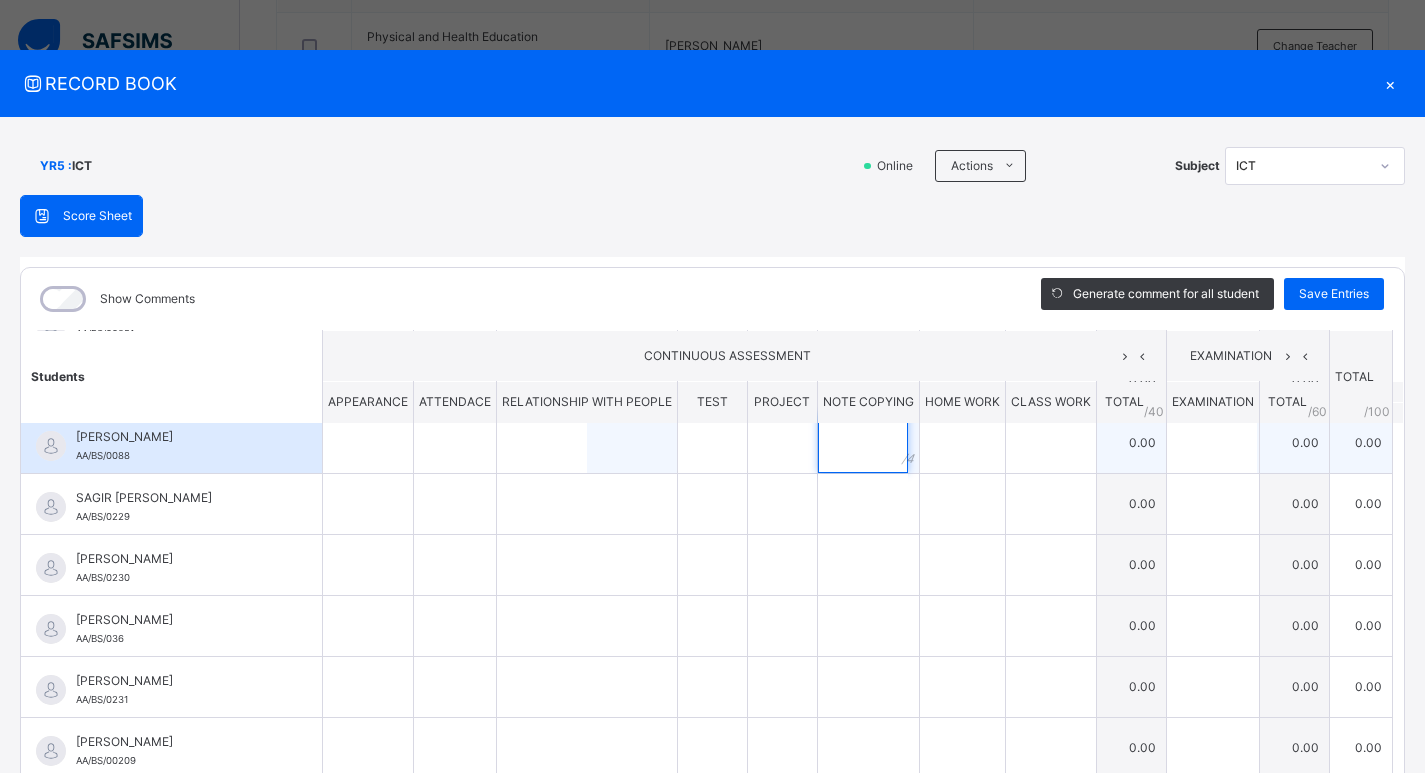 drag, startPoint x: 837, startPoint y: 448, endPoint x: 754, endPoint y: 445, distance: 83.0542 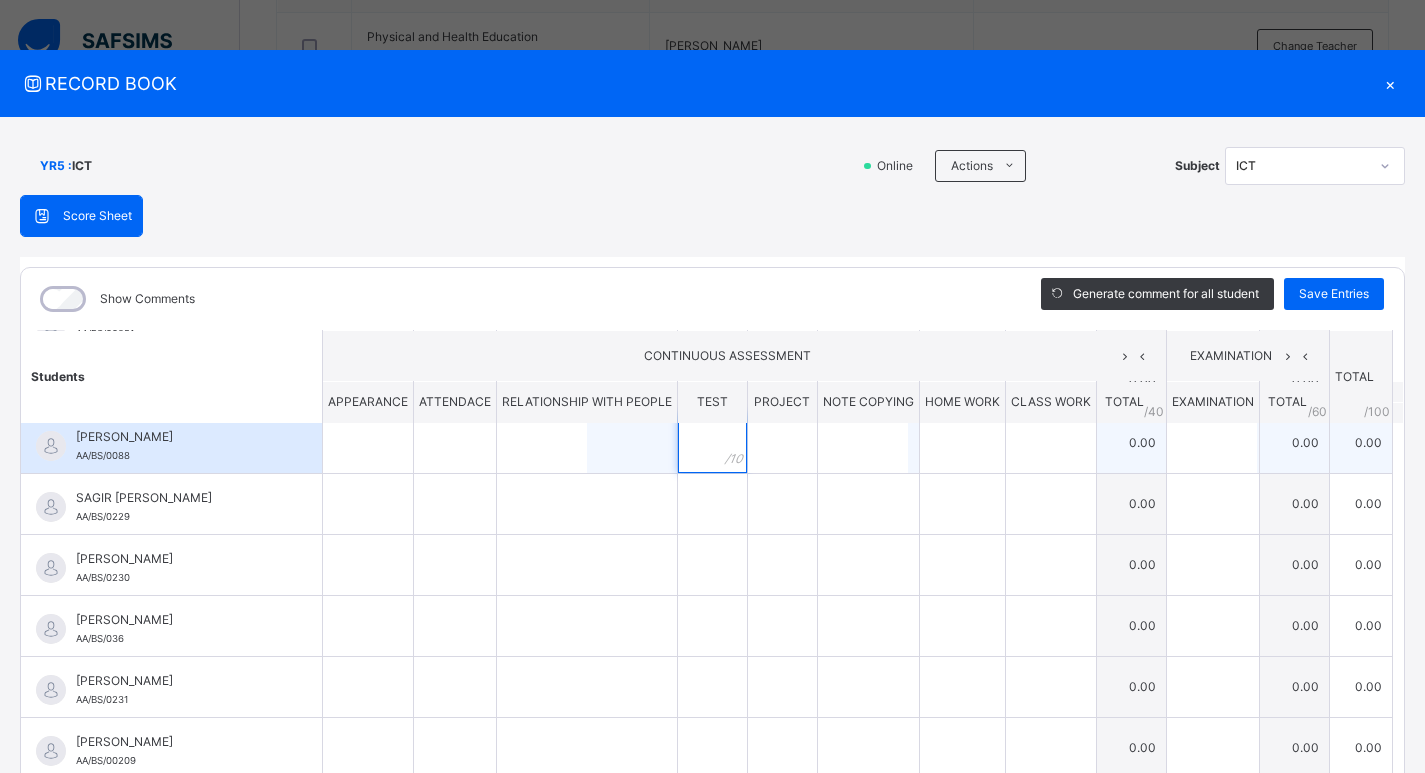 click at bounding box center (712, 443) 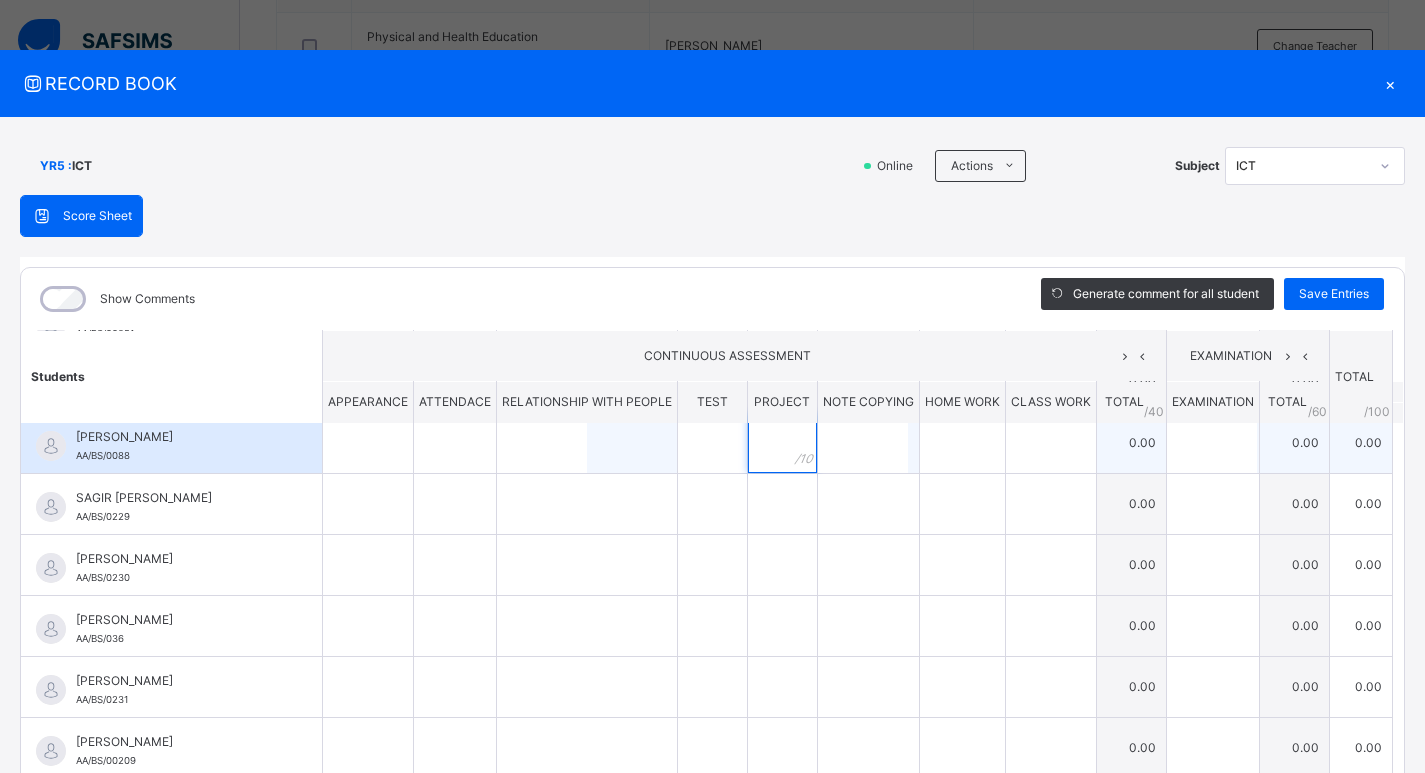click at bounding box center [782, 443] 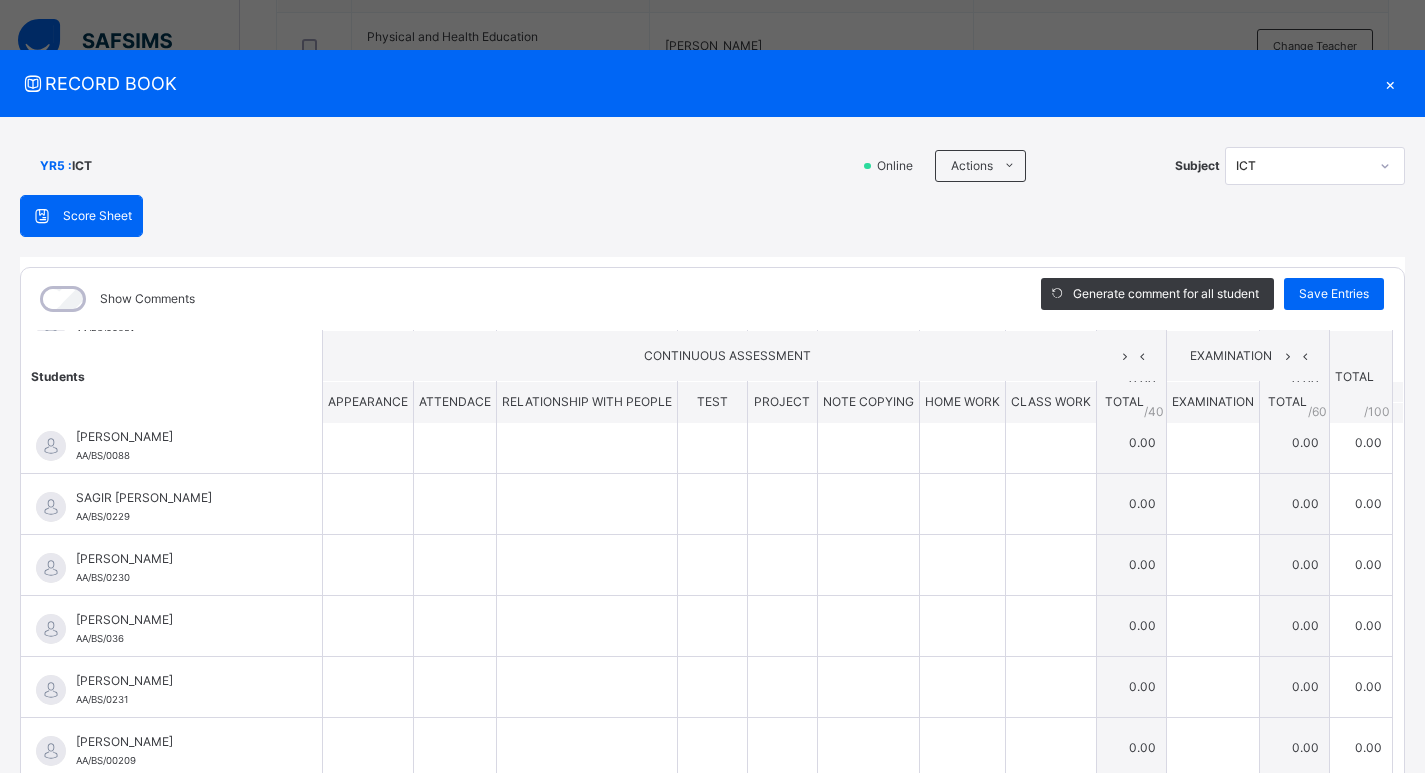 drag, startPoint x: 859, startPoint y: 85, endPoint x: 946, endPoint y: 64, distance: 89.498604 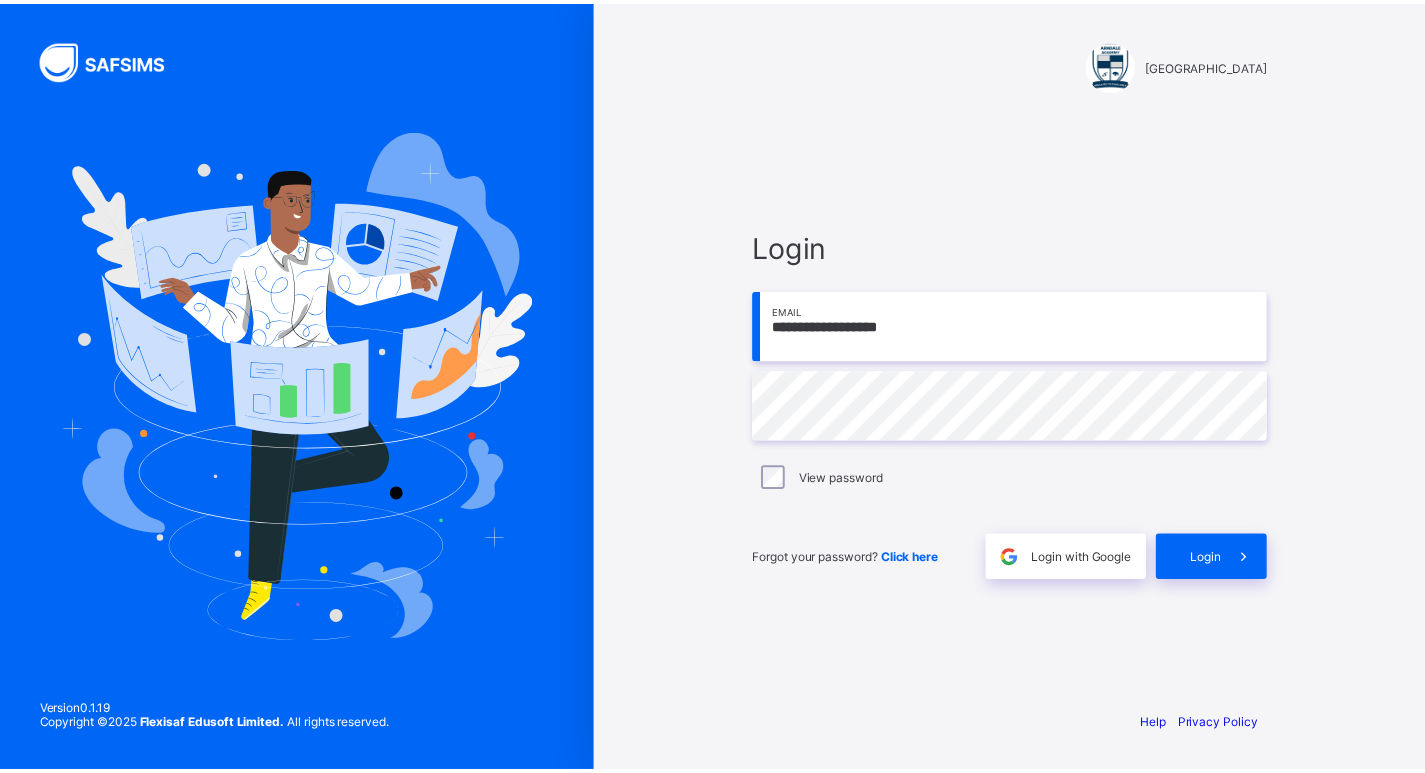 scroll, scrollTop: 0, scrollLeft: 0, axis: both 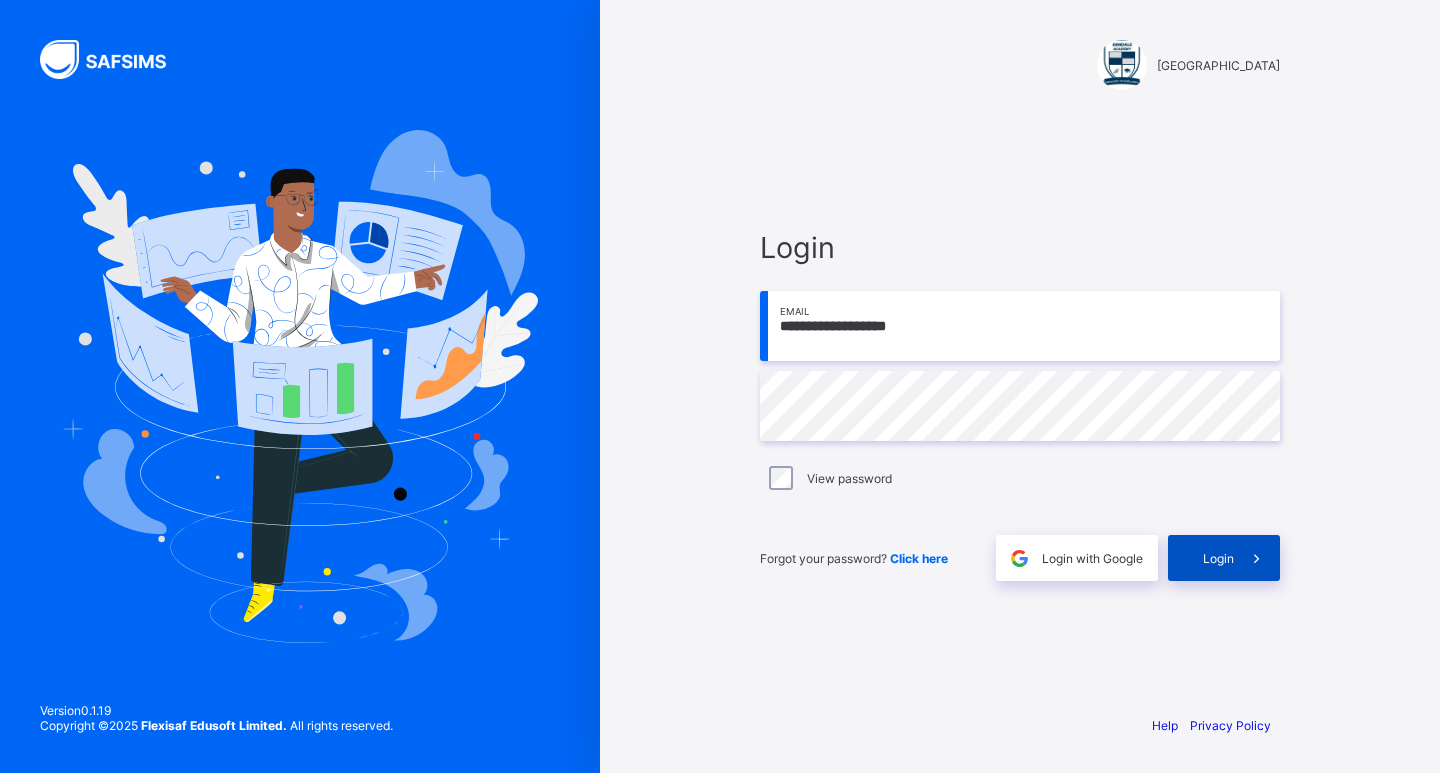 click on "Login" at bounding box center (1224, 558) 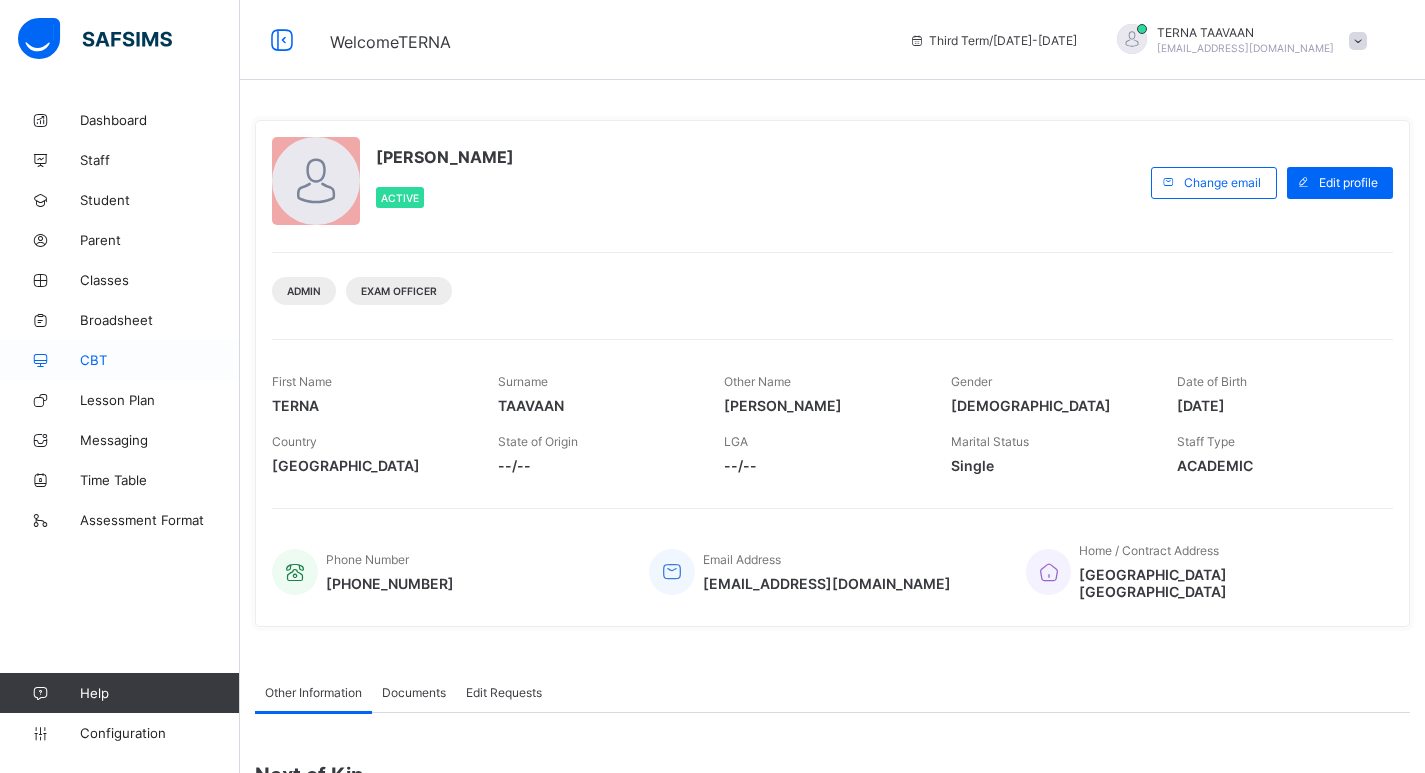 click on "CBT" at bounding box center [120, 360] 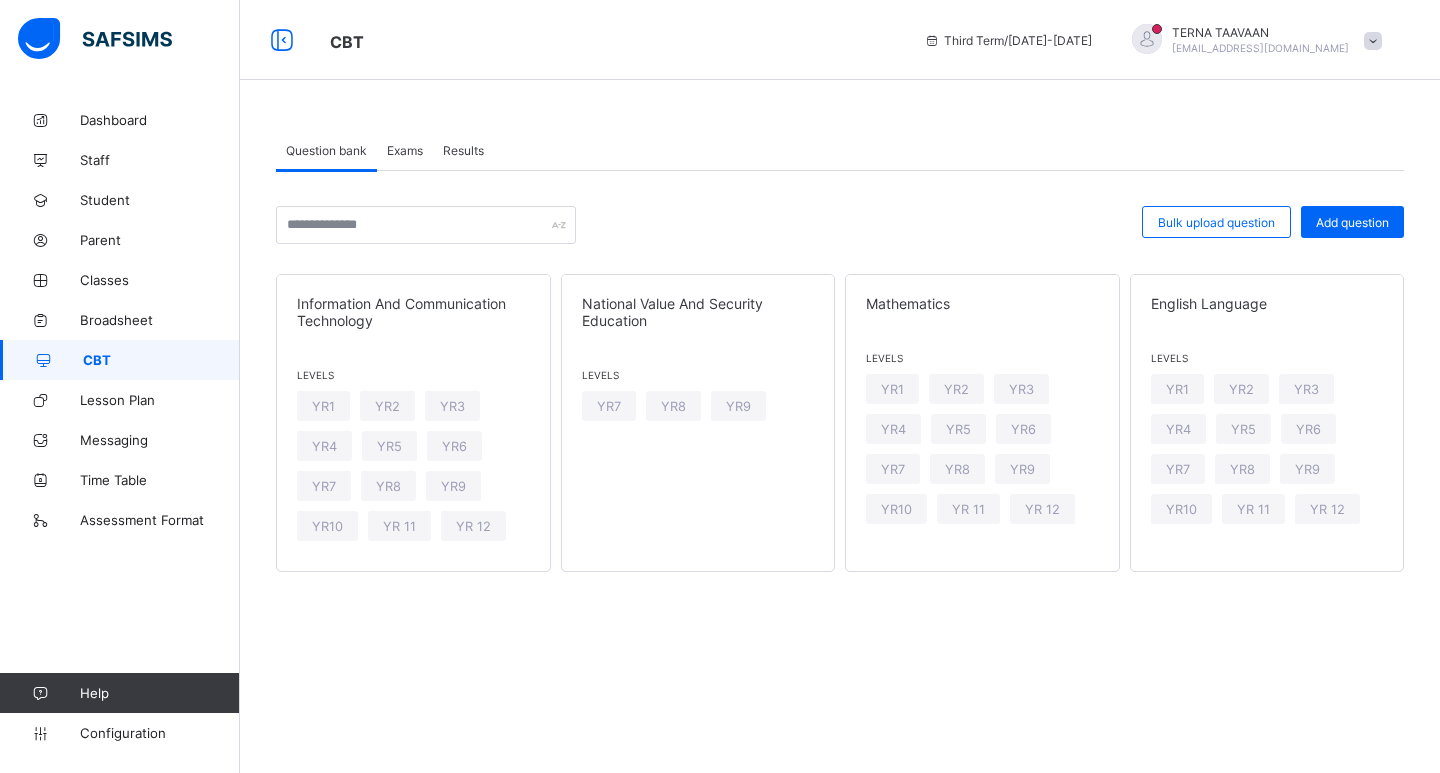 click on "Question bank Exams Results Question bank More Options   Bulk upload question Add question Information And Communication Technology Levels YR1 YR2 YR3 YR4 YR5 YR6 YR7 YR8 YR9 YR10 YR 11 YR 12 National Value And Security Education Levels YR7 YR8 YR9 Mathematics Levels YR1 YR2 YR3 YR4 YR5 YR6 YR7 YR8 YR9 YR10 YR 11 YR 12 English Language Levels YR1 YR2 YR3 YR4 YR5 YR6 YR7 YR8 YR9 YR10 YR 11 YR 12 × Create Question subject Select subject class Select class question Undo CTRL+ Z Redo CTRL+ Y  / CTRL+SHIFT+ Z Bold CTRL+ B Underline CTRL+ U Italic CTRL+ I Size Size Font Color Highlight Color Align Horizontal line List Table Link Image Show blocks Code view Align left Align center Align right Align justify (Default) 12 14 16 18 20 Insert Link URL to link Text to display  Open in new window  Download link Submit Insert image Image Link Select from files Image URL Alternative text Width   Height **** x ****  Constrain proportions  Insert description URL to link Text to display  Open in new window Basic Left" at bounding box center [840, 386] 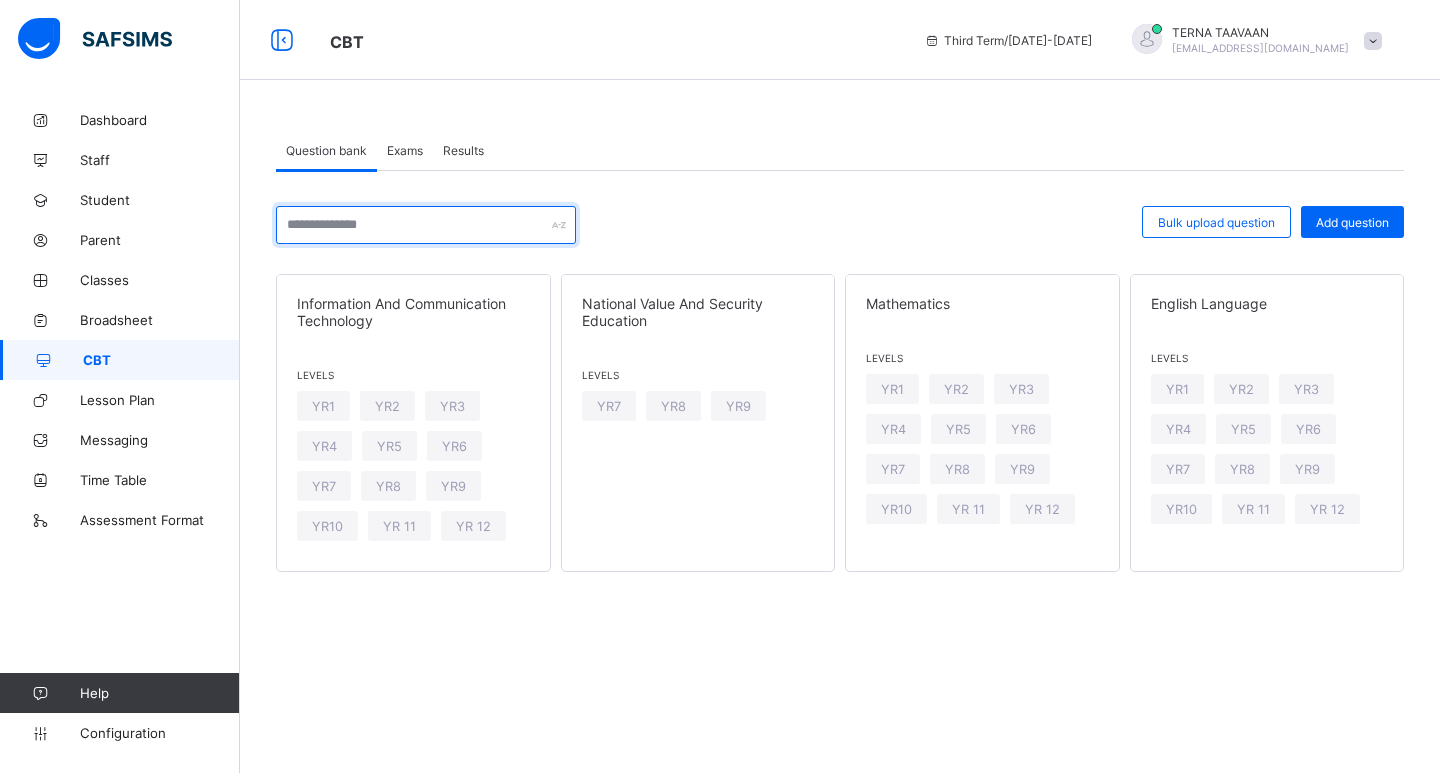 click at bounding box center [426, 225] 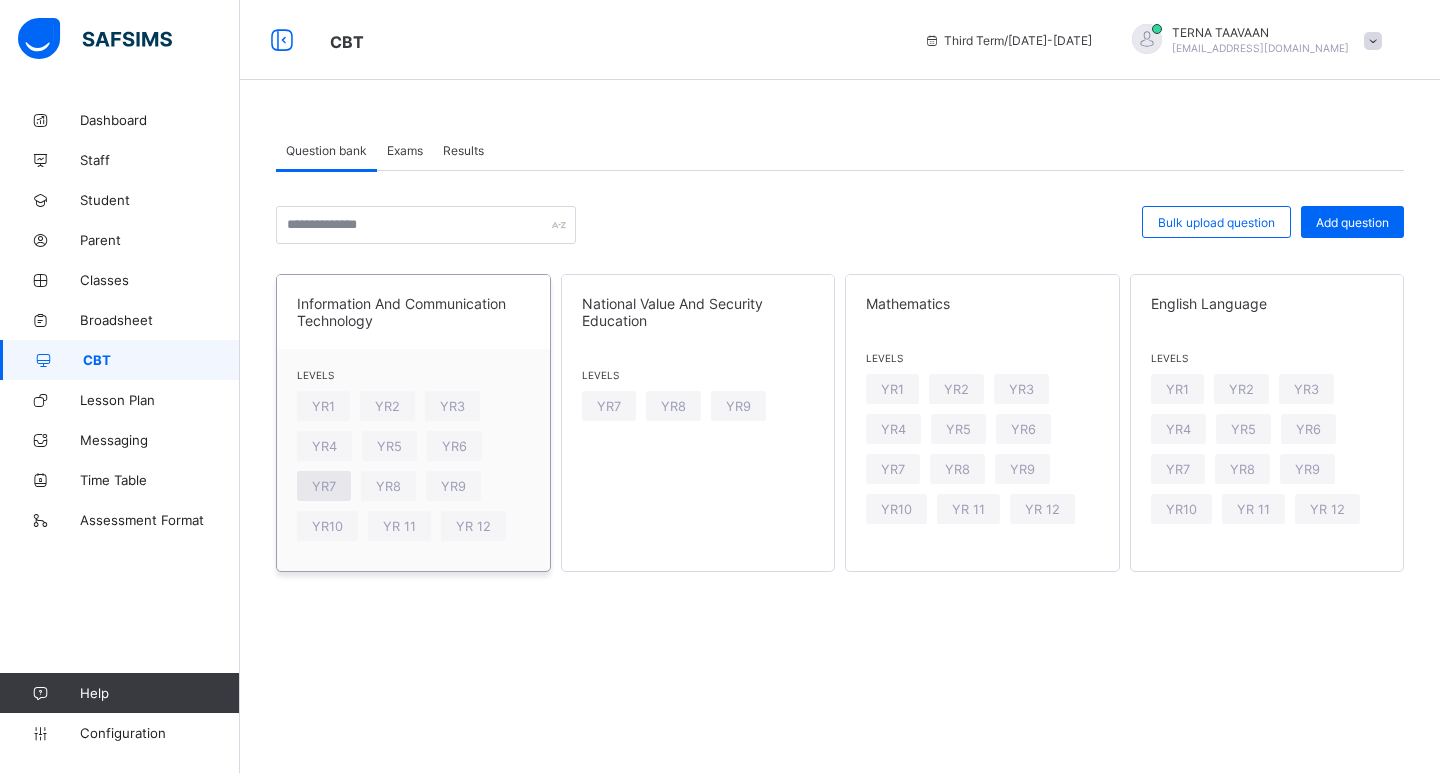 click on "YR7" at bounding box center [324, 486] 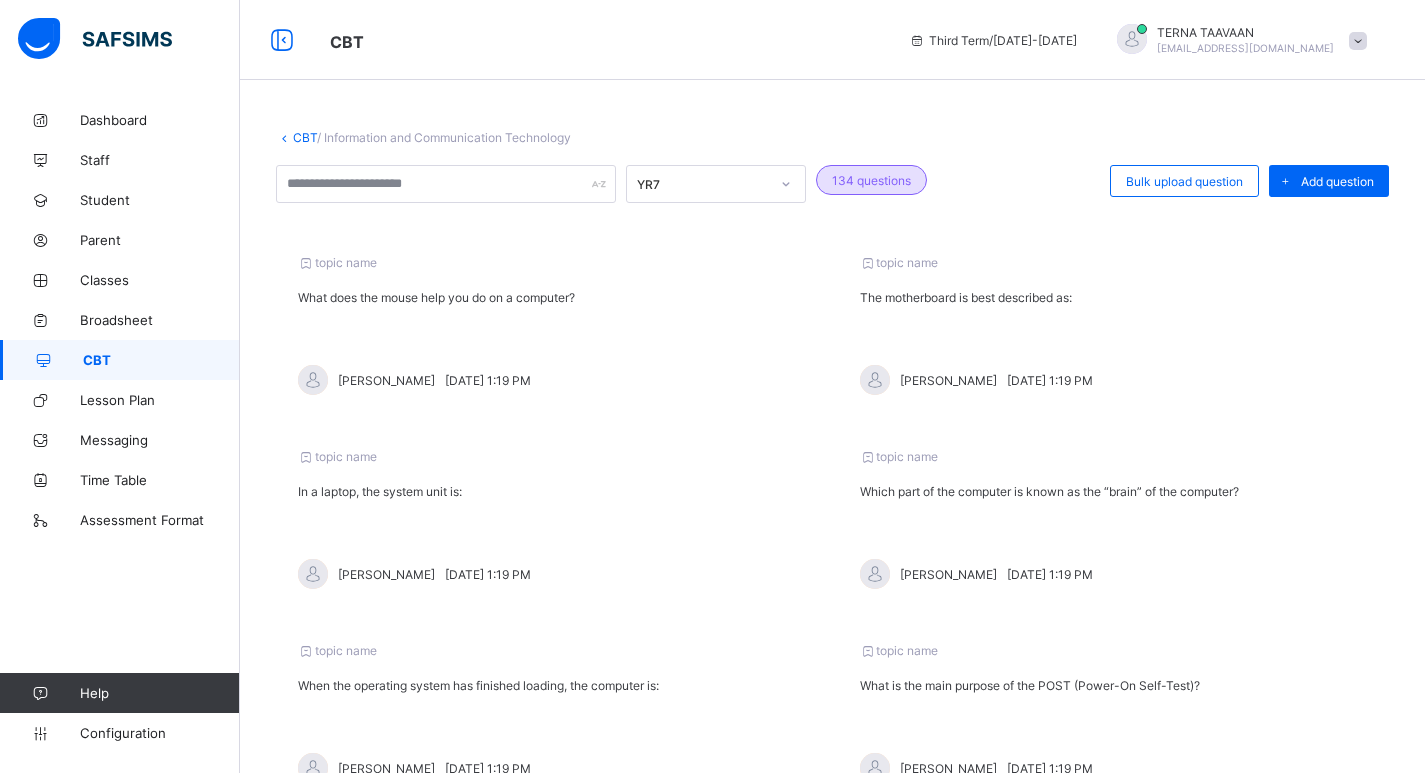 click at bounding box center (284, 137) 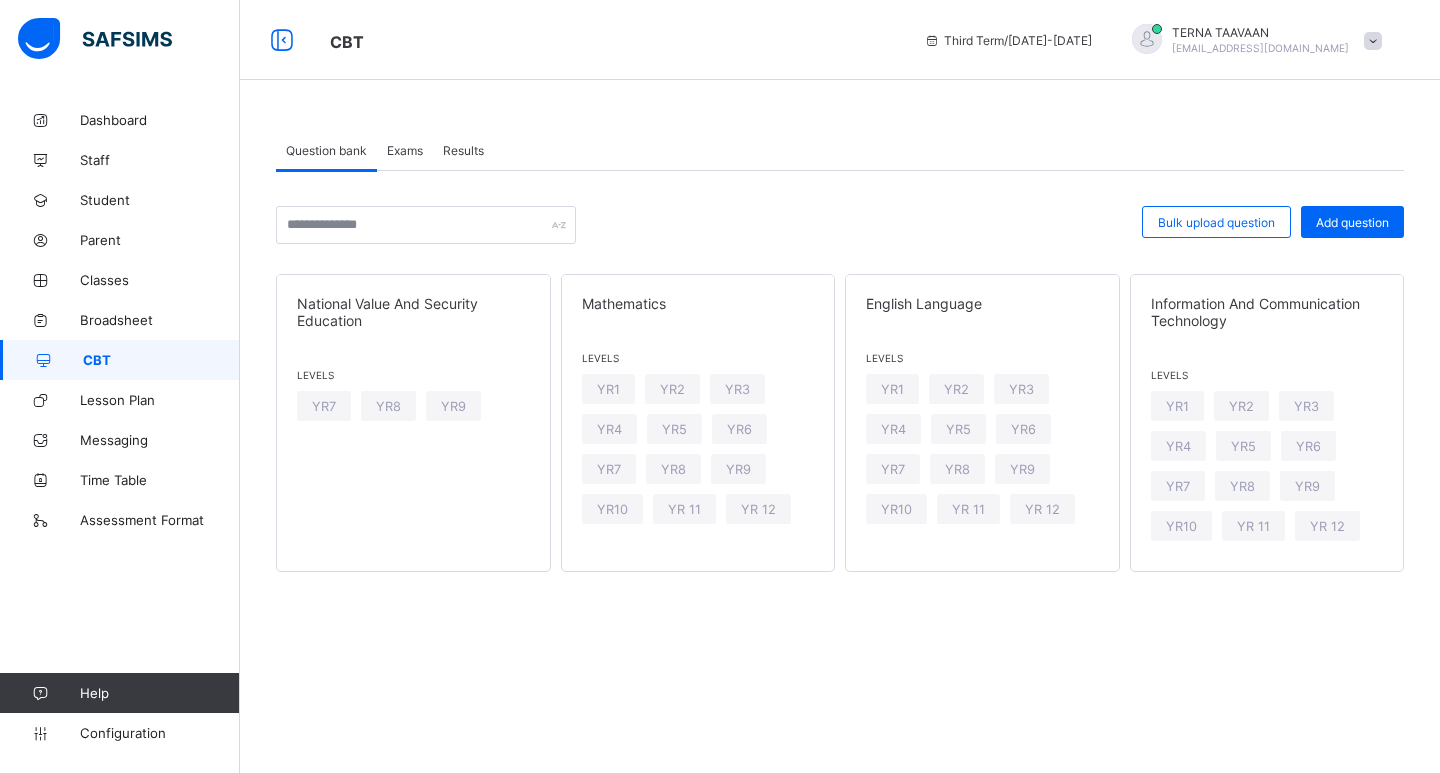 click on "Exams" at bounding box center (405, 150) 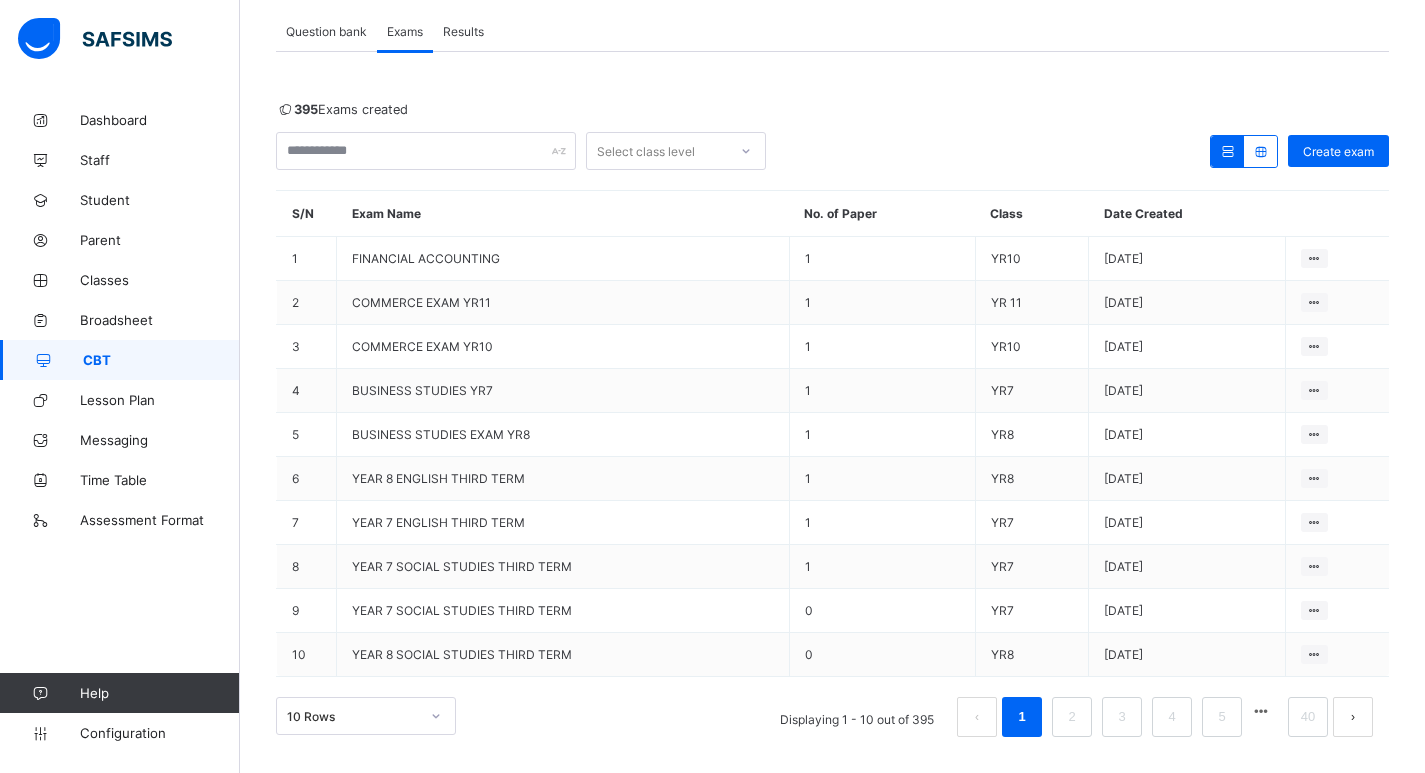 scroll, scrollTop: 128, scrollLeft: 0, axis: vertical 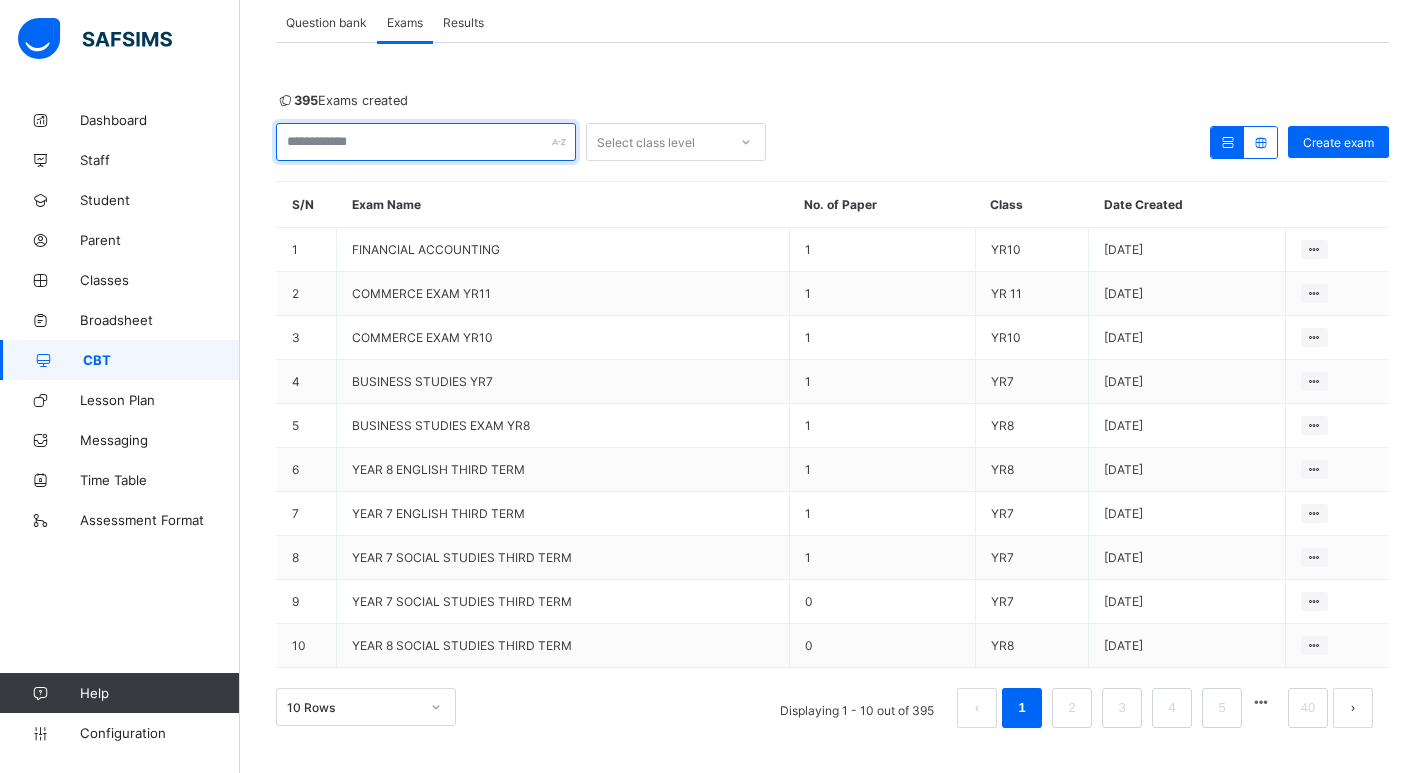 click at bounding box center [426, 142] 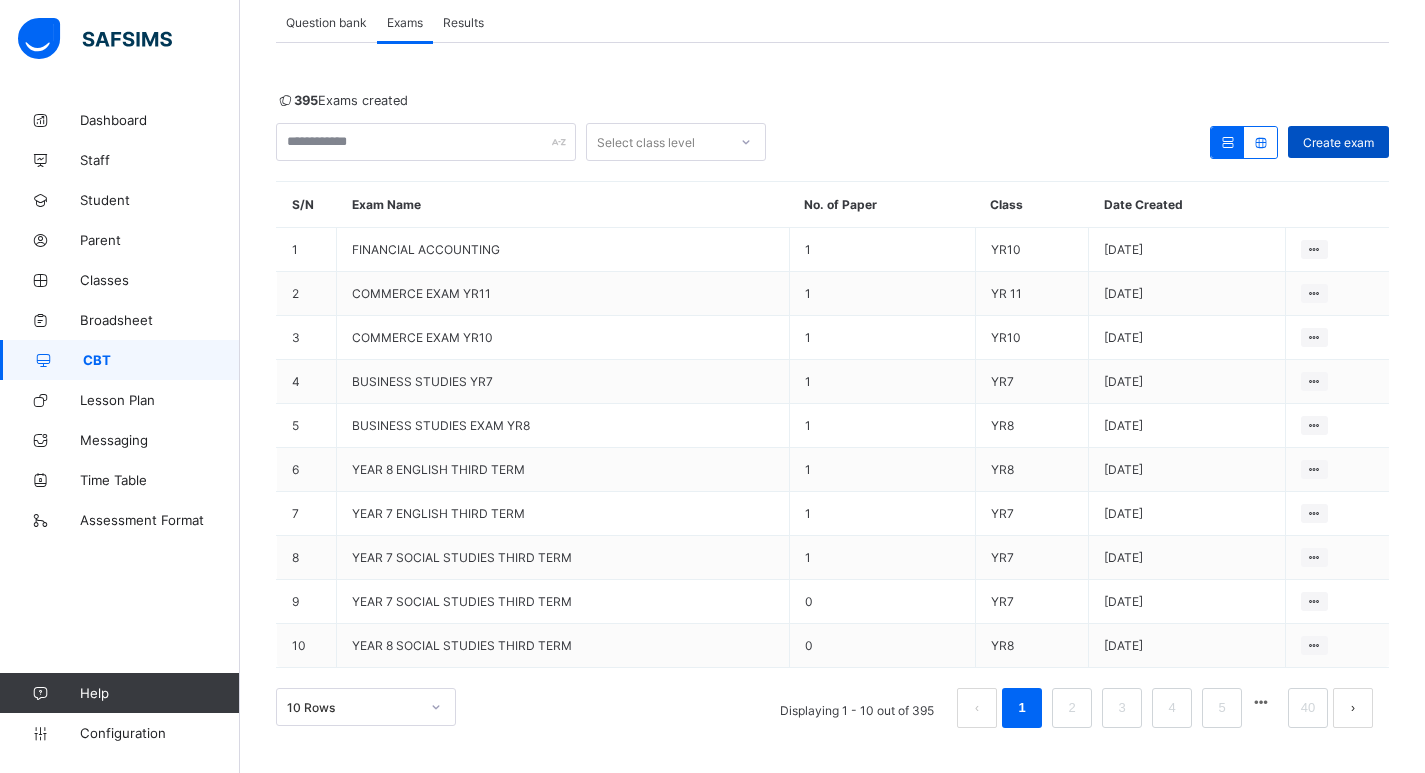 click on "Create exam" at bounding box center (1338, 142) 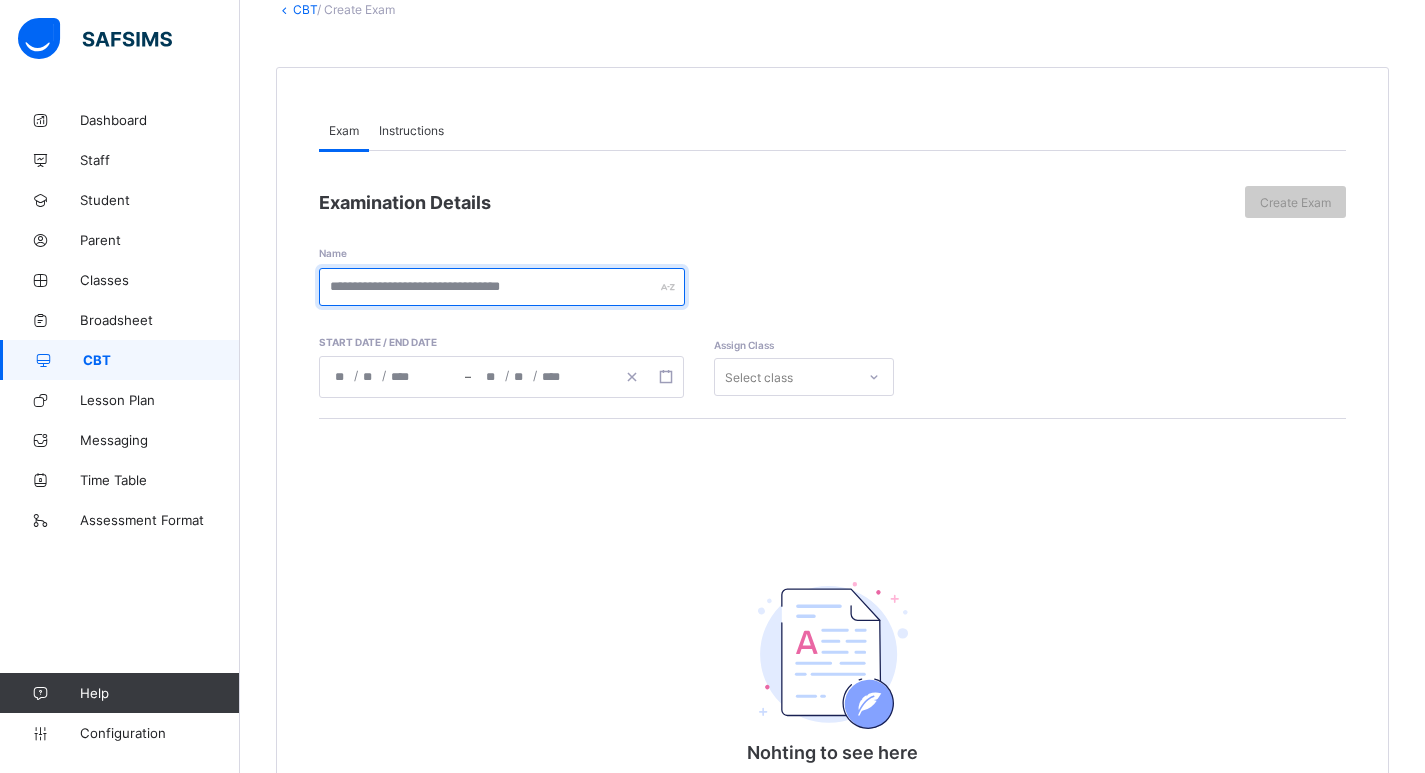 click at bounding box center [502, 287] 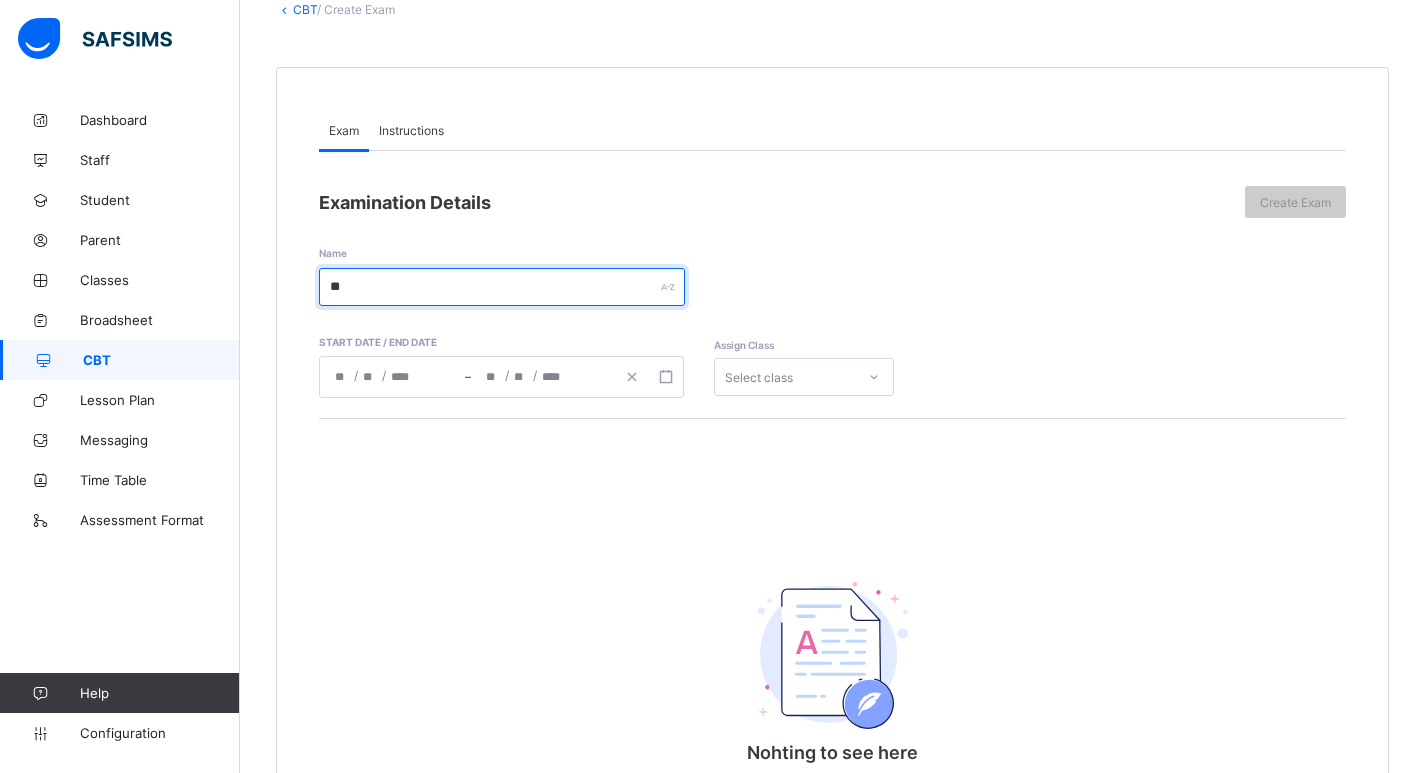 type on "*" 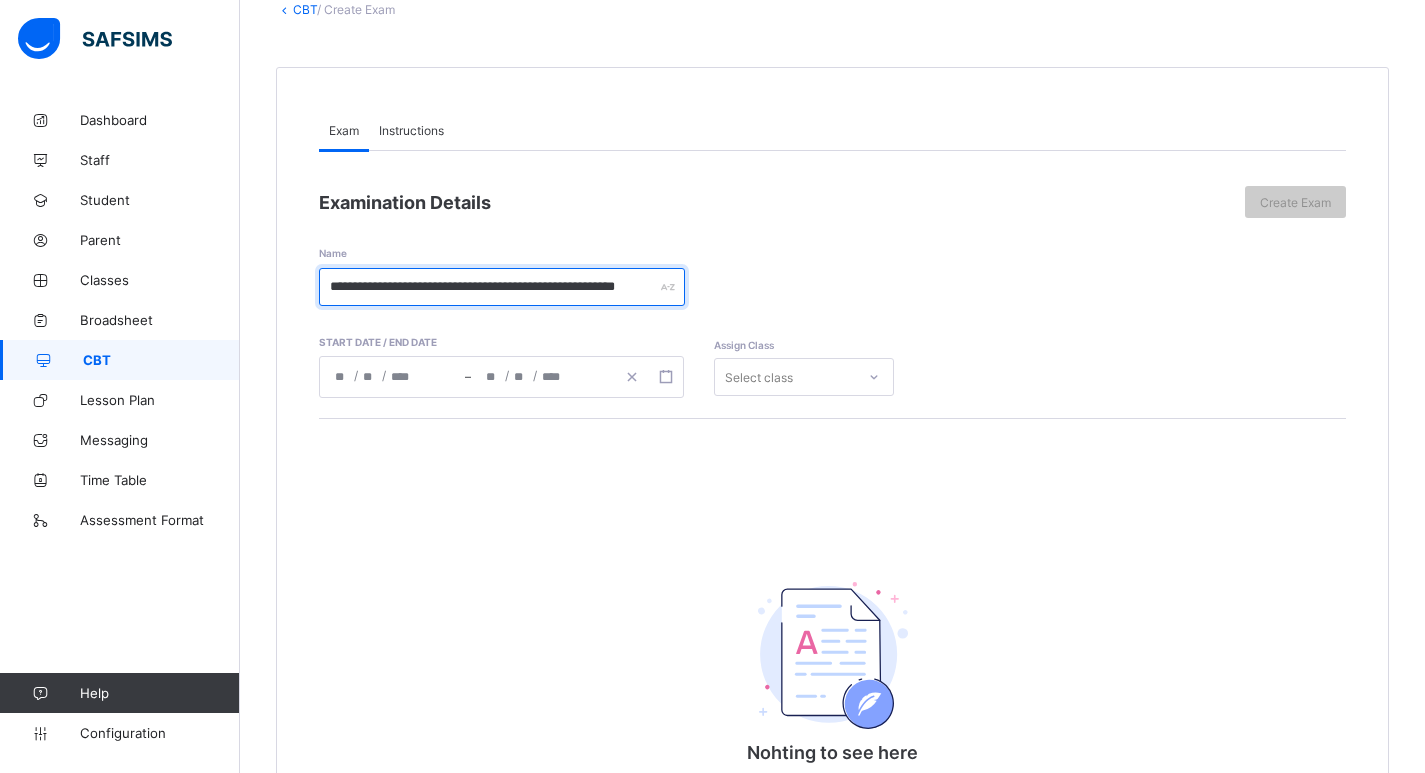 scroll, scrollTop: 0, scrollLeft: 25, axis: horizontal 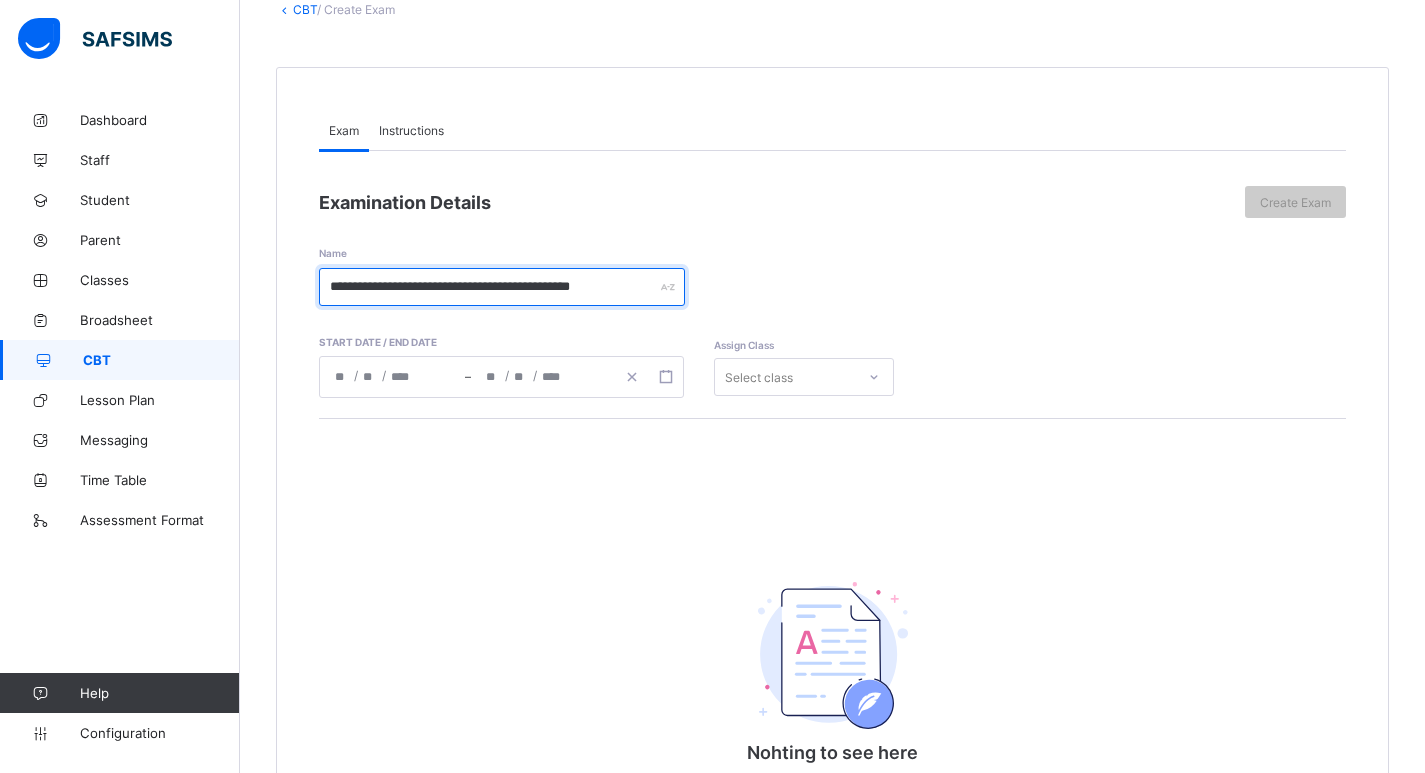 click on "**********" at bounding box center (502, 287) 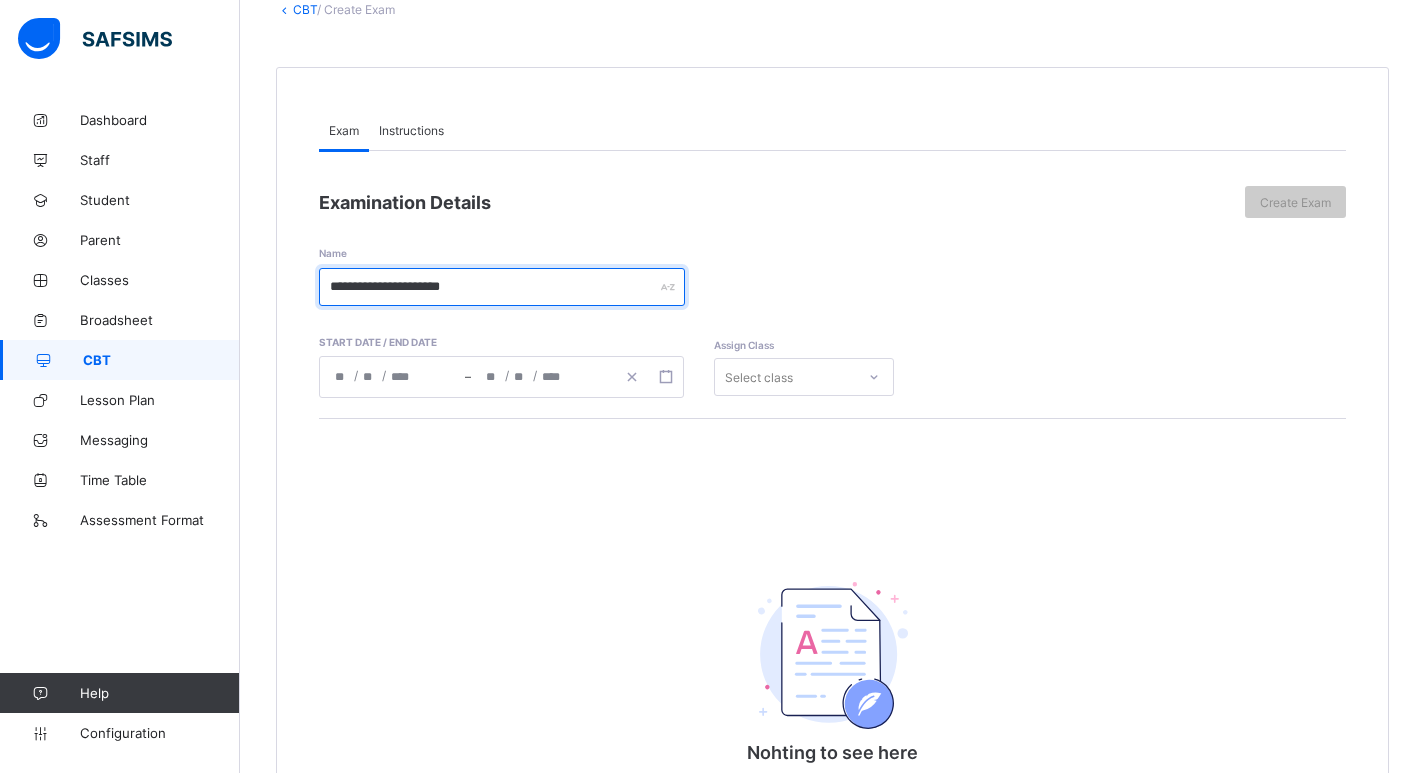 click on "**********" at bounding box center (502, 287) 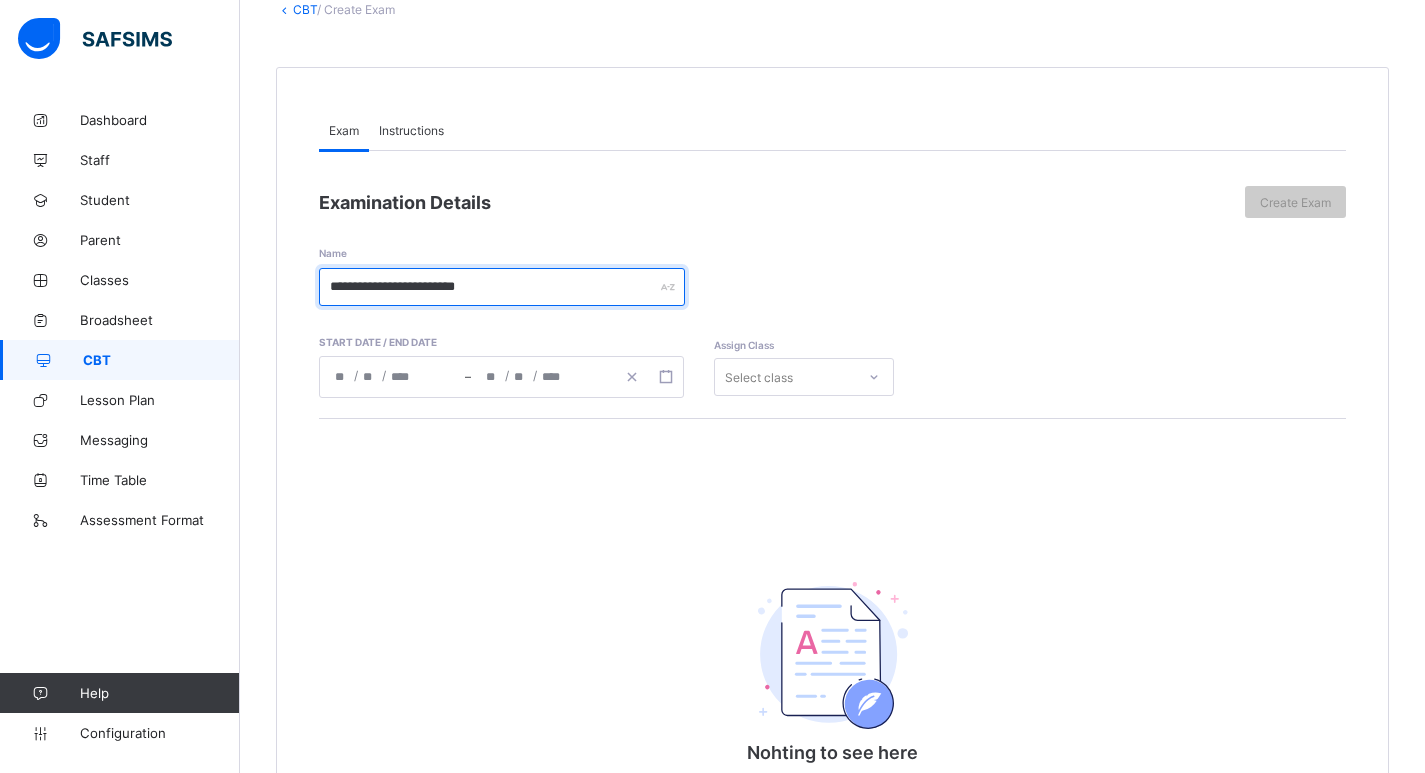 type on "**********" 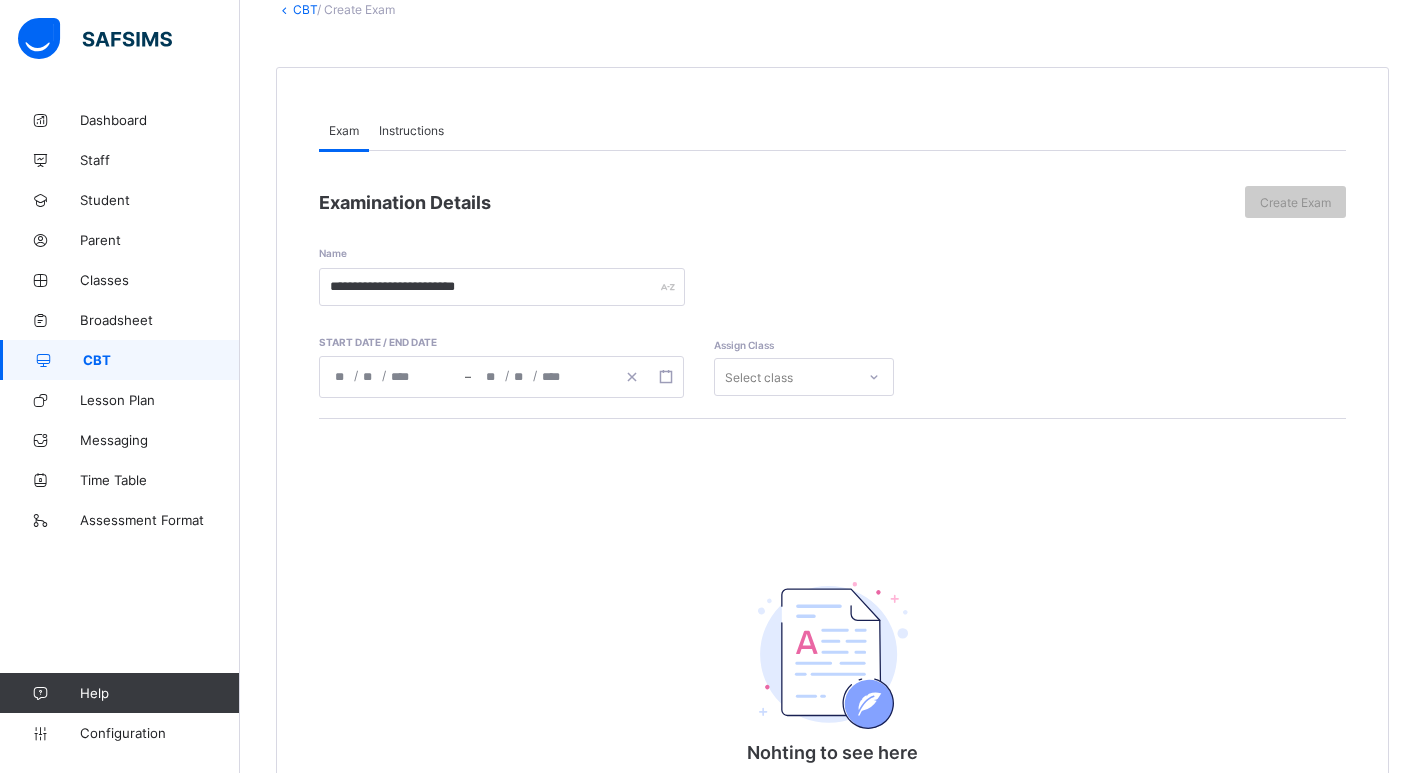 click 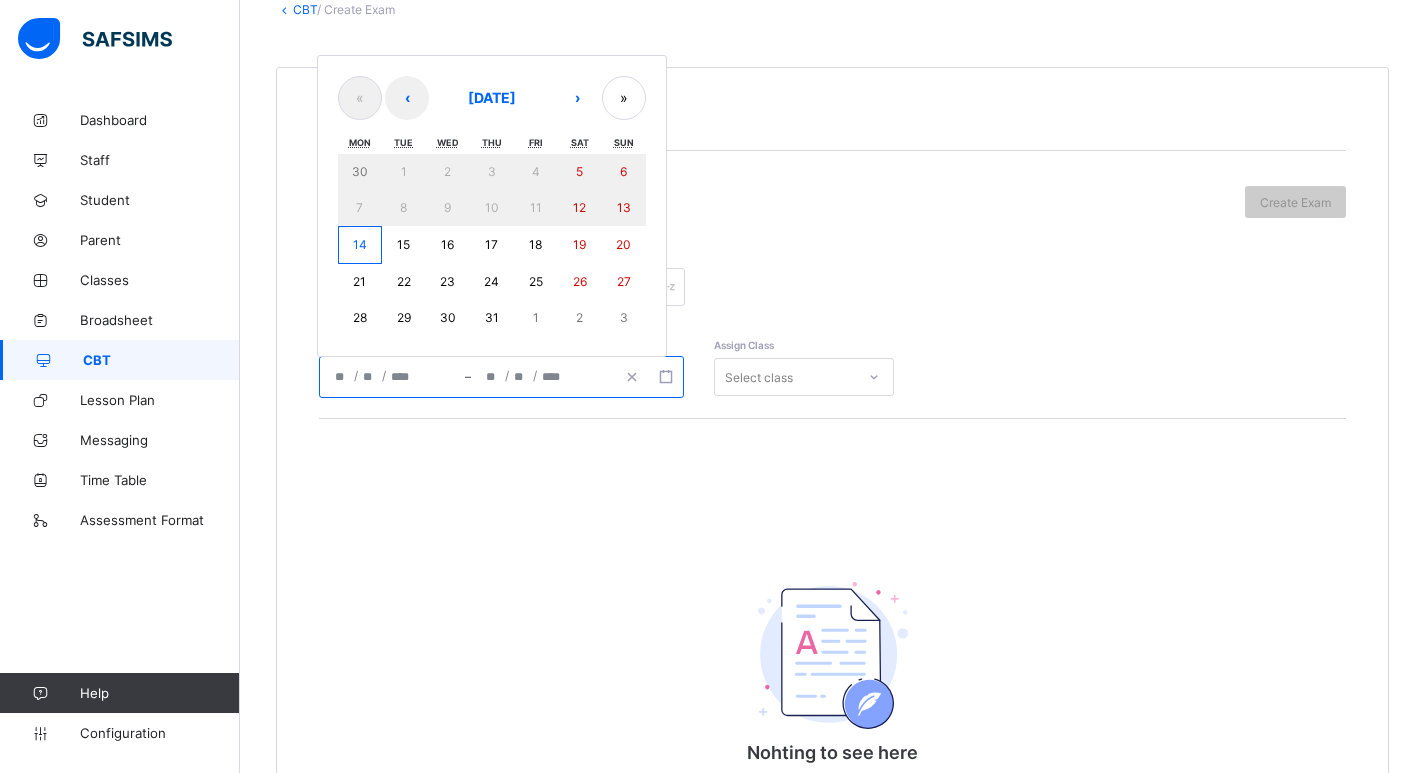 click on "22" at bounding box center [404, 281] 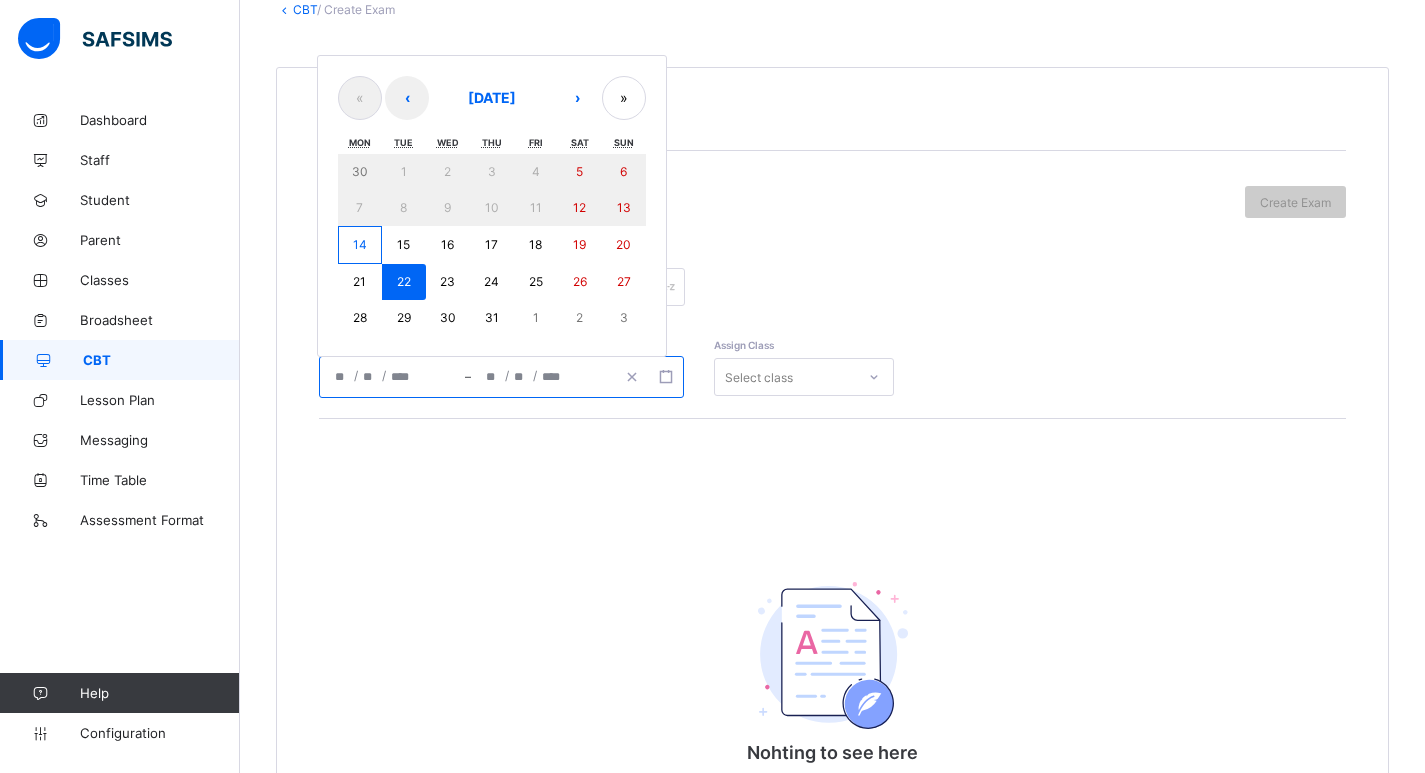 click on "22" at bounding box center [404, 281] 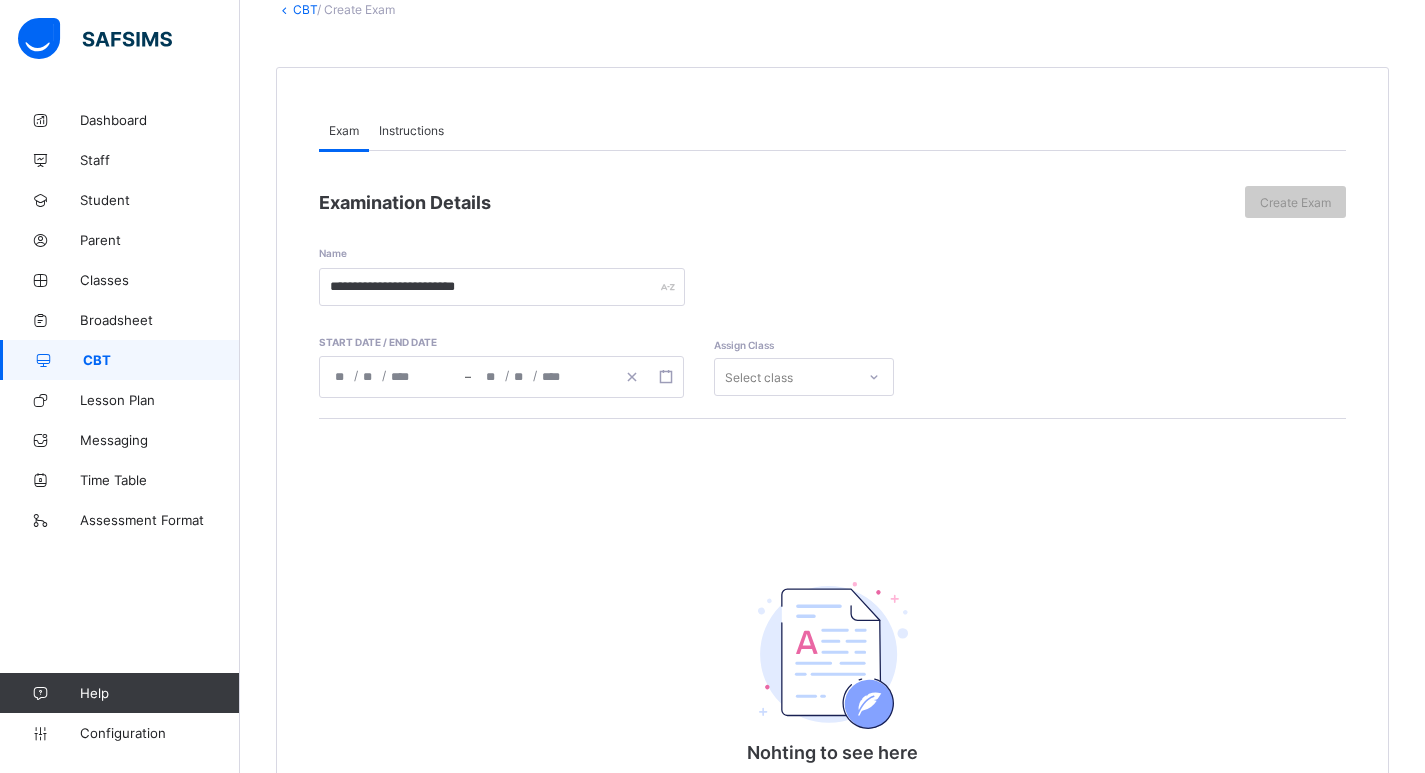 click 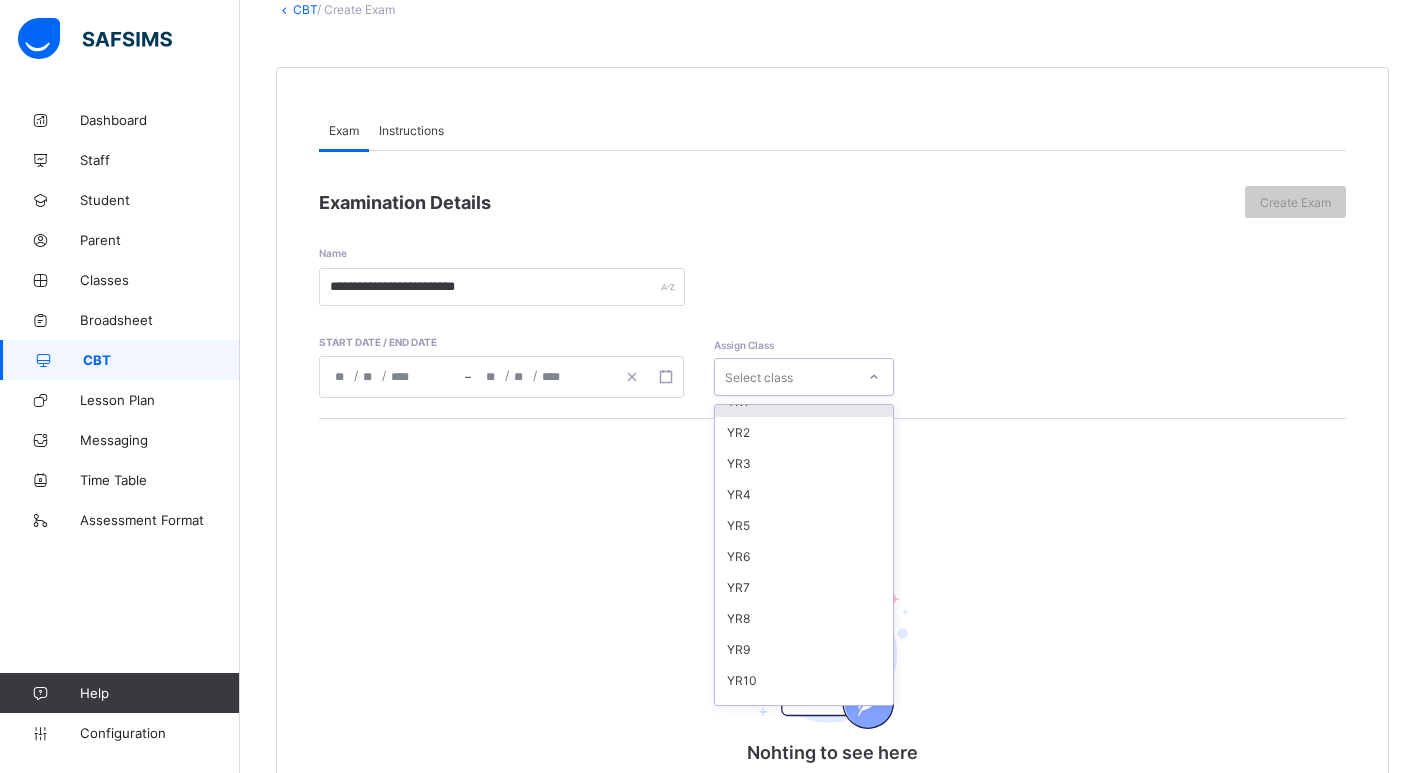 scroll, scrollTop: 118, scrollLeft: 0, axis: vertical 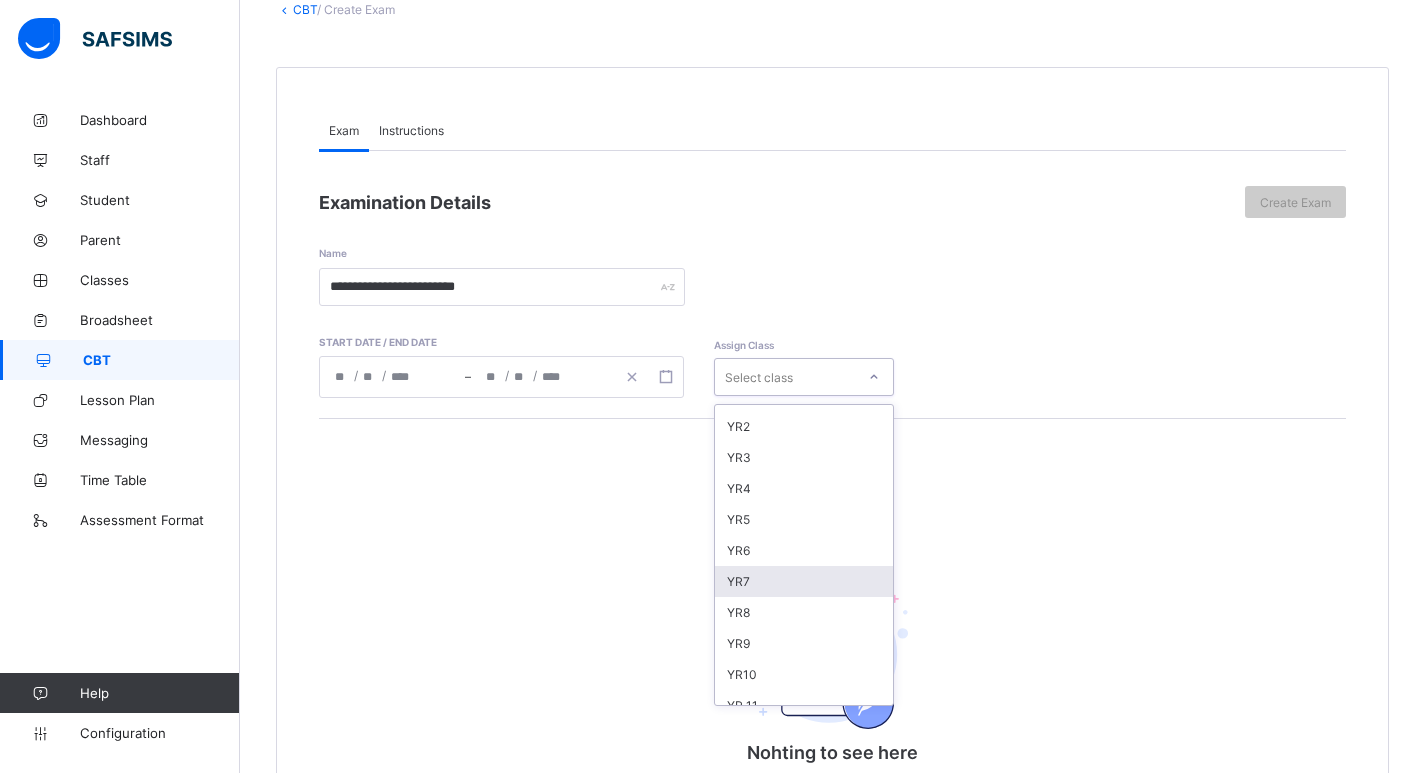 click on "YR7" at bounding box center [804, 581] 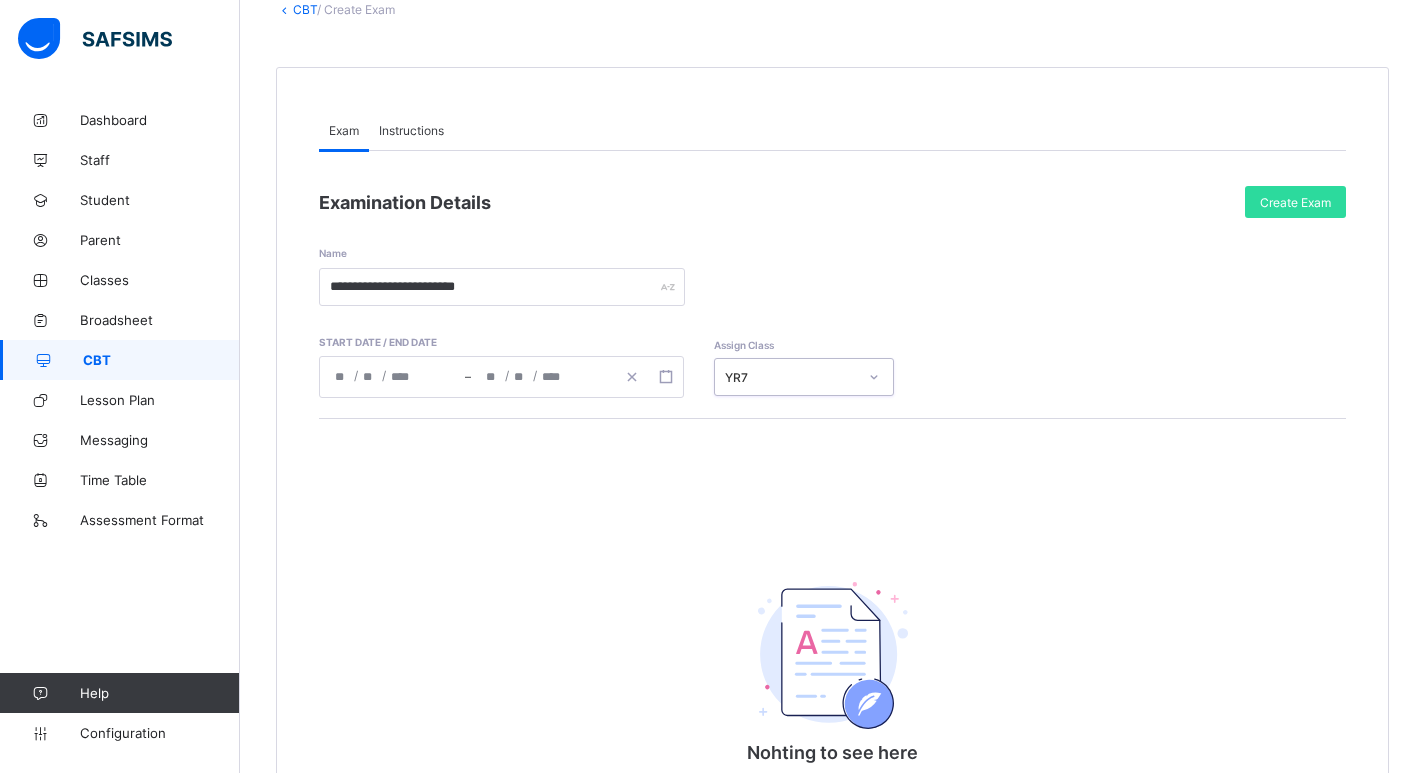 scroll, scrollTop: 116, scrollLeft: 0, axis: vertical 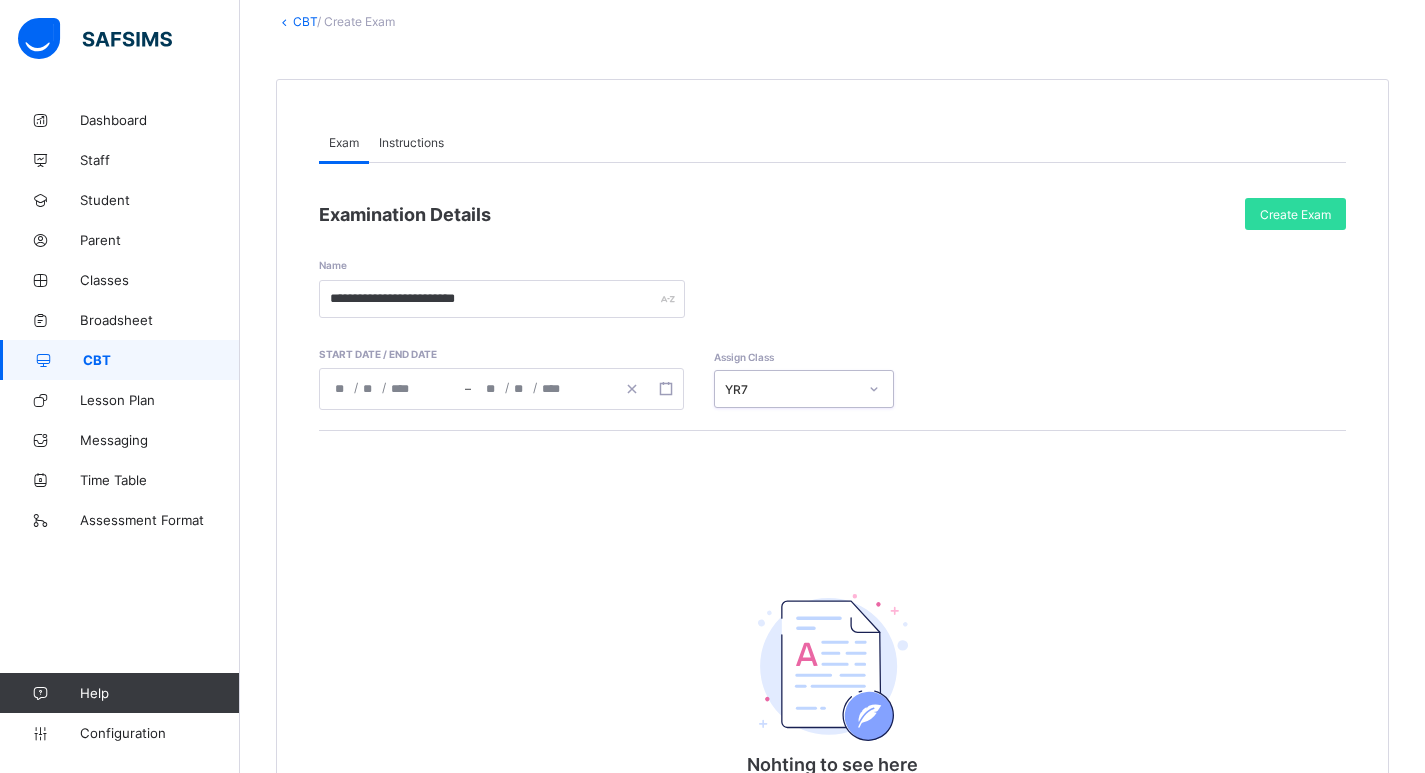 click on "Instructions" at bounding box center [411, 142] 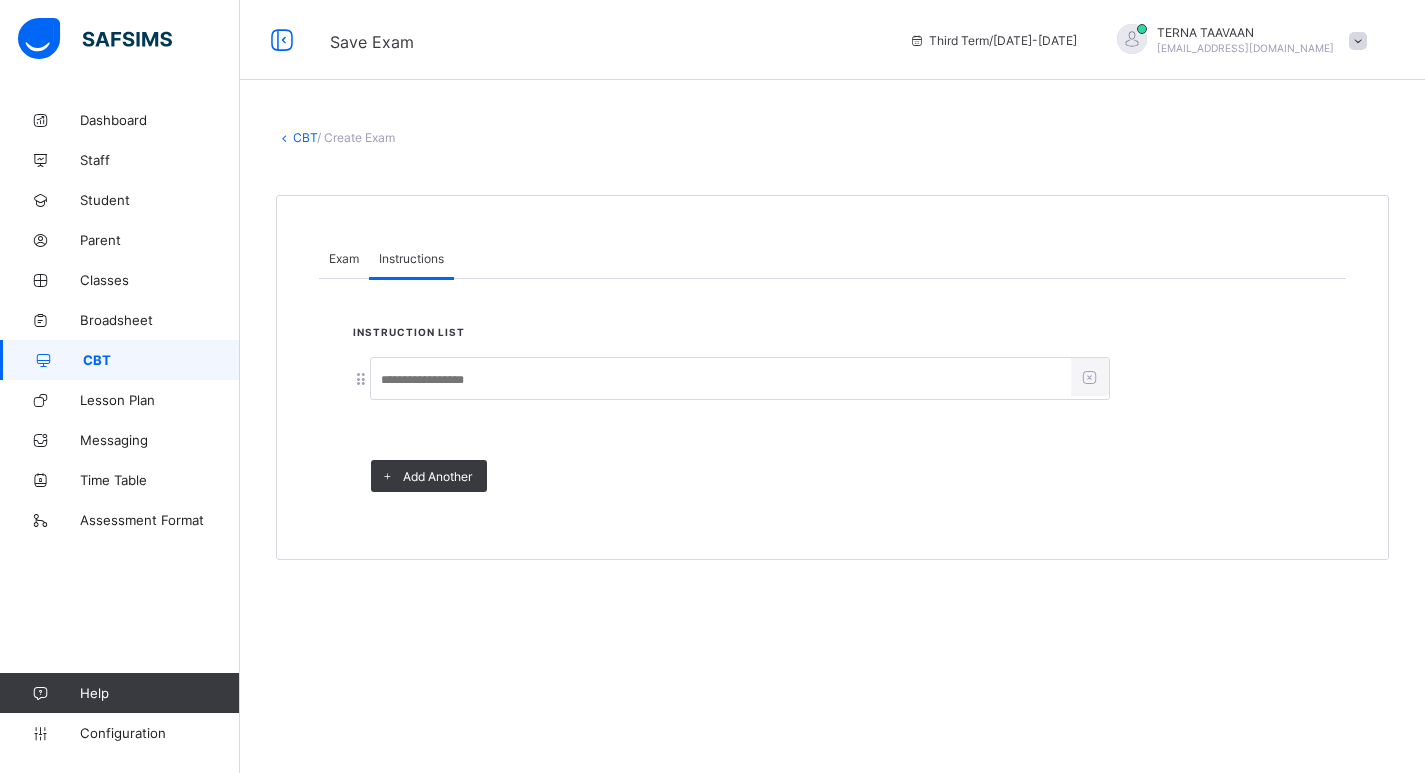scroll, scrollTop: 0, scrollLeft: 0, axis: both 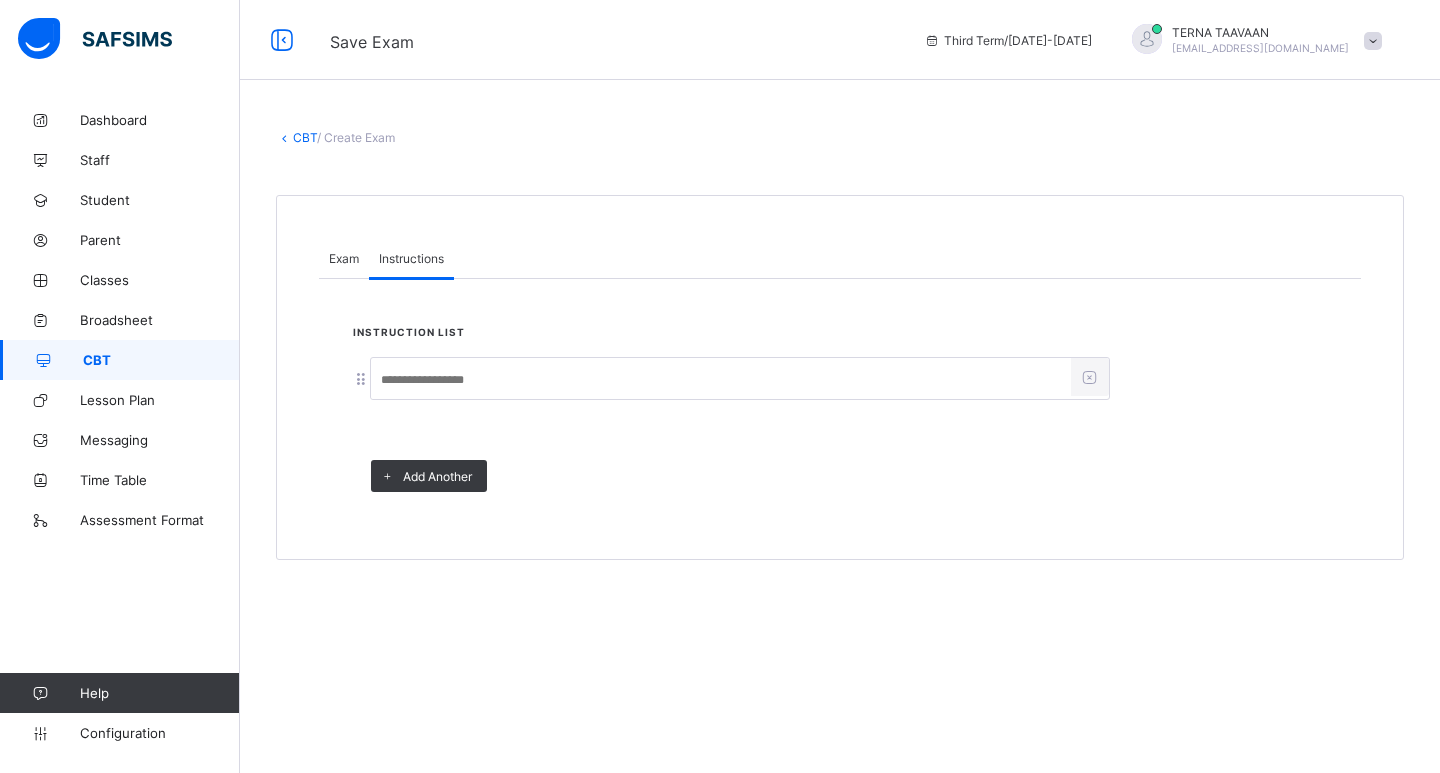 drag, startPoint x: 411, startPoint y: 377, endPoint x: 624, endPoint y: 374, distance: 213.02112 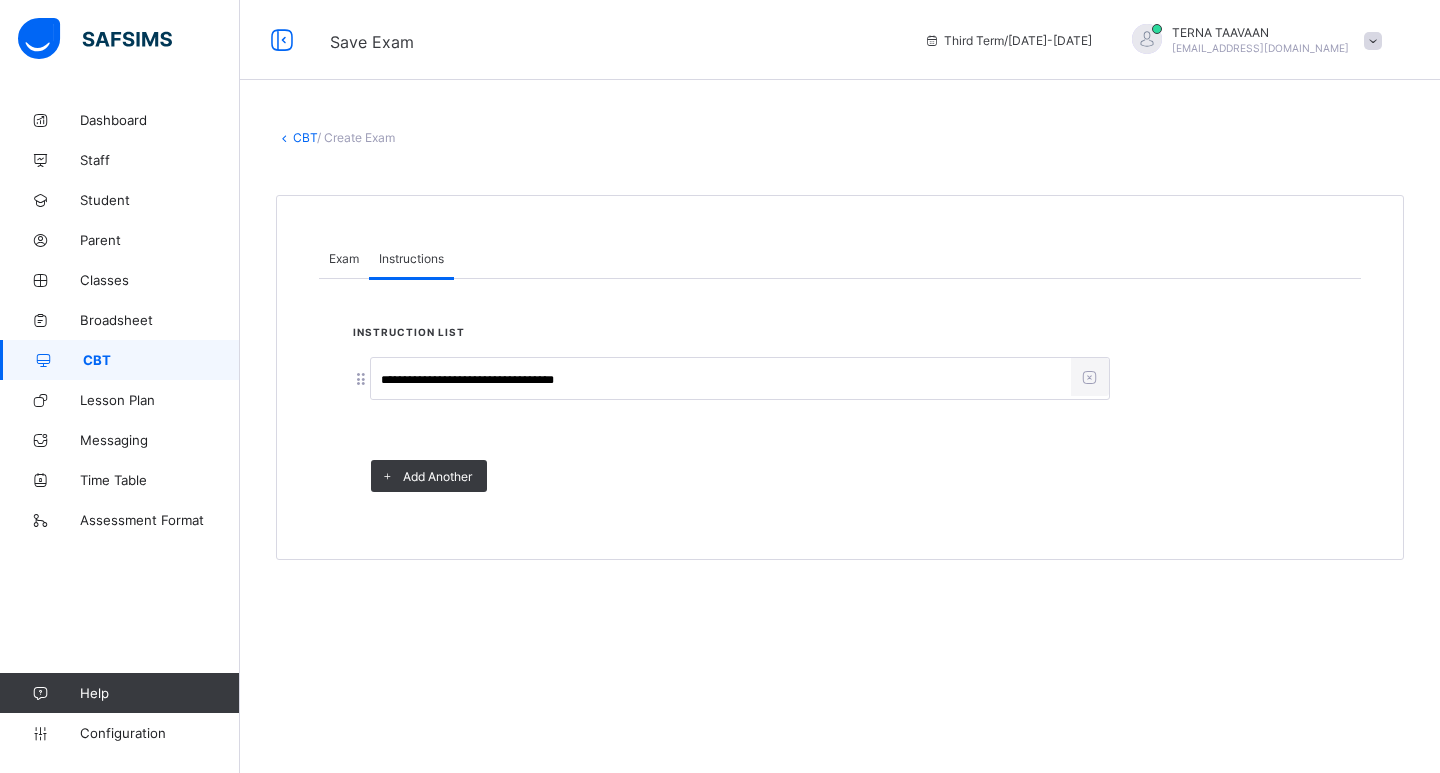 type on "**********" 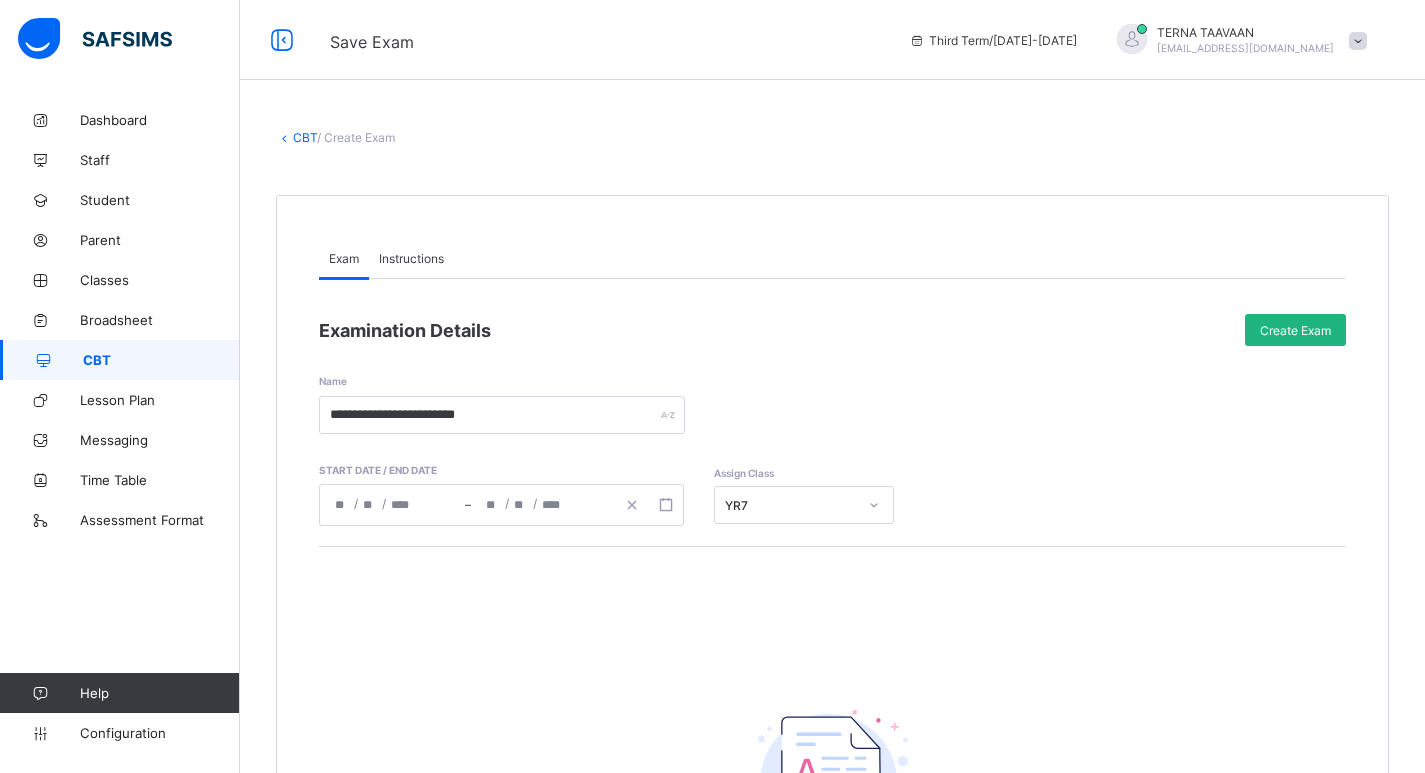 click on "Create Exam" at bounding box center [1295, 330] 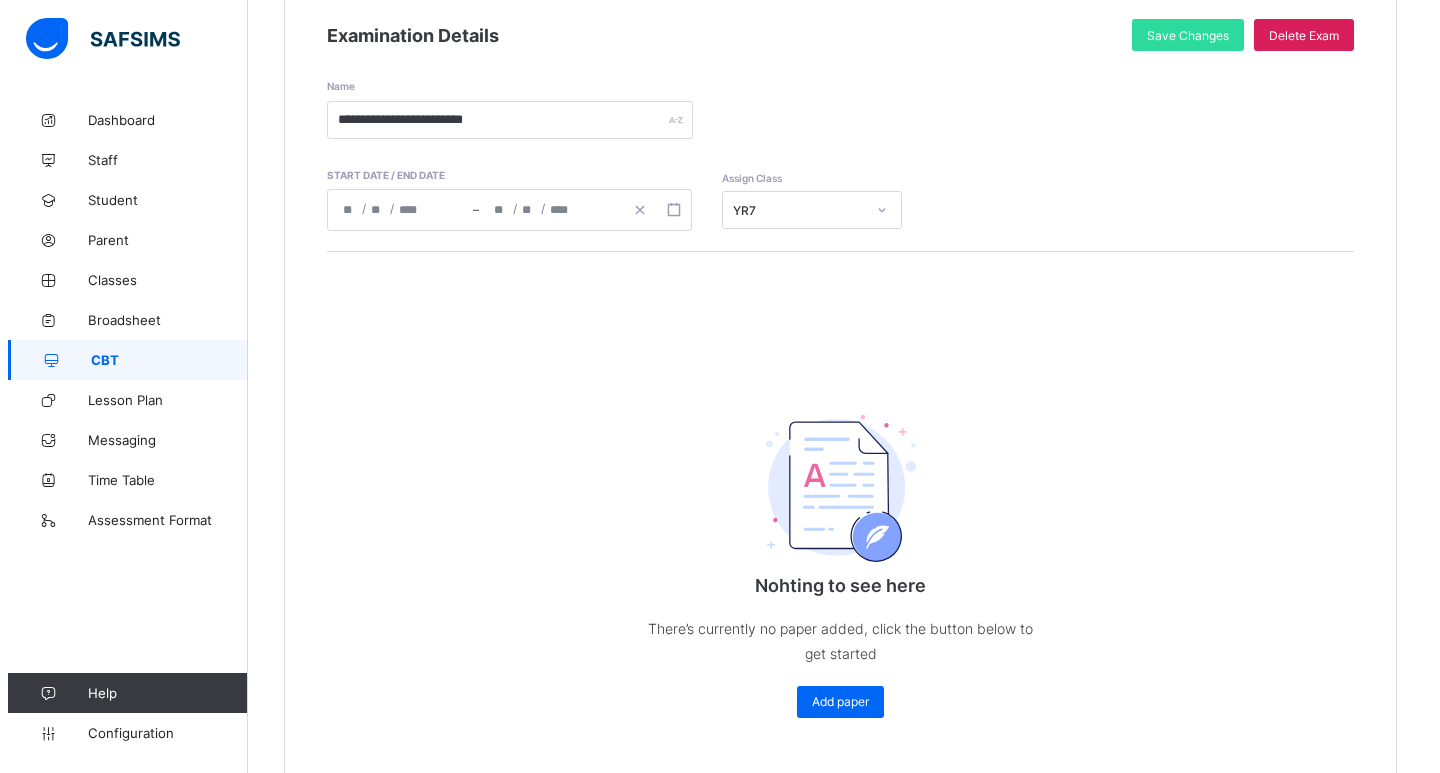 scroll, scrollTop: 292, scrollLeft: 0, axis: vertical 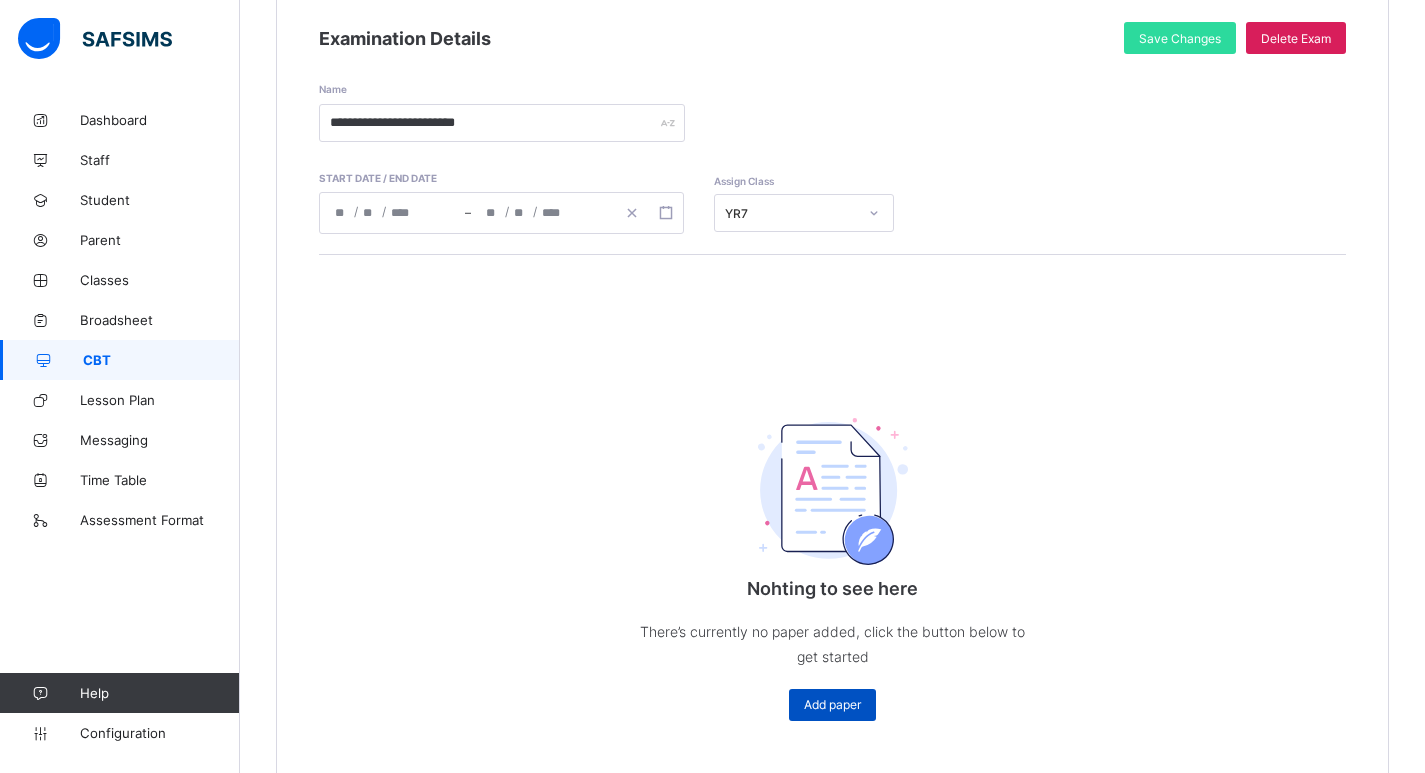 click on "Add paper" at bounding box center (832, 704) 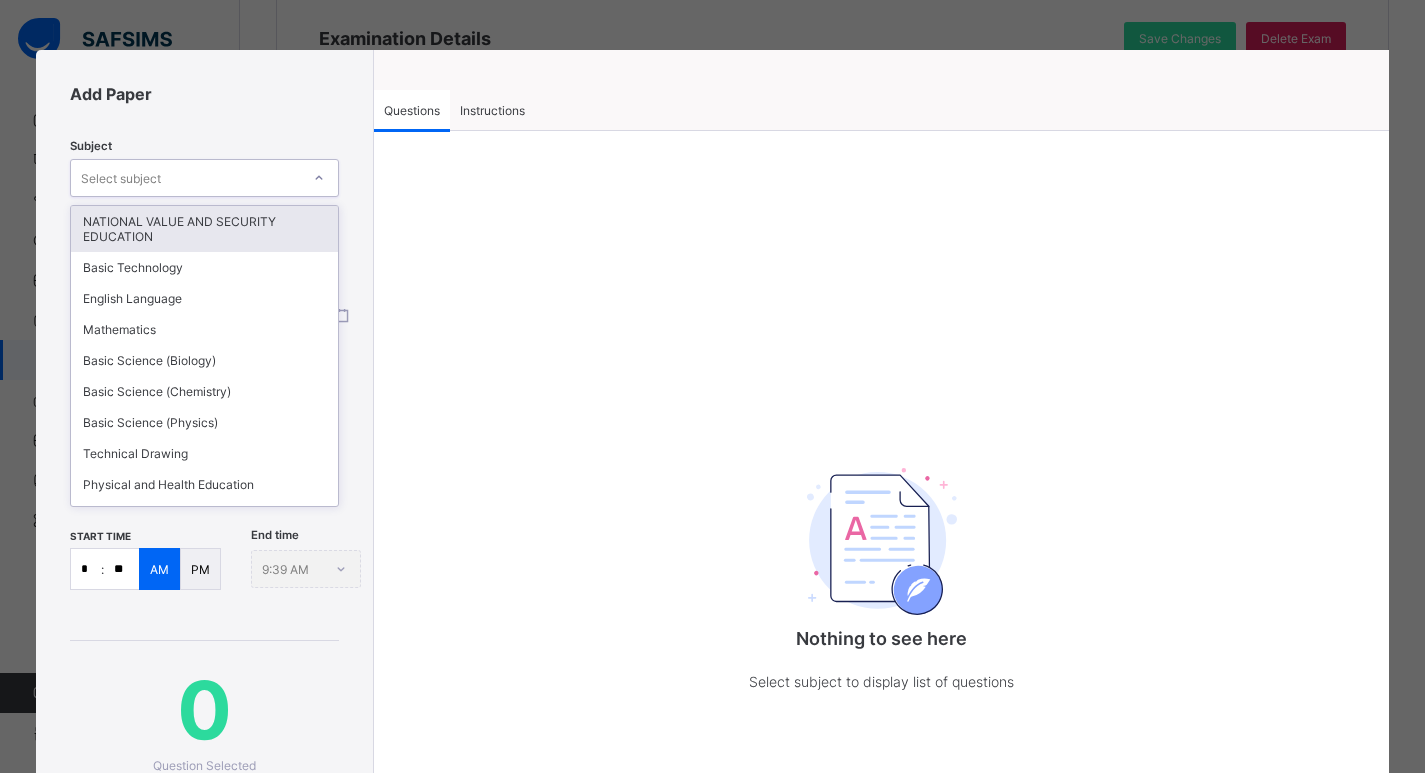 click on "Select subject" at bounding box center [185, 178] 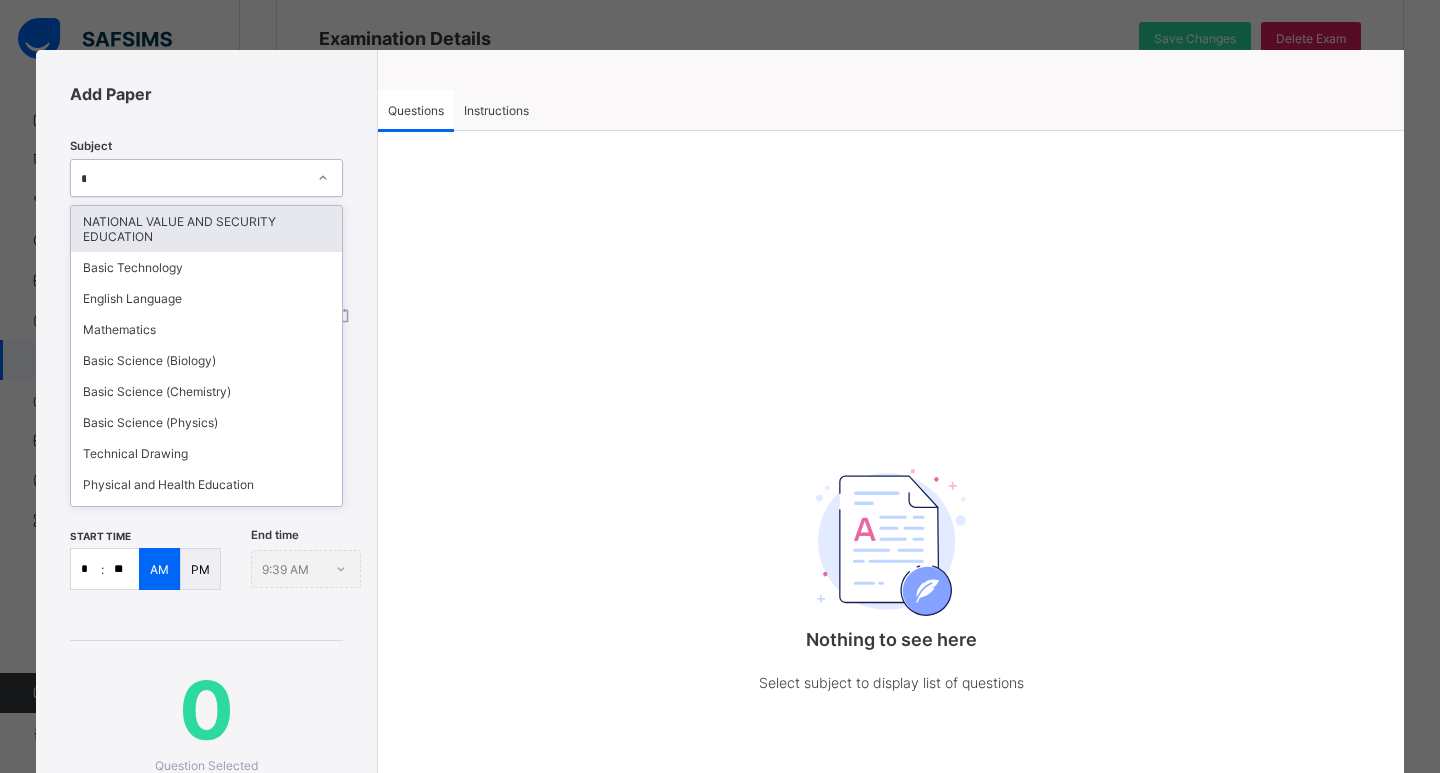 type on "**" 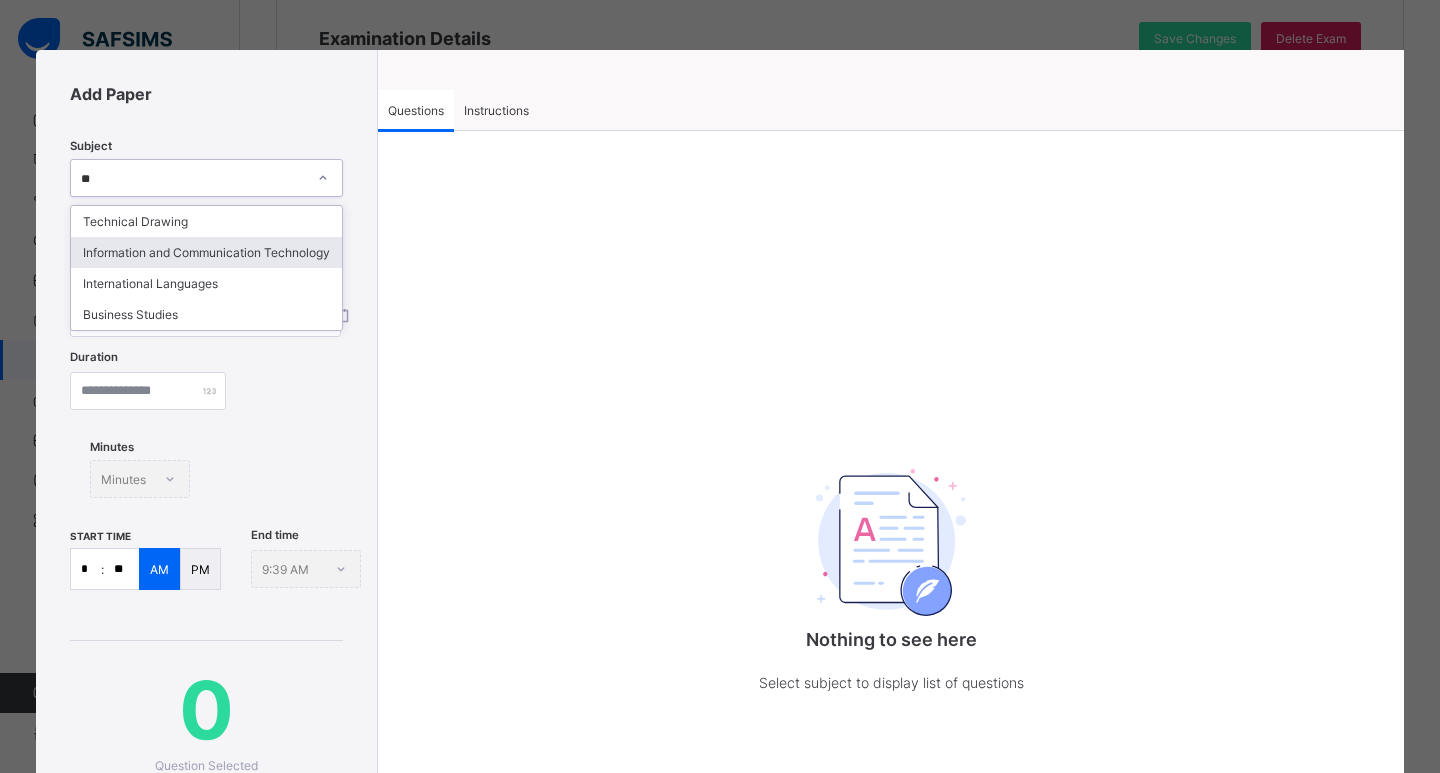 click on "Information and Communication Technology" at bounding box center [206, 252] 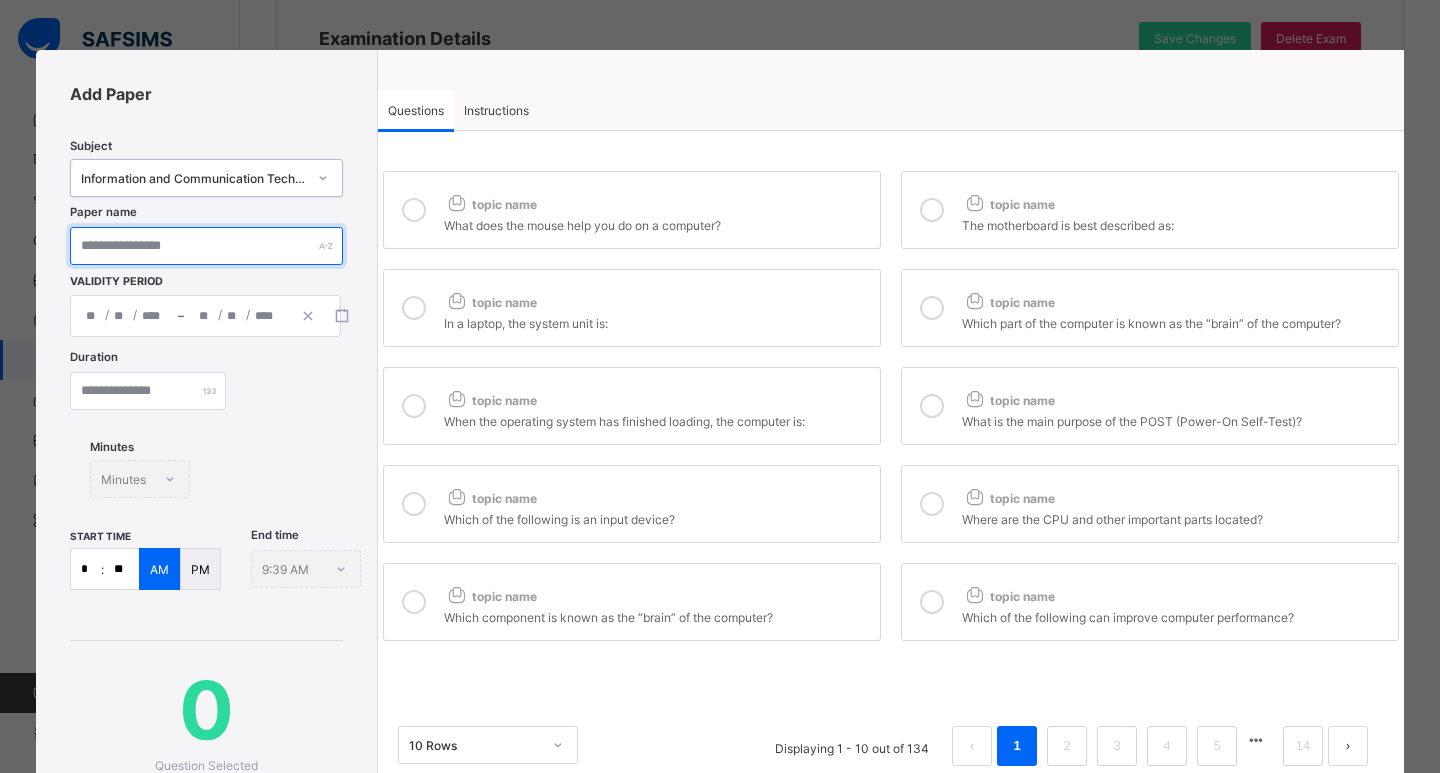 click at bounding box center [206, 246] 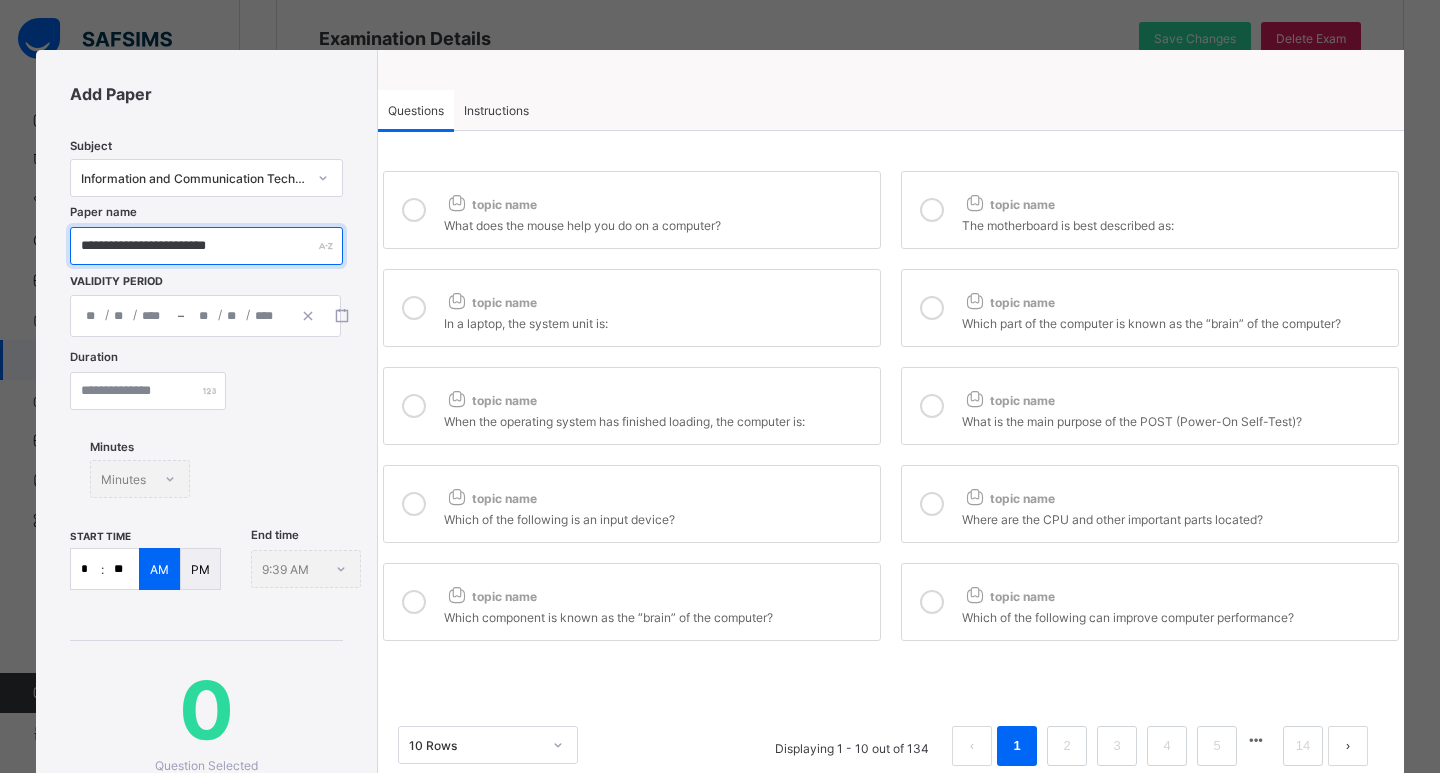type on "**********" 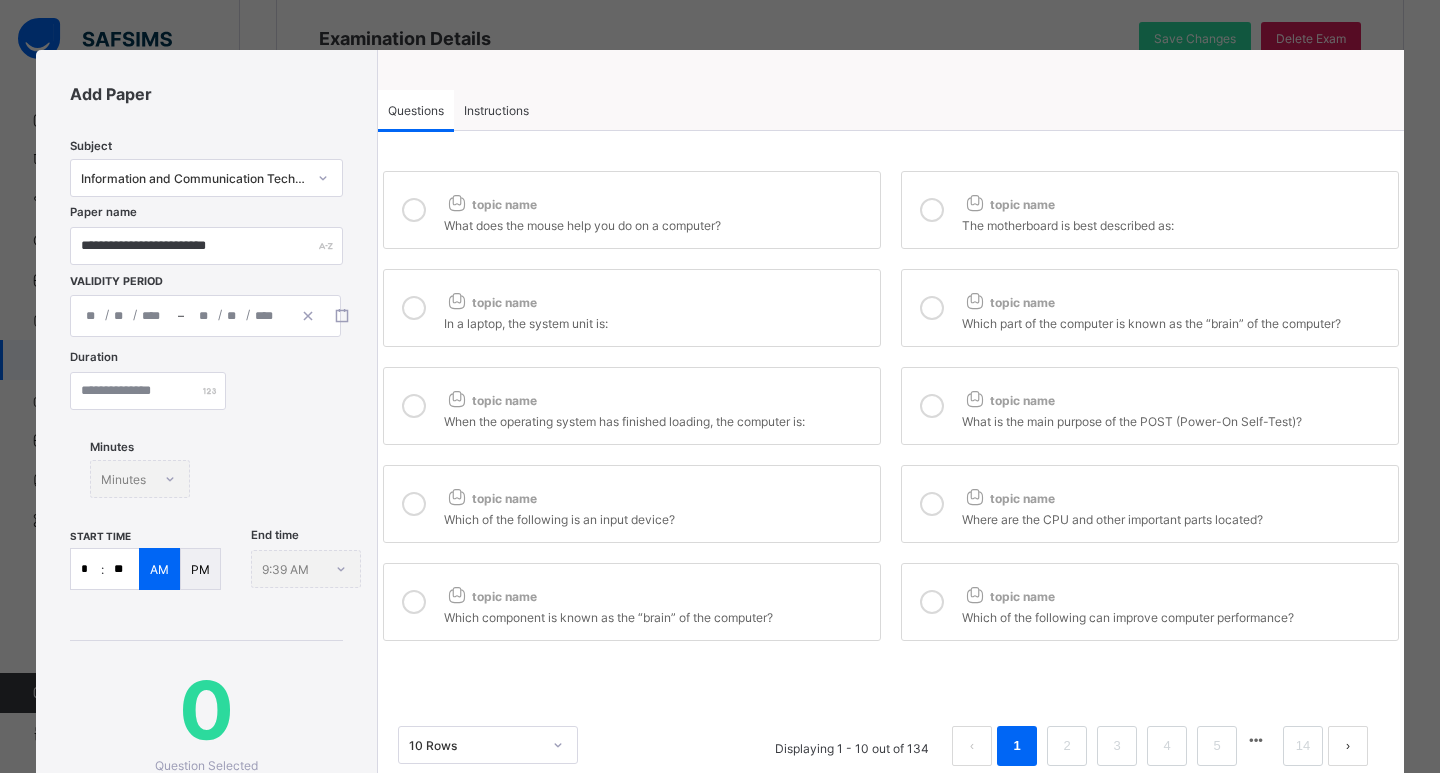 click on "/ /" at bounding box center (124, 316) 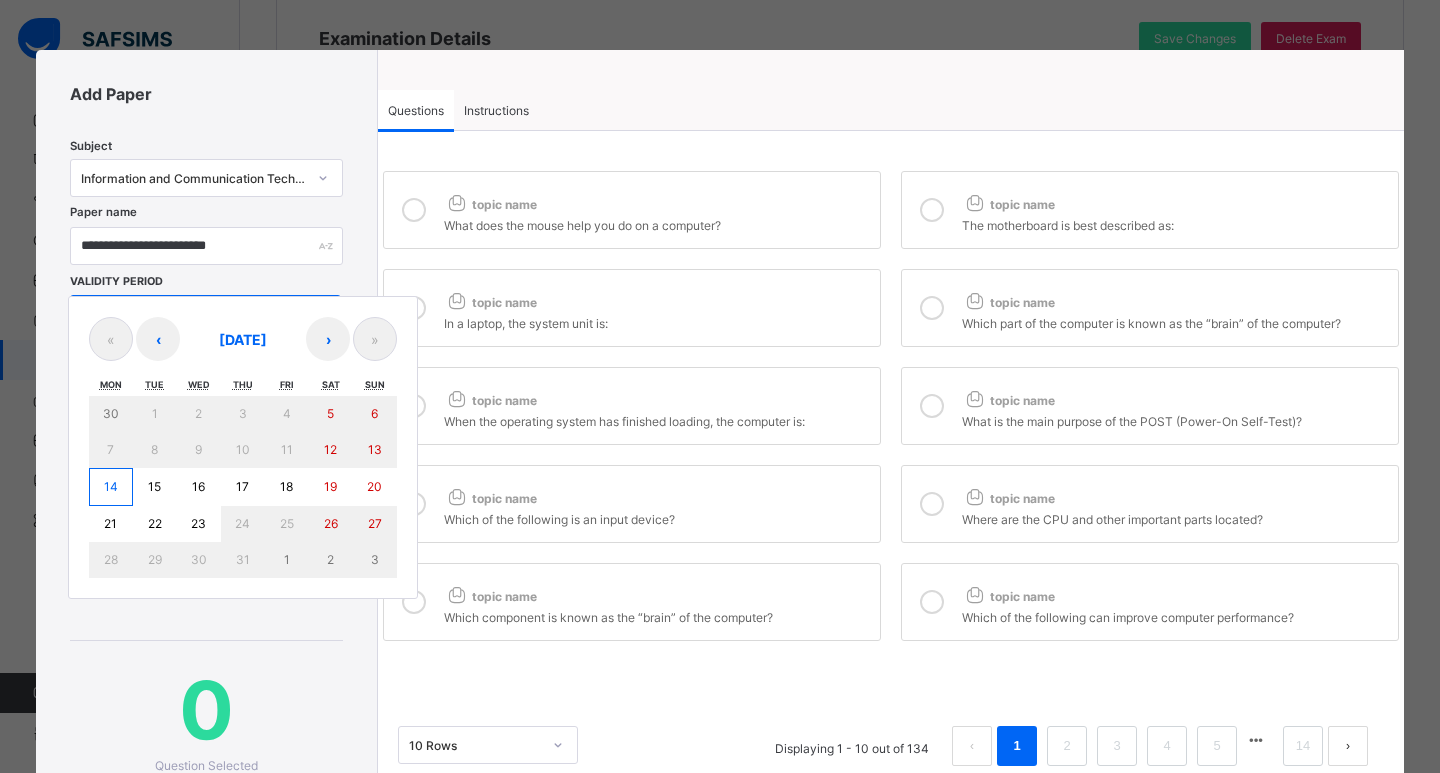 click on "22" at bounding box center [155, 523] 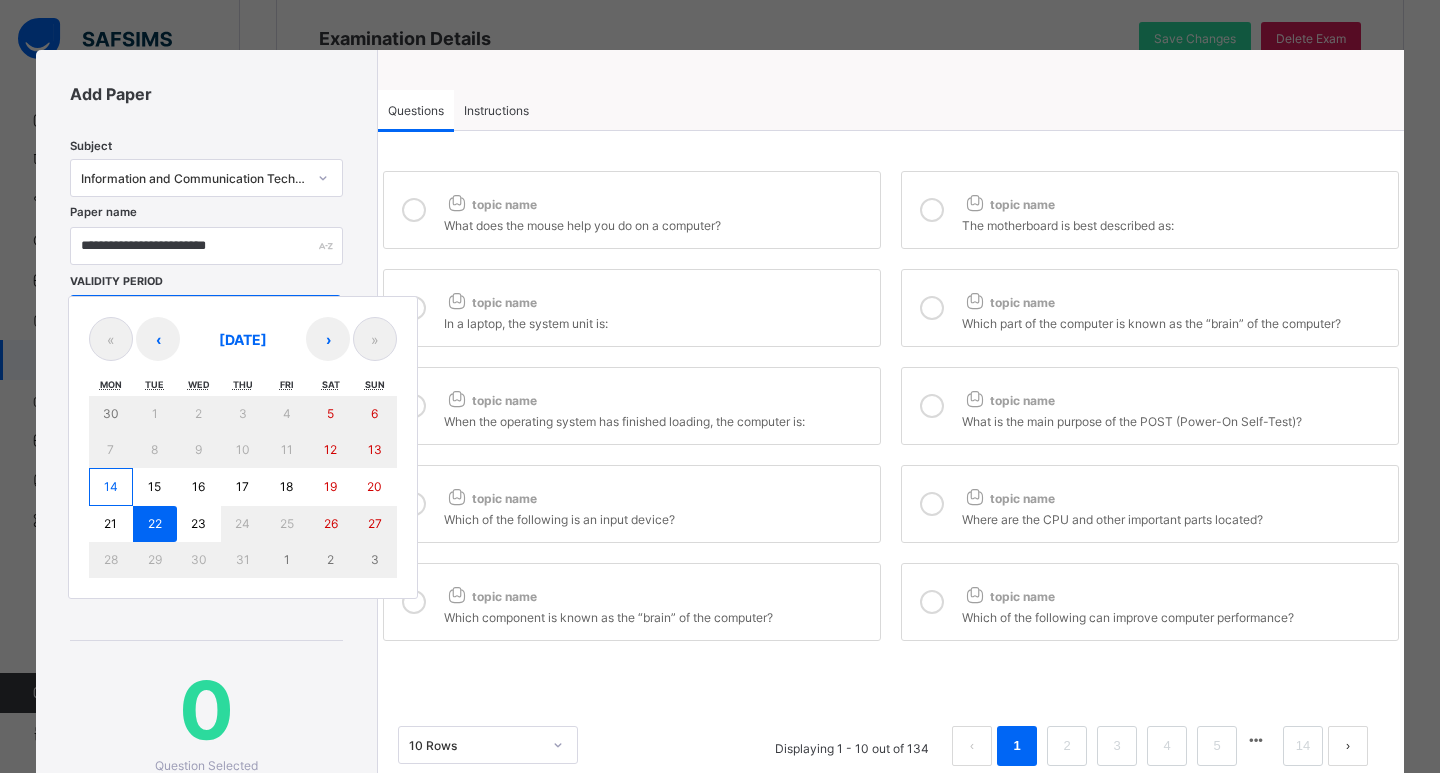 click on "22" at bounding box center (155, 523) 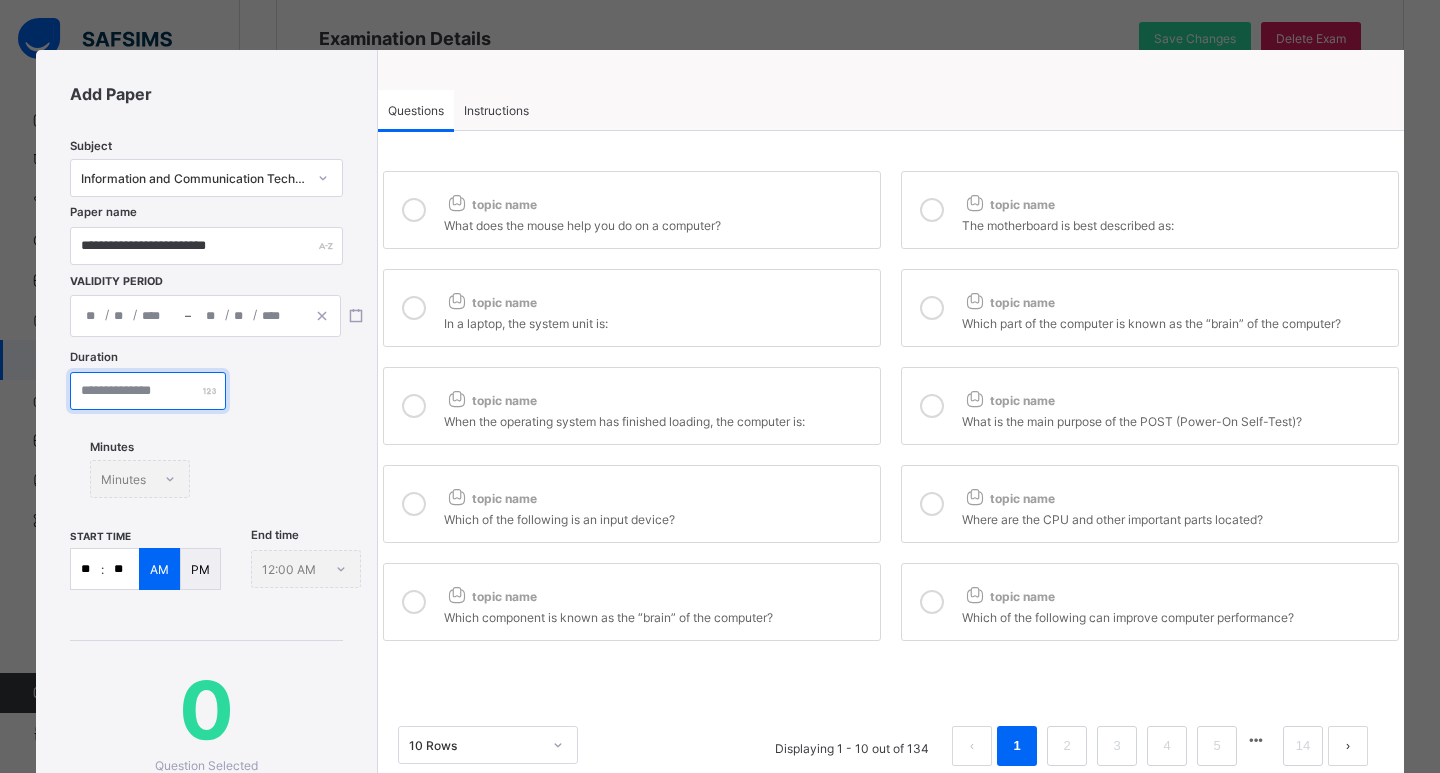 click at bounding box center [148, 391] 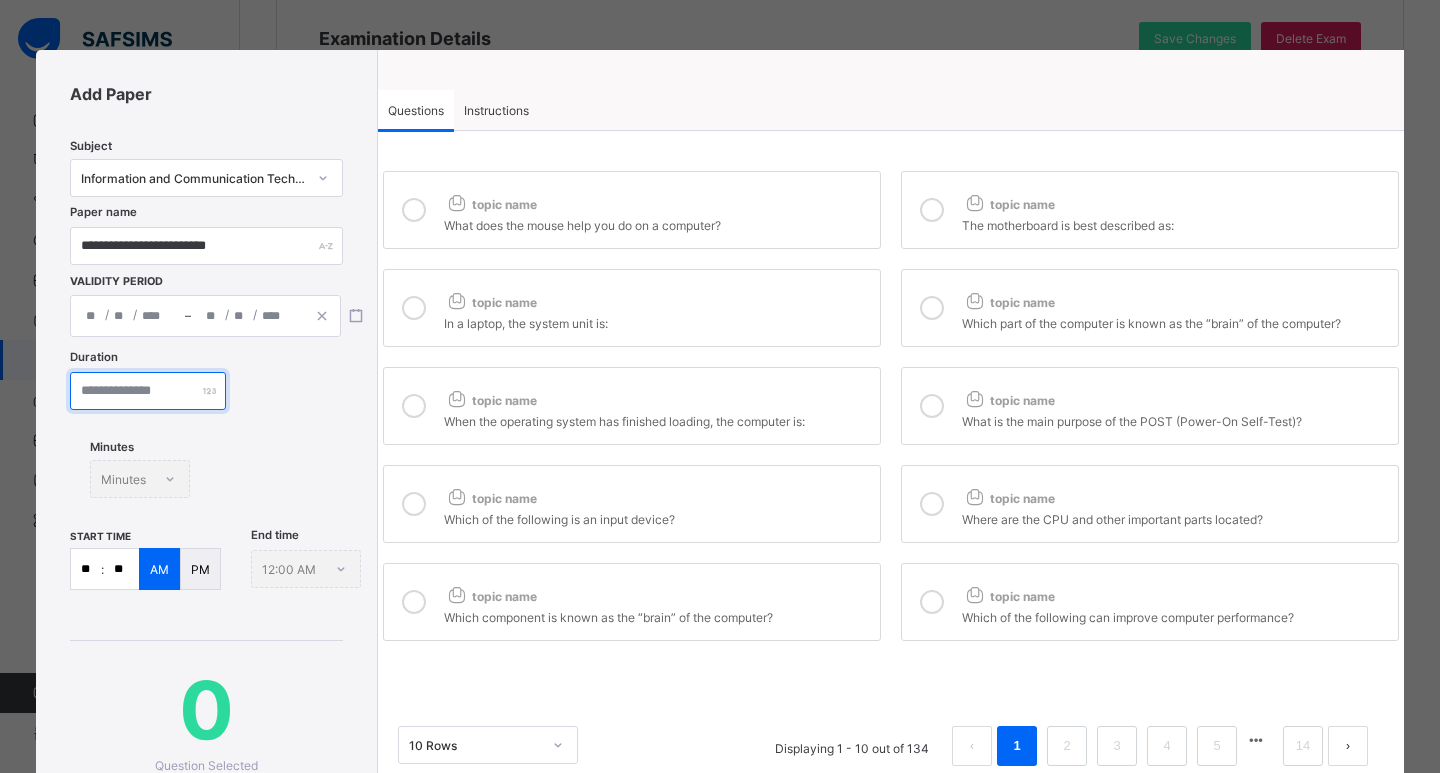 type on "**" 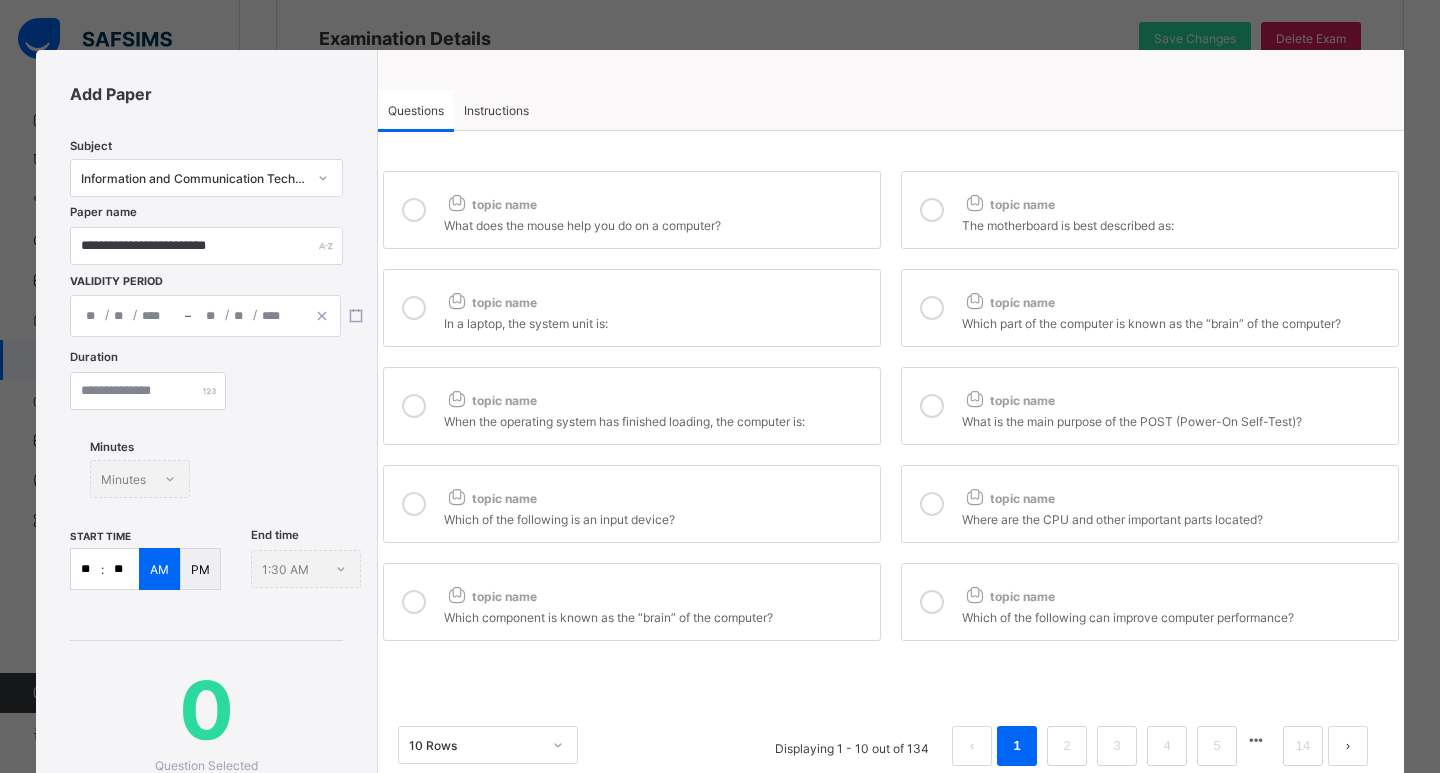 click on "Duration ** Minutes Minutes" at bounding box center (206, 440) 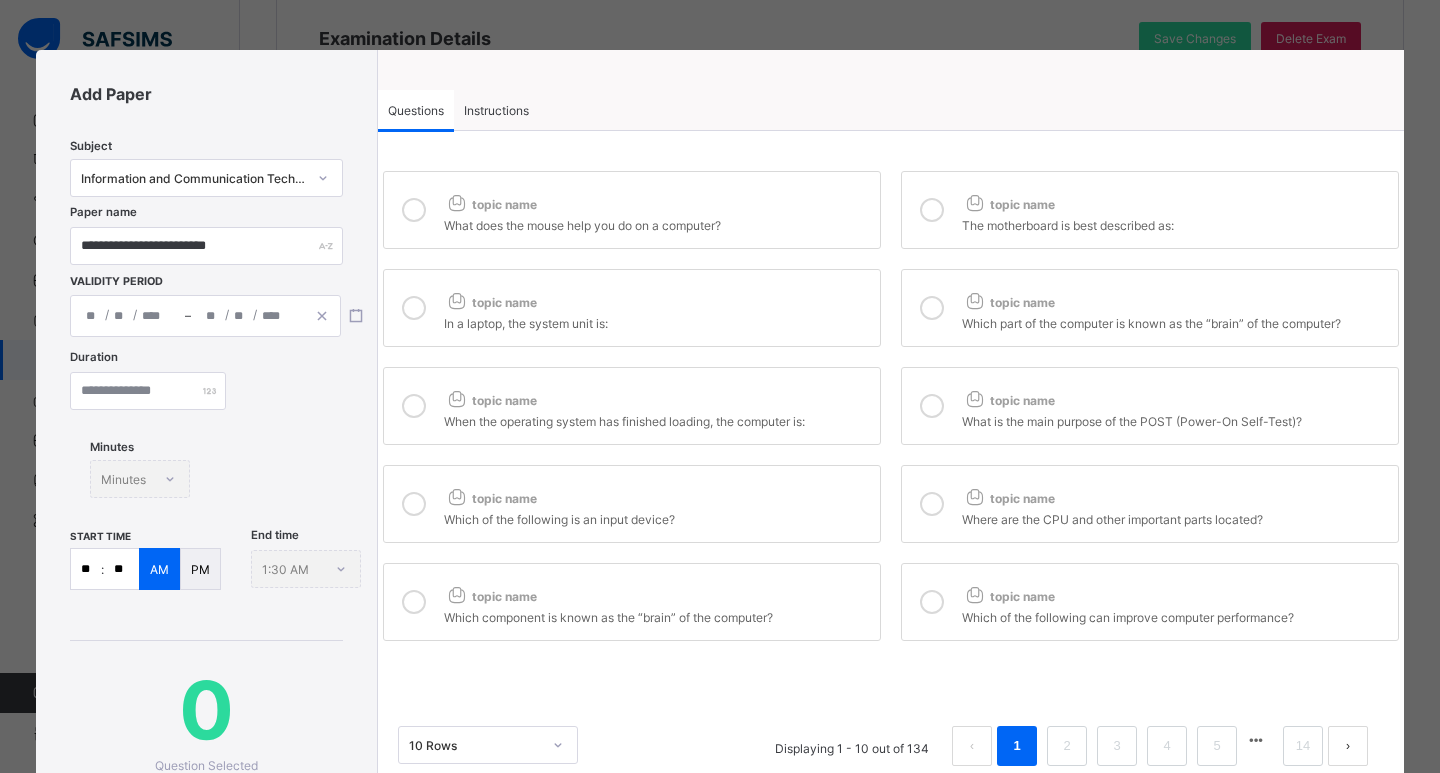 click on "**" at bounding box center [86, 569] 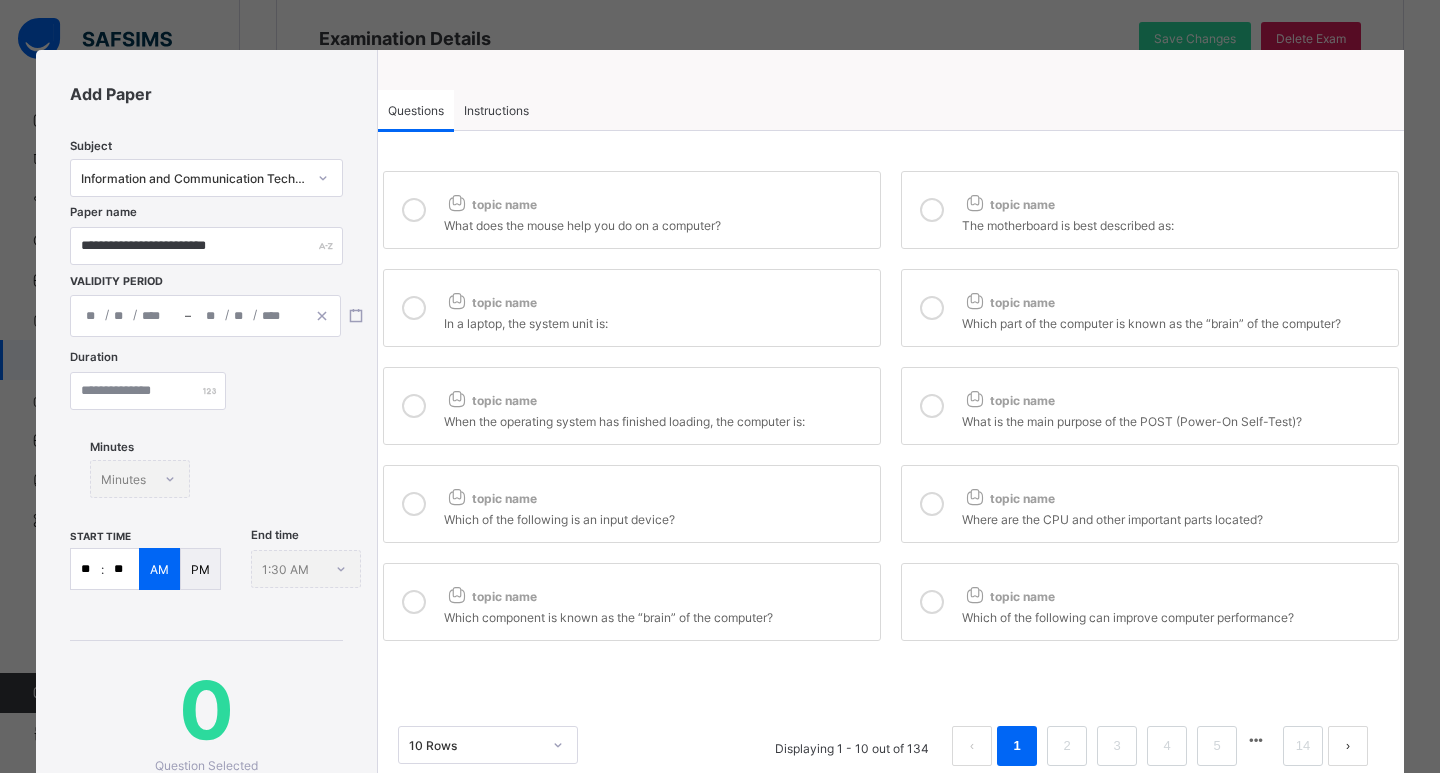 type on "*" 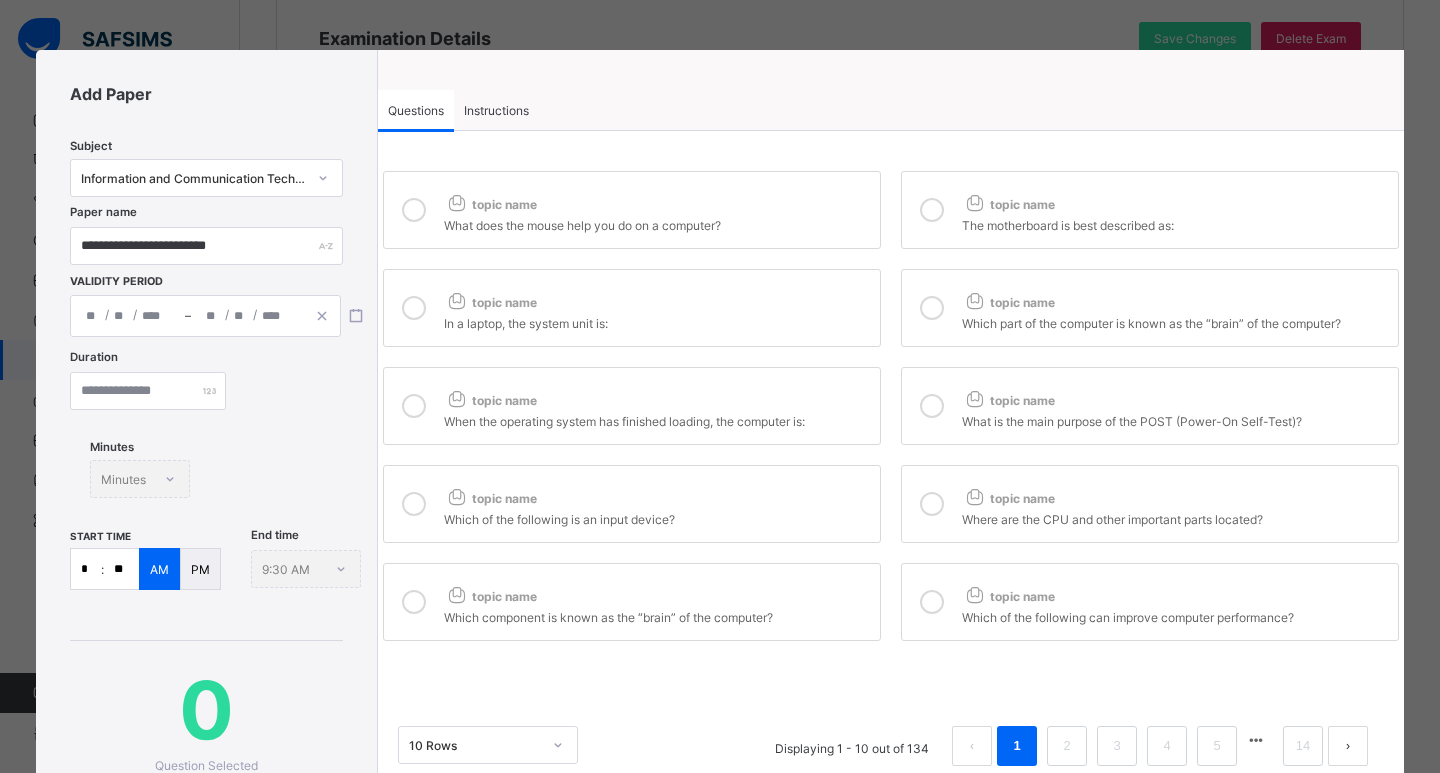 type on "*" 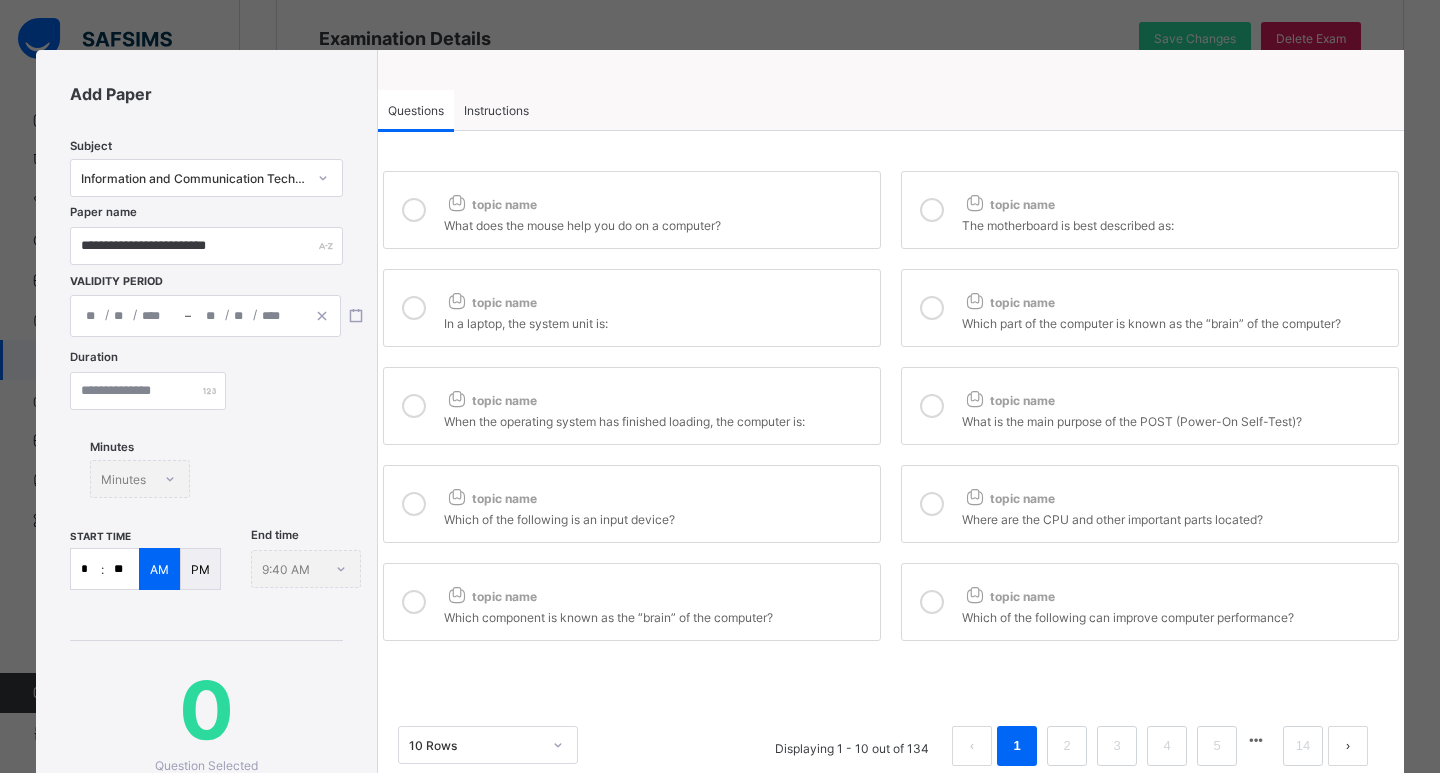 type on "**" 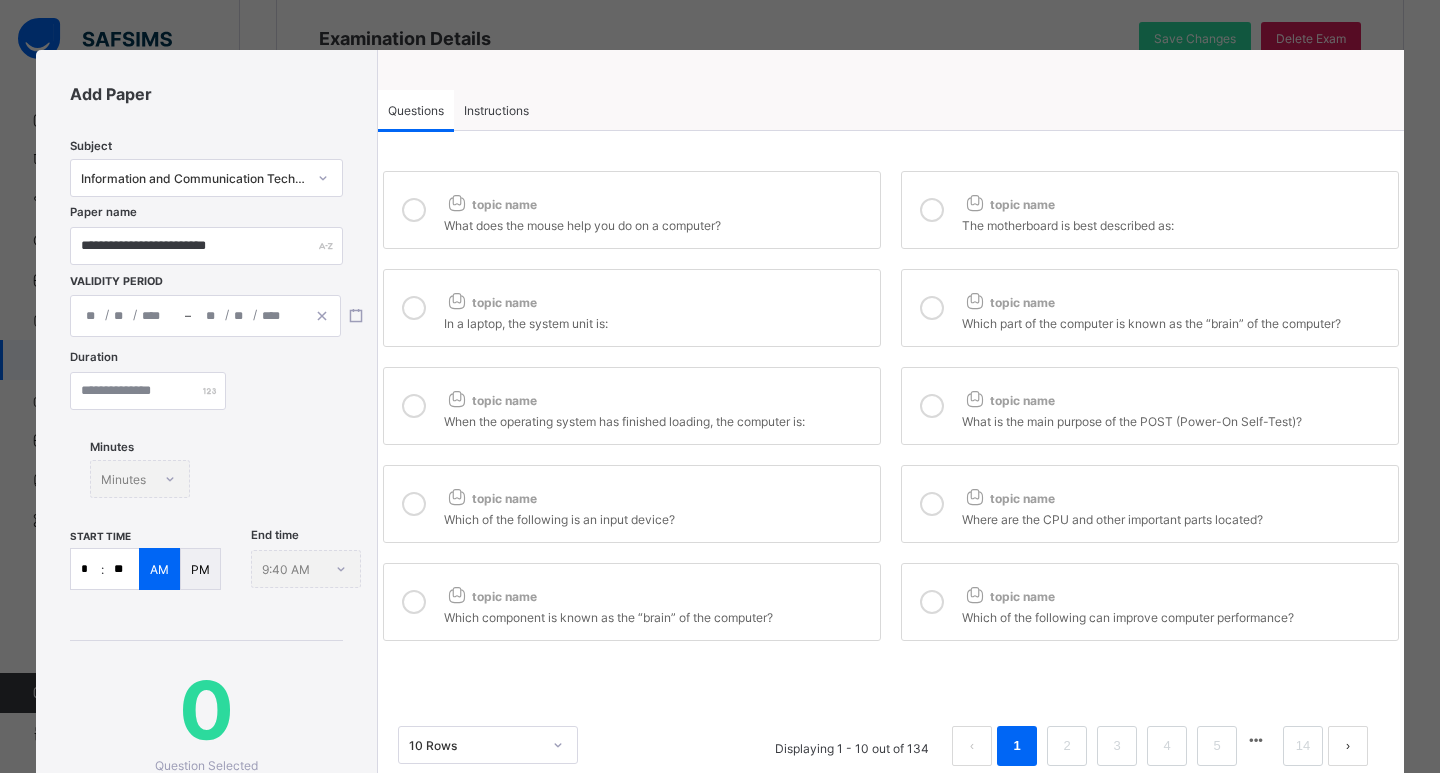 click at bounding box center (414, 210) 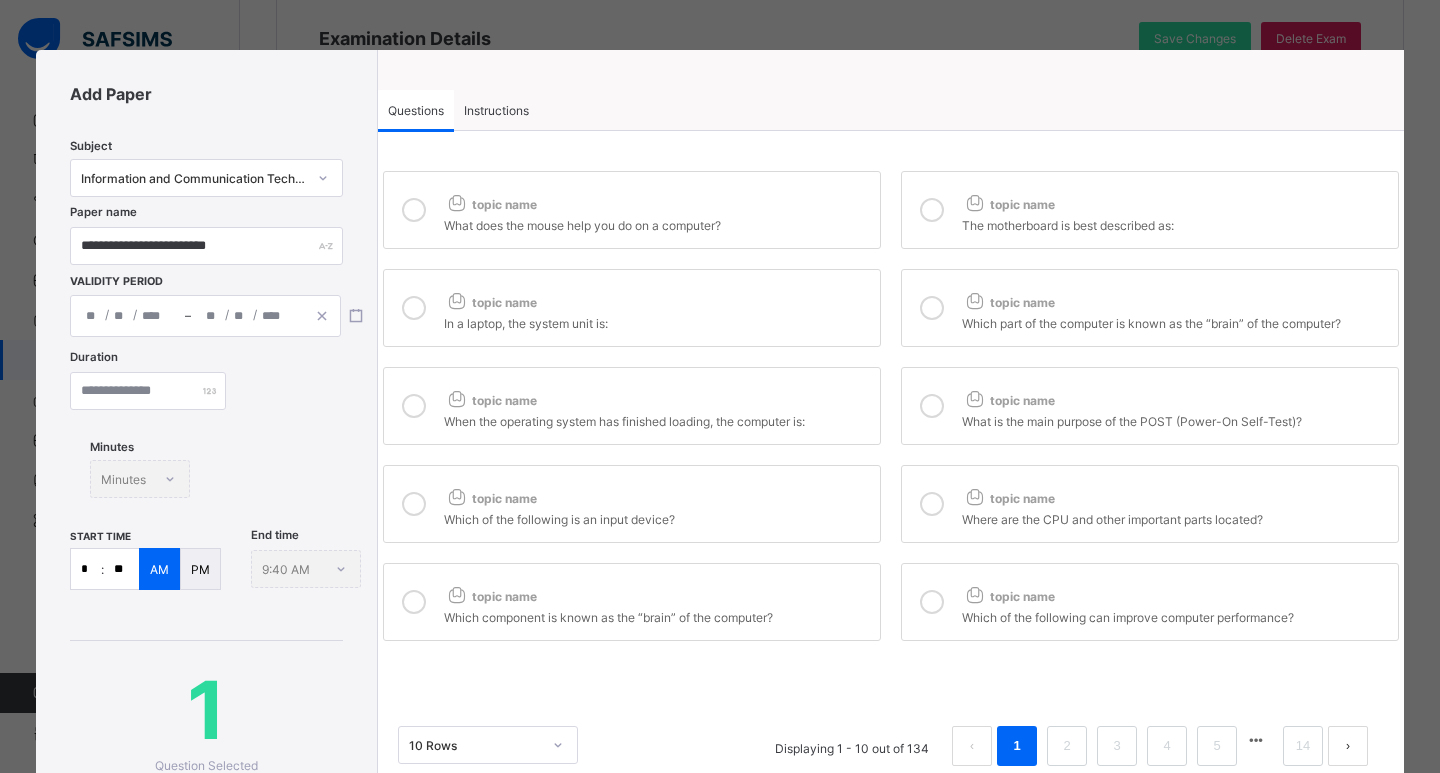 click at bounding box center (414, 210) 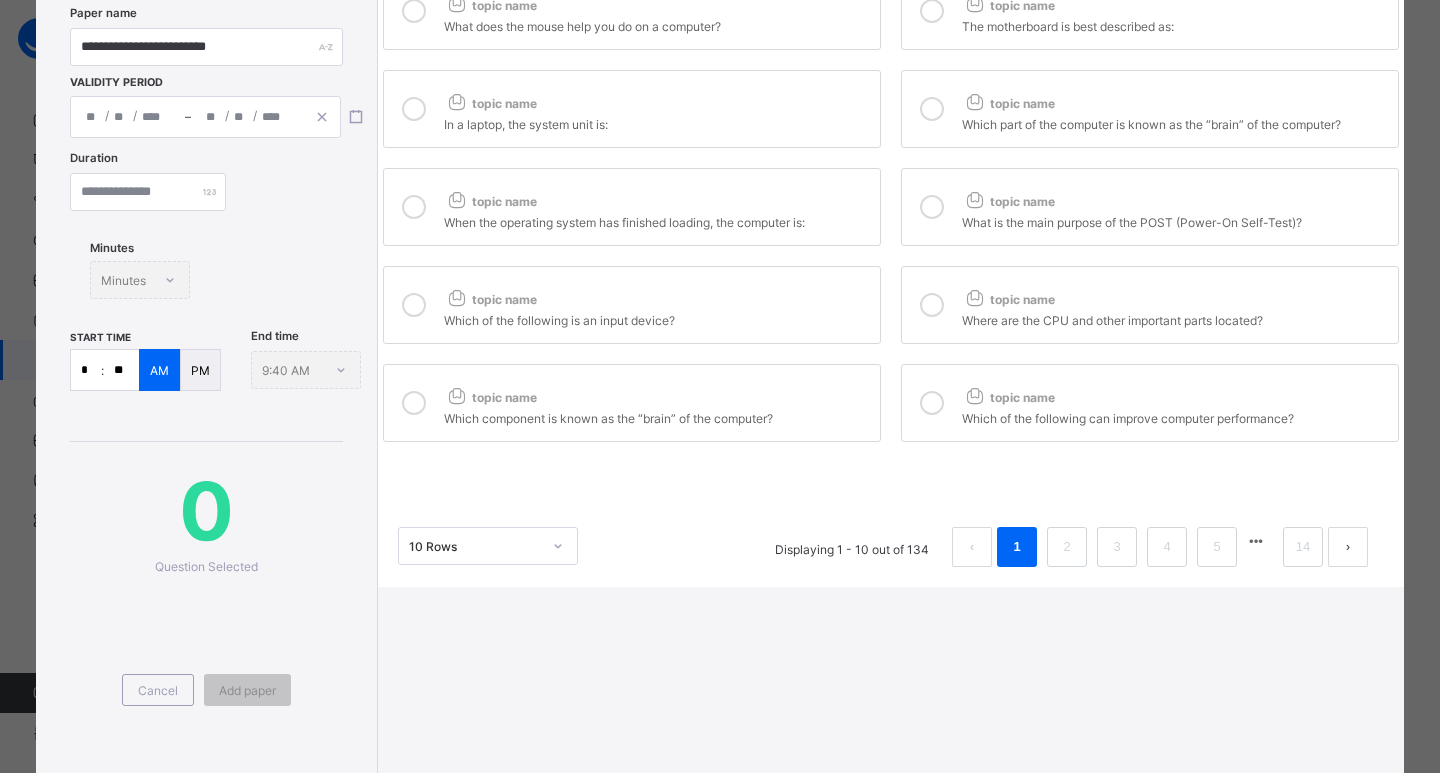 scroll, scrollTop: 266, scrollLeft: 0, axis: vertical 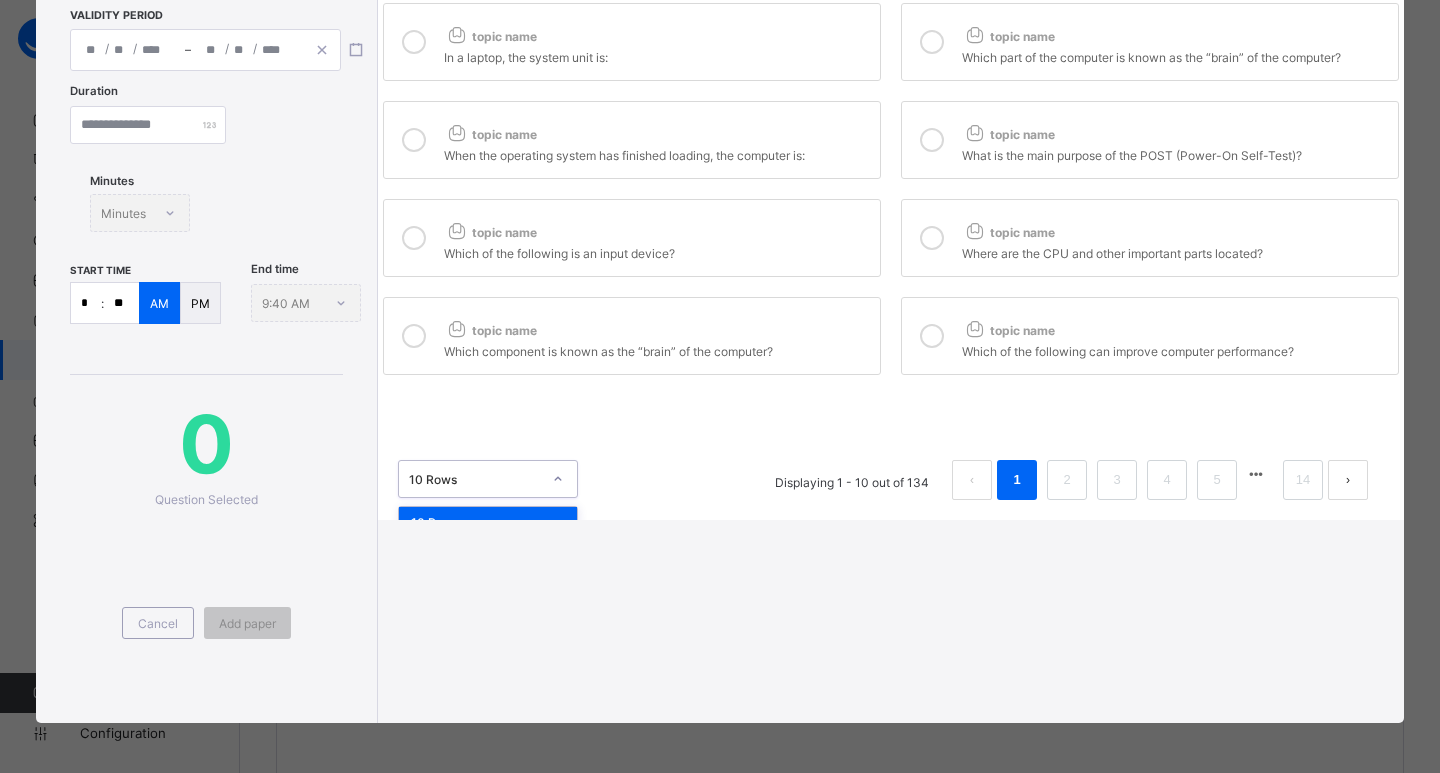 click at bounding box center (558, 479) 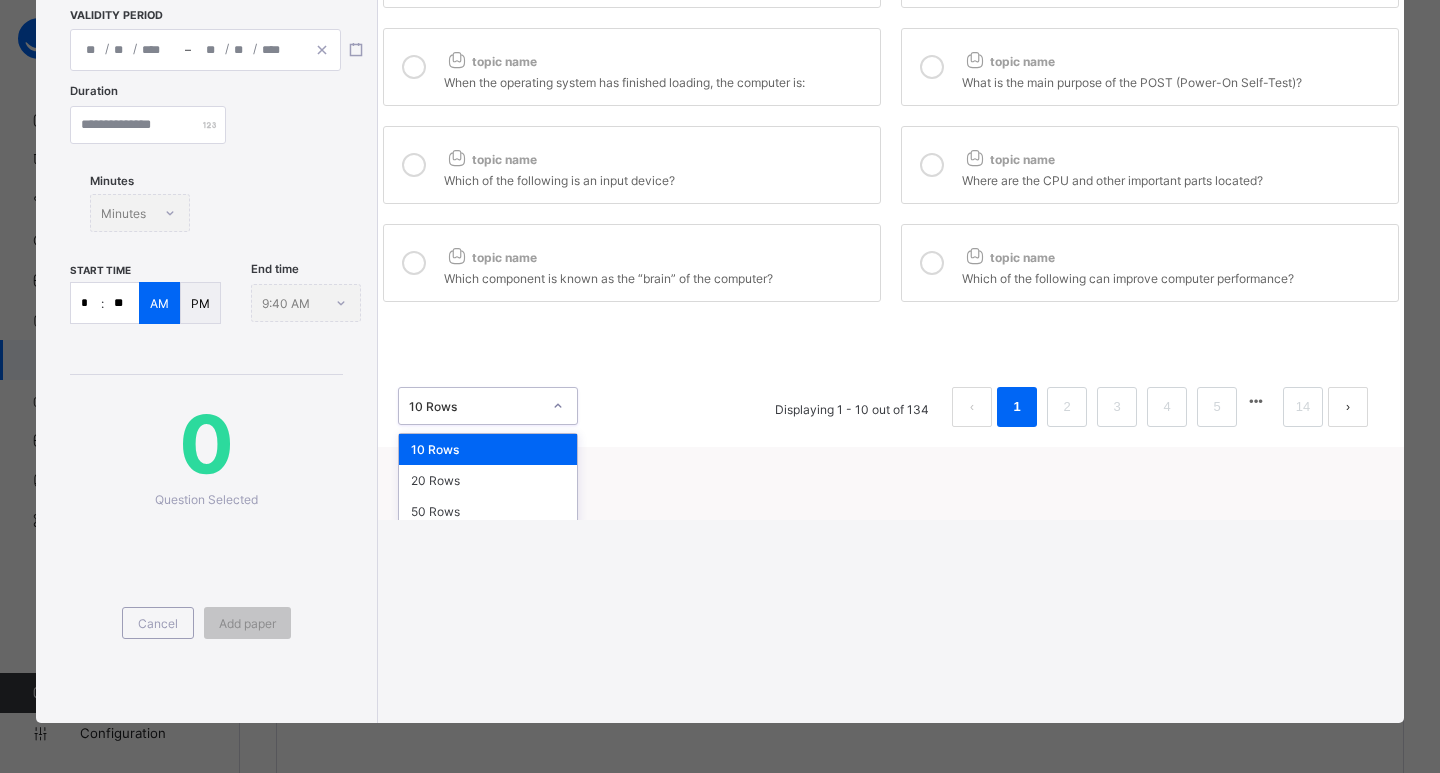 scroll, scrollTop: 74, scrollLeft: 0, axis: vertical 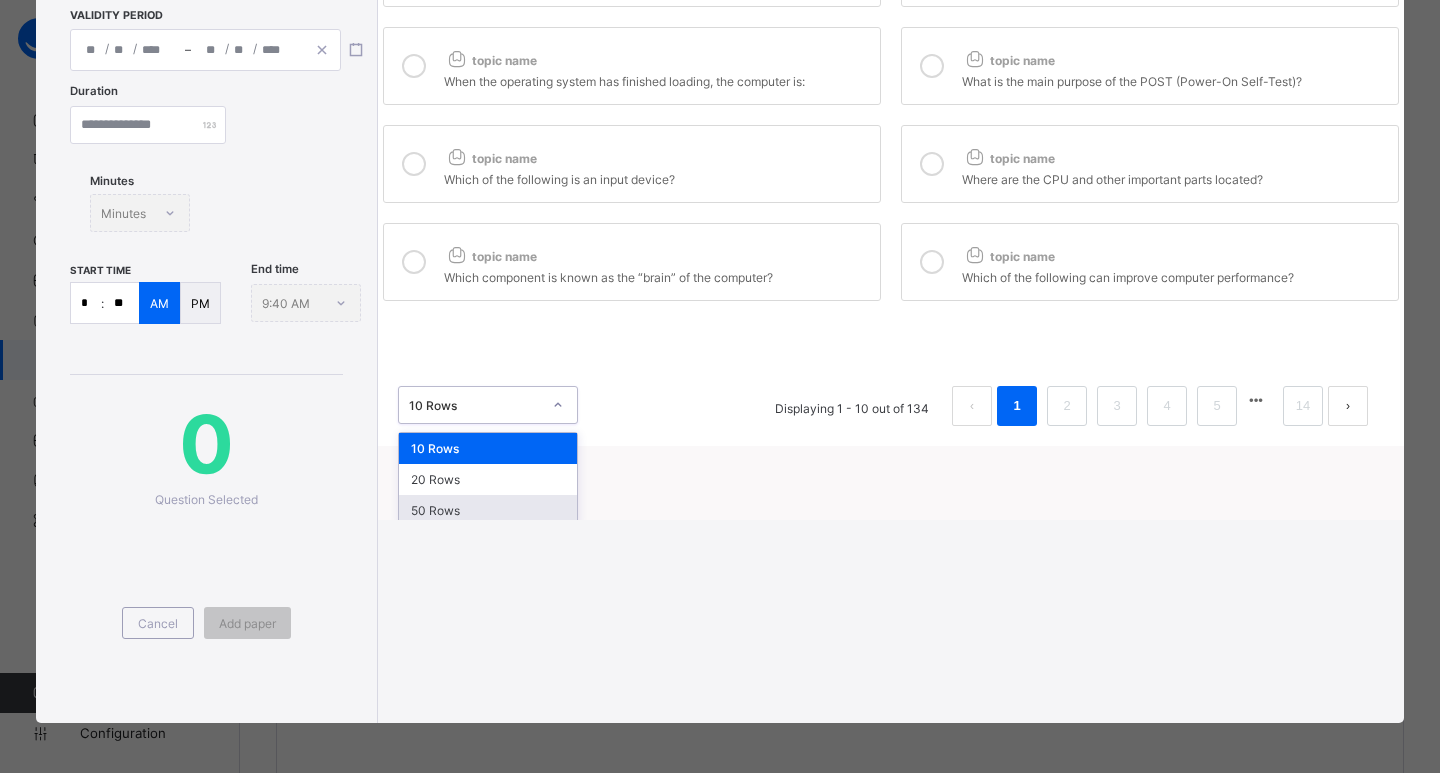 click on "50 Rows" at bounding box center (488, 510) 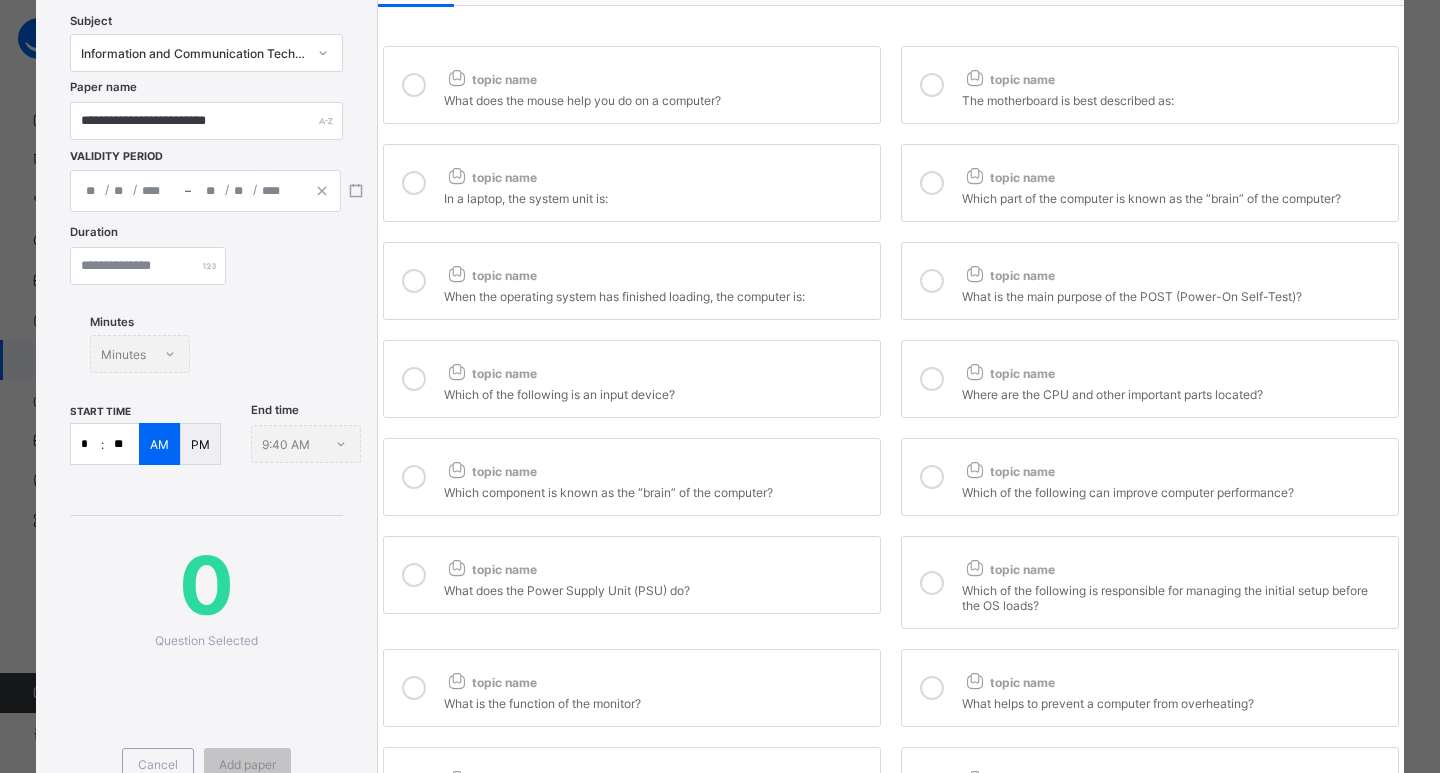 scroll, scrollTop: 0, scrollLeft: 0, axis: both 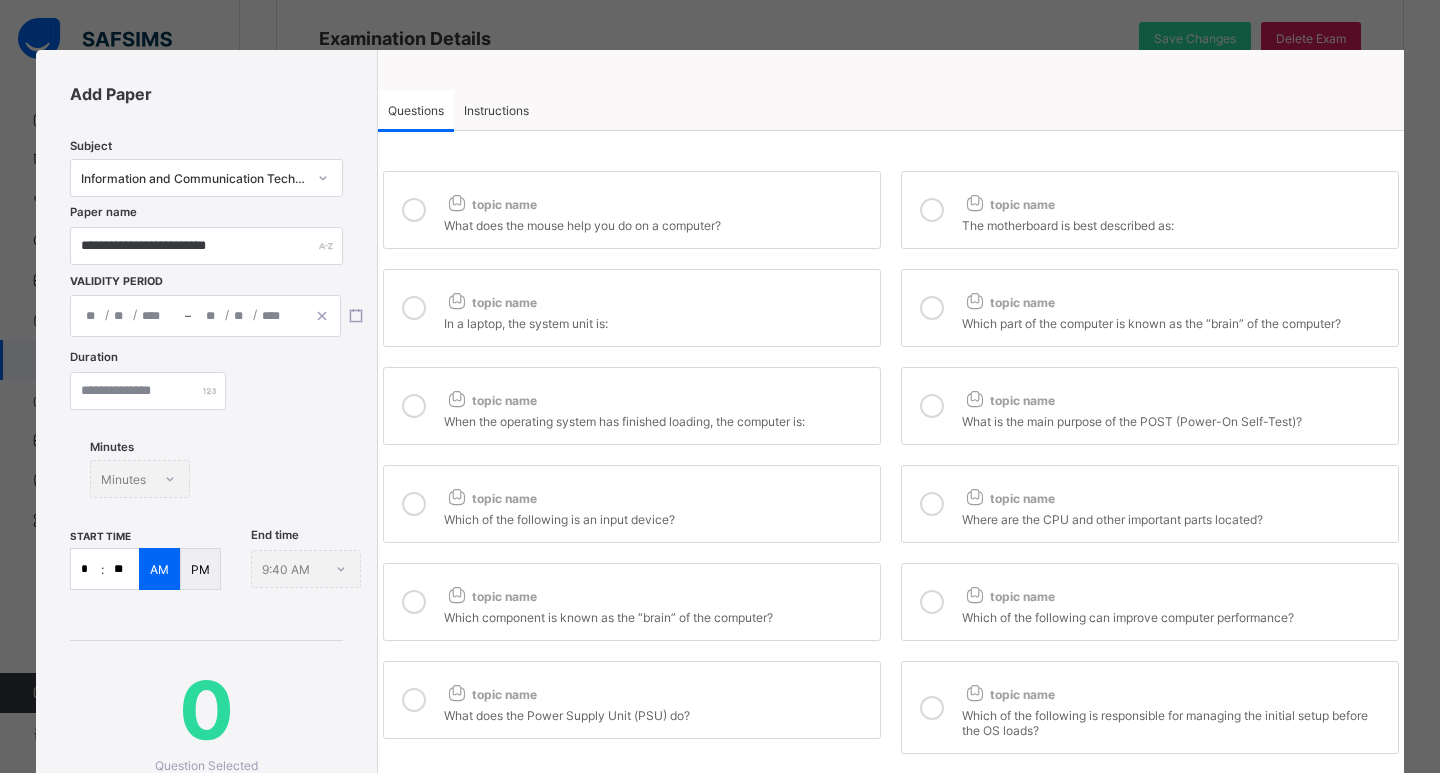 click on "topic name   What does the mouse help you do on a computer?" at bounding box center [632, 210] 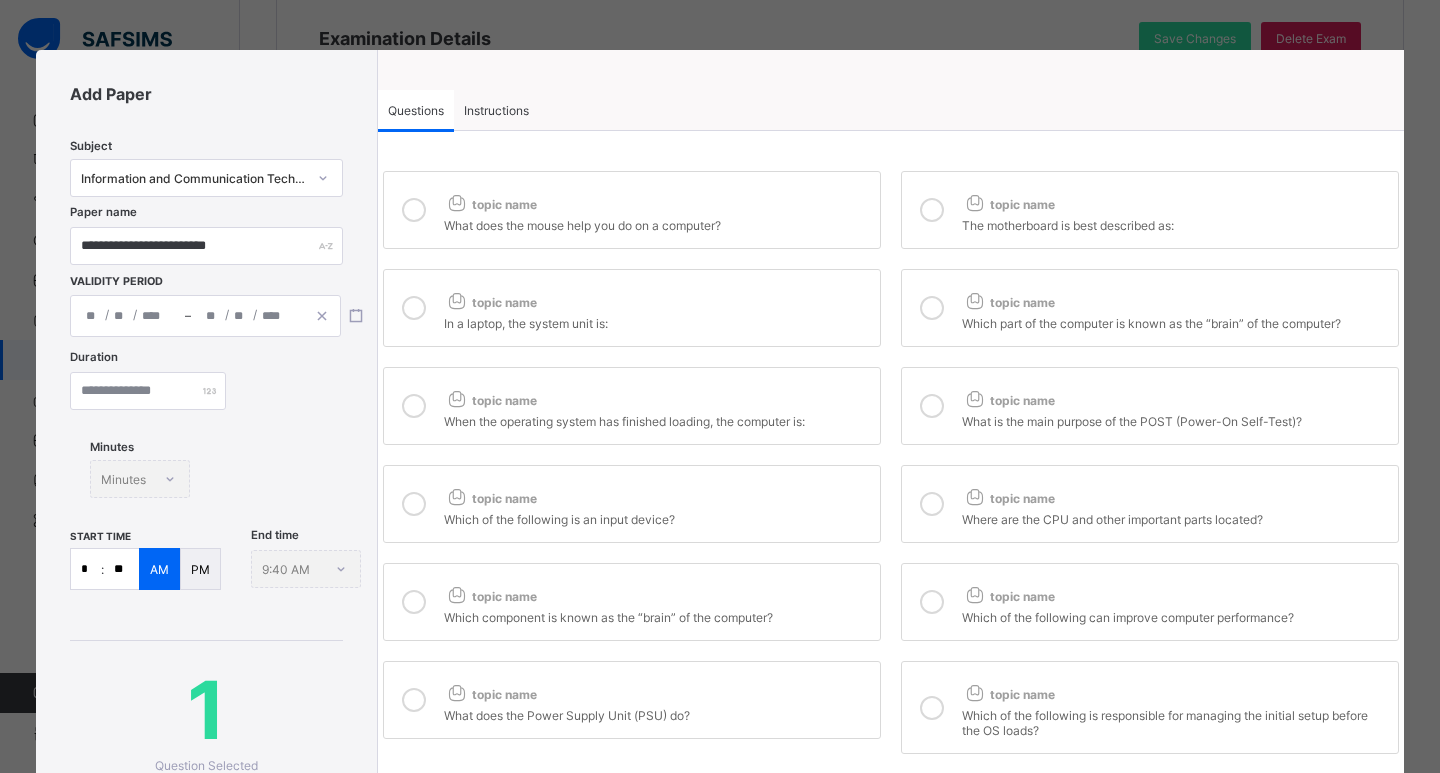 click on "The motherboard is best described as:" at bounding box center [1175, 223] 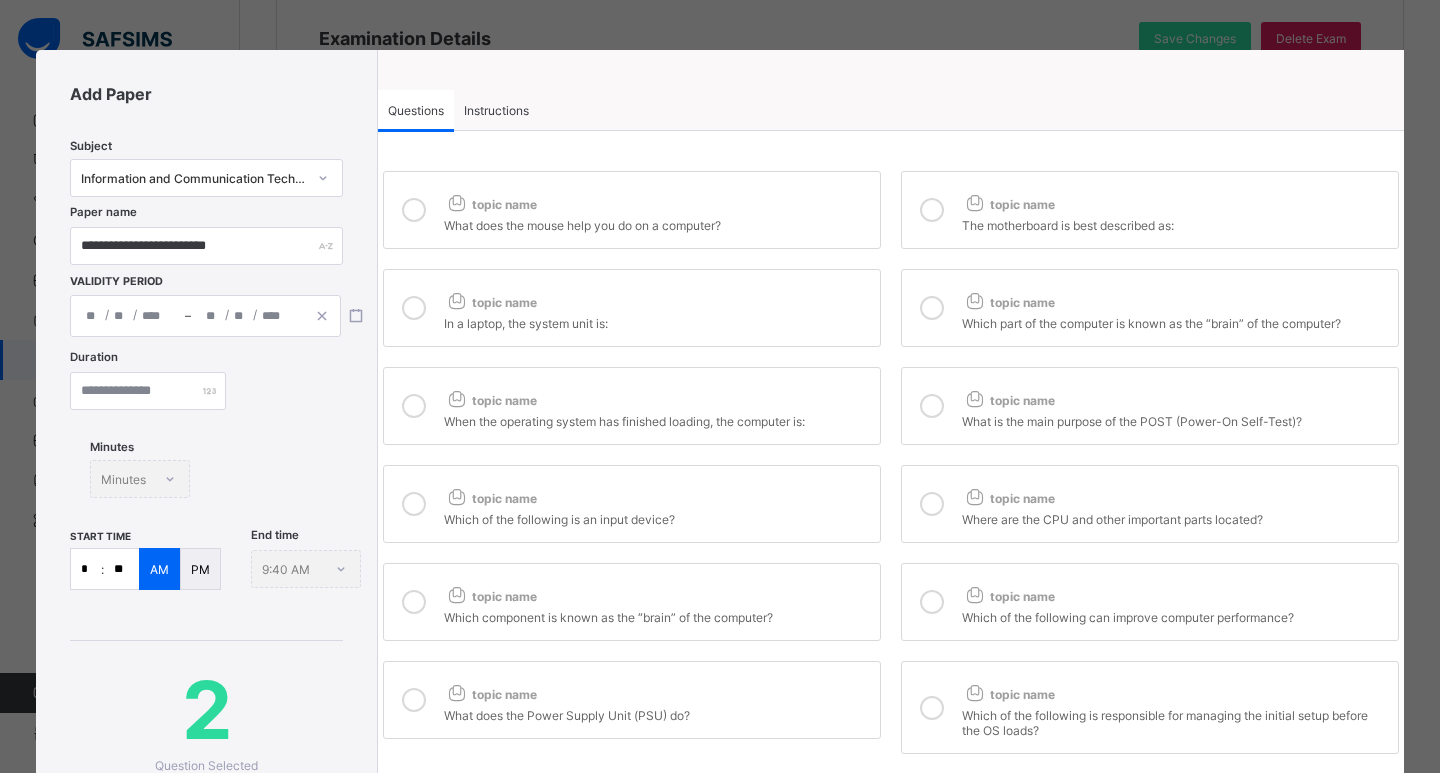 click on "In a laptop, the system unit is:" at bounding box center (657, 321) 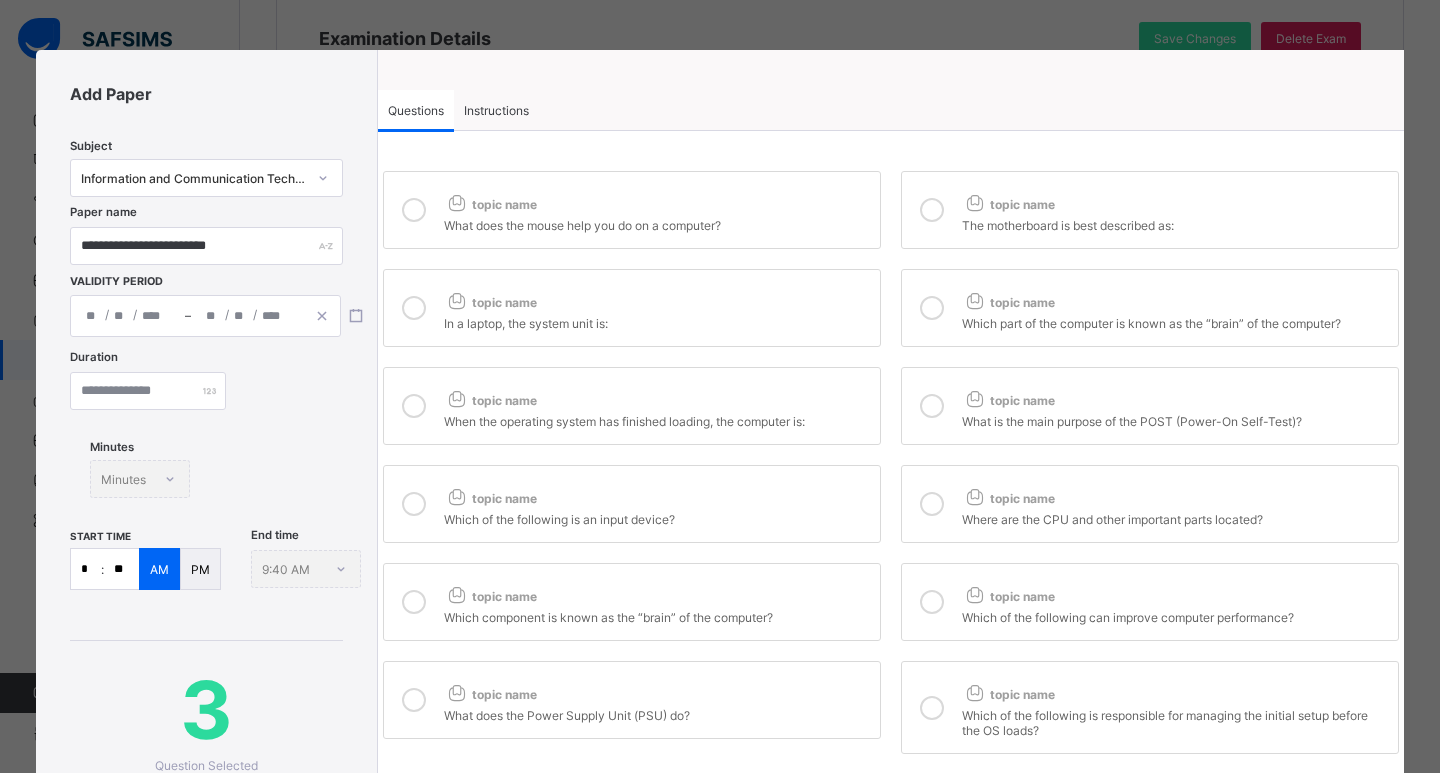 drag, startPoint x: 1040, startPoint y: 313, endPoint x: 869, endPoint y: 352, distance: 175.39099 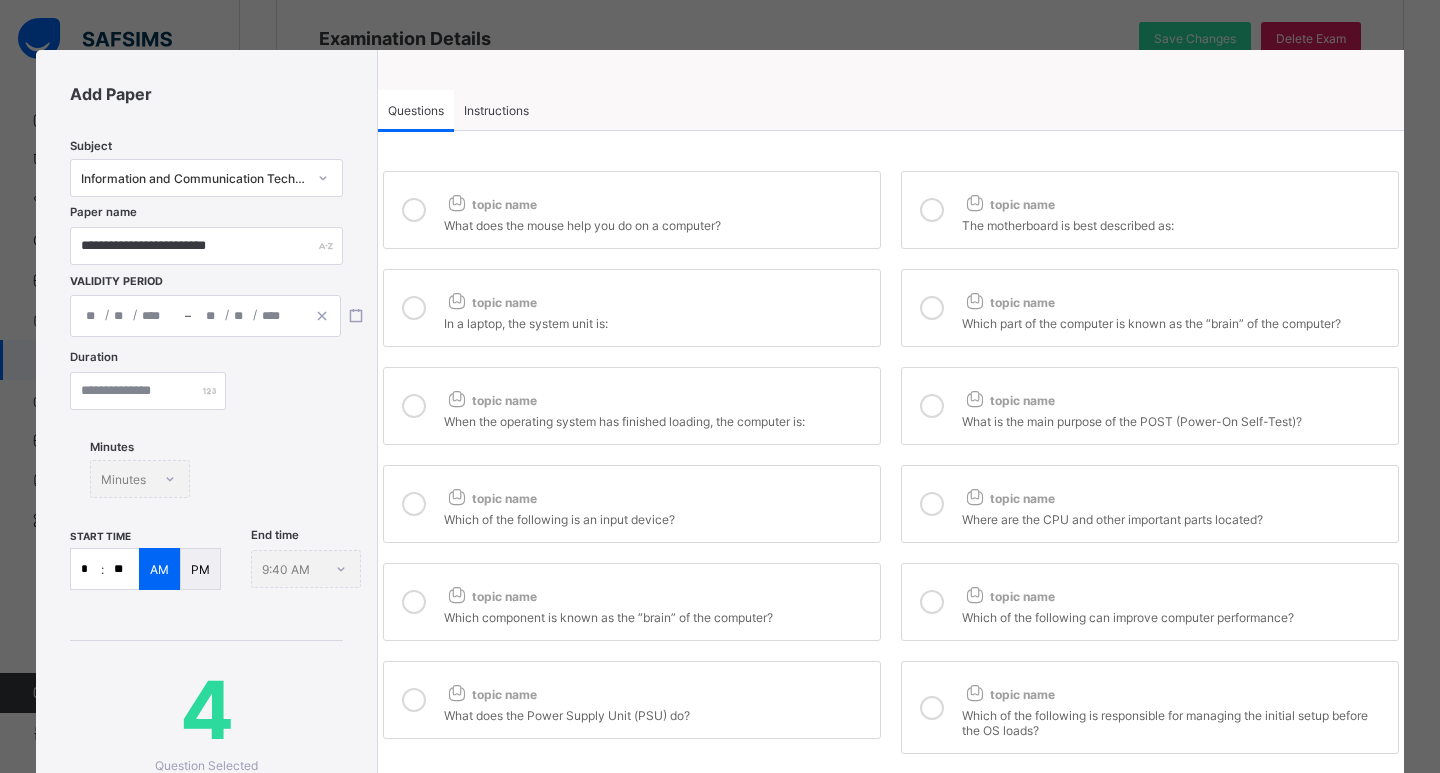 click on "topic name" at bounding box center (1008, 400) 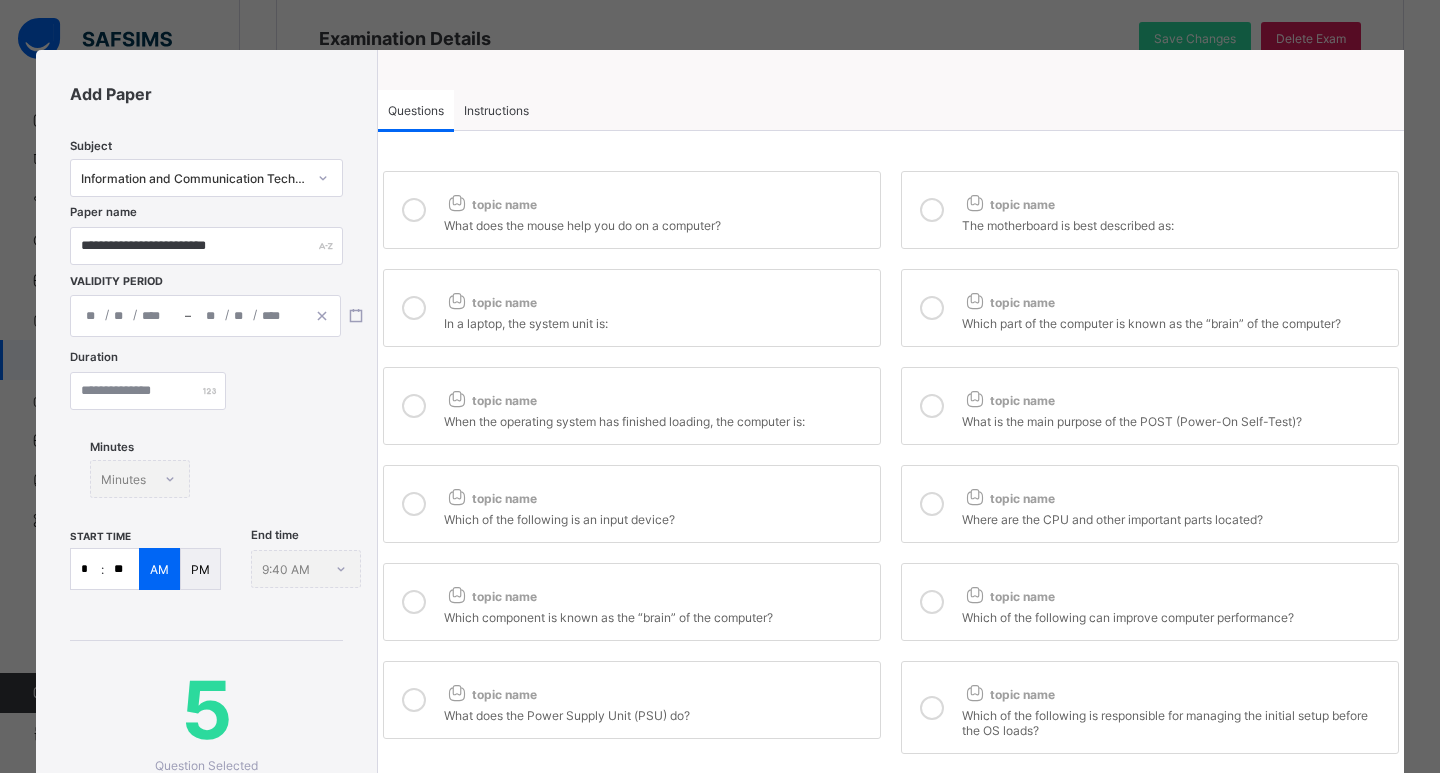 click on "Which part of the computer is known as the “brain” of the computer?" at bounding box center (1175, 321) 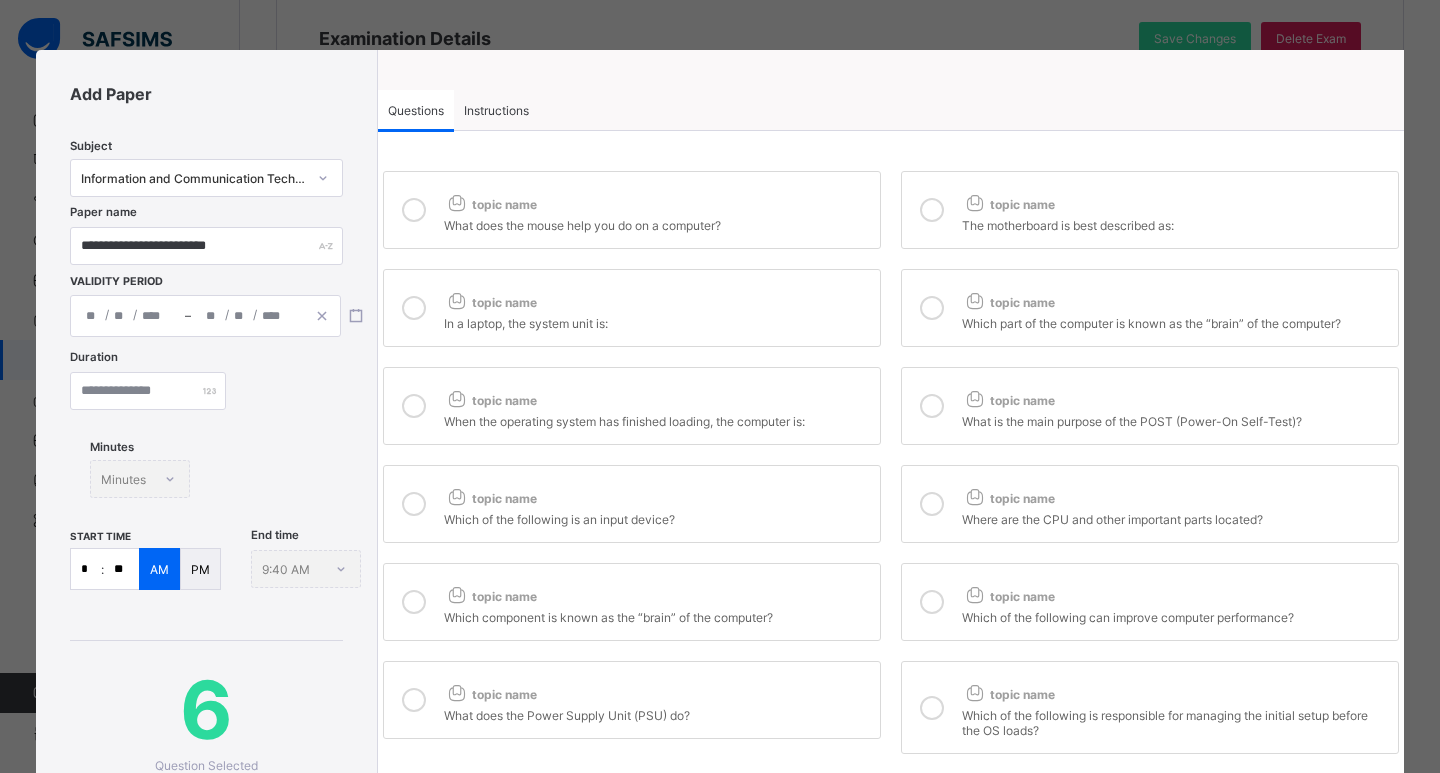 click on "Which of the following is an input device?" at bounding box center (657, 517) 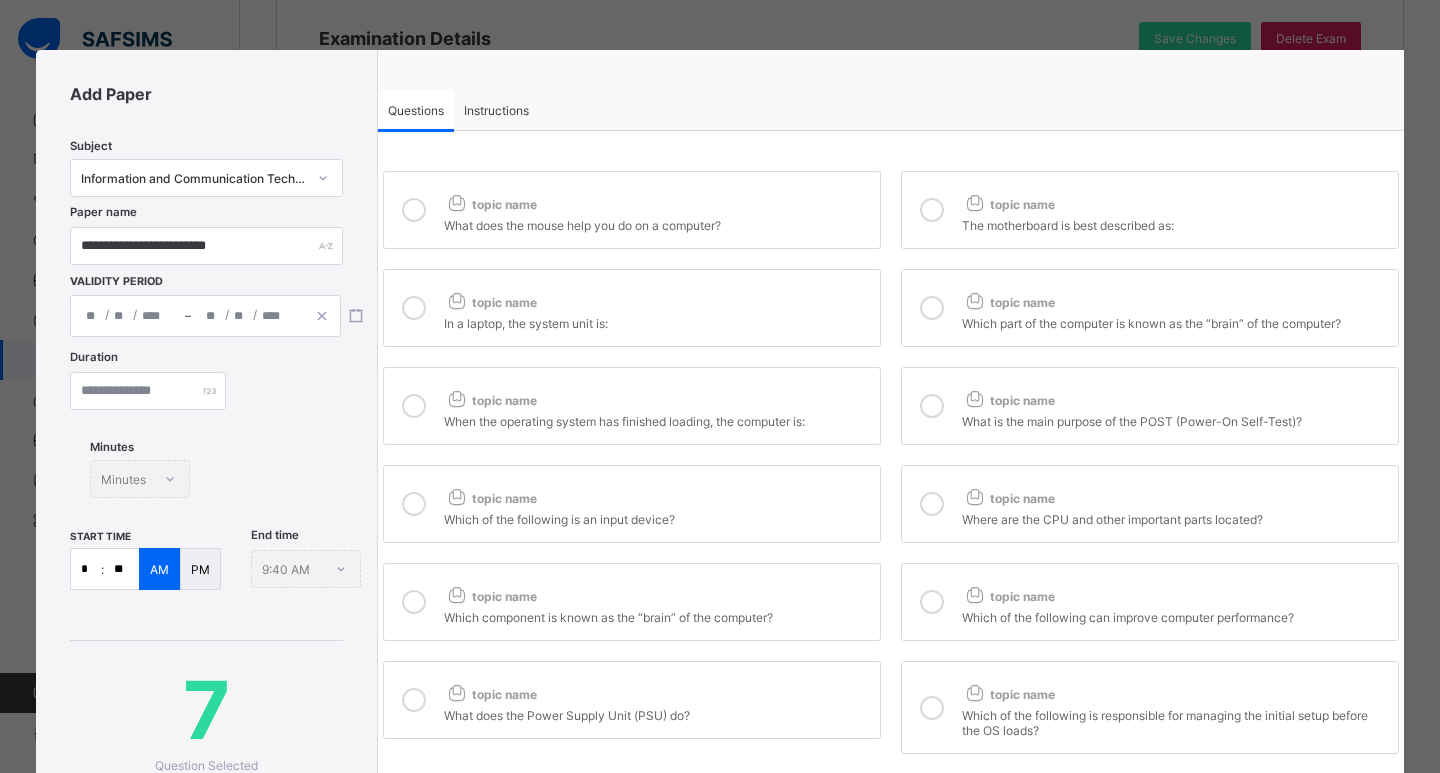 click on "topic name" at bounding box center (1175, 494) 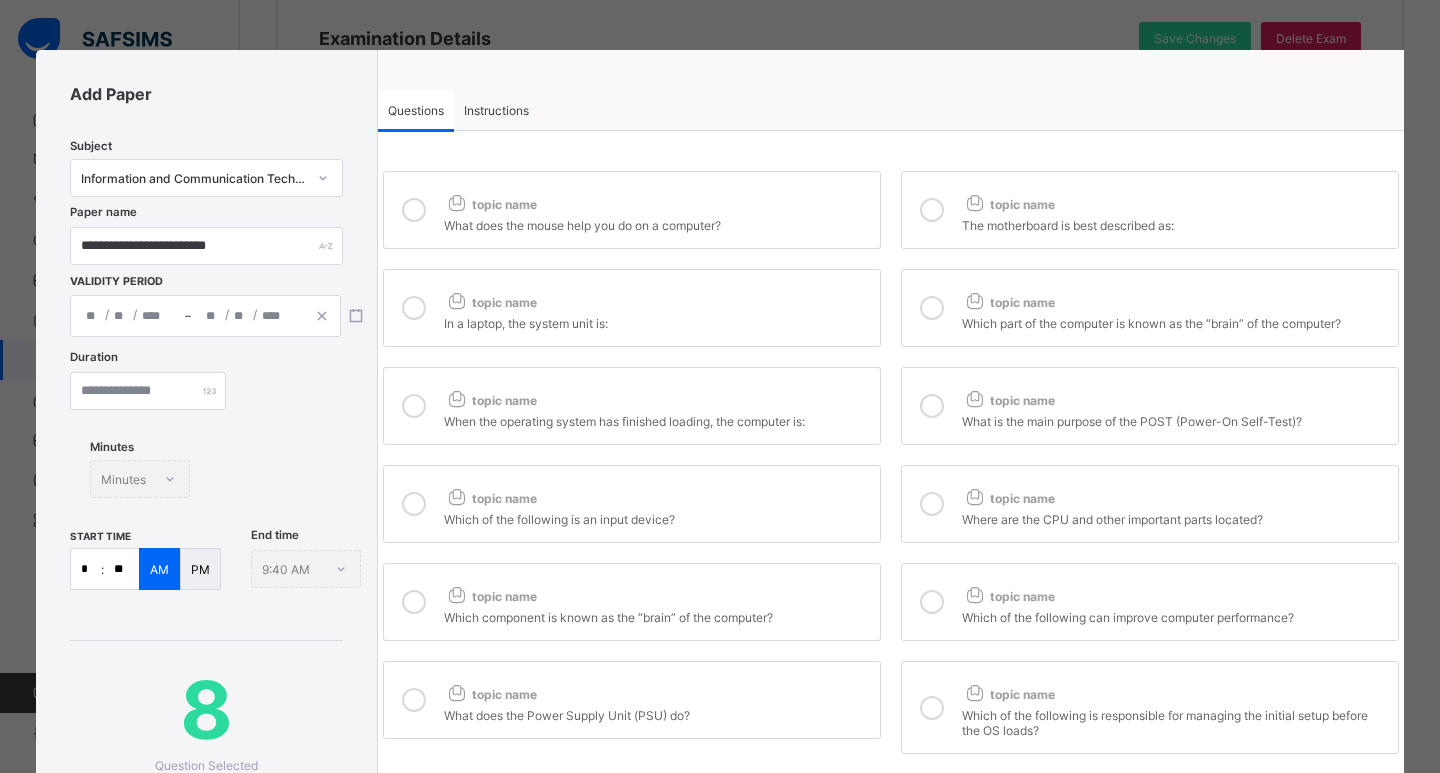 drag, startPoint x: 561, startPoint y: 610, endPoint x: 922, endPoint y: 613, distance: 361.01245 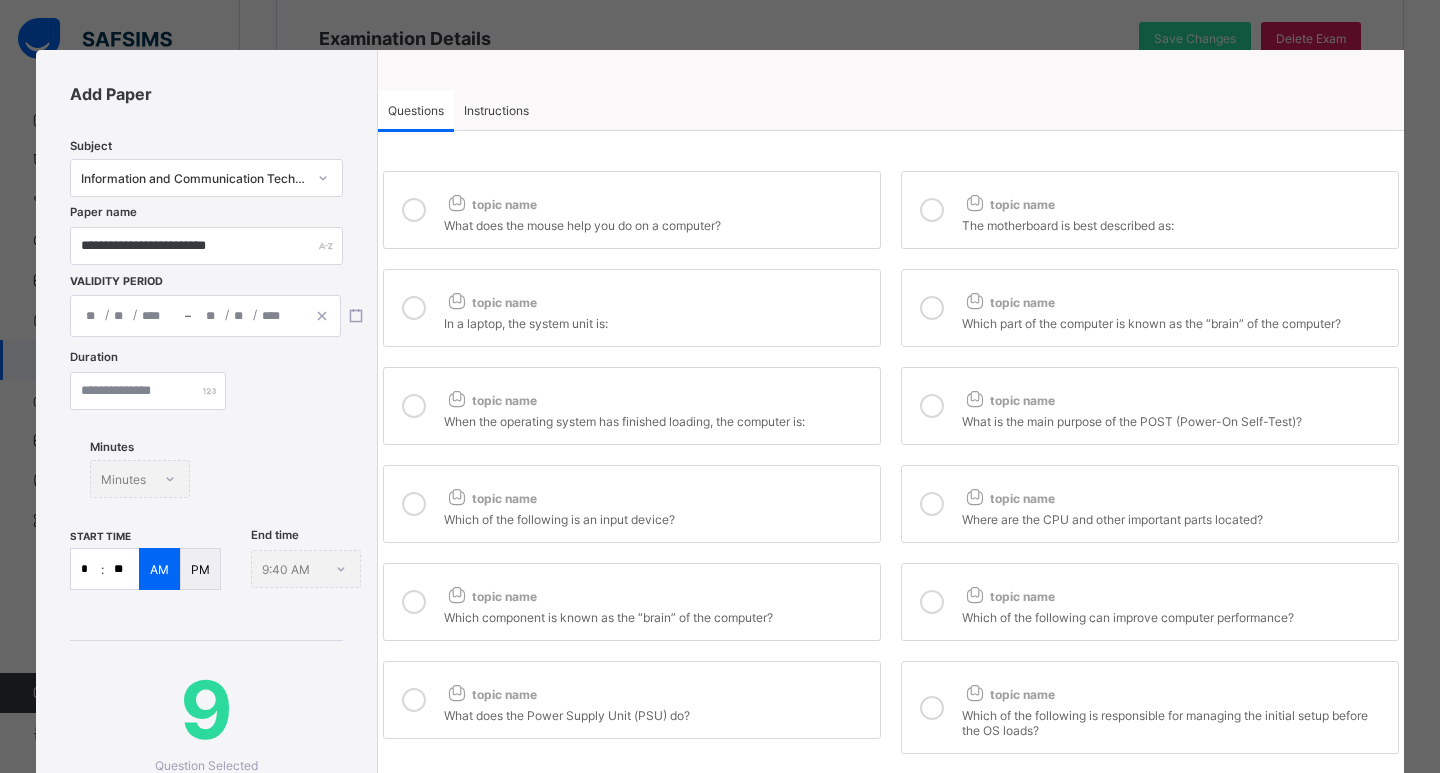 drag, startPoint x: 1164, startPoint y: 608, endPoint x: 927, endPoint y: 639, distance: 239.01883 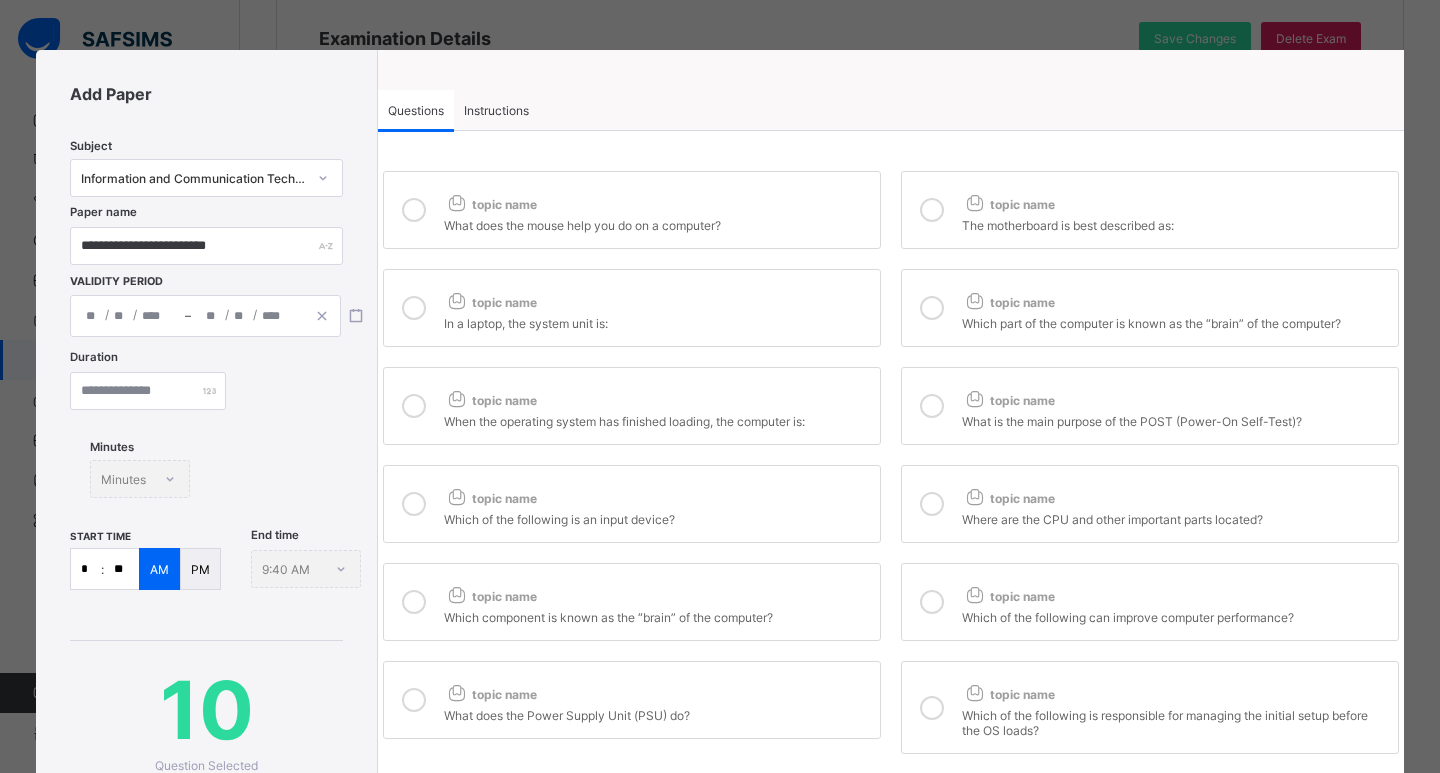 click on "topic name" at bounding box center [657, 690] 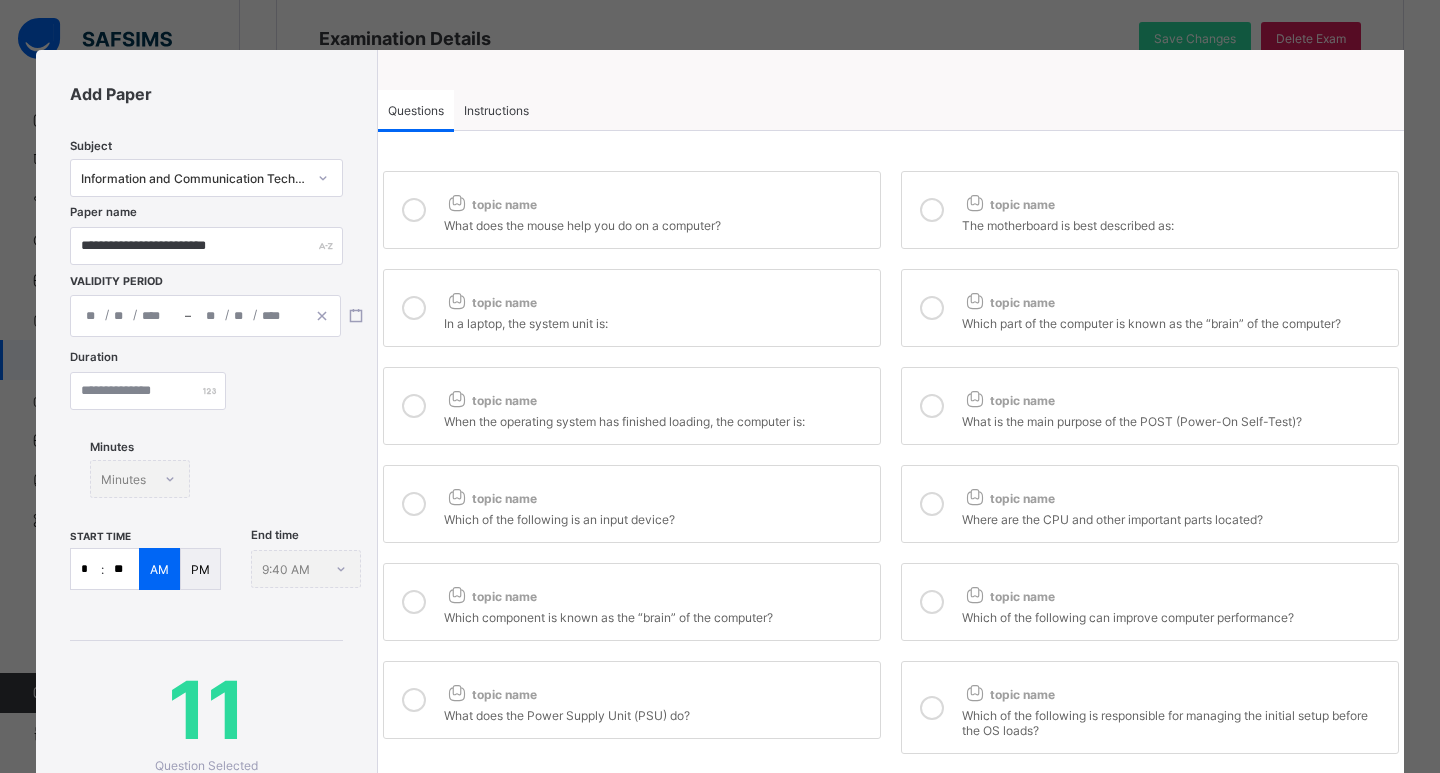 click on "Which of the following is responsible for managing the initial setup before the OS loads?" at bounding box center (1175, 720) 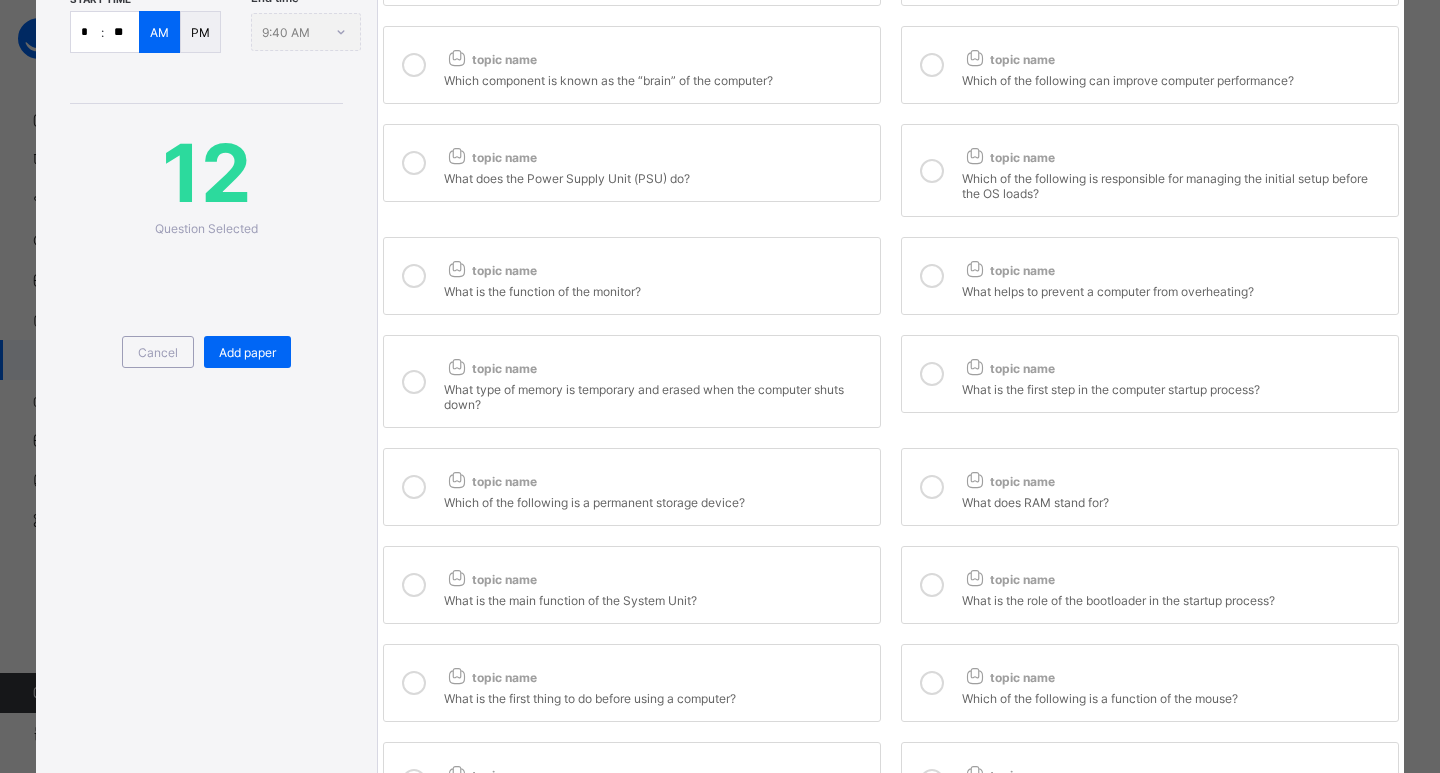 scroll, scrollTop: 541, scrollLeft: 0, axis: vertical 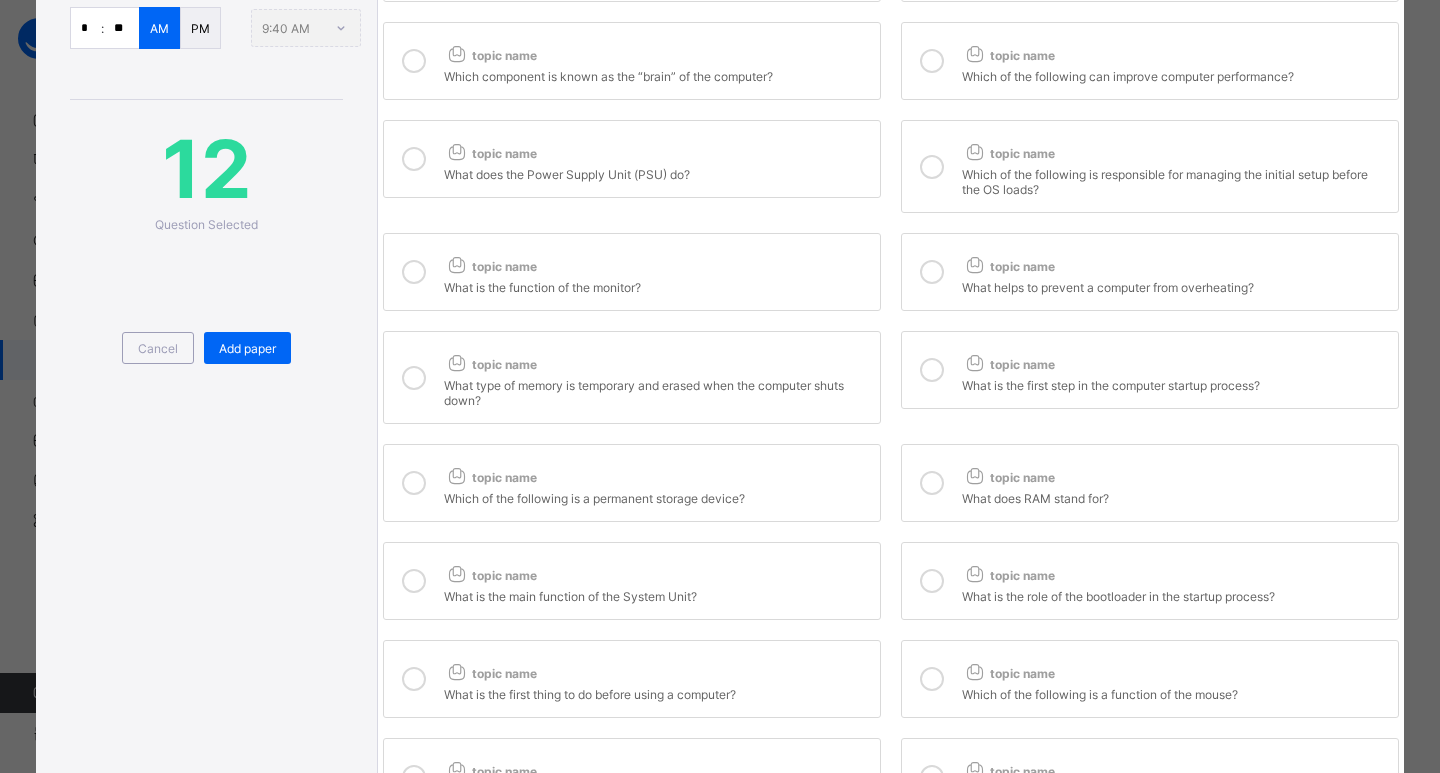 drag, startPoint x: 681, startPoint y: 318, endPoint x: 690, endPoint y: 304, distance: 16.643316 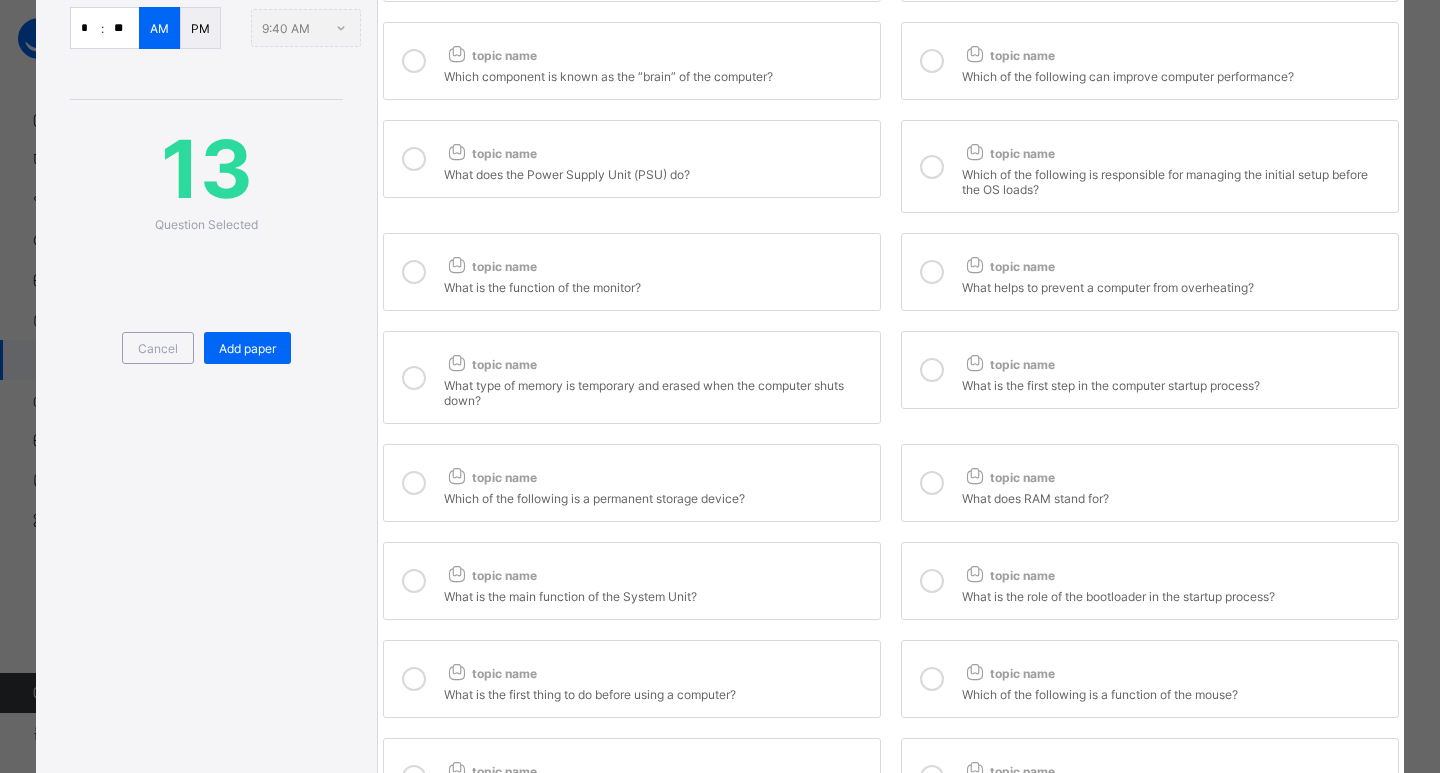 click on "topic name" at bounding box center [657, 262] 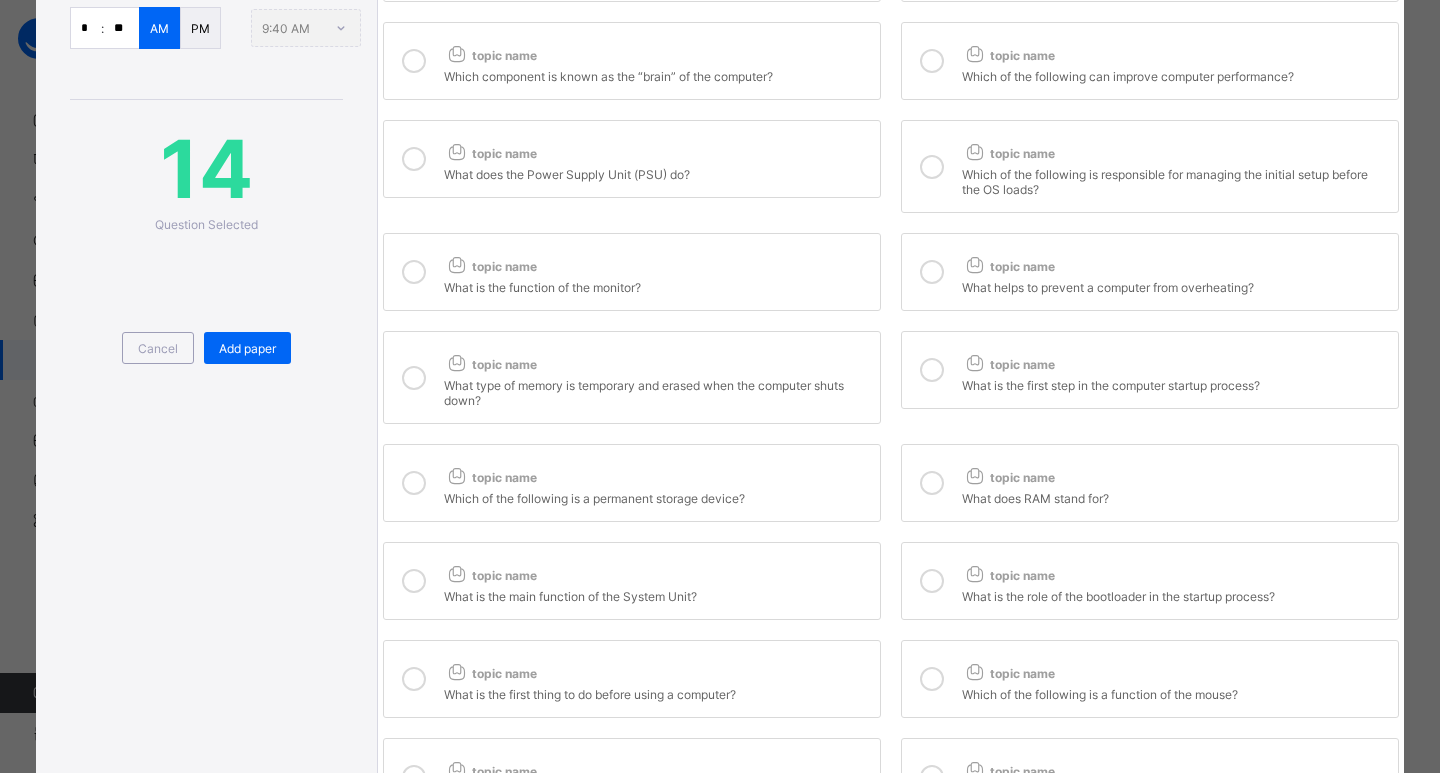 click on "topic name" at bounding box center [657, 360] 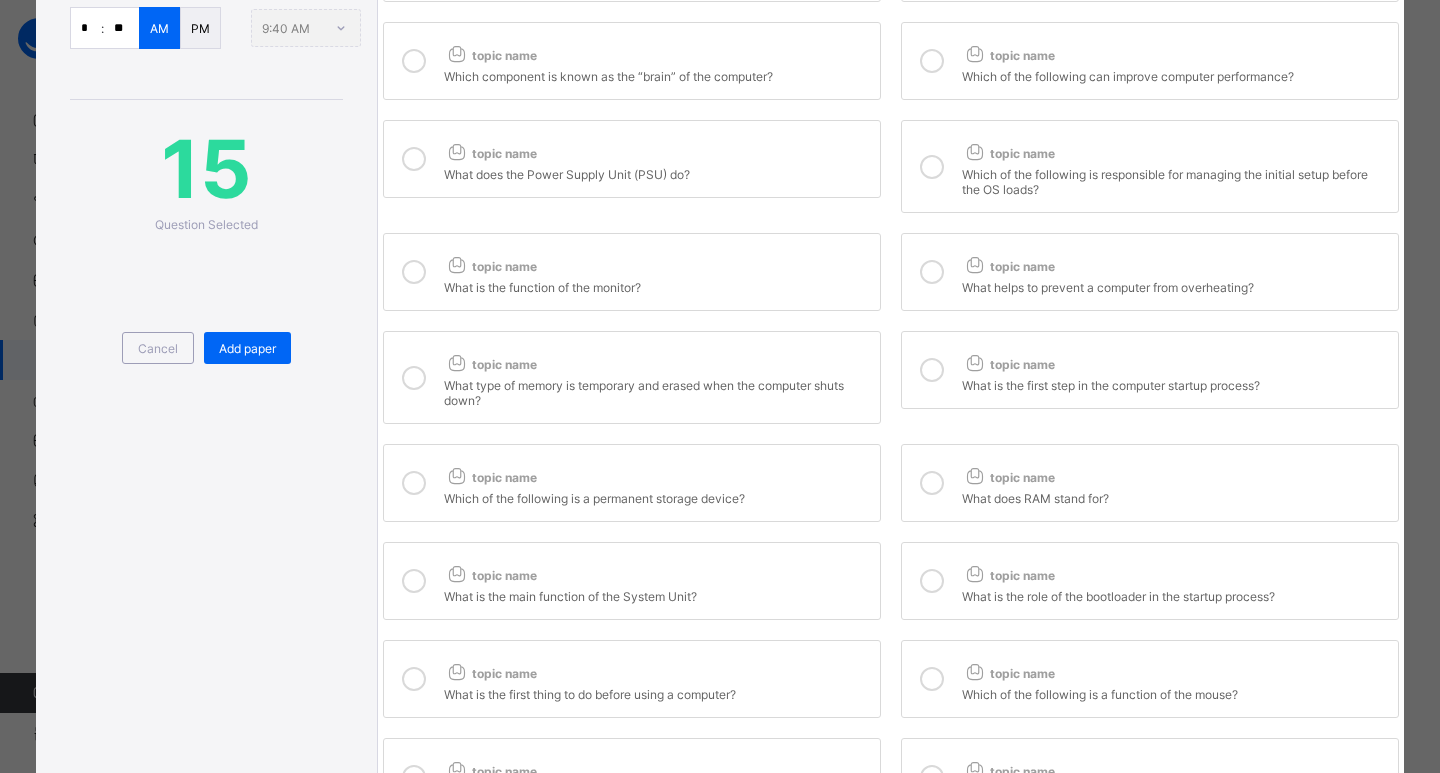 click on "What is the first step in the computer startup process?" at bounding box center (1175, 383) 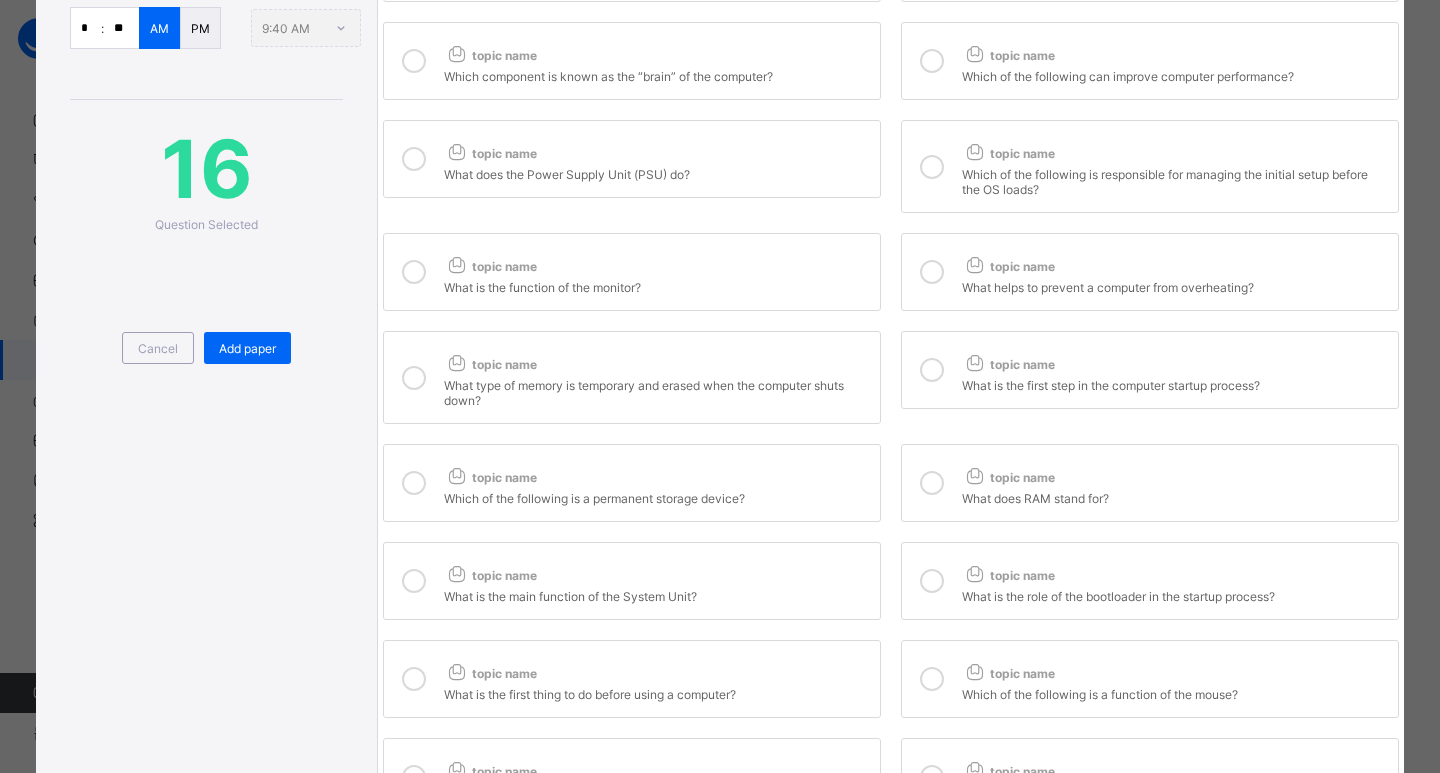 drag, startPoint x: 590, startPoint y: 493, endPoint x: 789, endPoint y: 484, distance: 199.20341 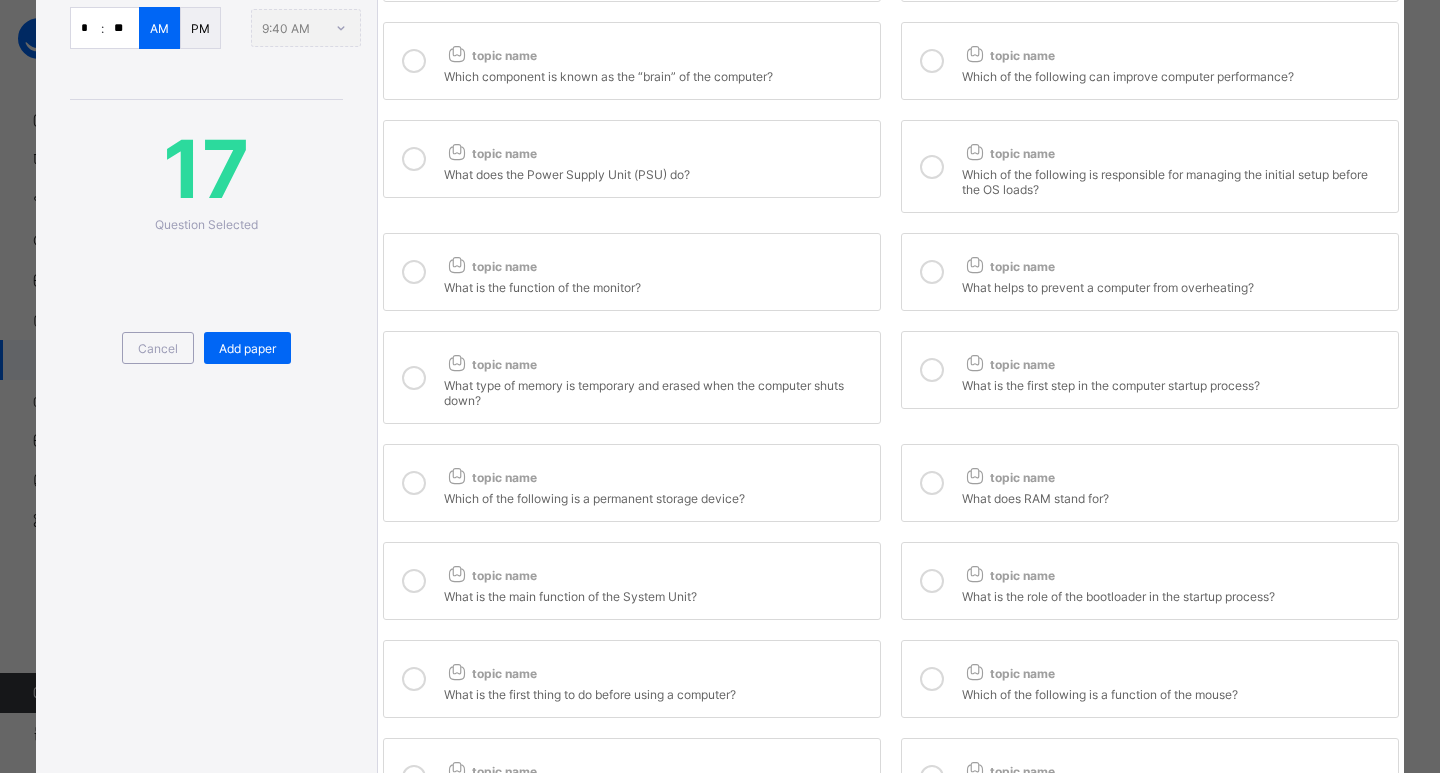 click on "topic name" at bounding box center (1008, 477) 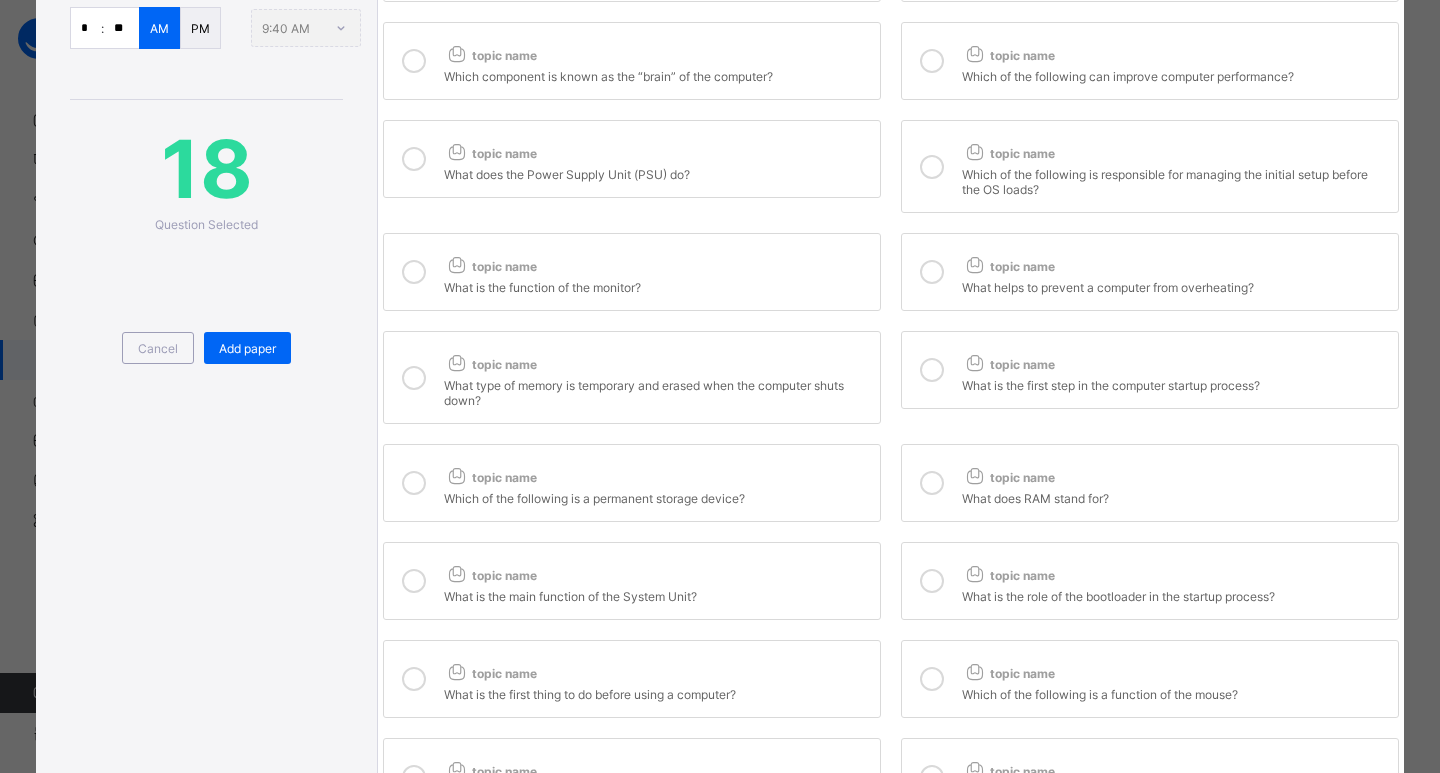 click on "topic name" at bounding box center (657, 571) 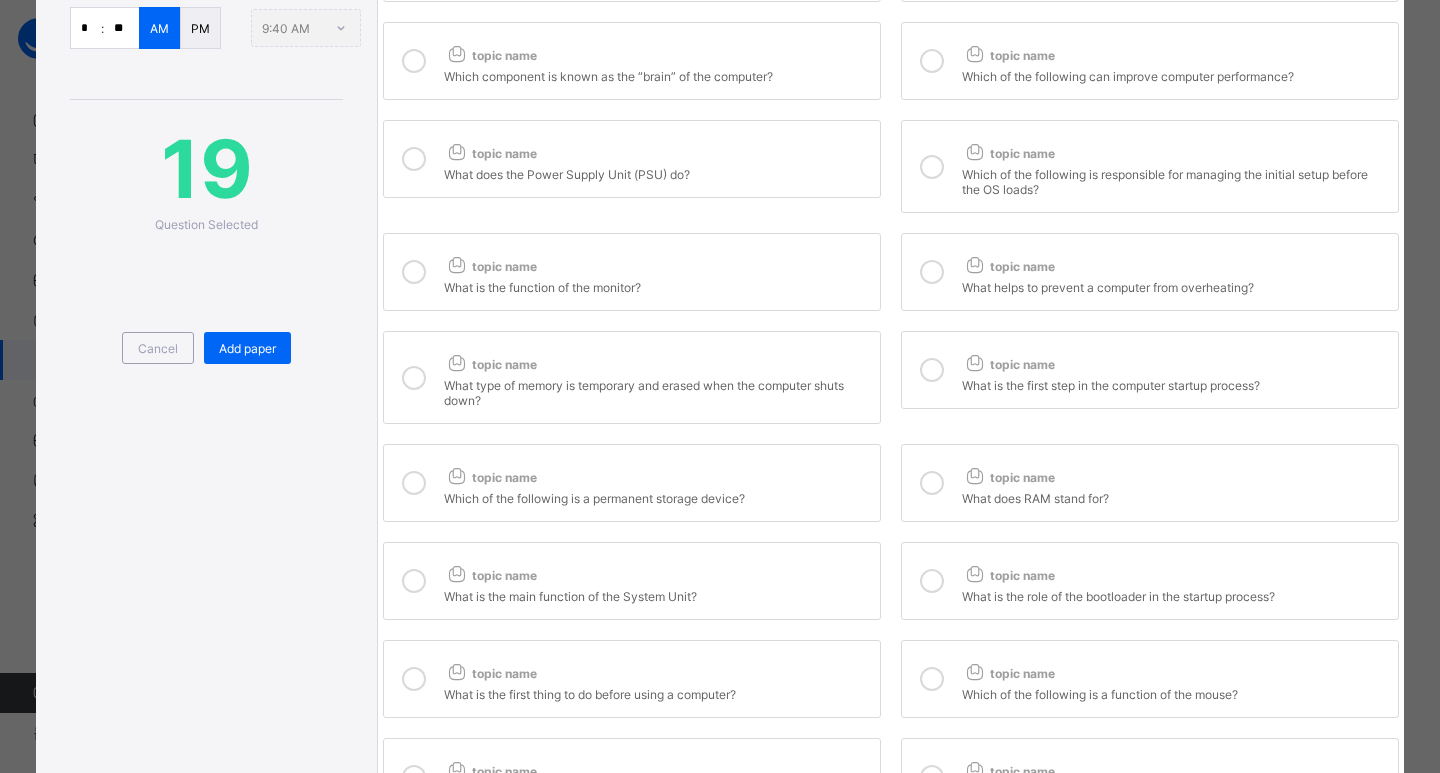 click on "topic name" at bounding box center (1175, 571) 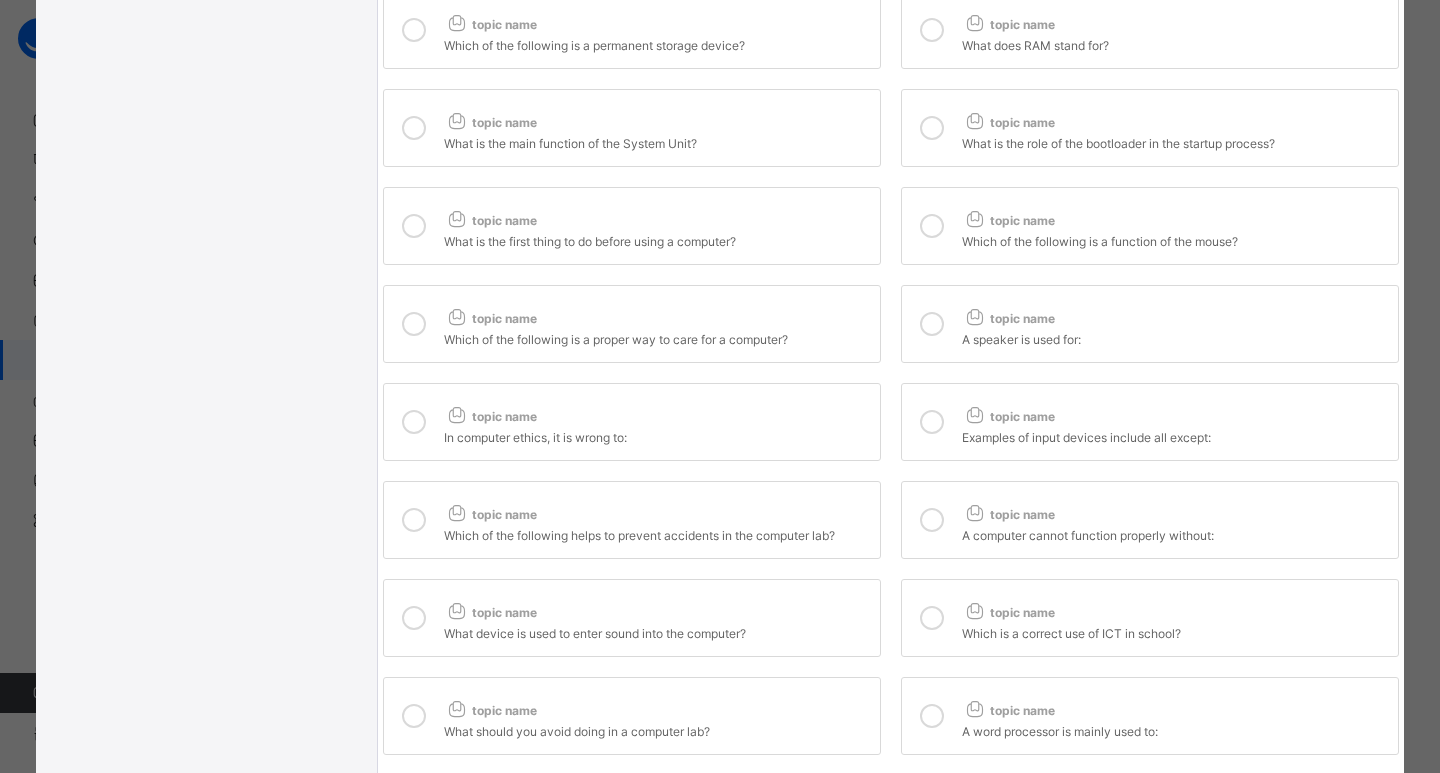 scroll, scrollTop: 1016, scrollLeft: 0, axis: vertical 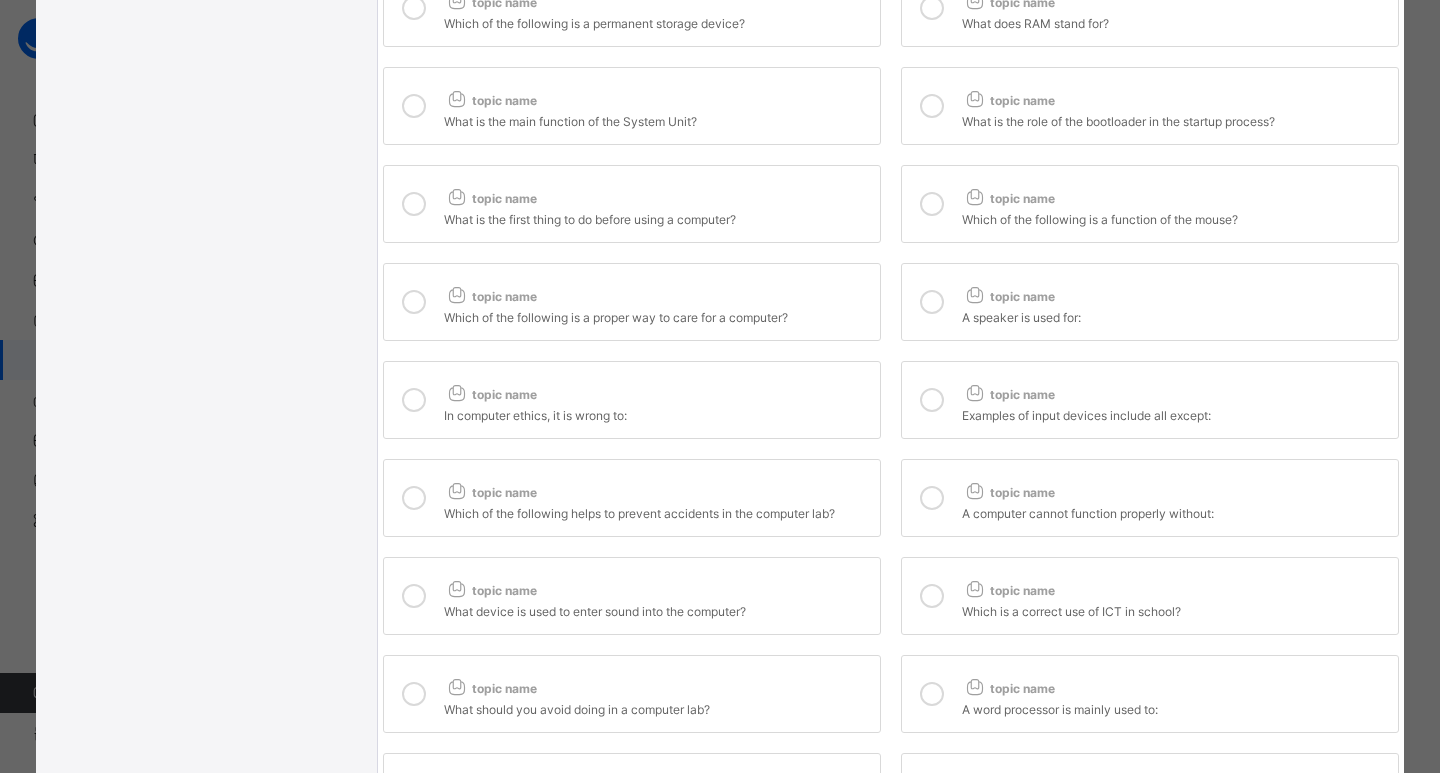 click on "What is the first thing to do before using a computer?" at bounding box center [657, 217] 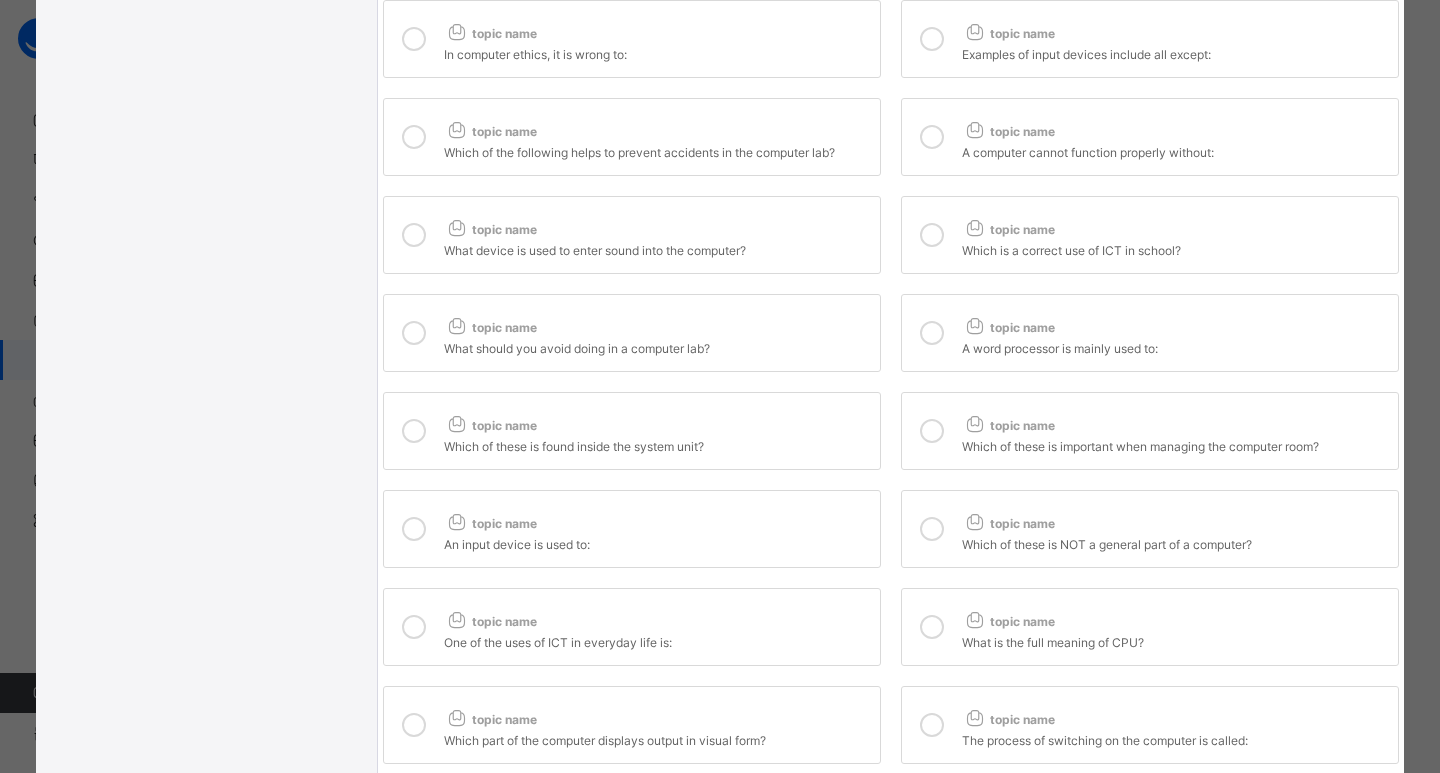 scroll, scrollTop: 1385, scrollLeft: 0, axis: vertical 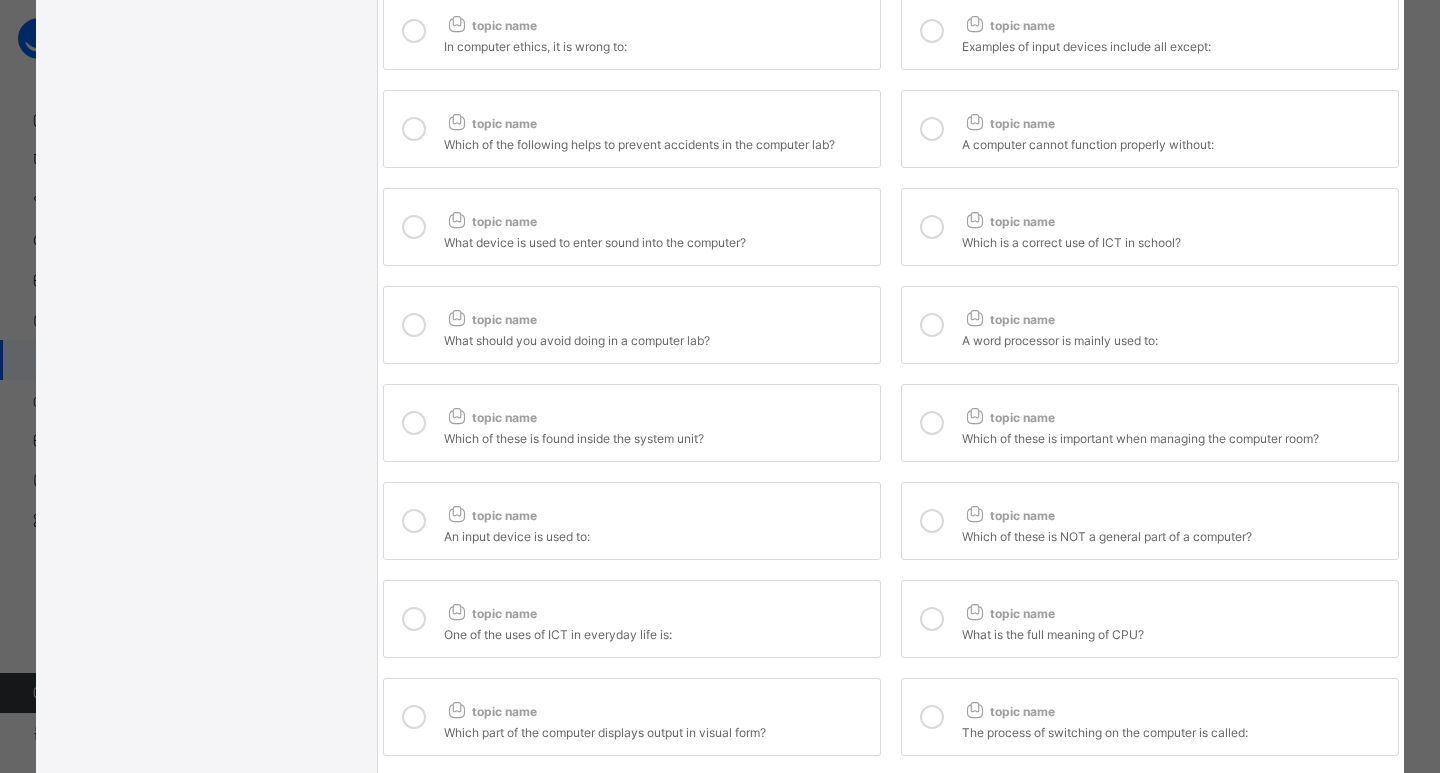 click on "topic name   What should you avoid doing in a computer lab?" at bounding box center (632, 325) 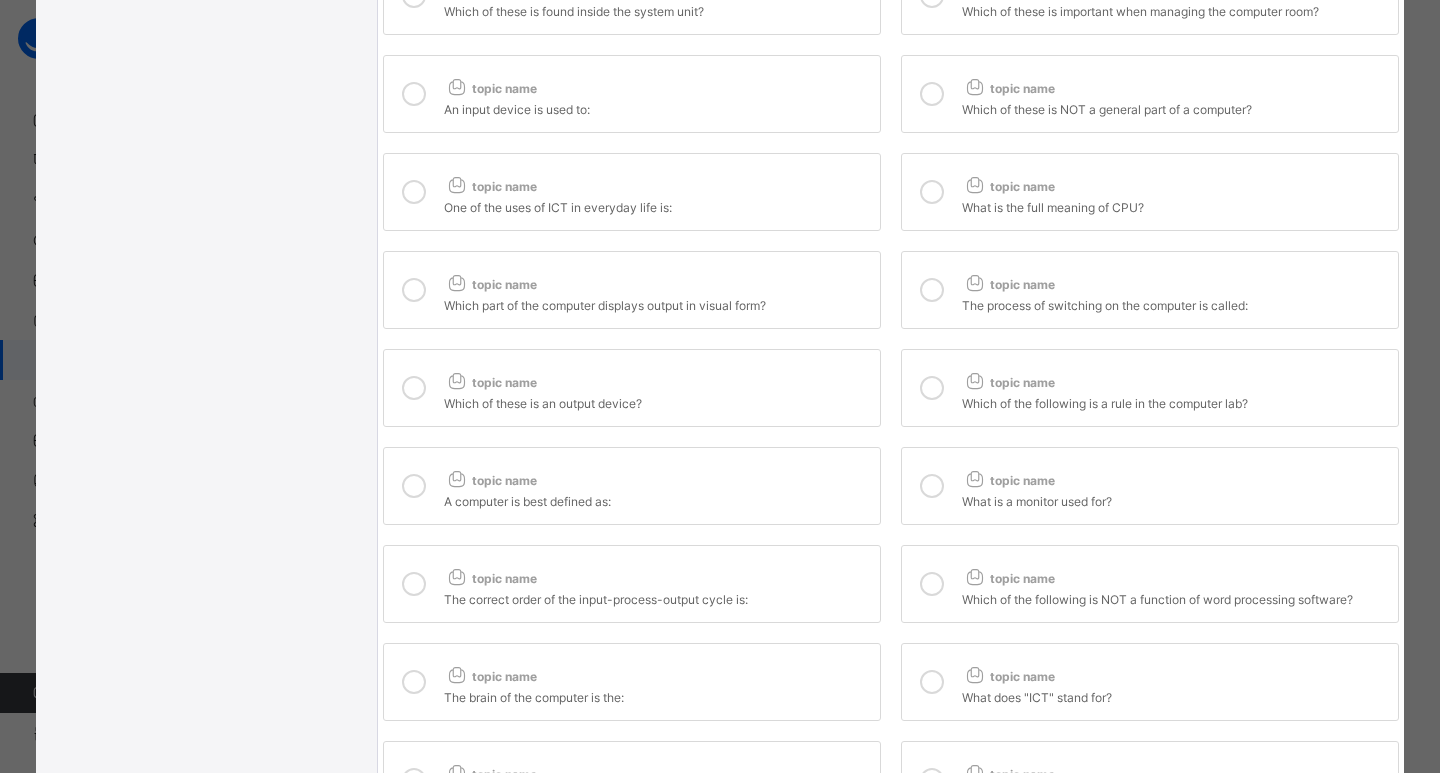 scroll, scrollTop: 1826, scrollLeft: 0, axis: vertical 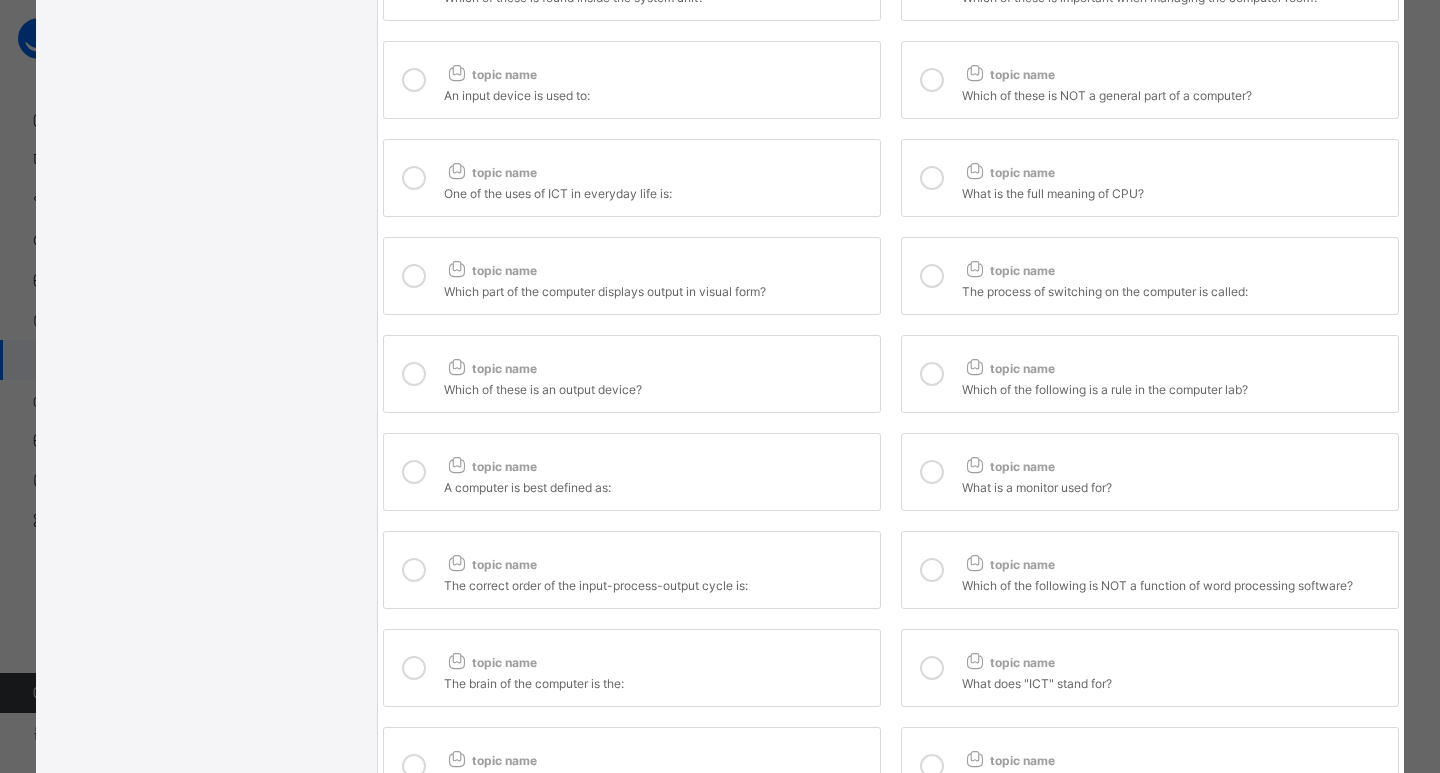 click on "Which of these is an output device?" at bounding box center [657, 387] 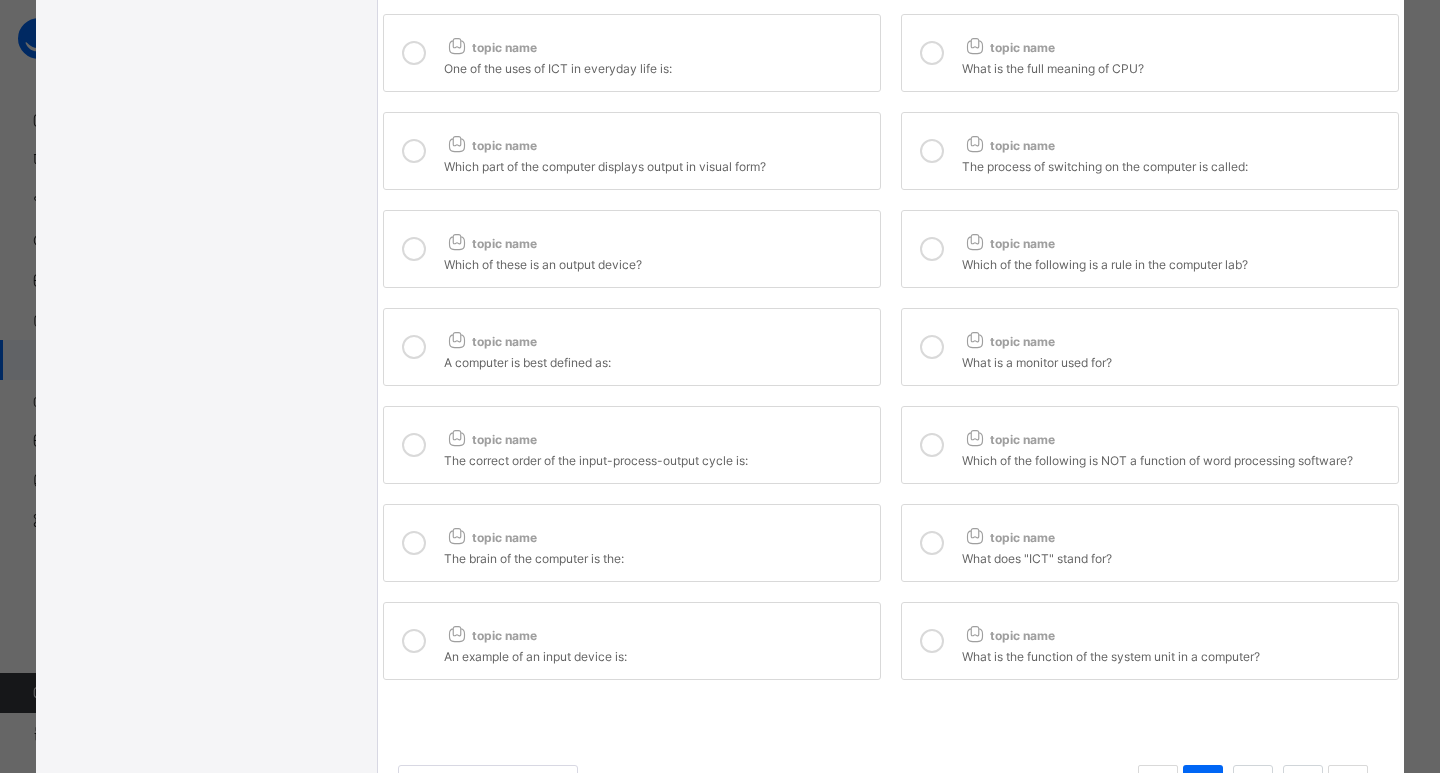 scroll, scrollTop: 2053, scrollLeft: 0, axis: vertical 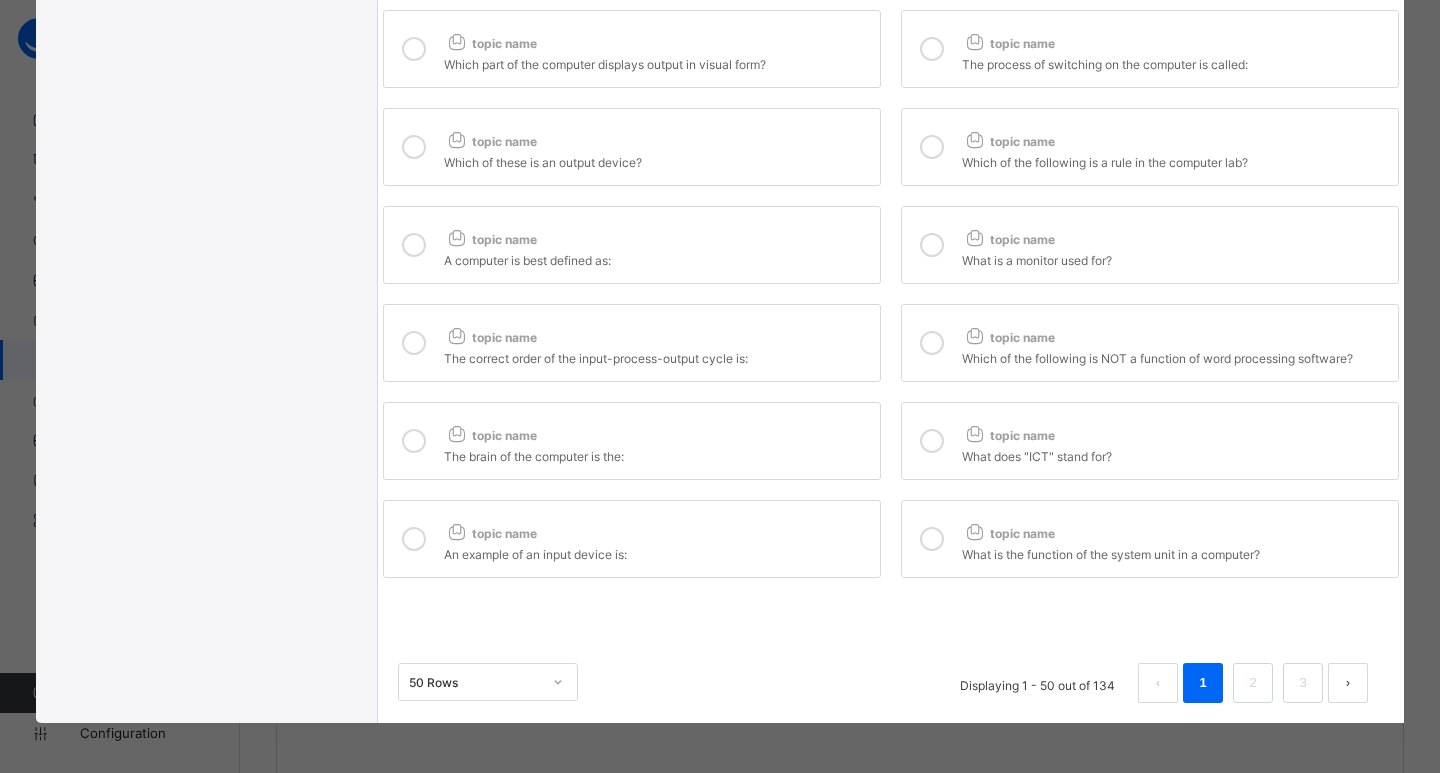 click on "The brain of the computer is the:" at bounding box center (657, 454) 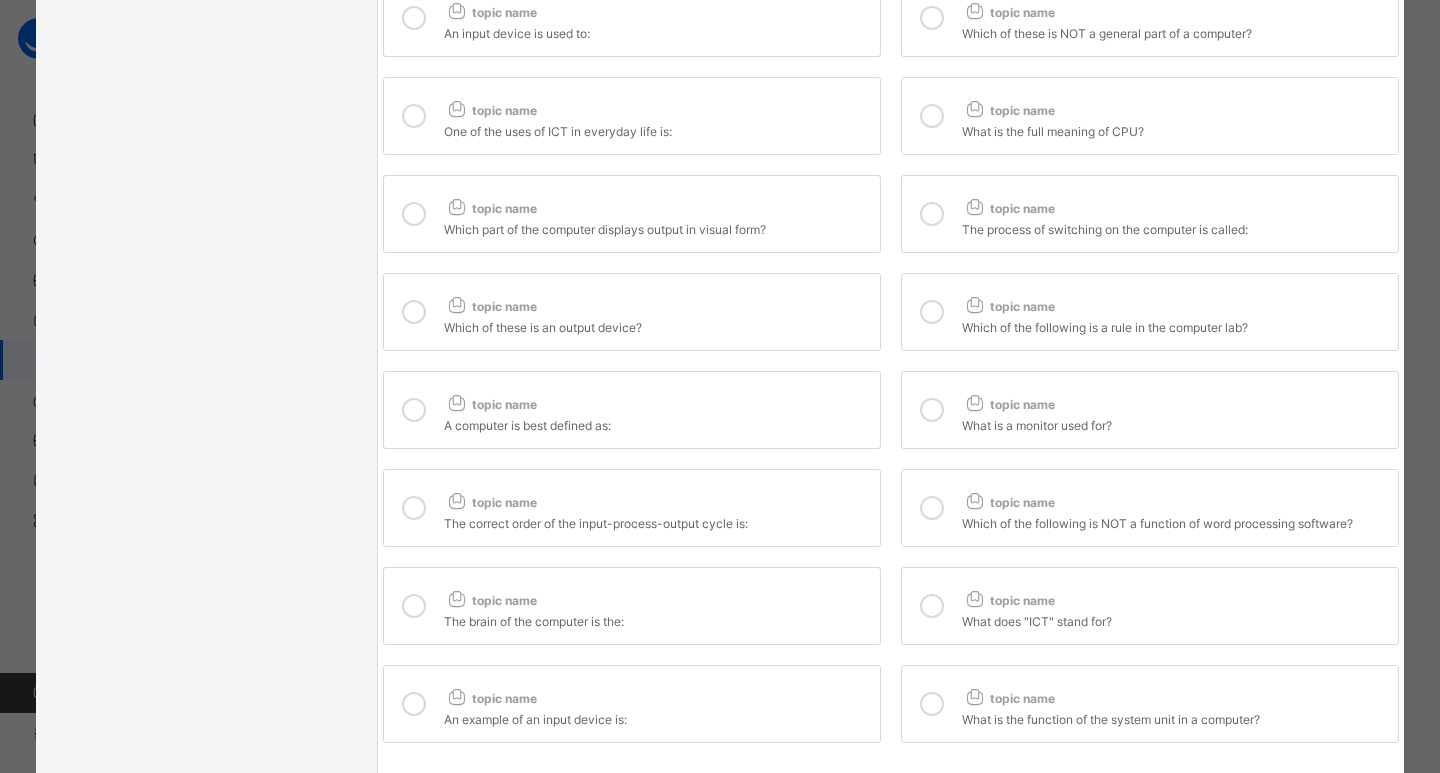 scroll, scrollTop: 1870, scrollLeft: 0, axis: vertical 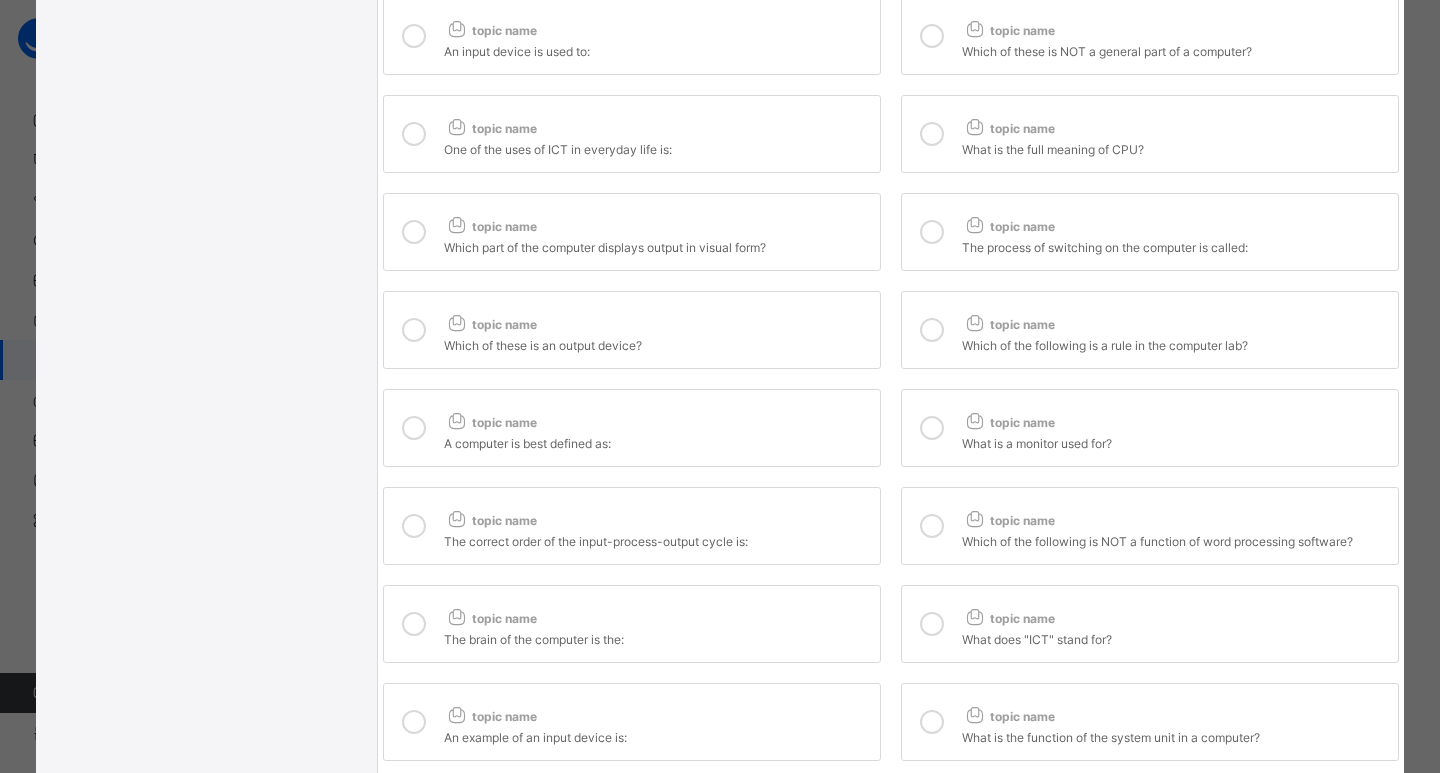 click on "What is the full meaning of CPU?" at bounding box center (1175, 147) 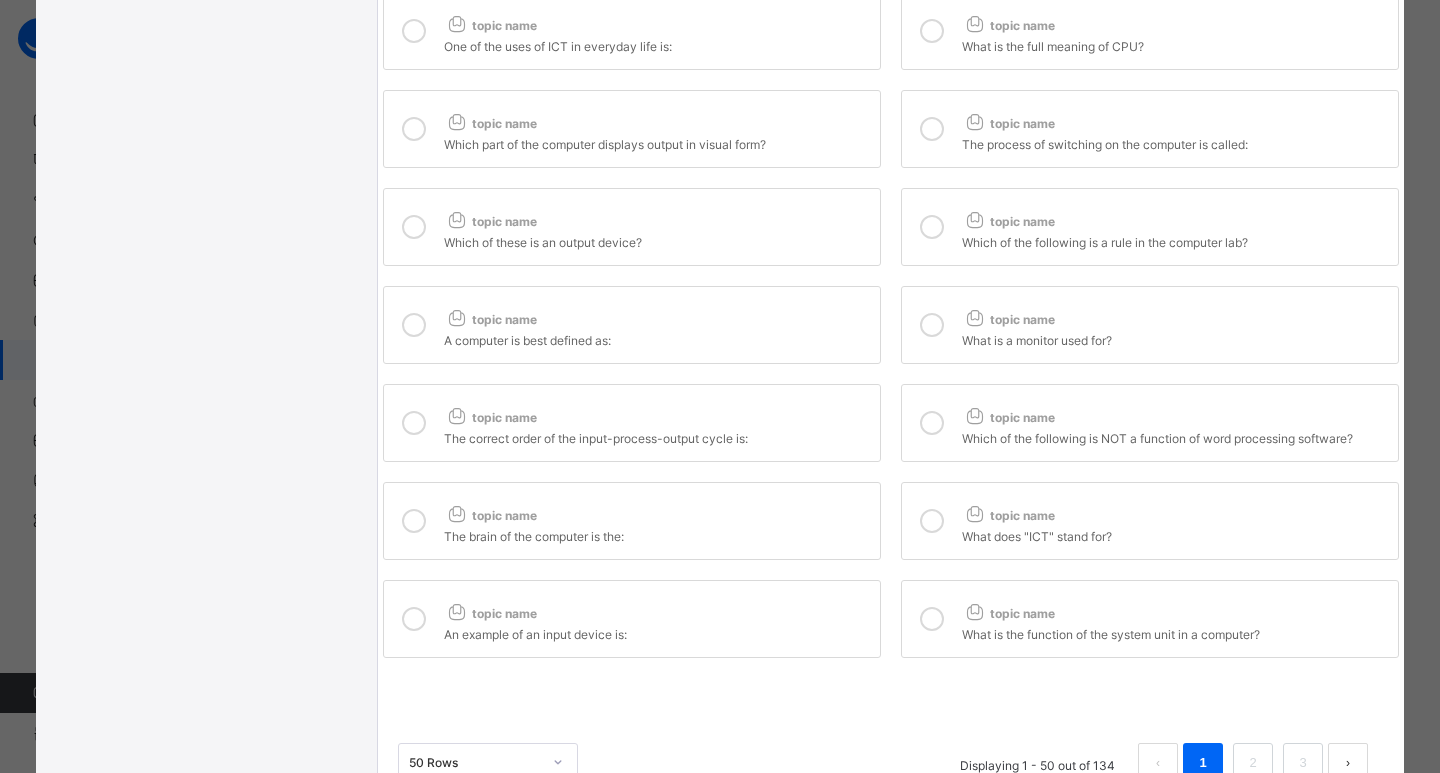scroll, scrollTop: 2053, scrollLeft: 0, axis: vertical 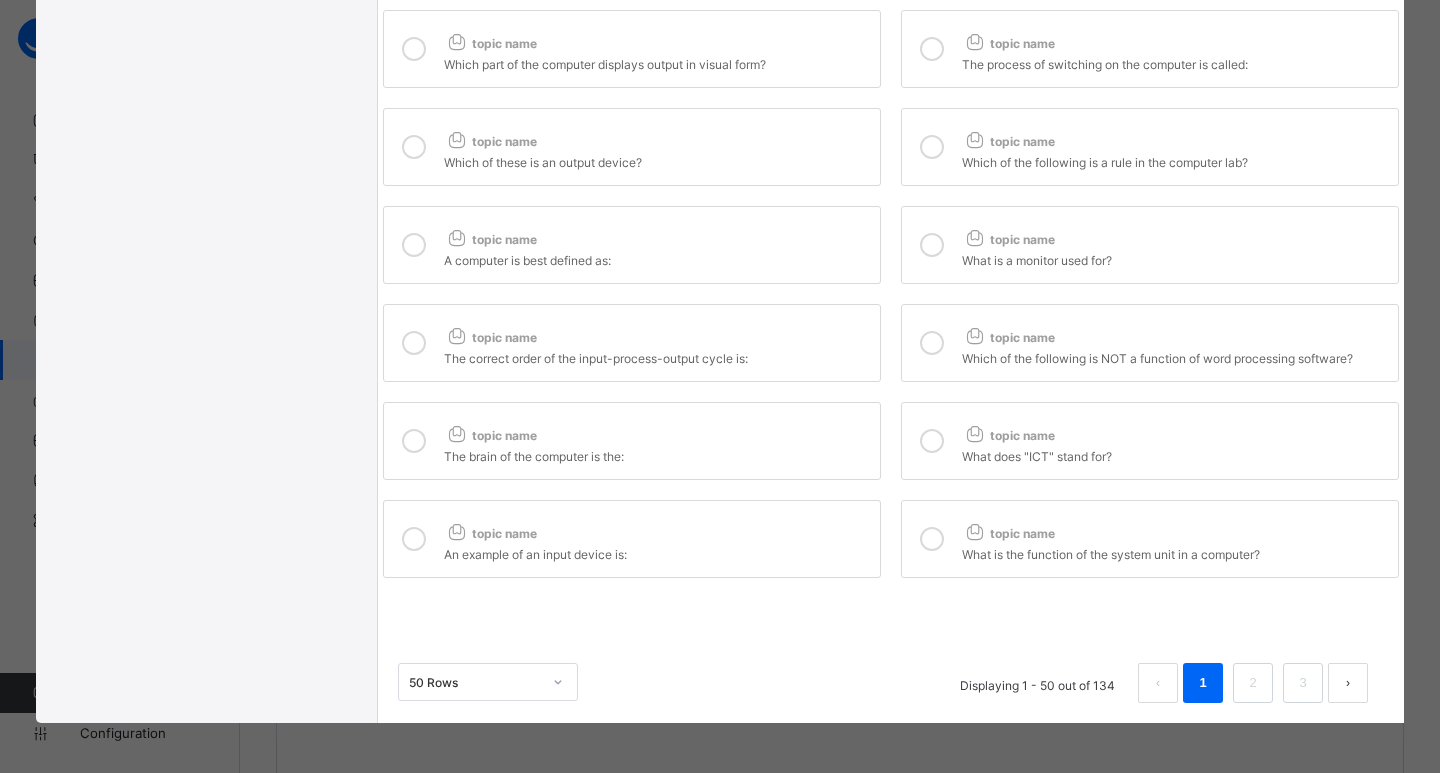 click on "What does "ICT" stand for?" at bounding box center [1175, 454] 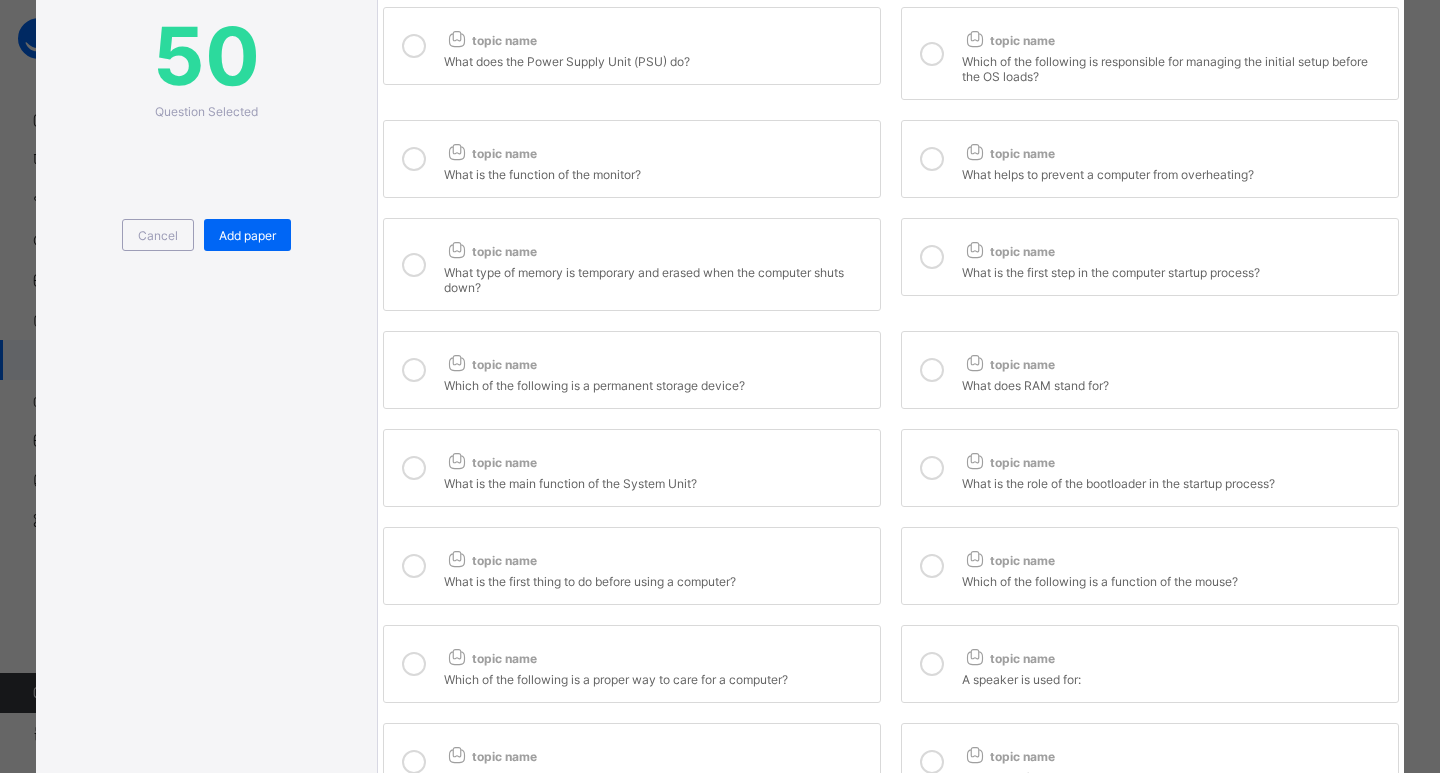 scroll, scrollTop: 618, scrollLeft: 0, axis: vertical 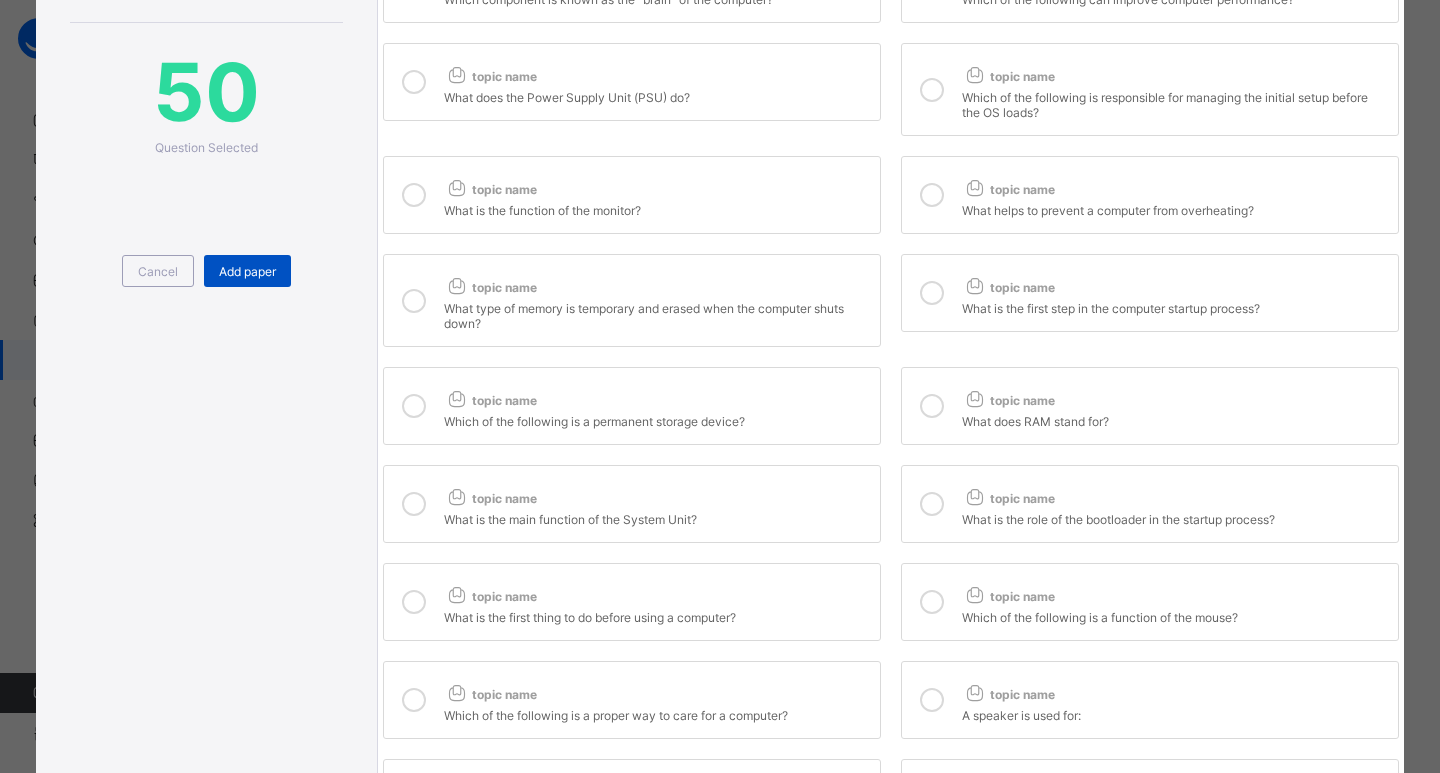 click on "Add paper" at bounding box center (247, 271) 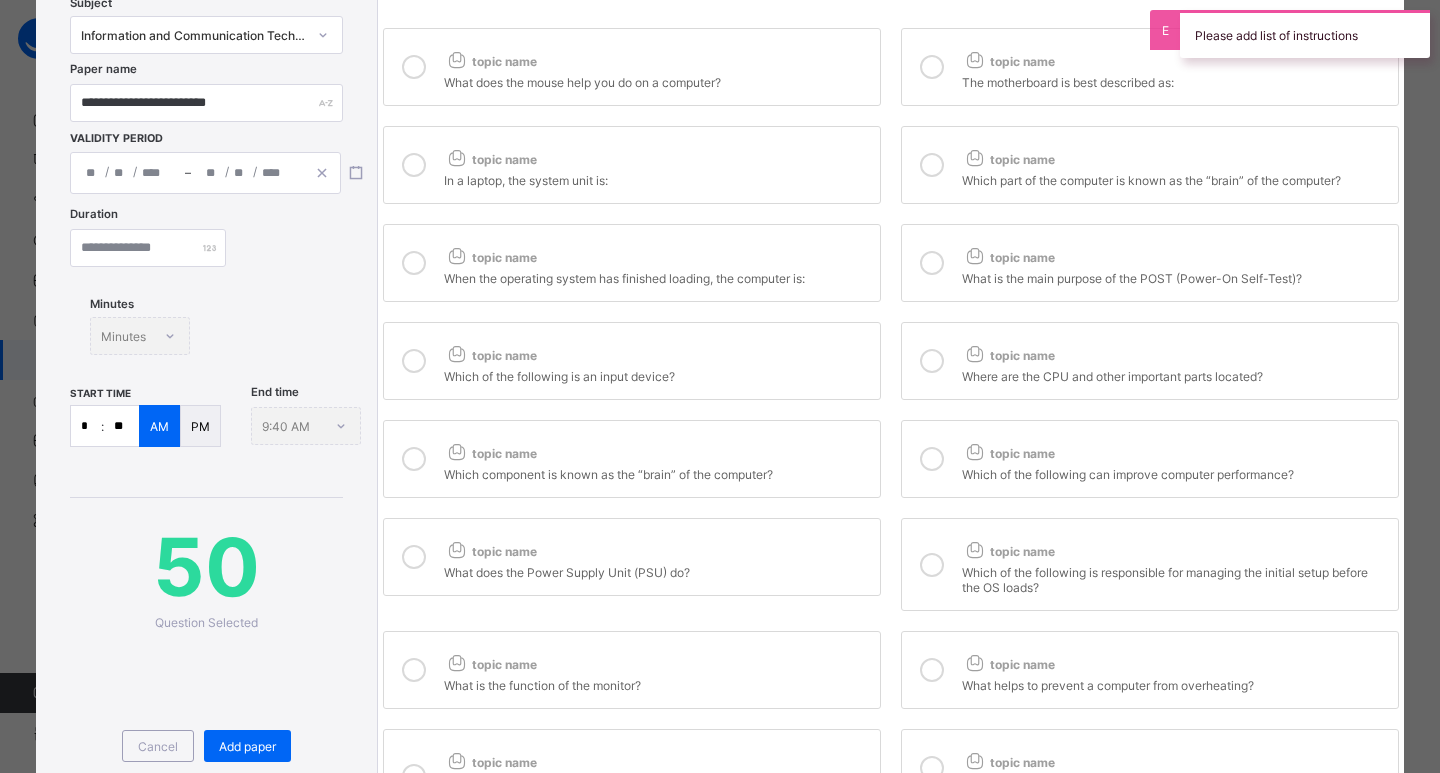 scroll, scrollTop: 0, scrollLeft: 0, axis: both 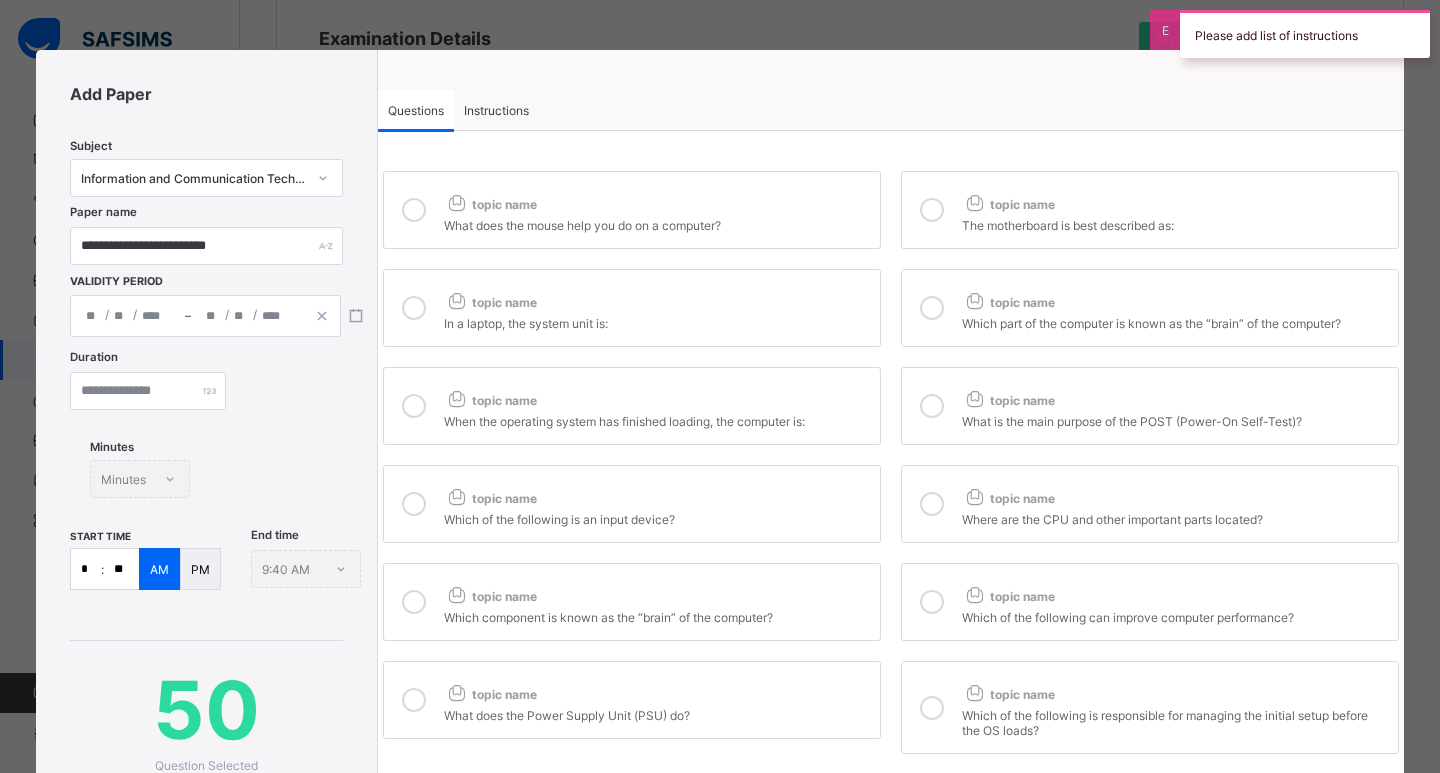 click on "Instructions" at bounding box center (496, 110) 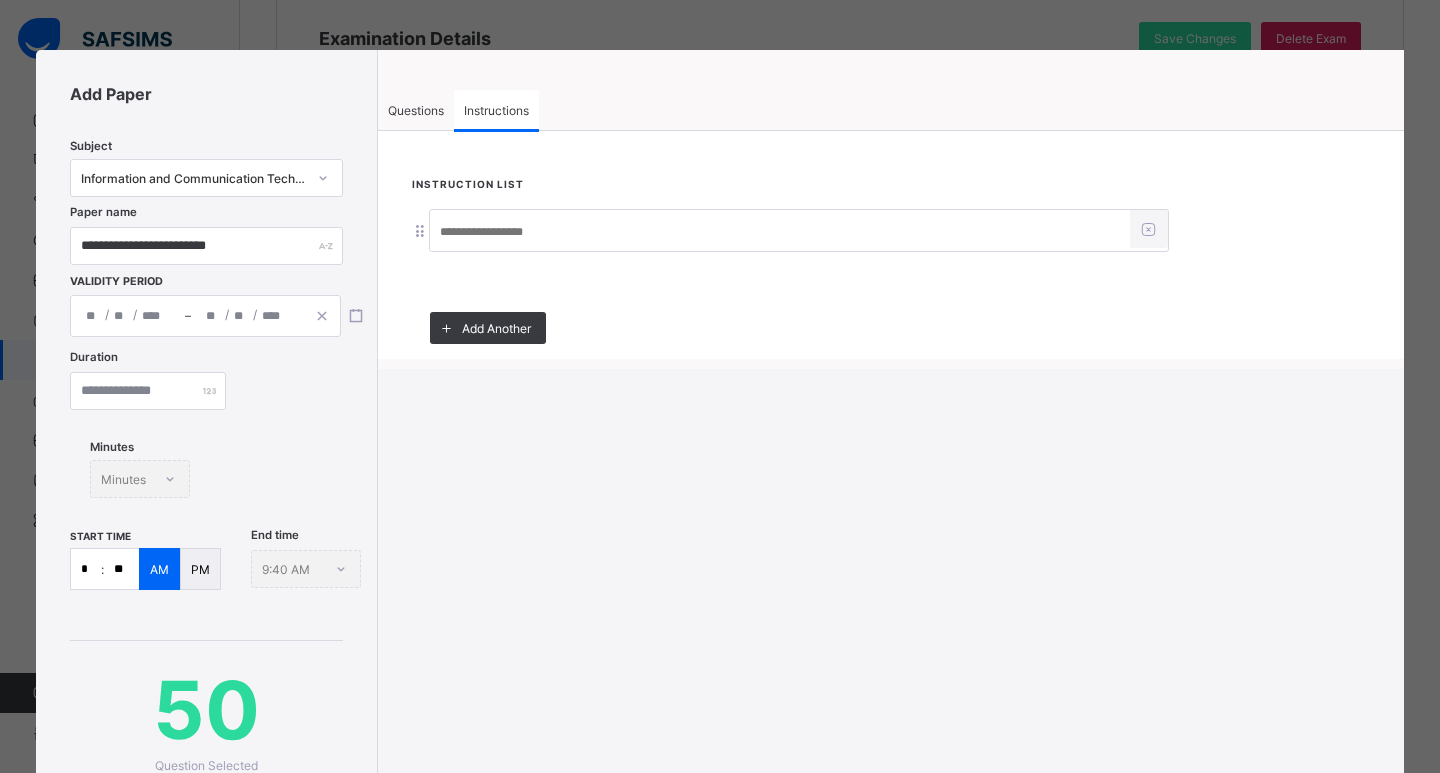 click at bounding box center (780, 232) 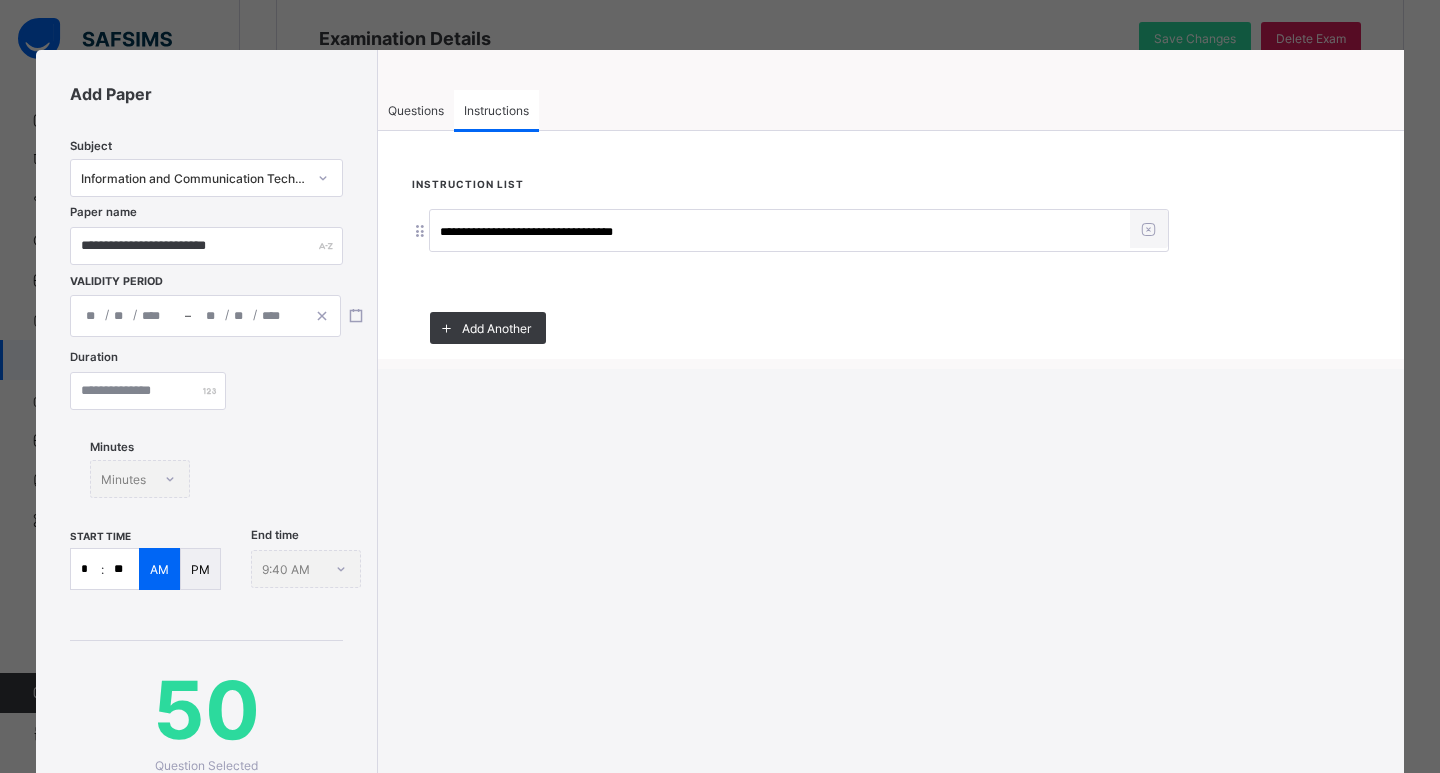 type on "**********" 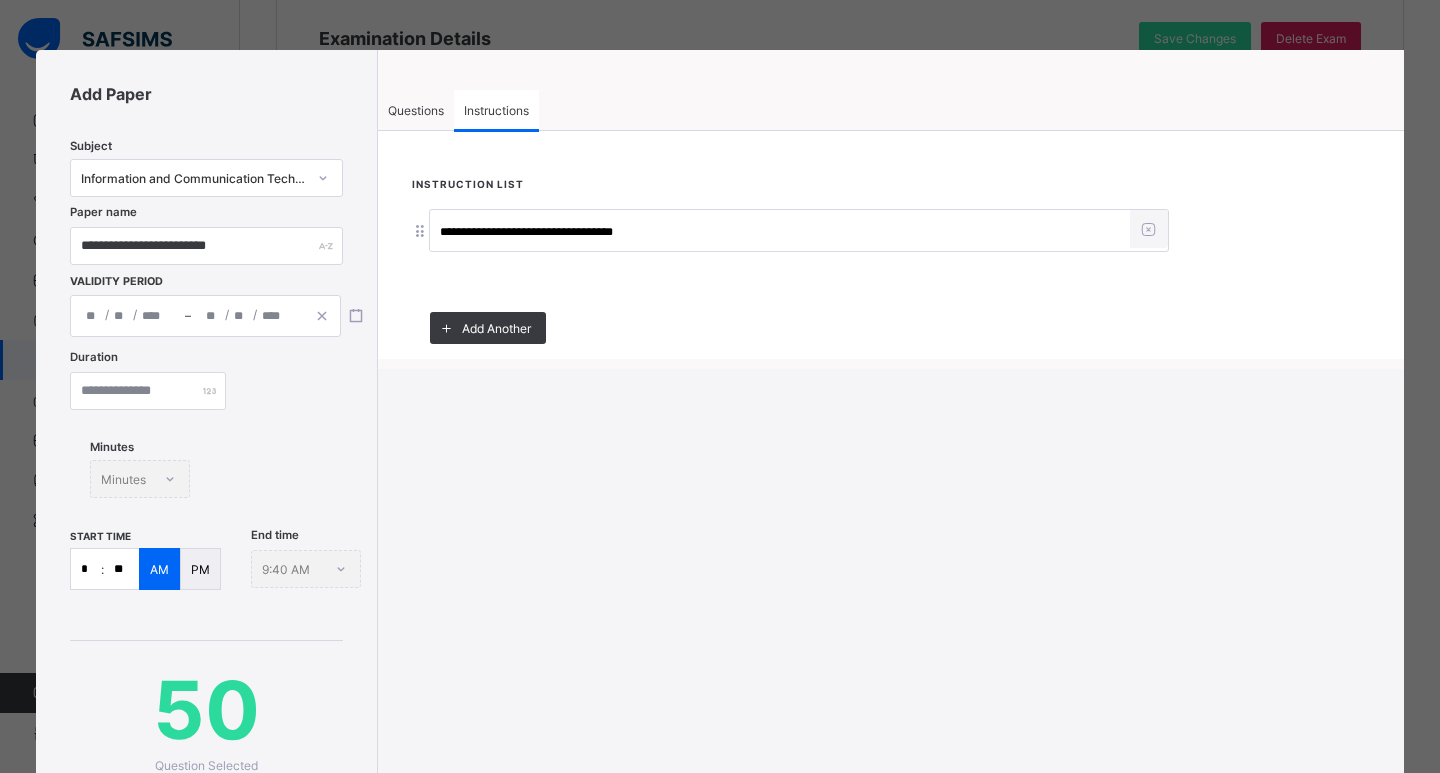 drag, startPoint x: 1426, startPoint y: 300, endPoint x: 1439, endPoint y: 361, distance: 62.369865 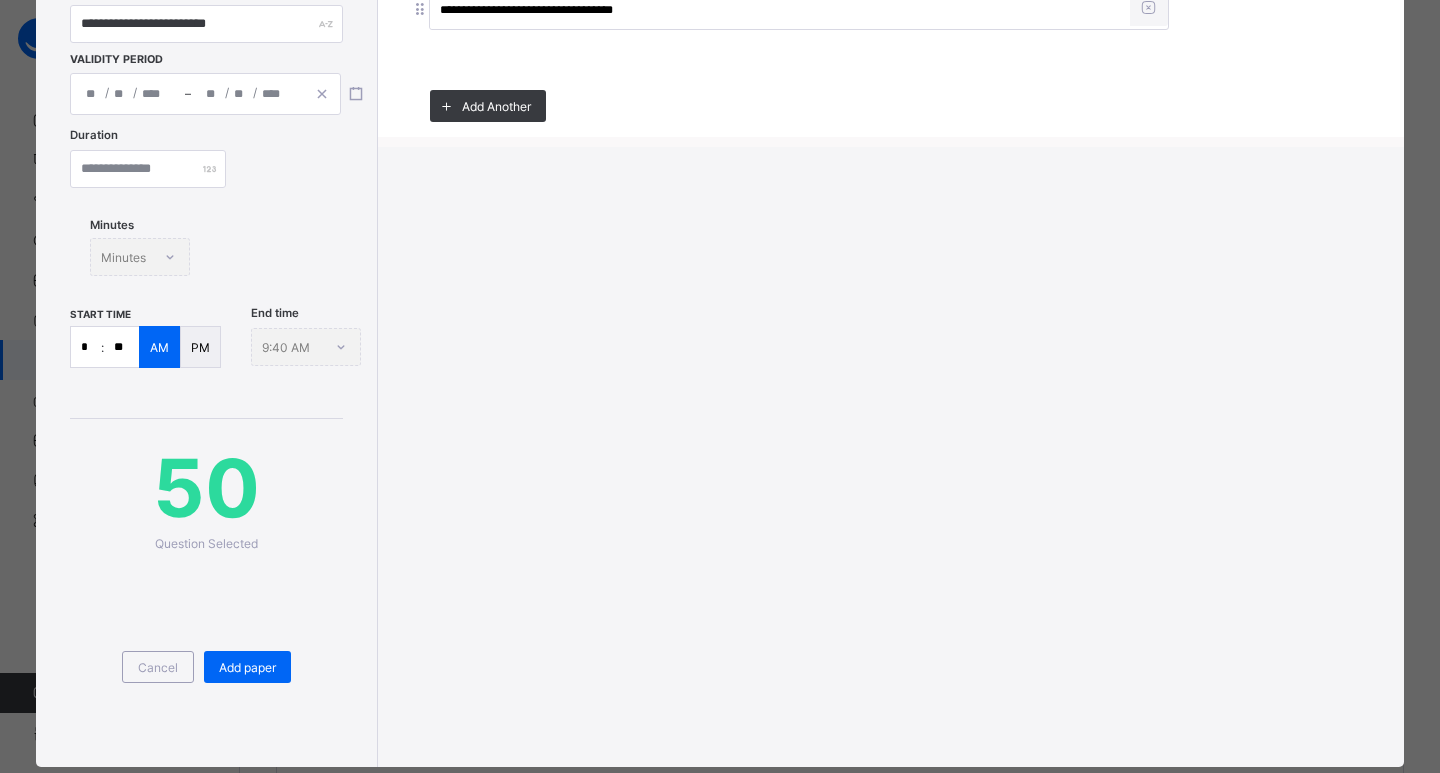 scroll, scrollTop: 231, scrollLeft: 0, axis: vertical 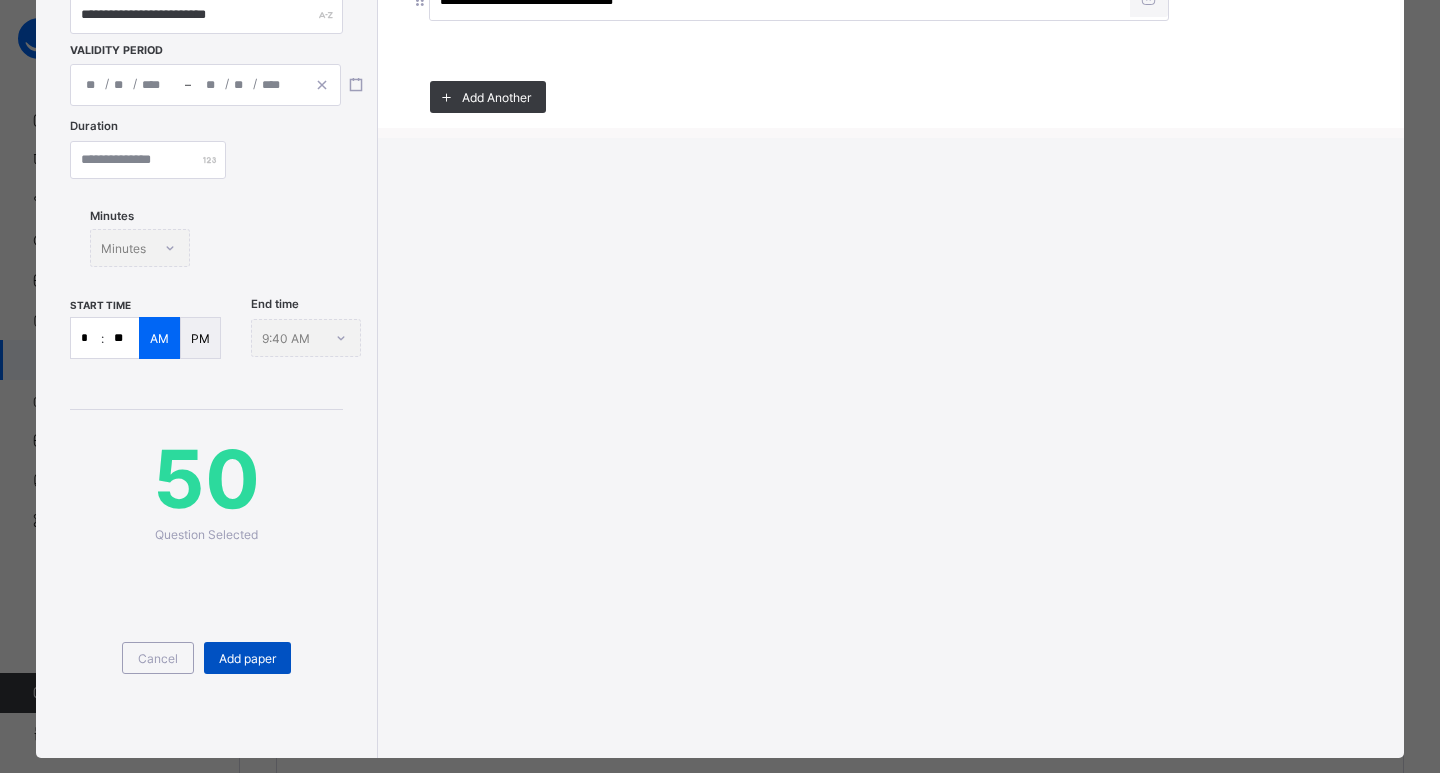 click on "Add paper" at bounding box center (247, 658) 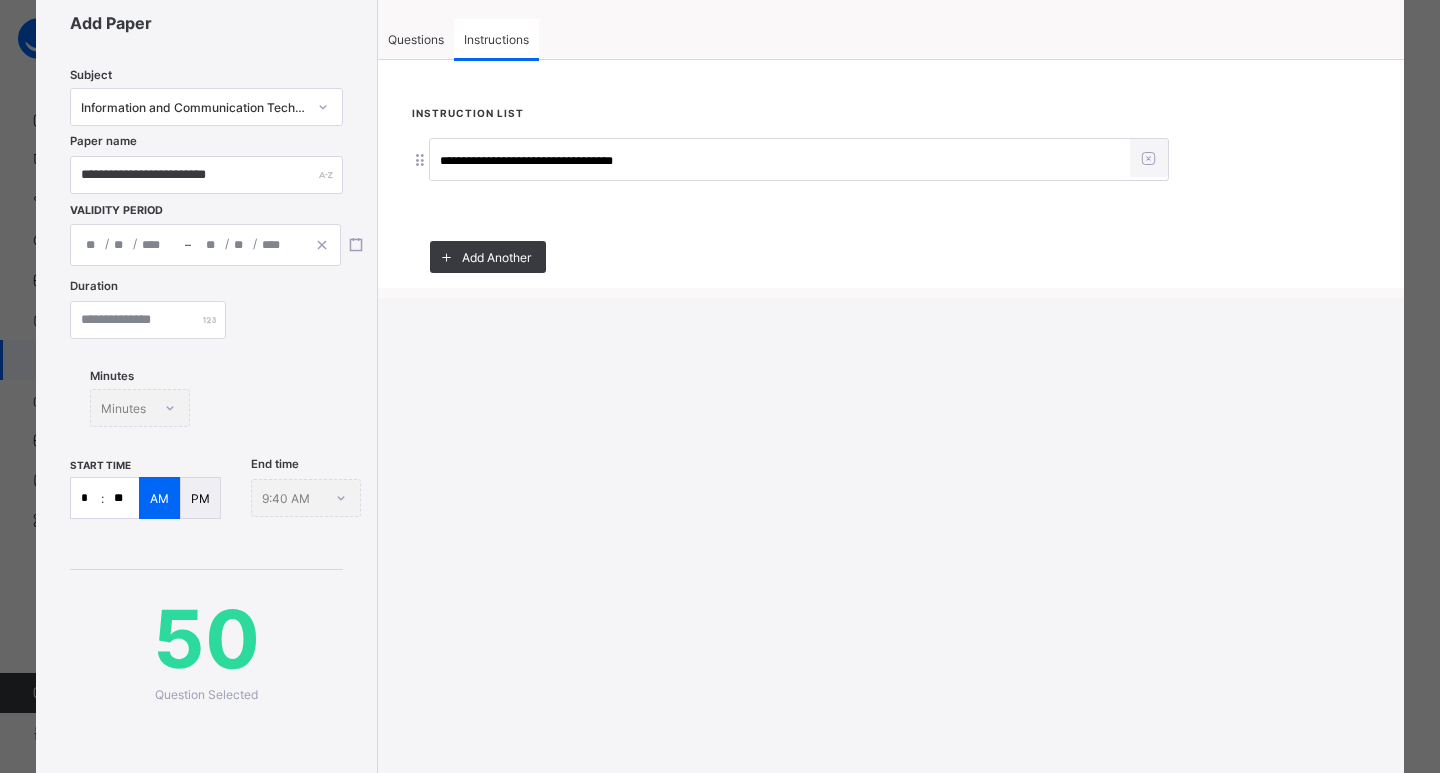 scroll, scrollTop: 74, scrollLeft: 0, axis: vertical 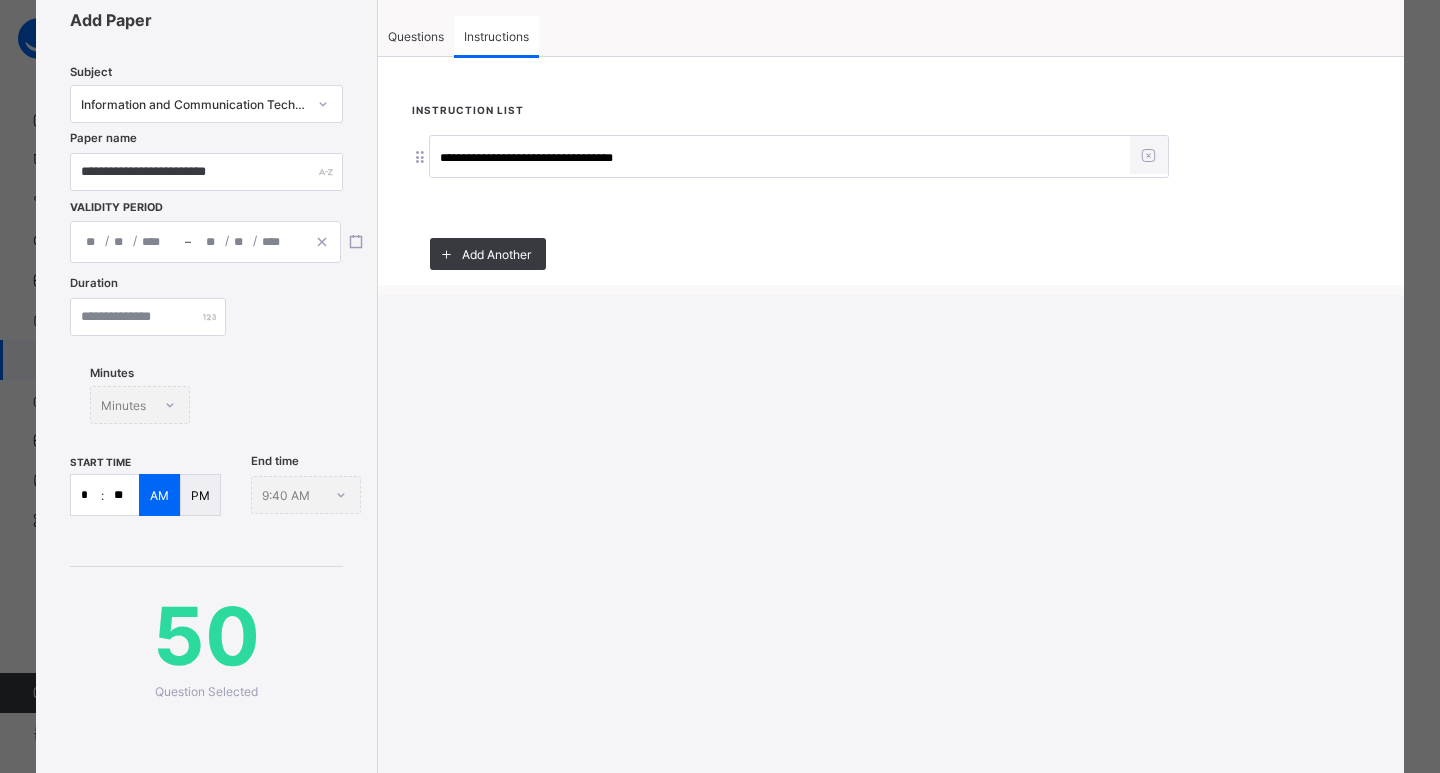 drag, startPoint x: 1425, startPoint y: 250, endPoint x: 1439, endPoint y: 321, distance: 72.36712 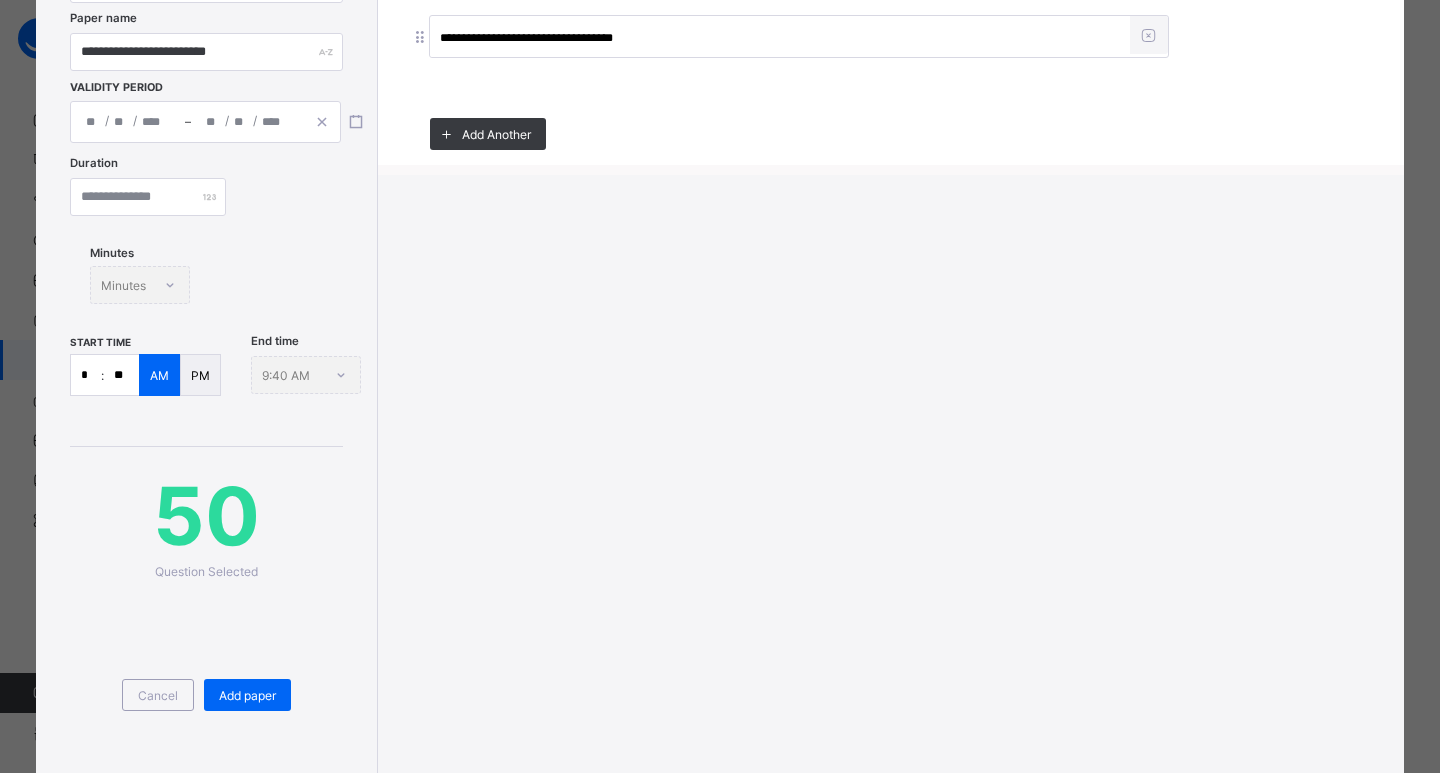 scroll, scrollTop: 223, scrollLeft: 0, axis: vertical 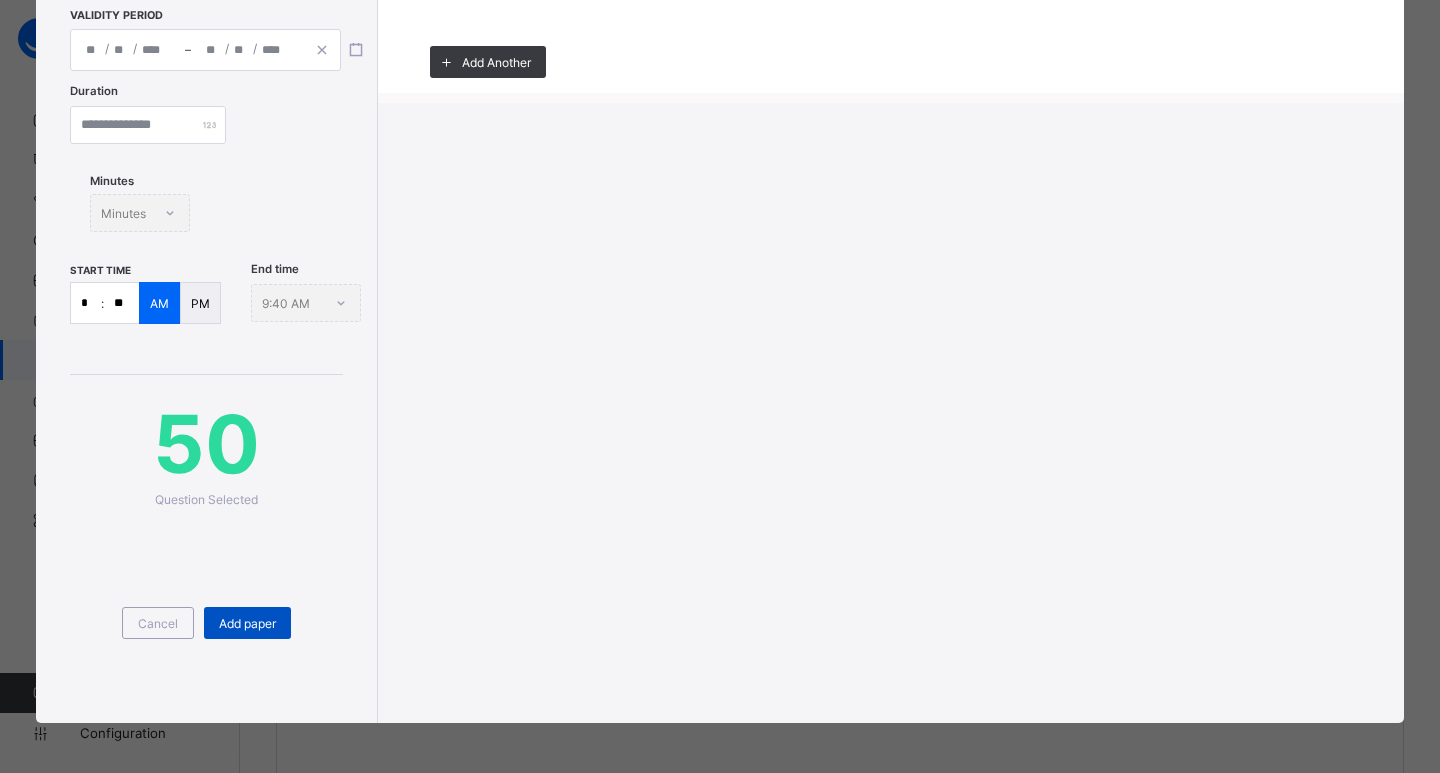 click on "Add paper" at bounding box center (247, 623) 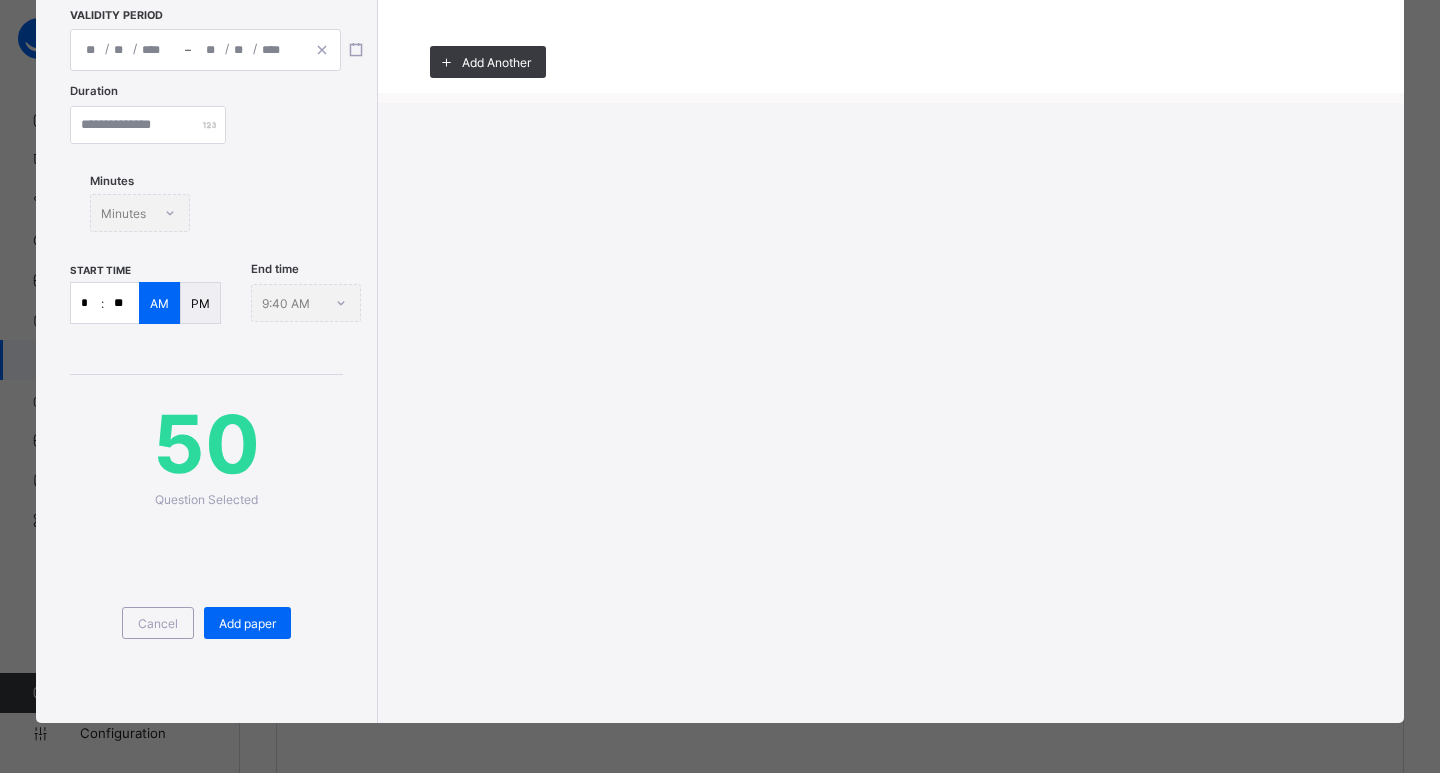 click on "**********" at bounding box center (720, 253) 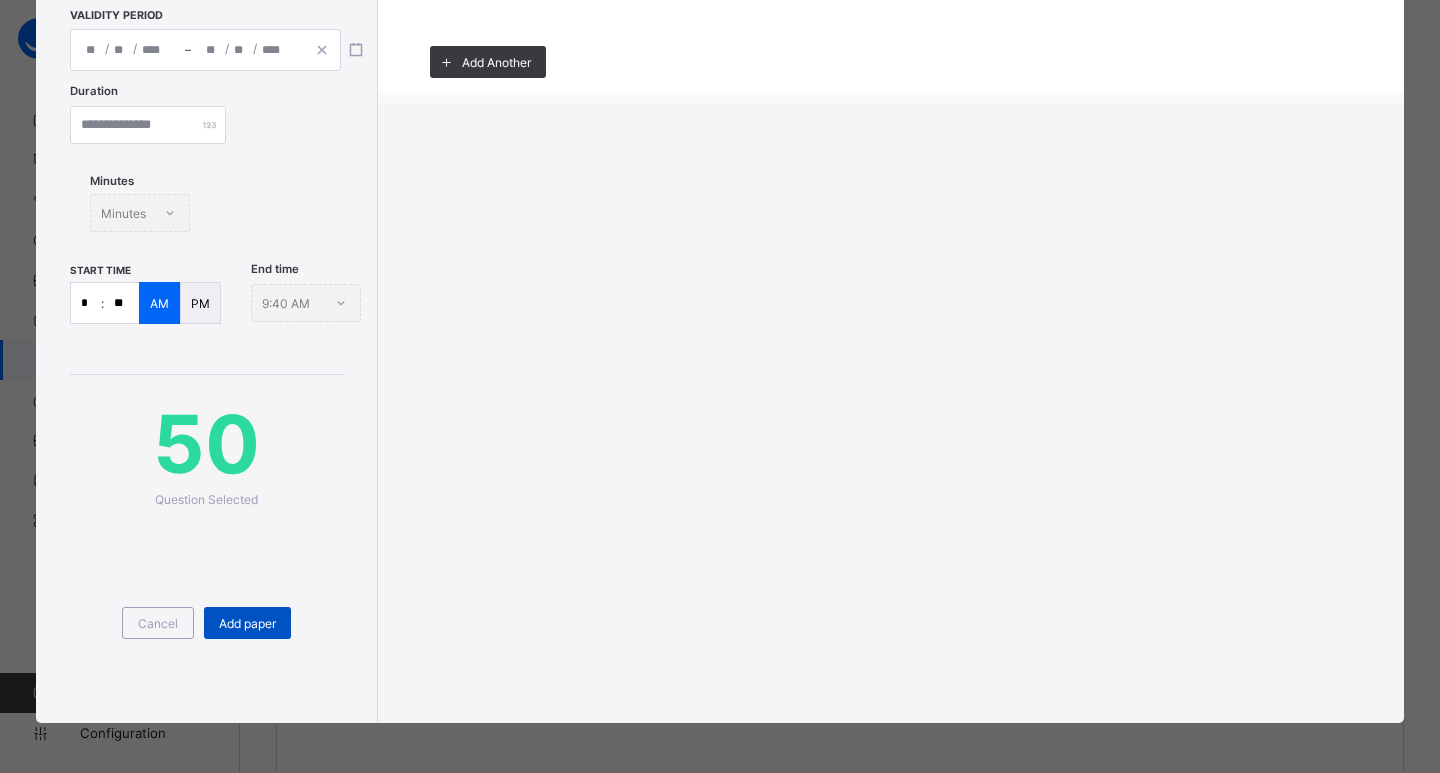 click on "Add paper" at bounding box center [247, 623] 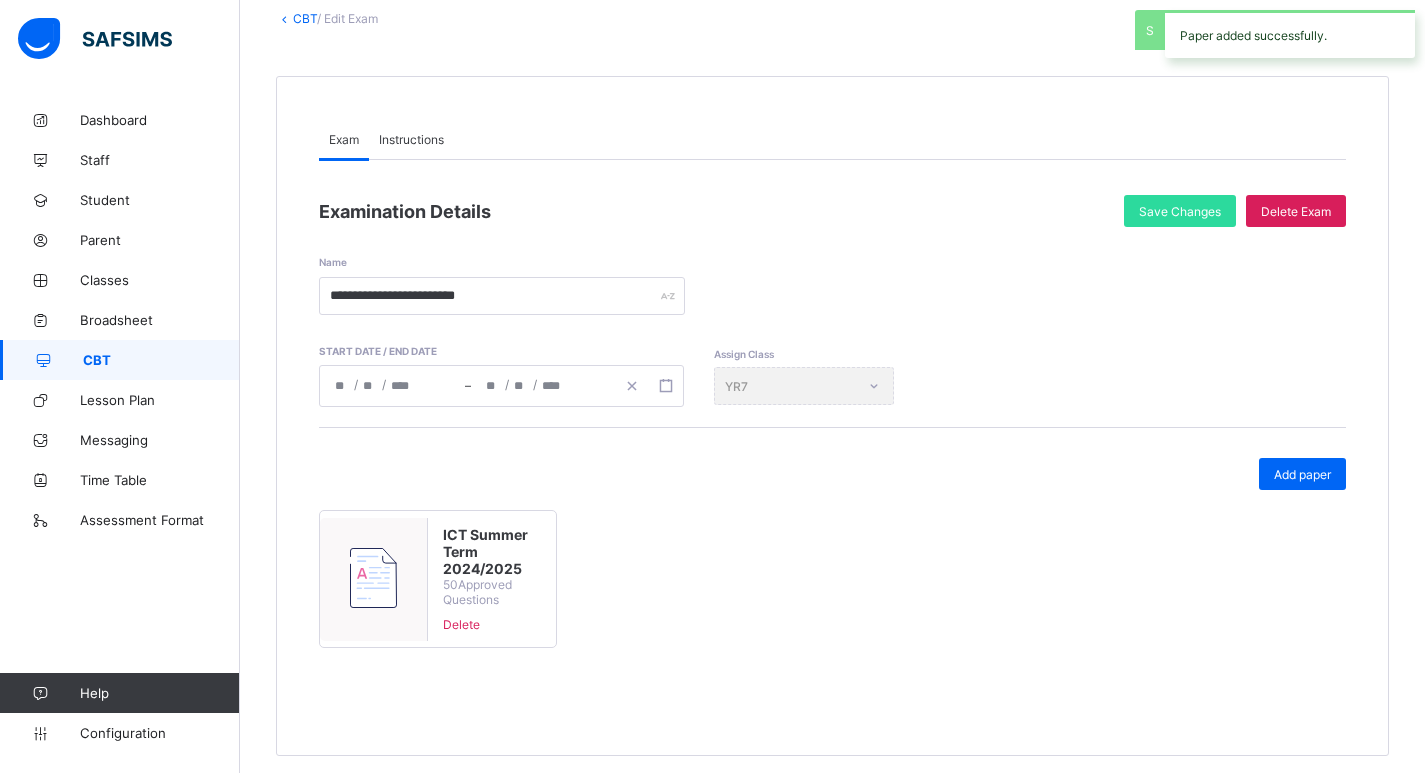 scroll, scrollTop: 132, scrollLeft: 0, axis: vertical 